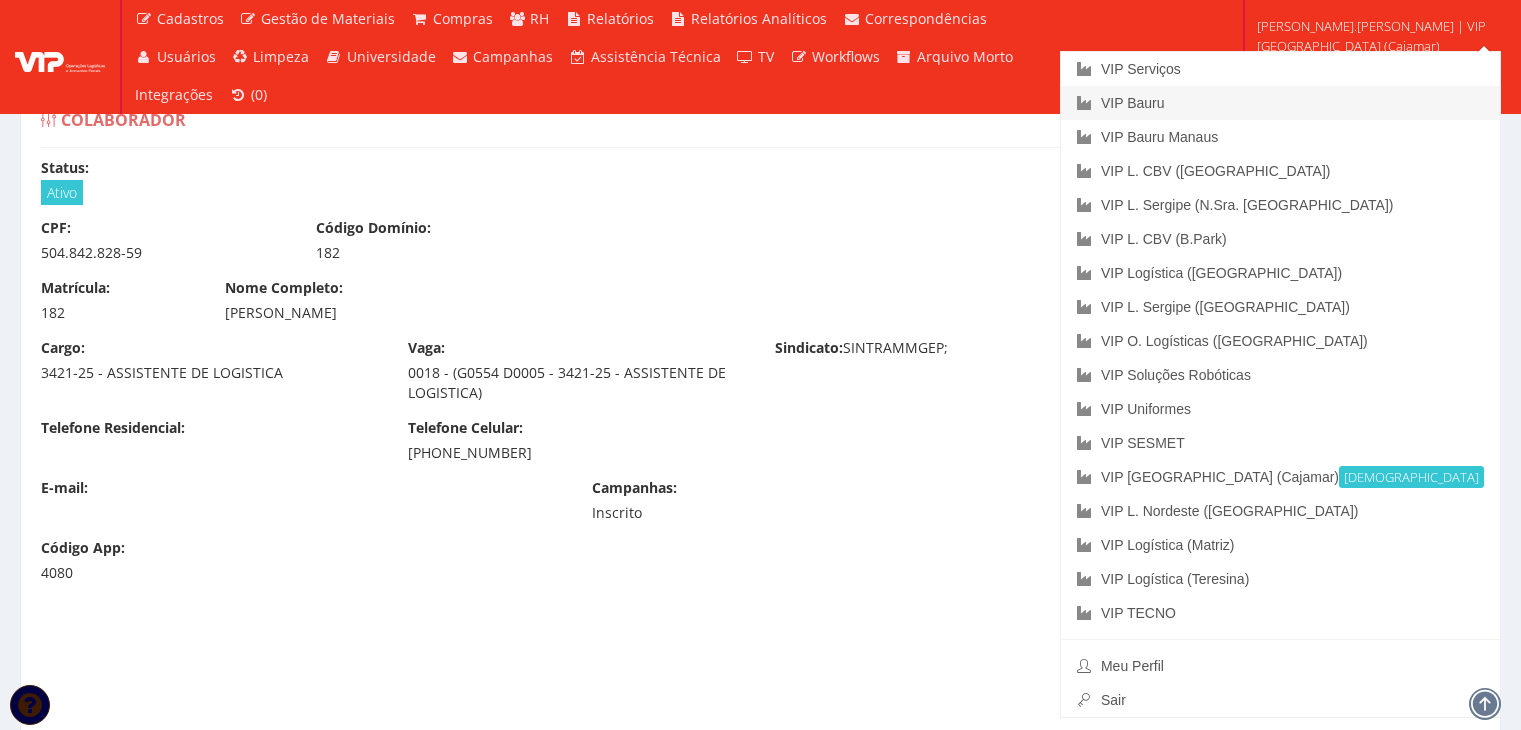 scroll, scrollTop: 8832, scrollLeft: 0, axis: vertical 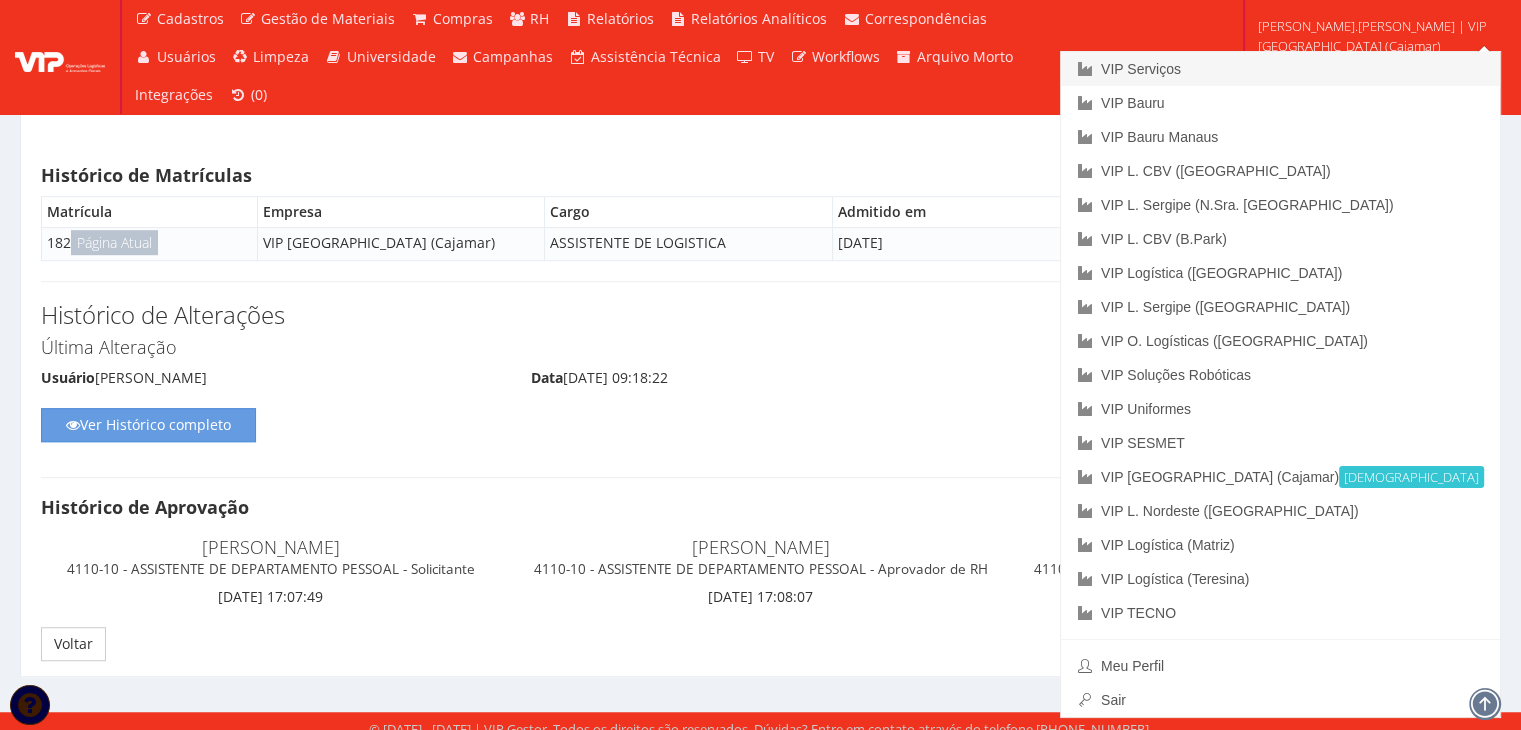 click on "VIP Serviços" at bounding box center (1280, 69) 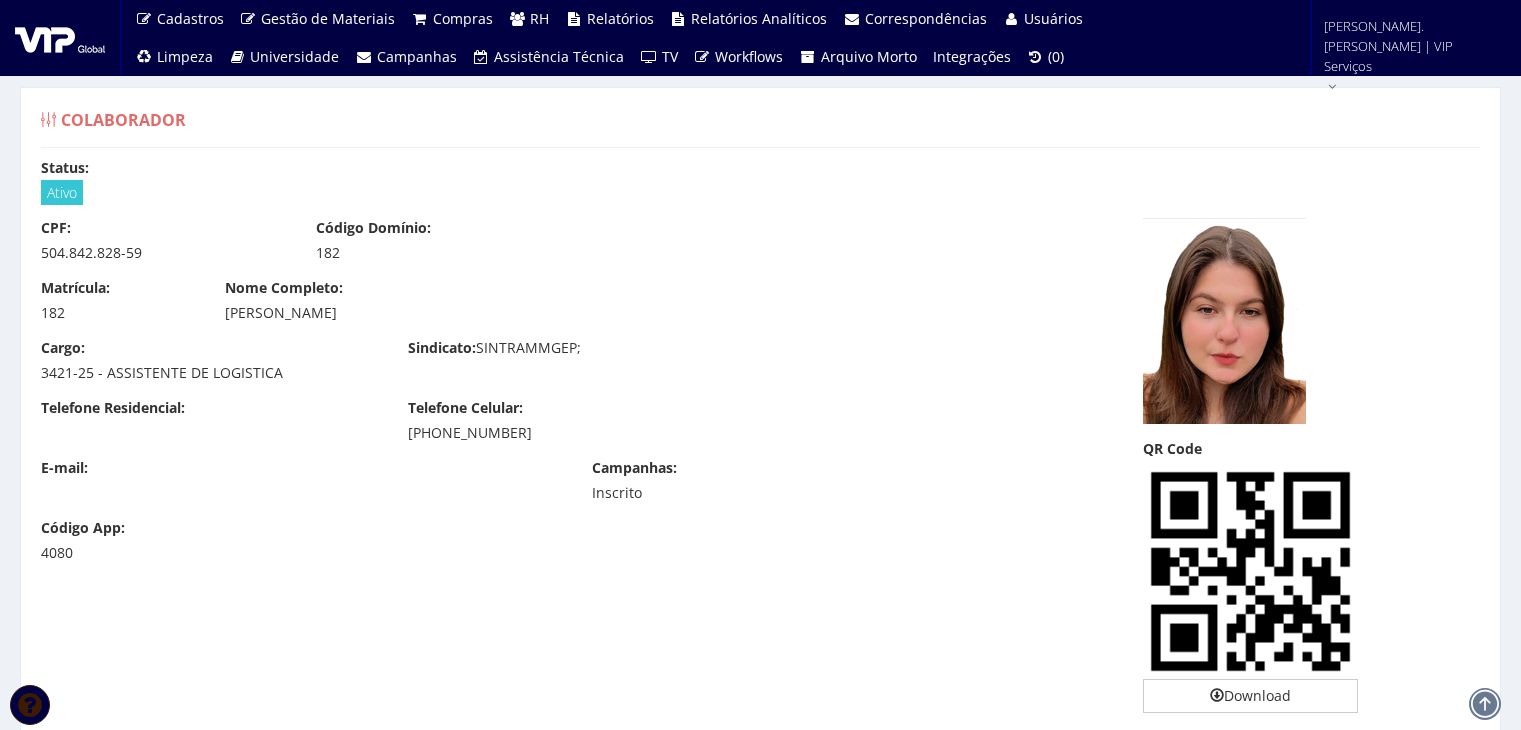 scroll, scrollTop: 0, scrollLeft: 0, axis: both 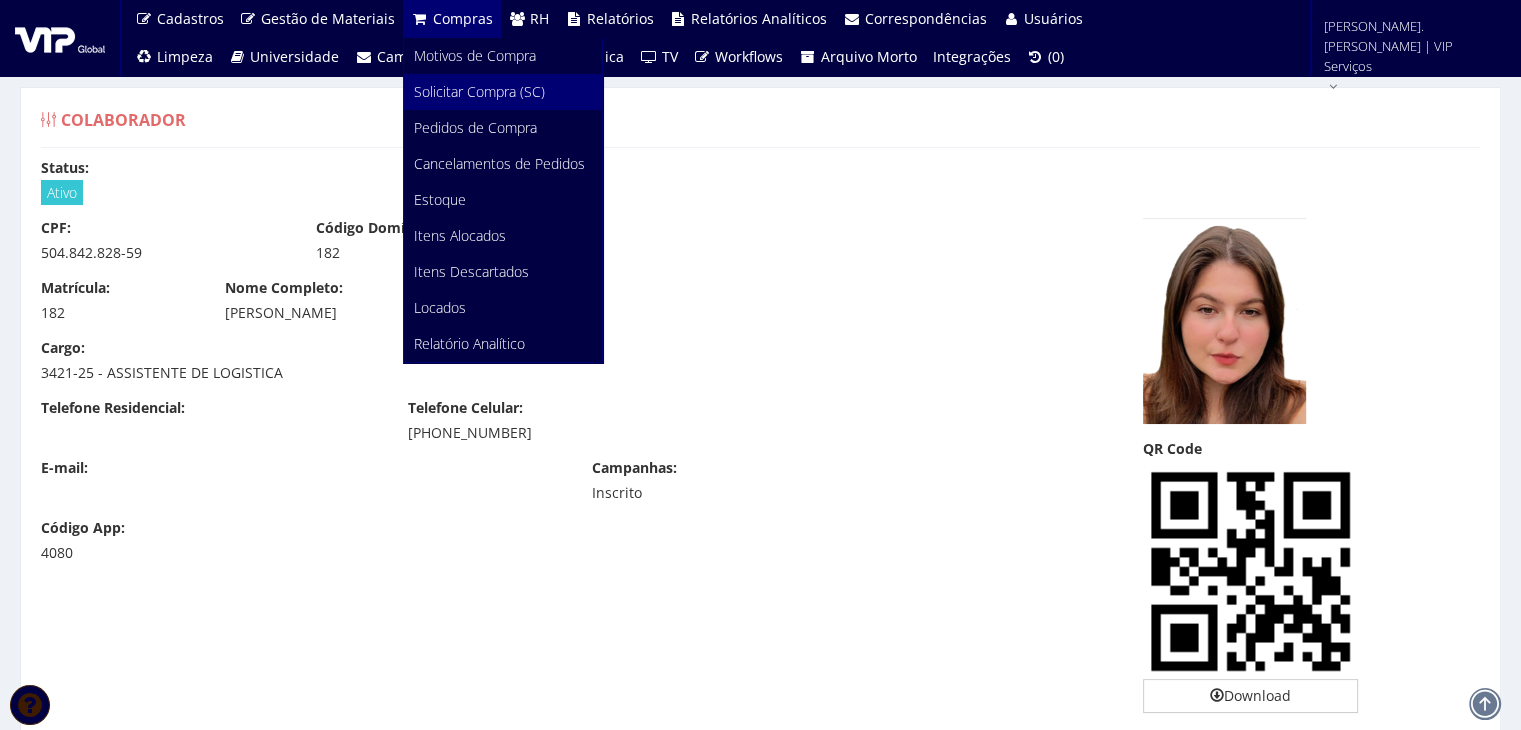 click on "Solicitar Compra (SC)" at bounding box center [479, 91] 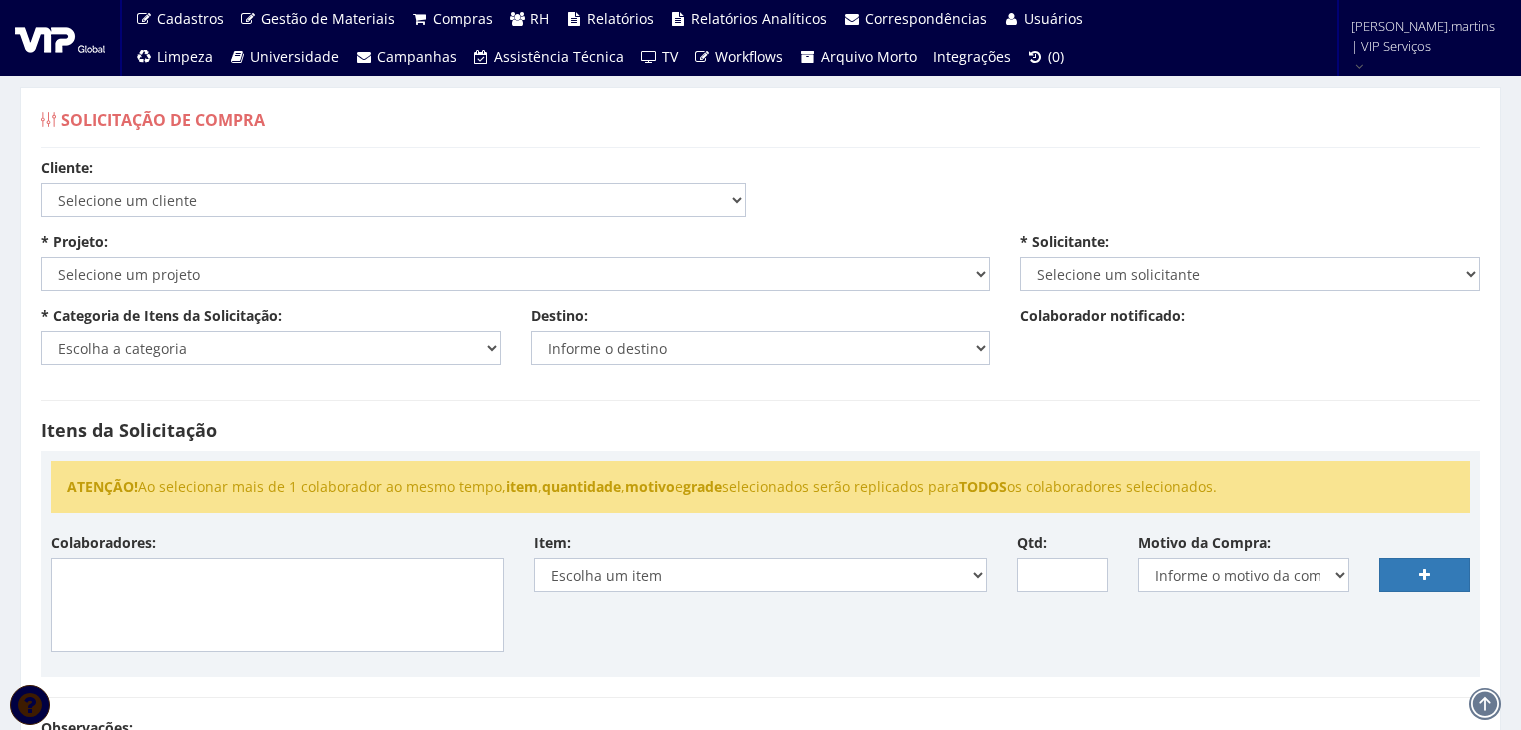 scroll, scrollTop: 0, scrollLeft: 0, axis: both 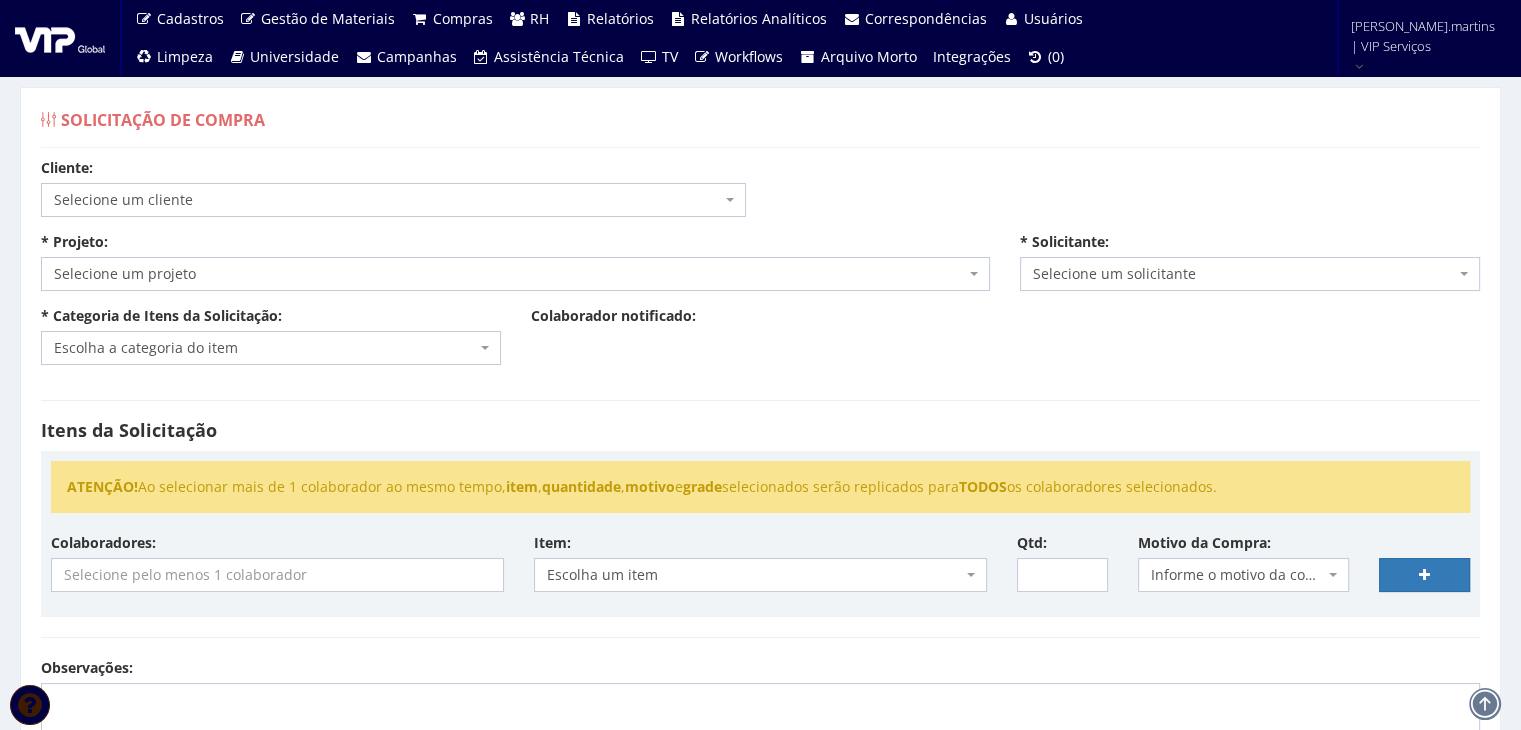 click on "Selecione um cliente" at bounding box center [387, 200] 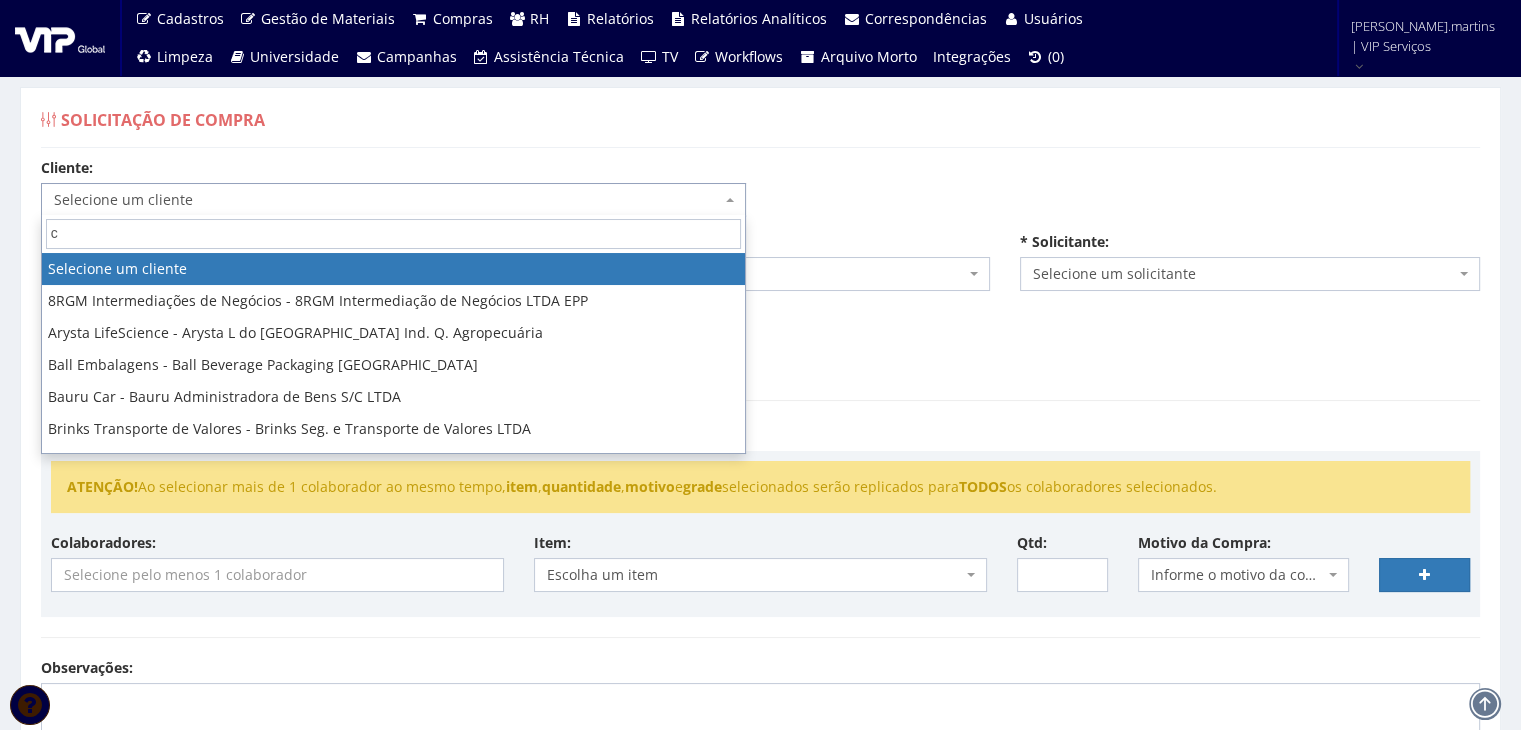 type on "cr" 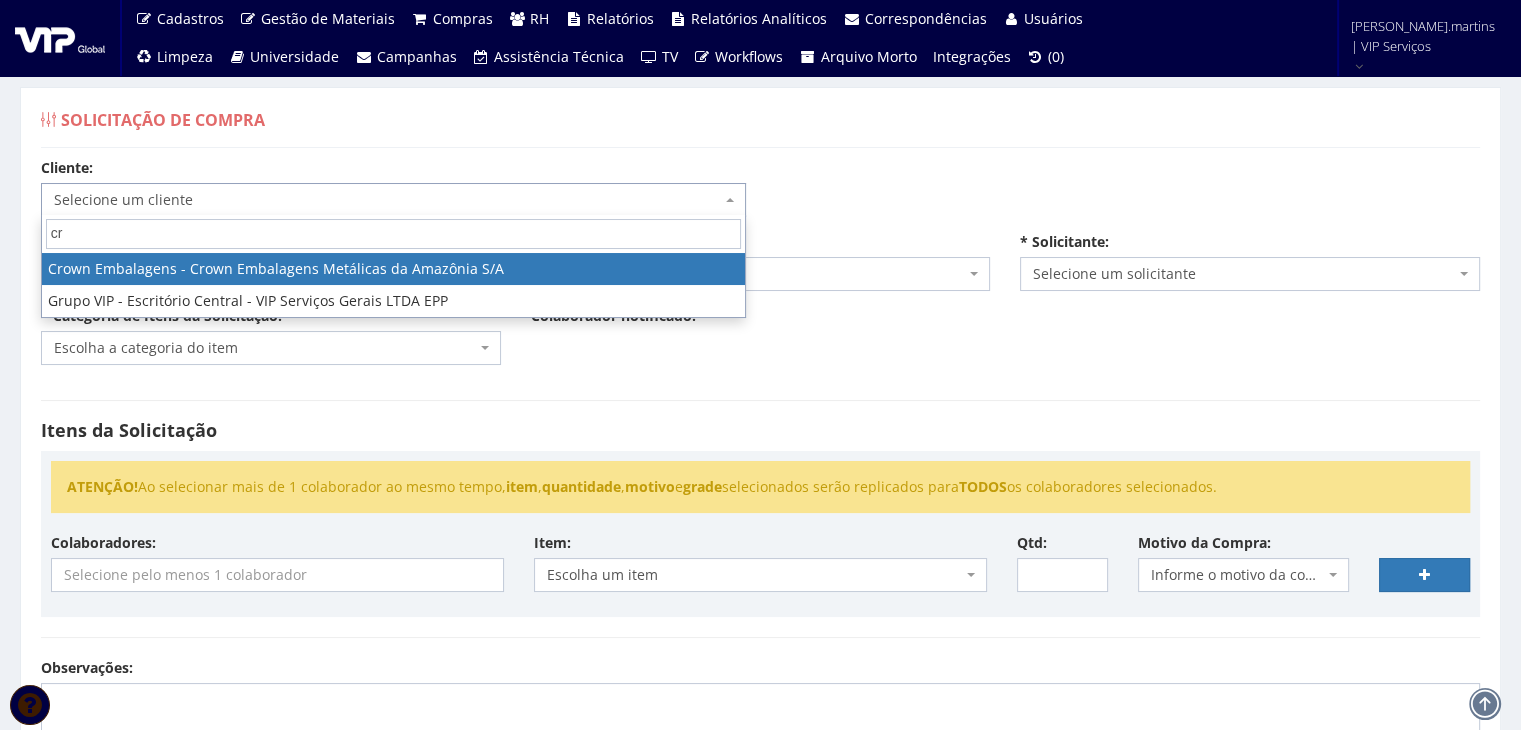 select on "6" 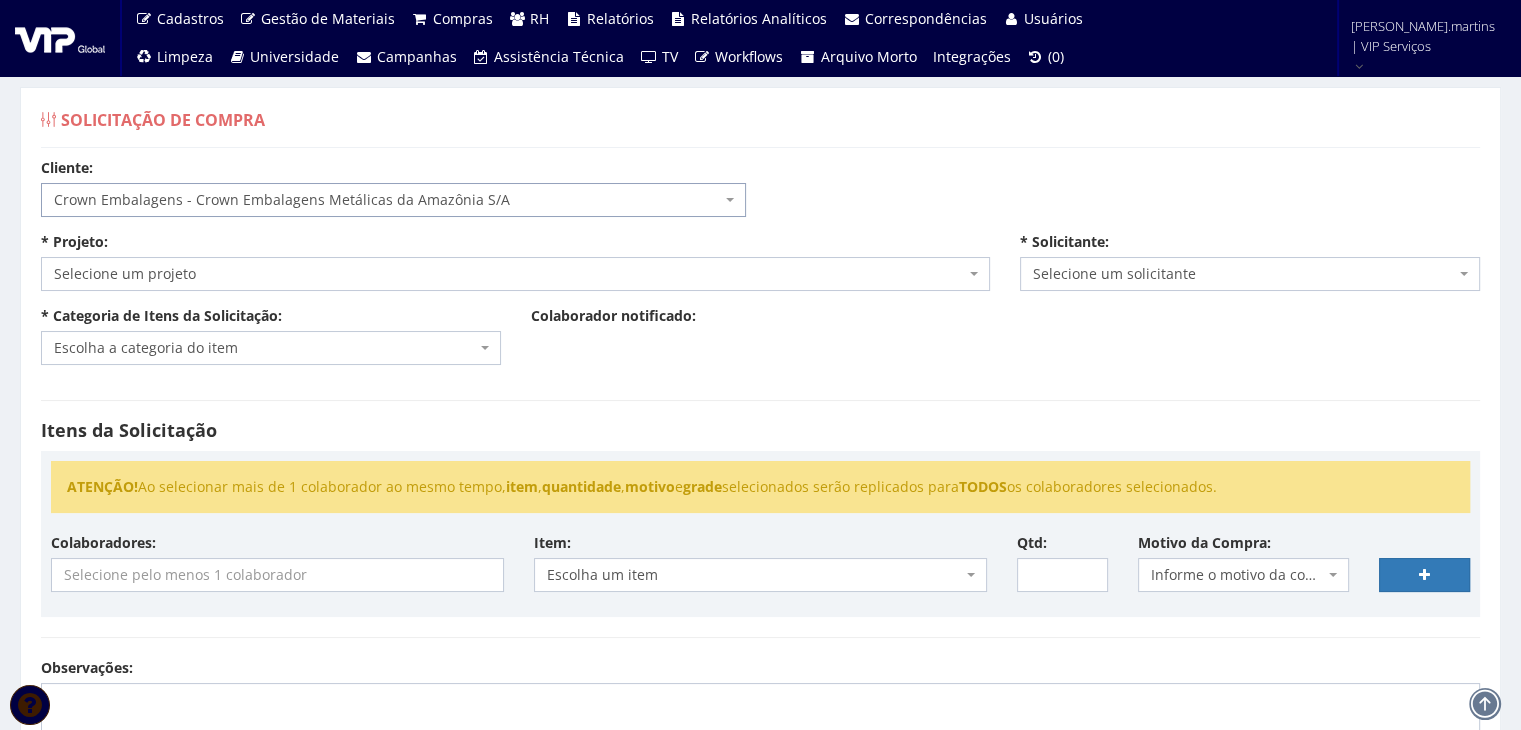 click on "Selecione um projeto" at bounding box center (509, 274) 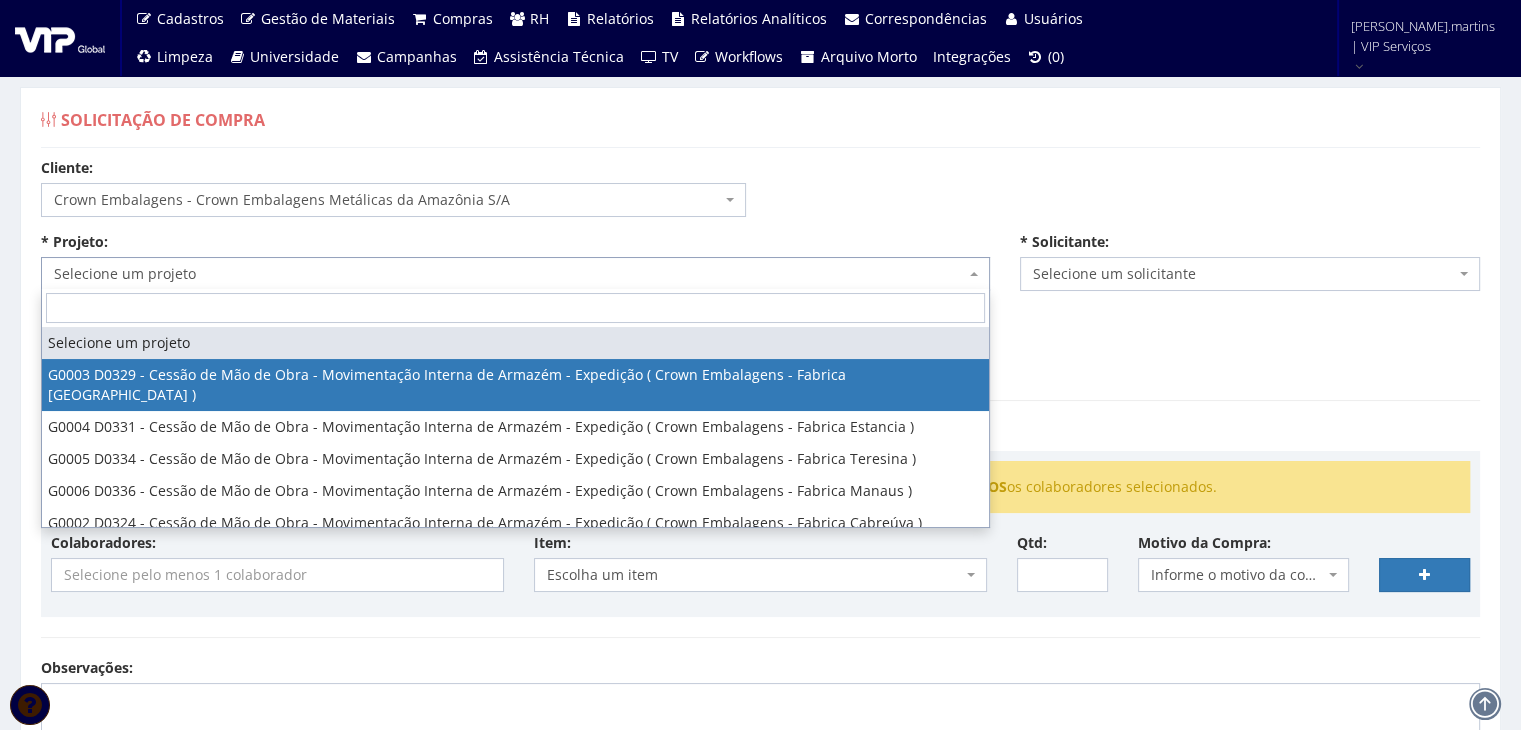 select on "3" 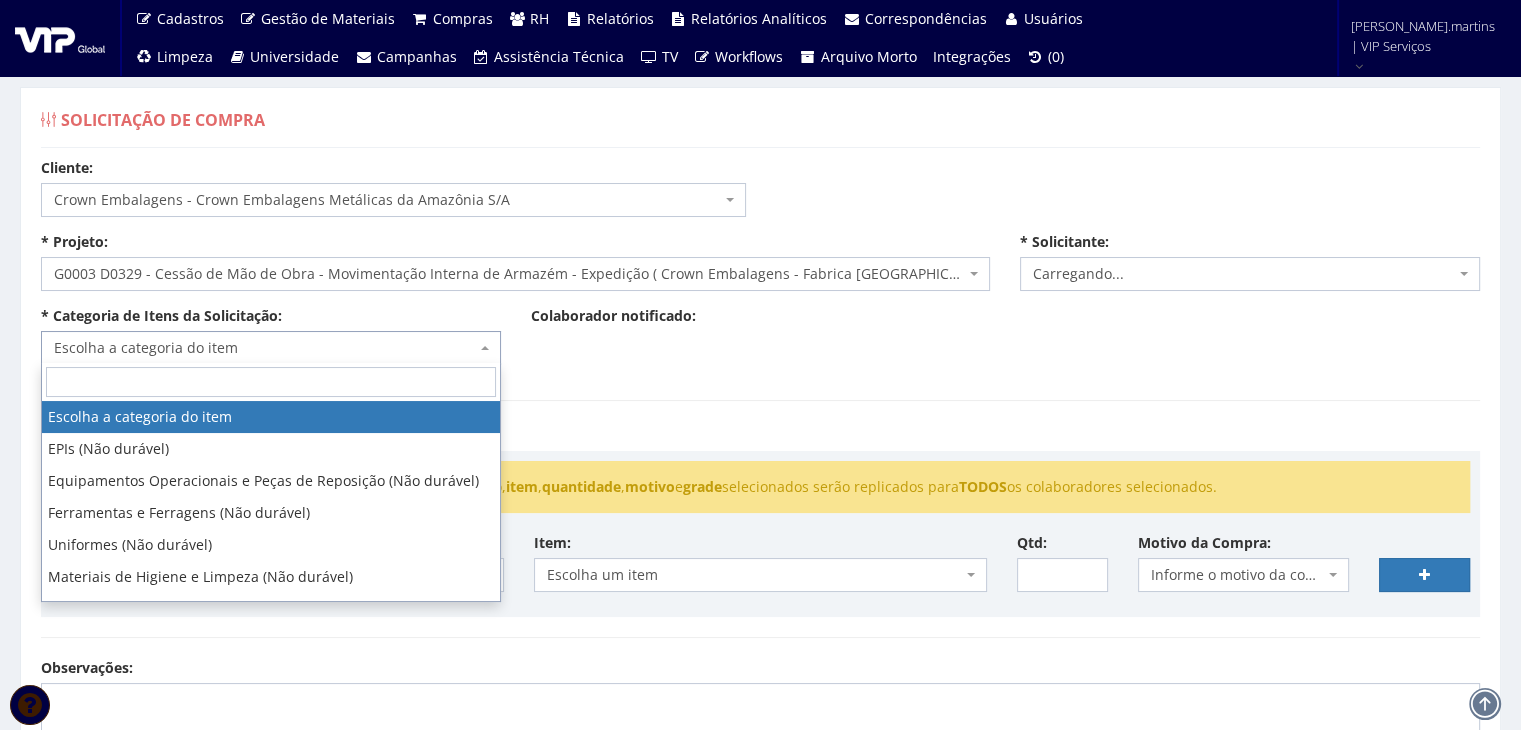 click on "Escolha a categoria do item" at bounding box center (265, 348) 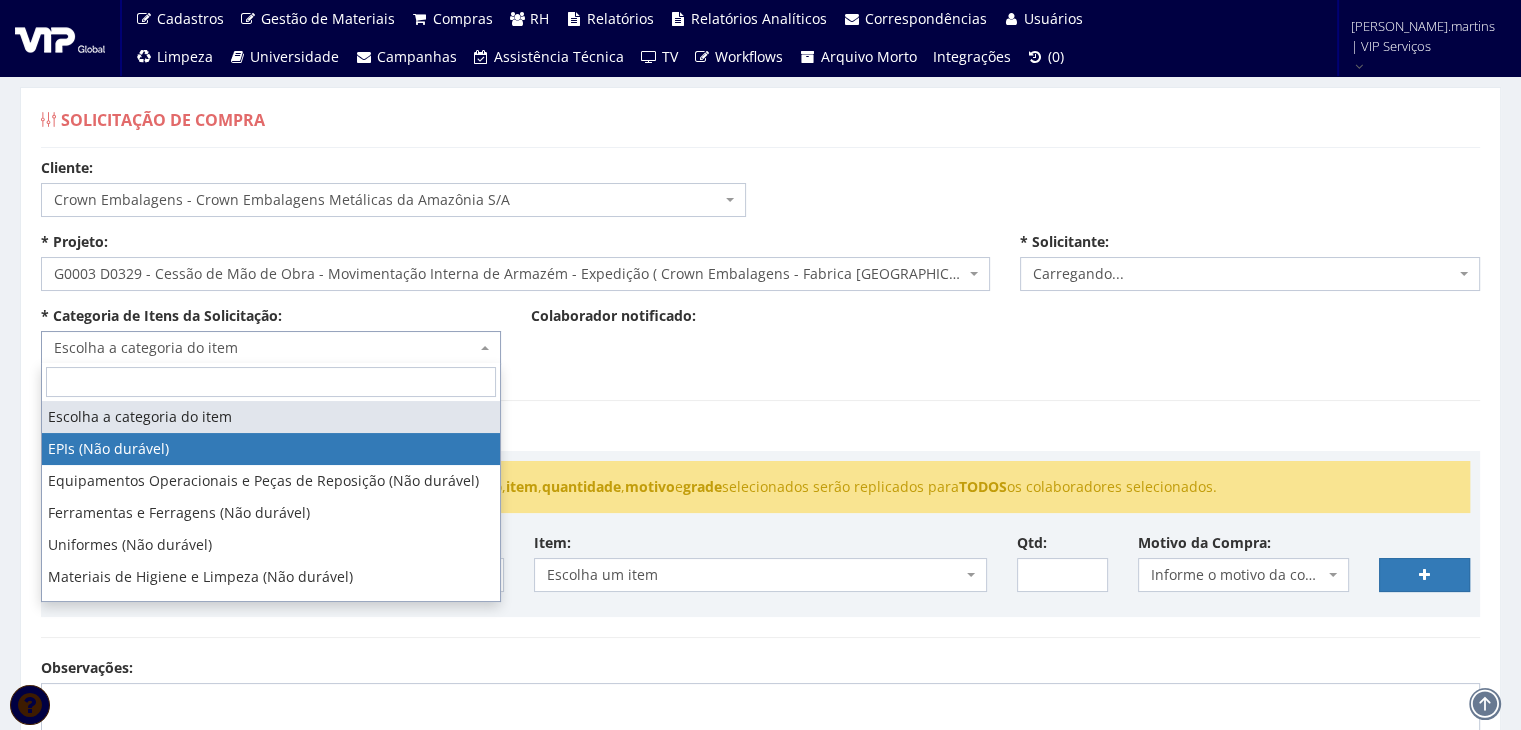 select on "2471" 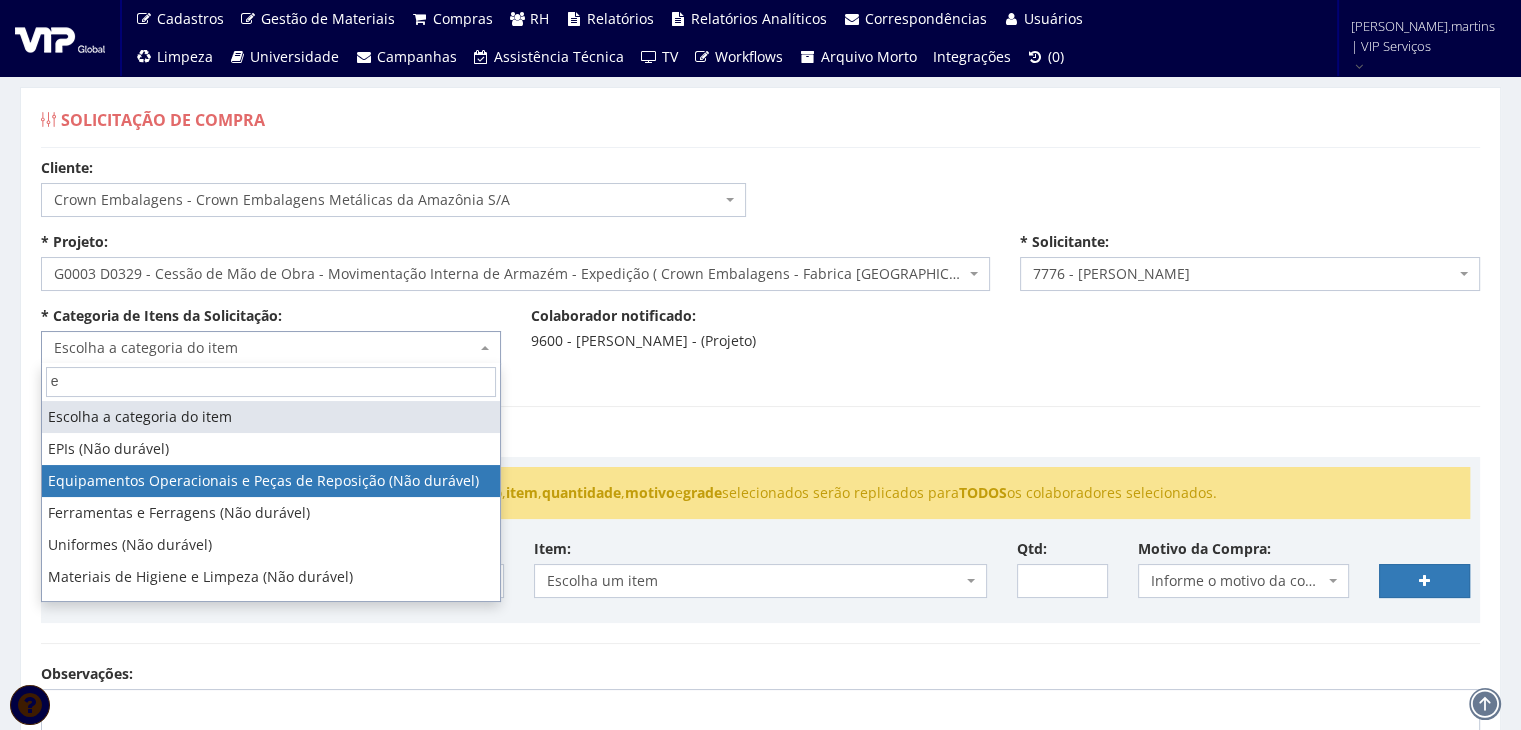 type on "ex" 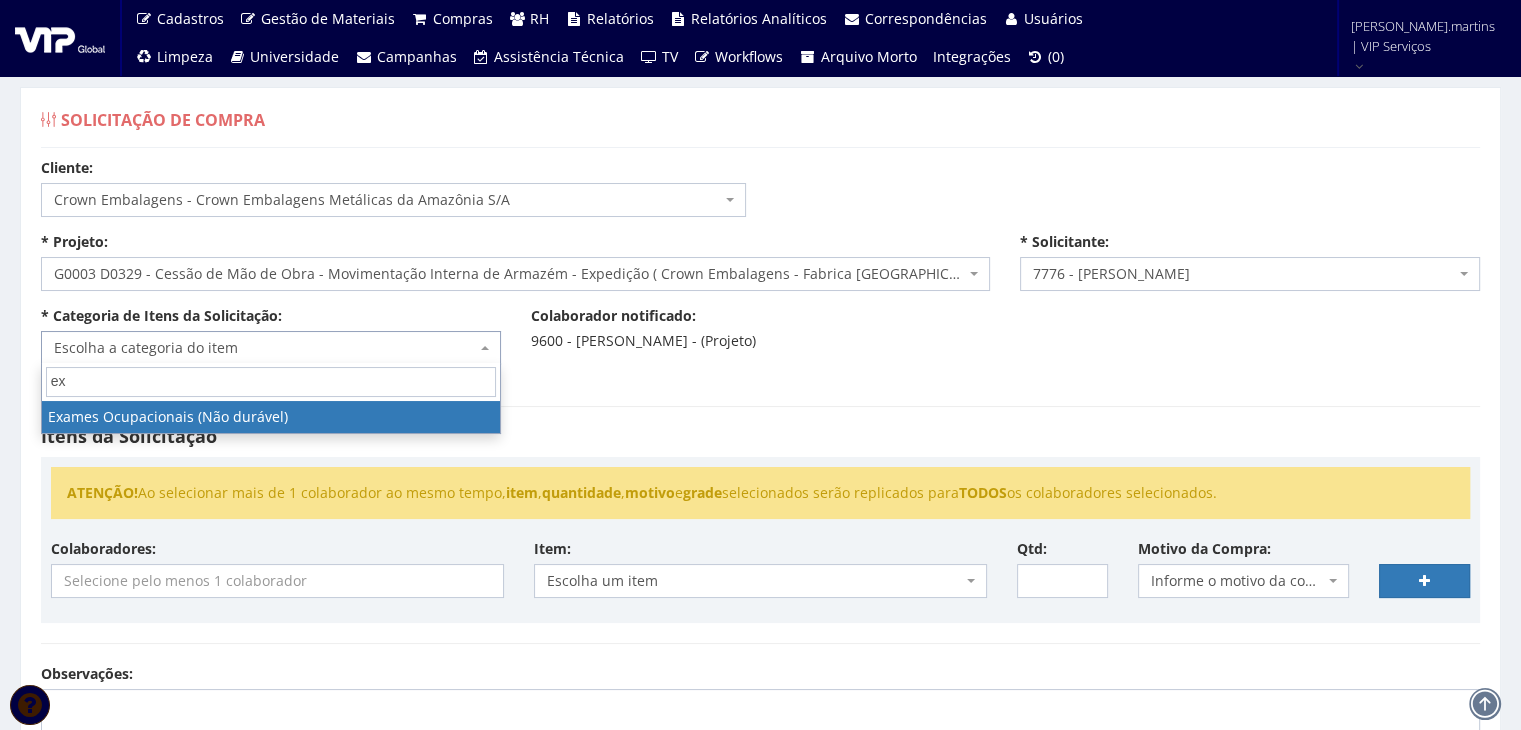 select on "24" 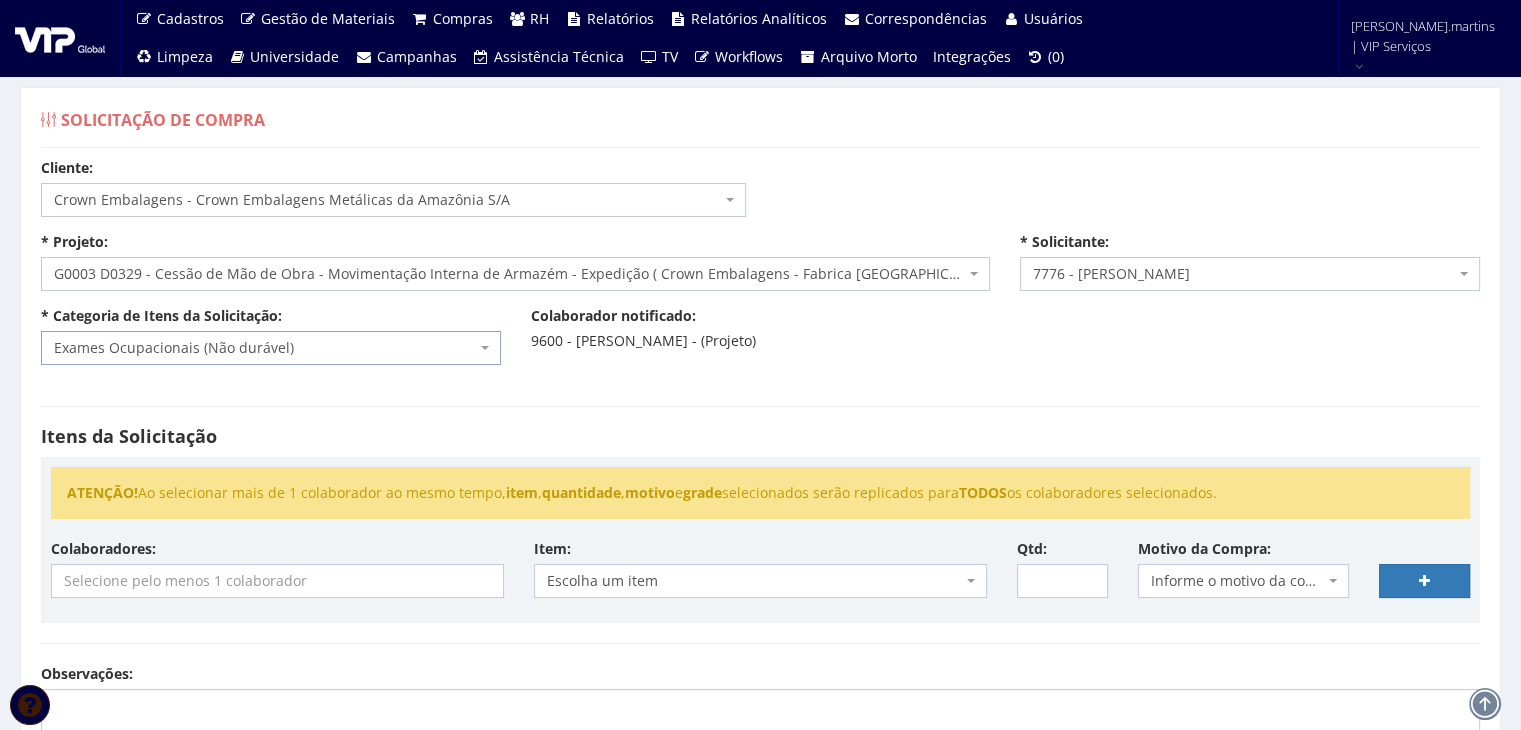 scroll, scrollTop: 200, scrollLeft: 0, axis: vertical 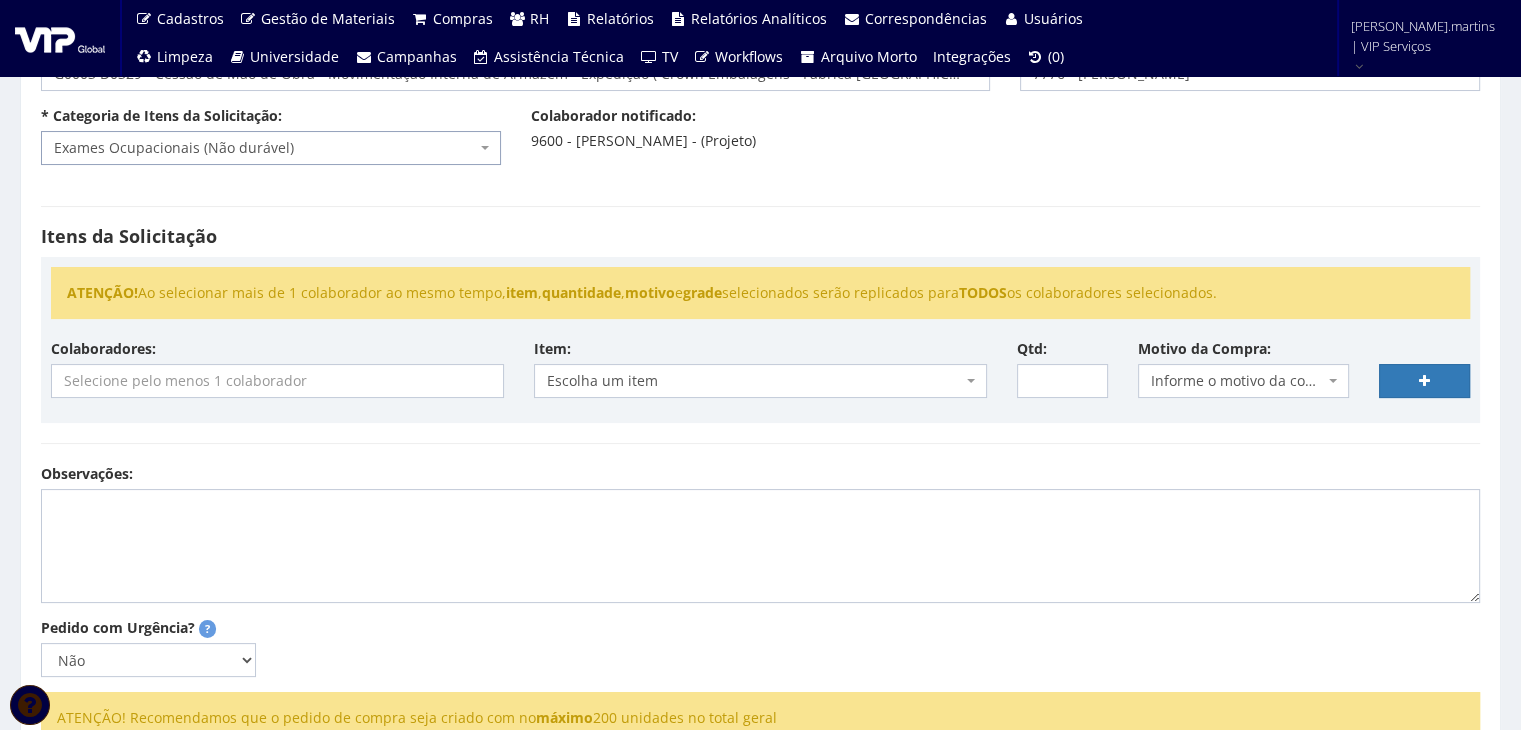 click at bounding box center (277, 381) 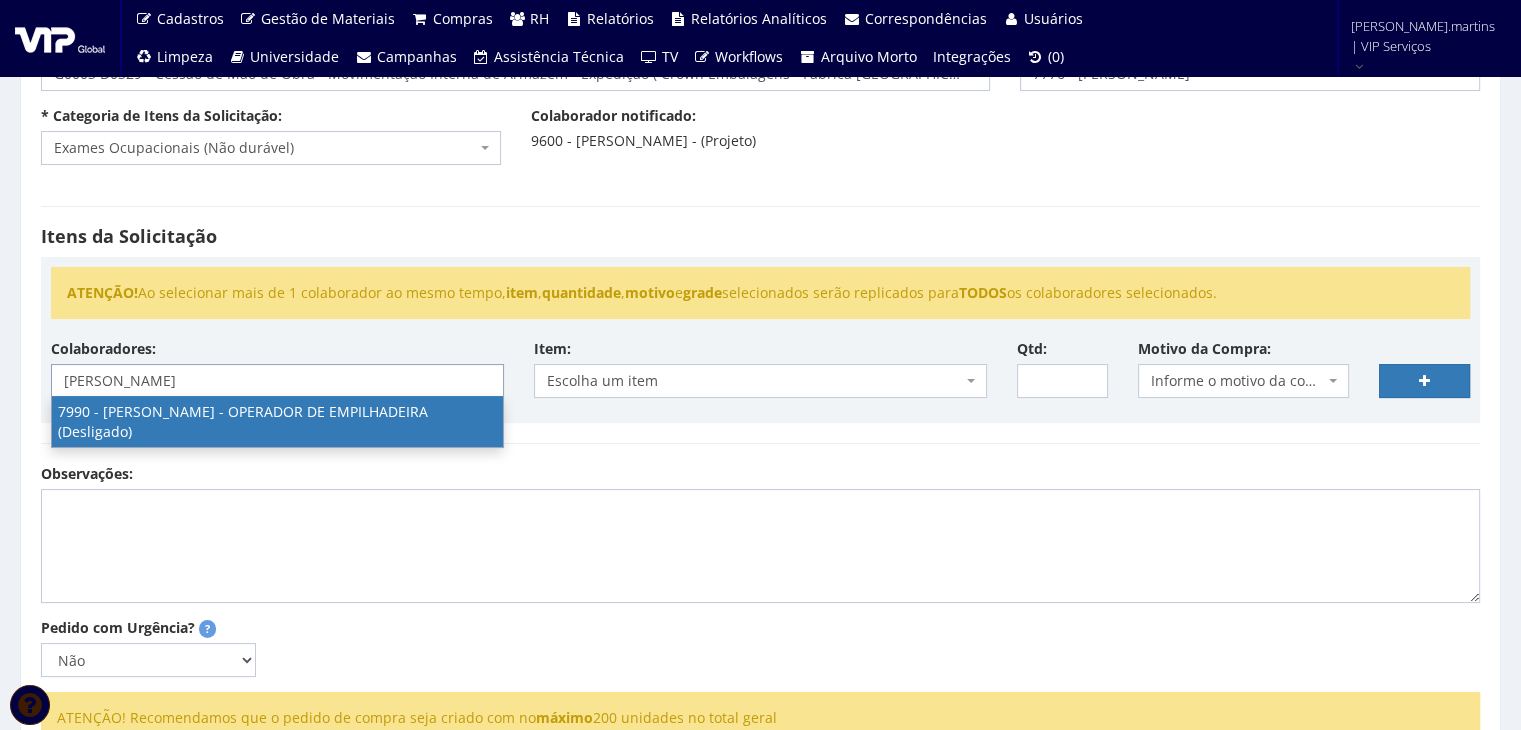 type on "luiz pa" 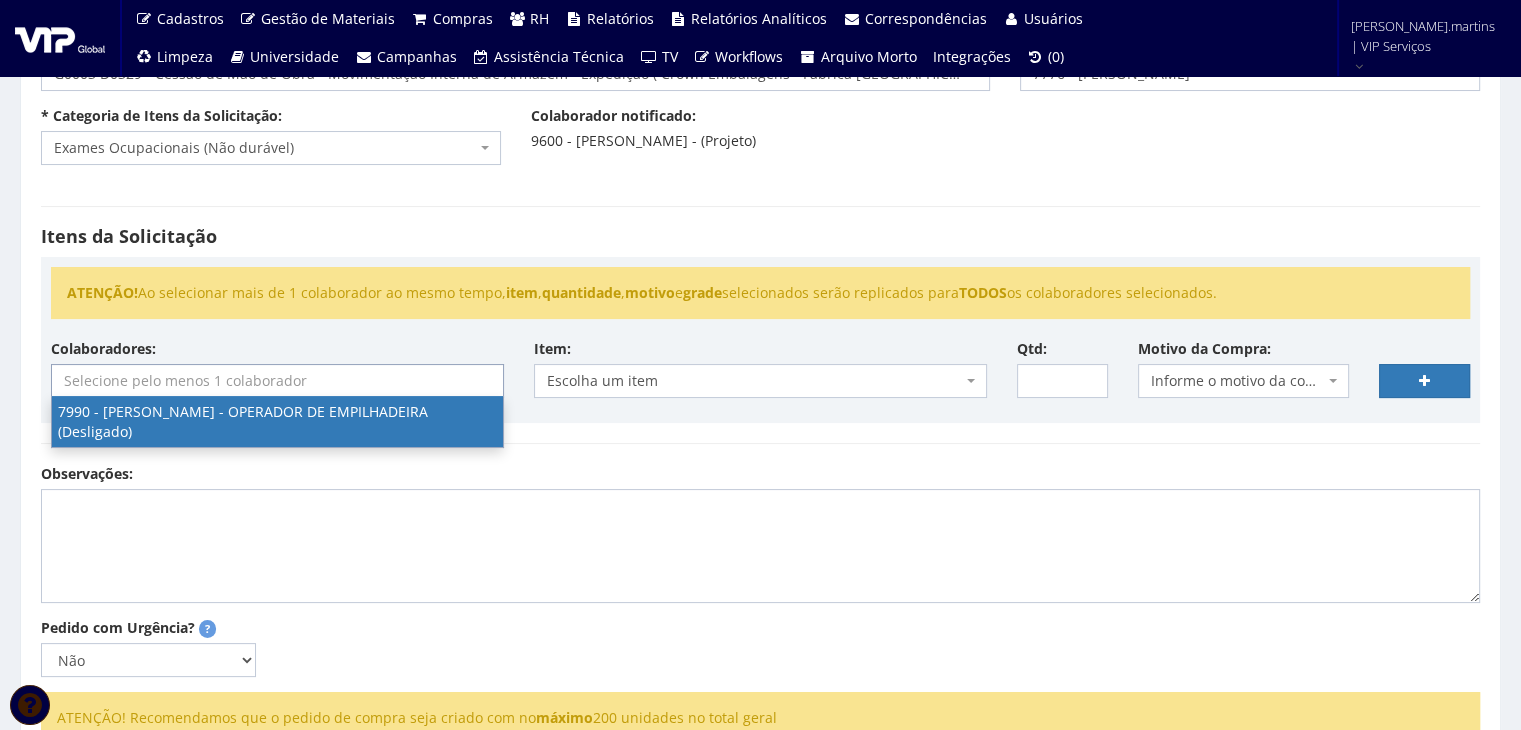 scroll, scrollTop: 1030, scrollLeft: 0, axis: vertical 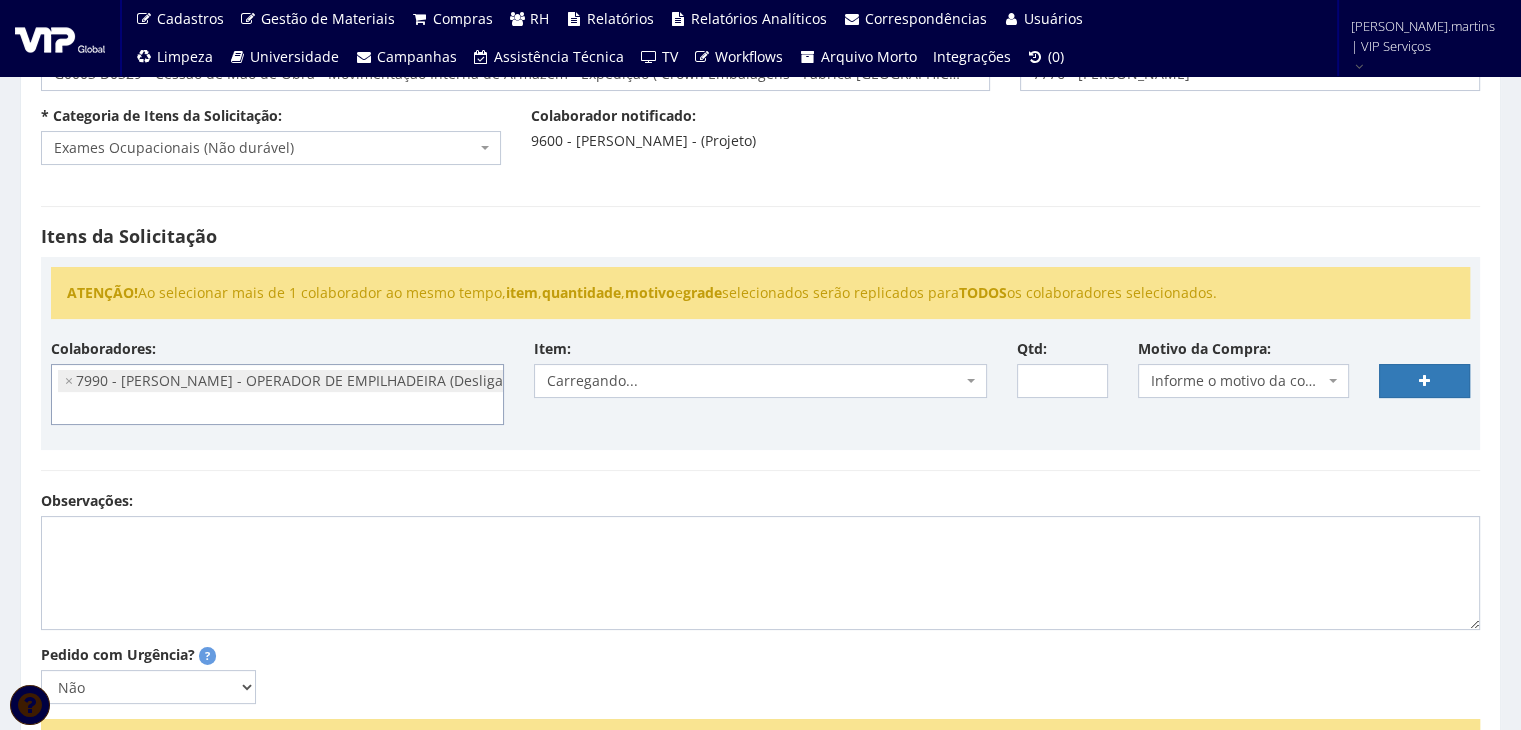 click on "Carregando..." at bounding box center [754, 381] 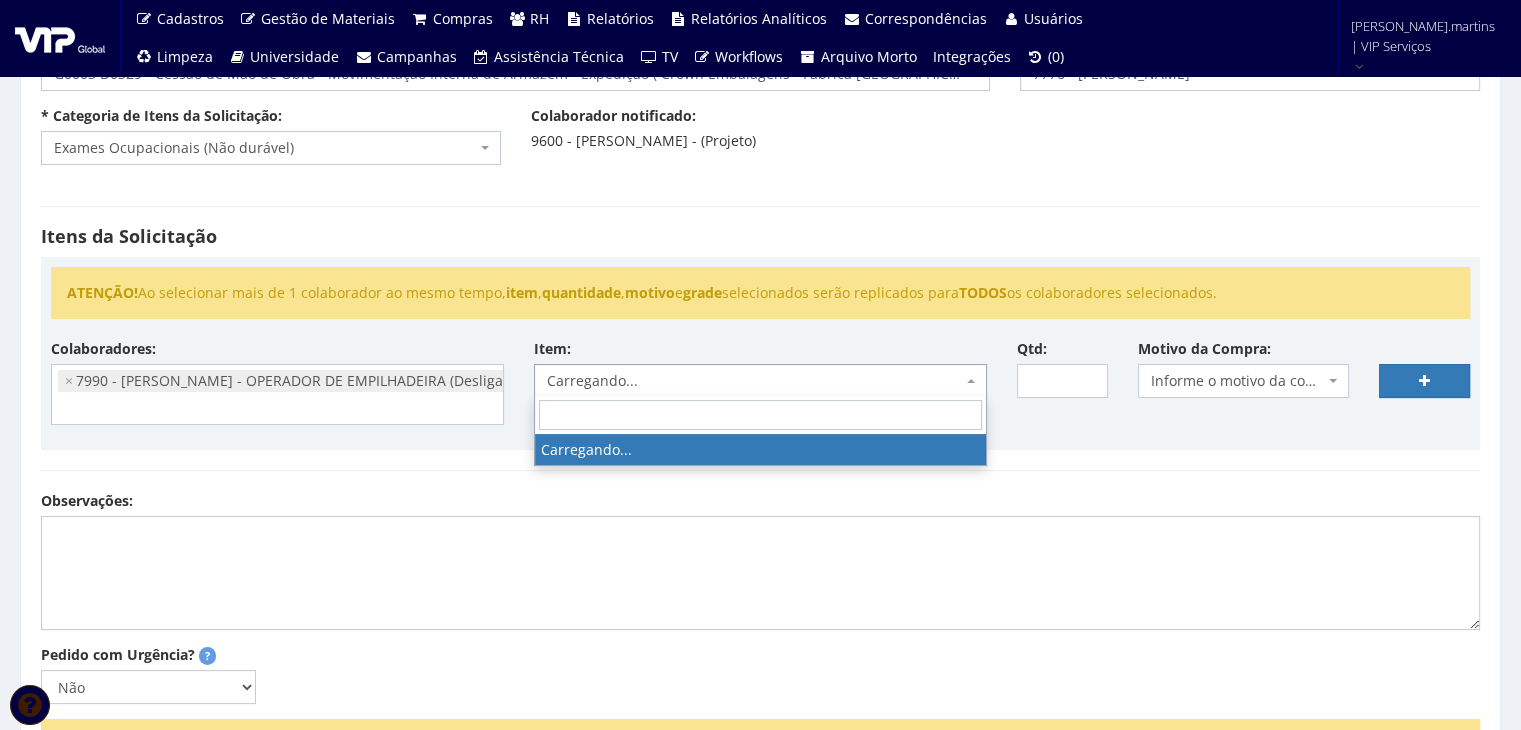 click on "Carregando..." at bounding box center [754, 381] 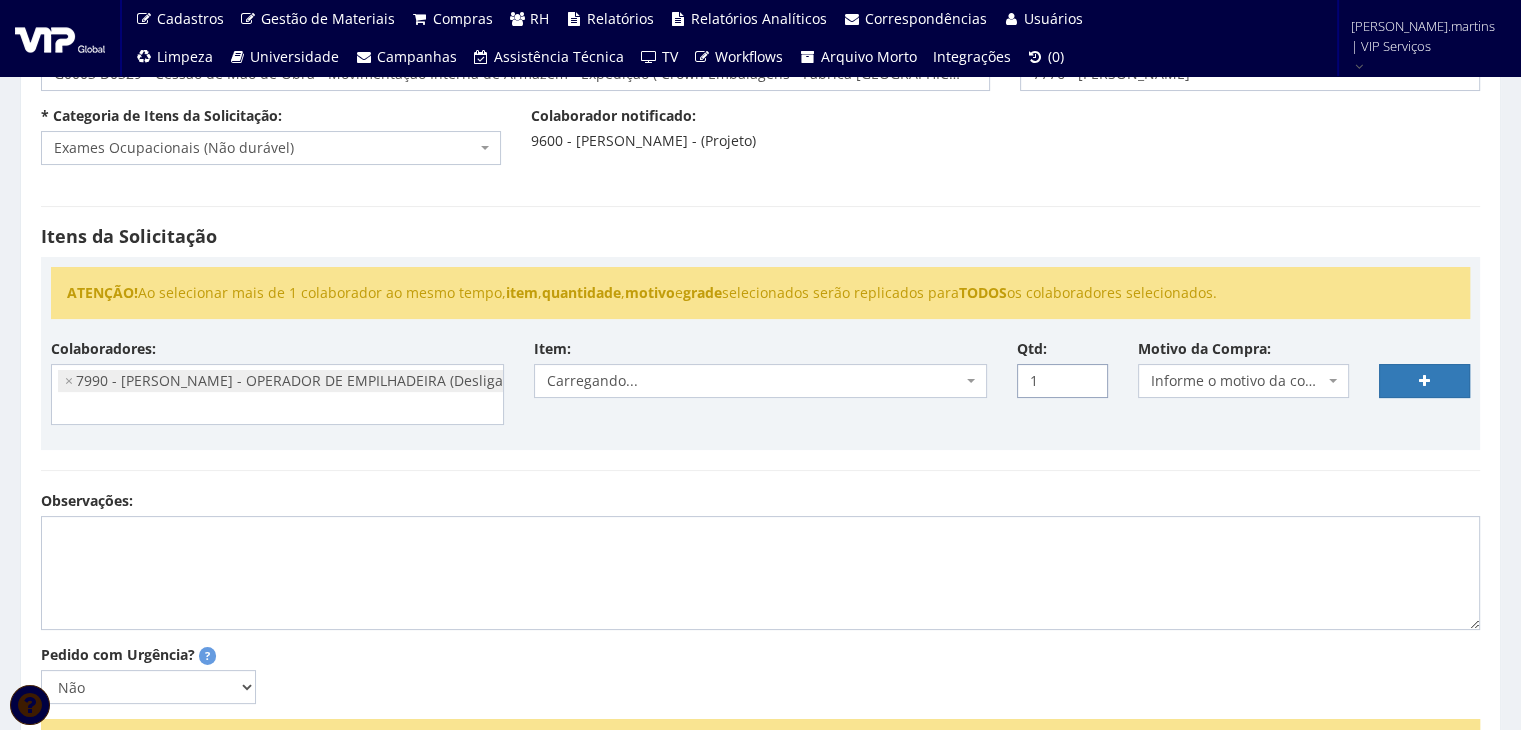 type on "1" 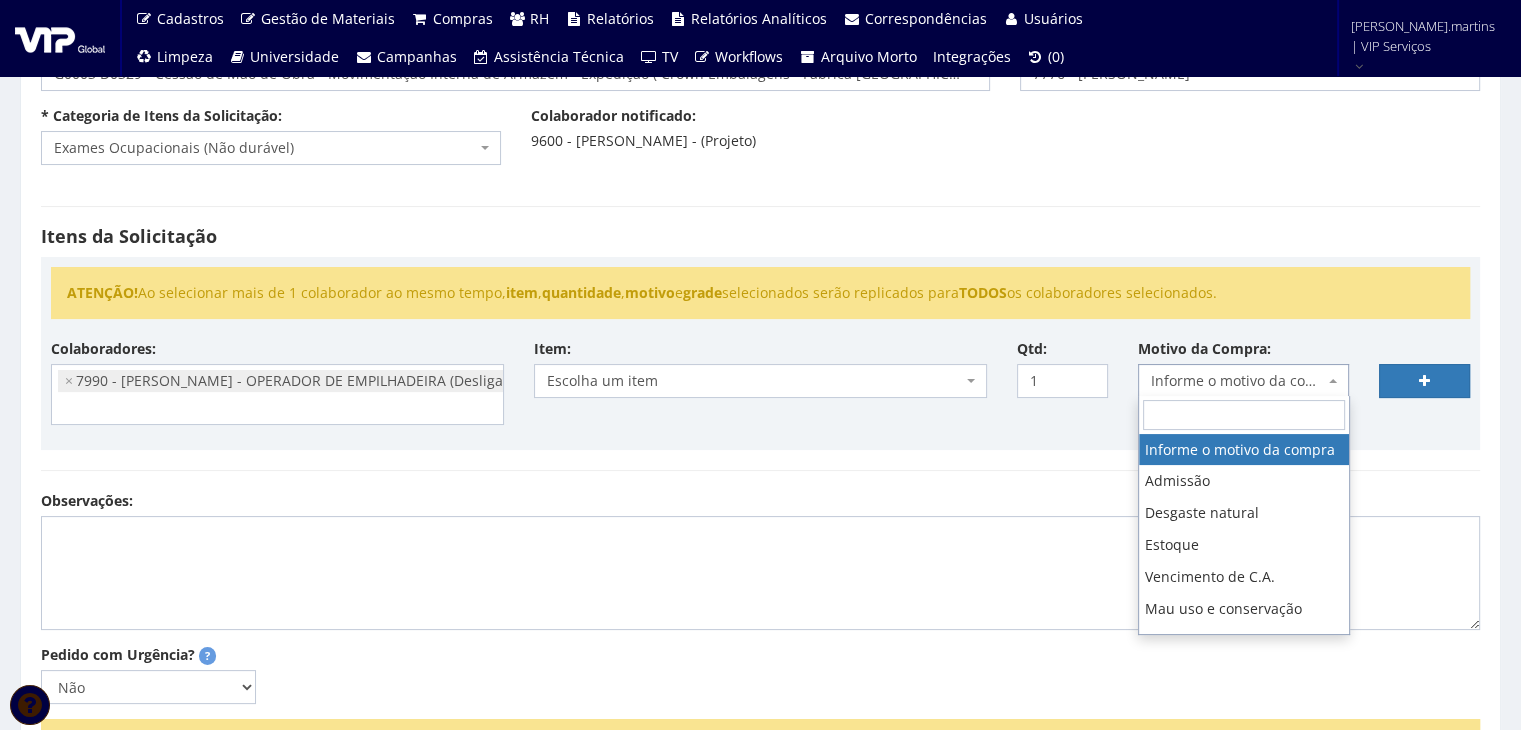click on "Informe o motivo da compra" at bounding box center (1244, 381) 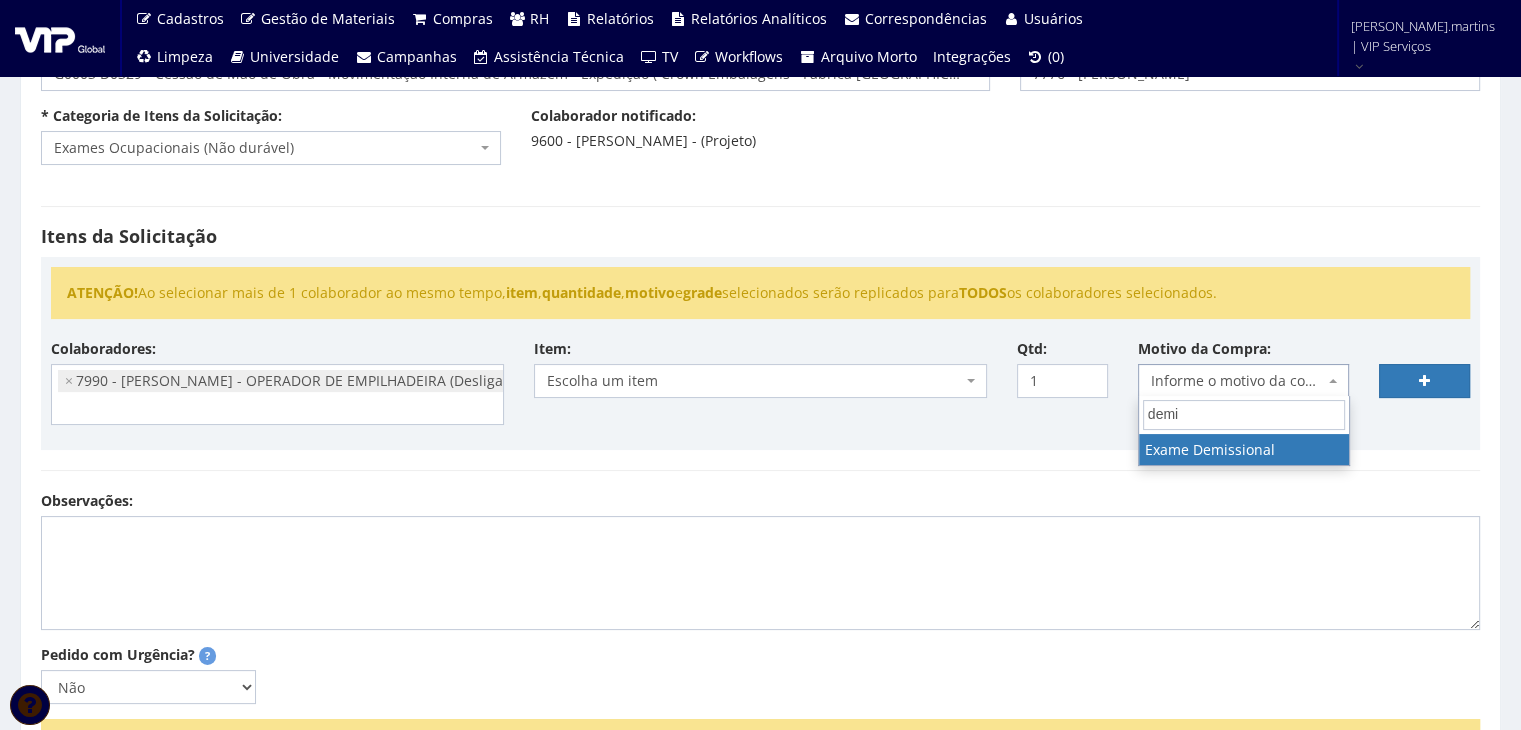 type on "demis" 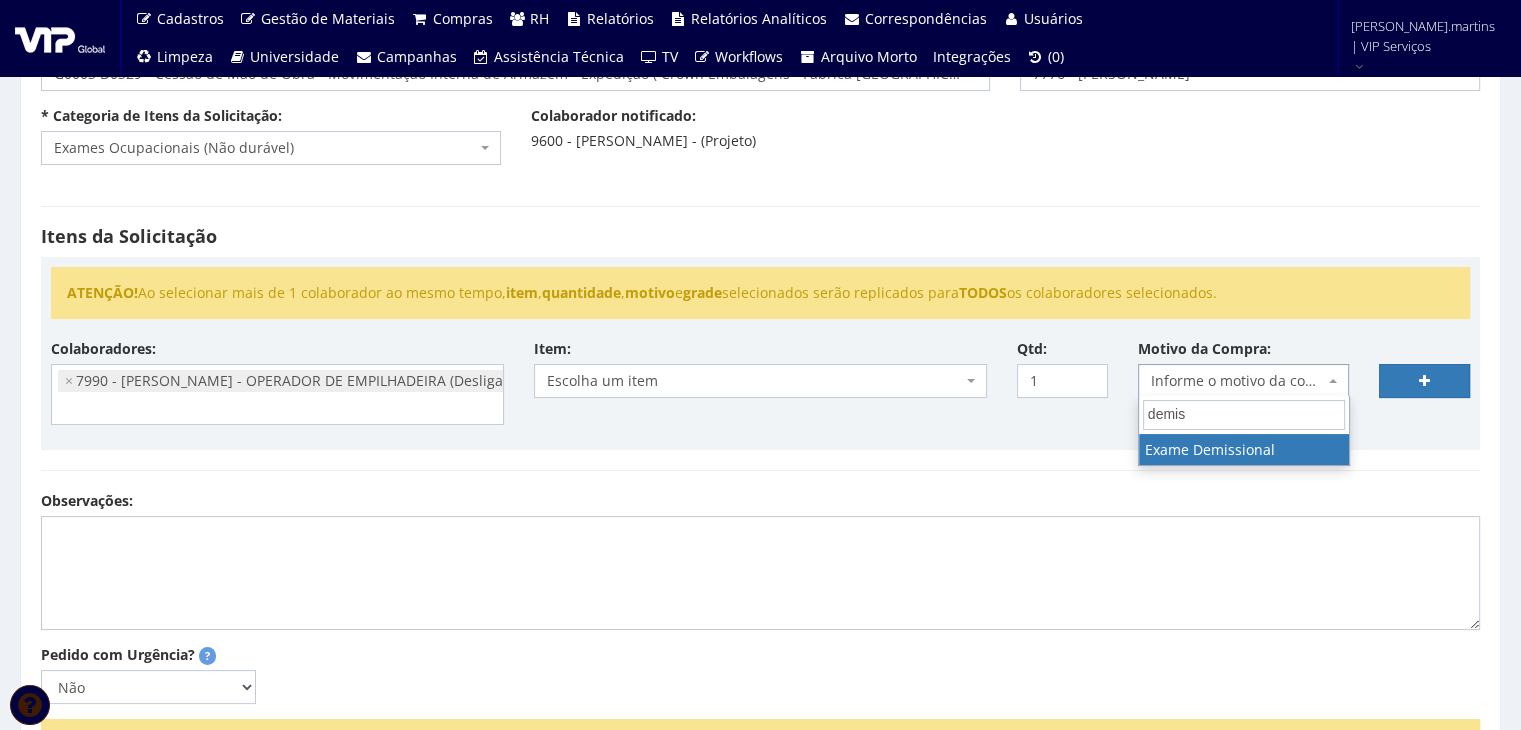 select on "20" 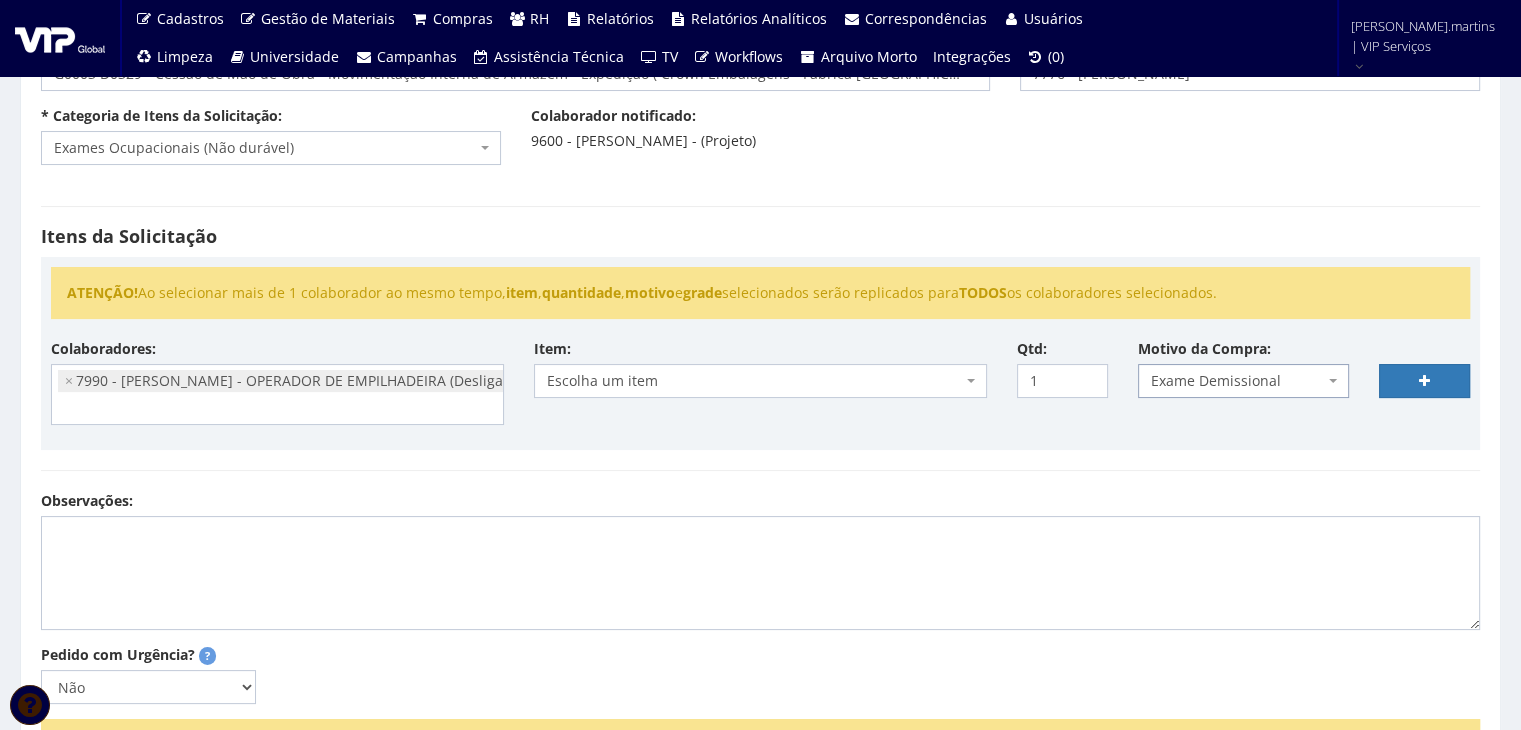 click on "Escolha um item" at bounding box center [754, 381] 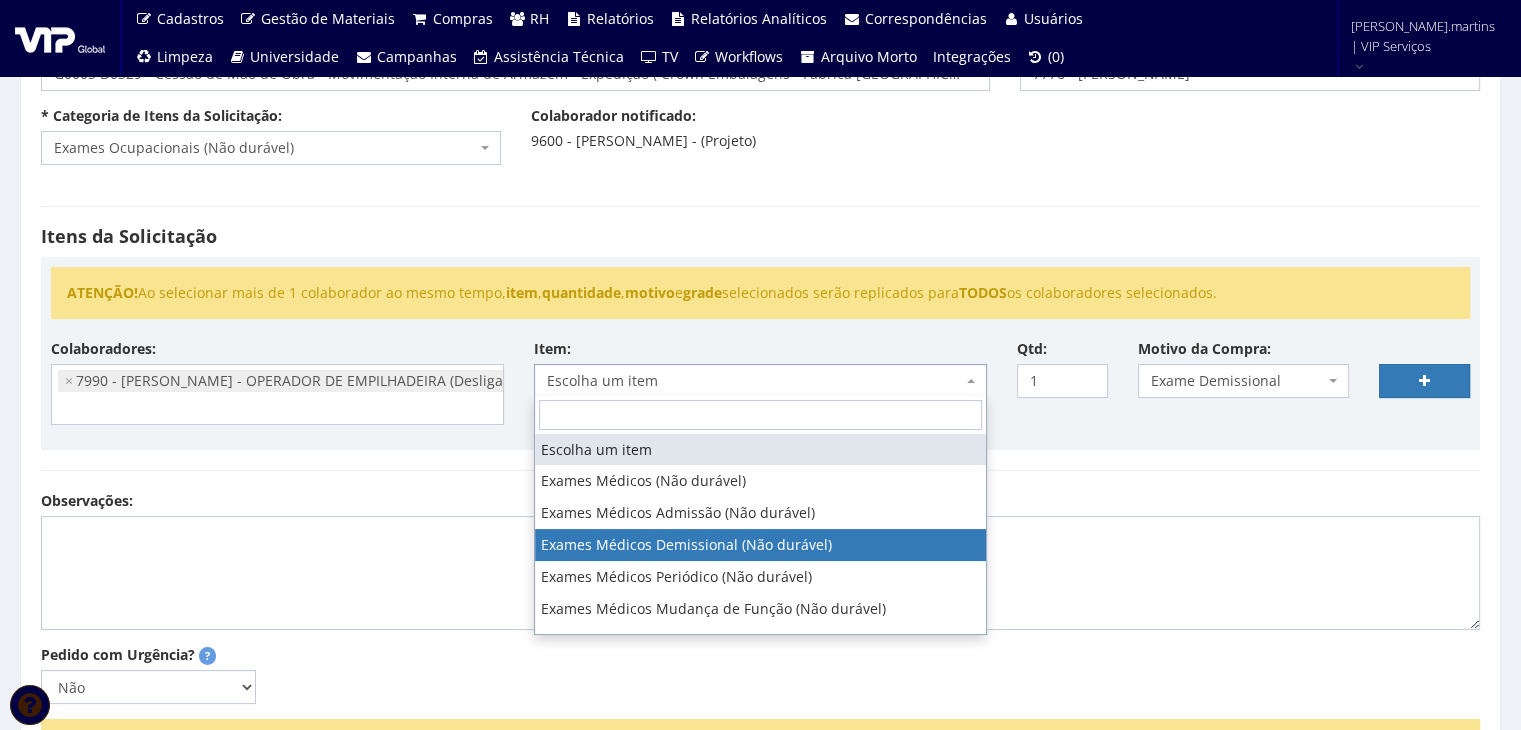 select on "488" 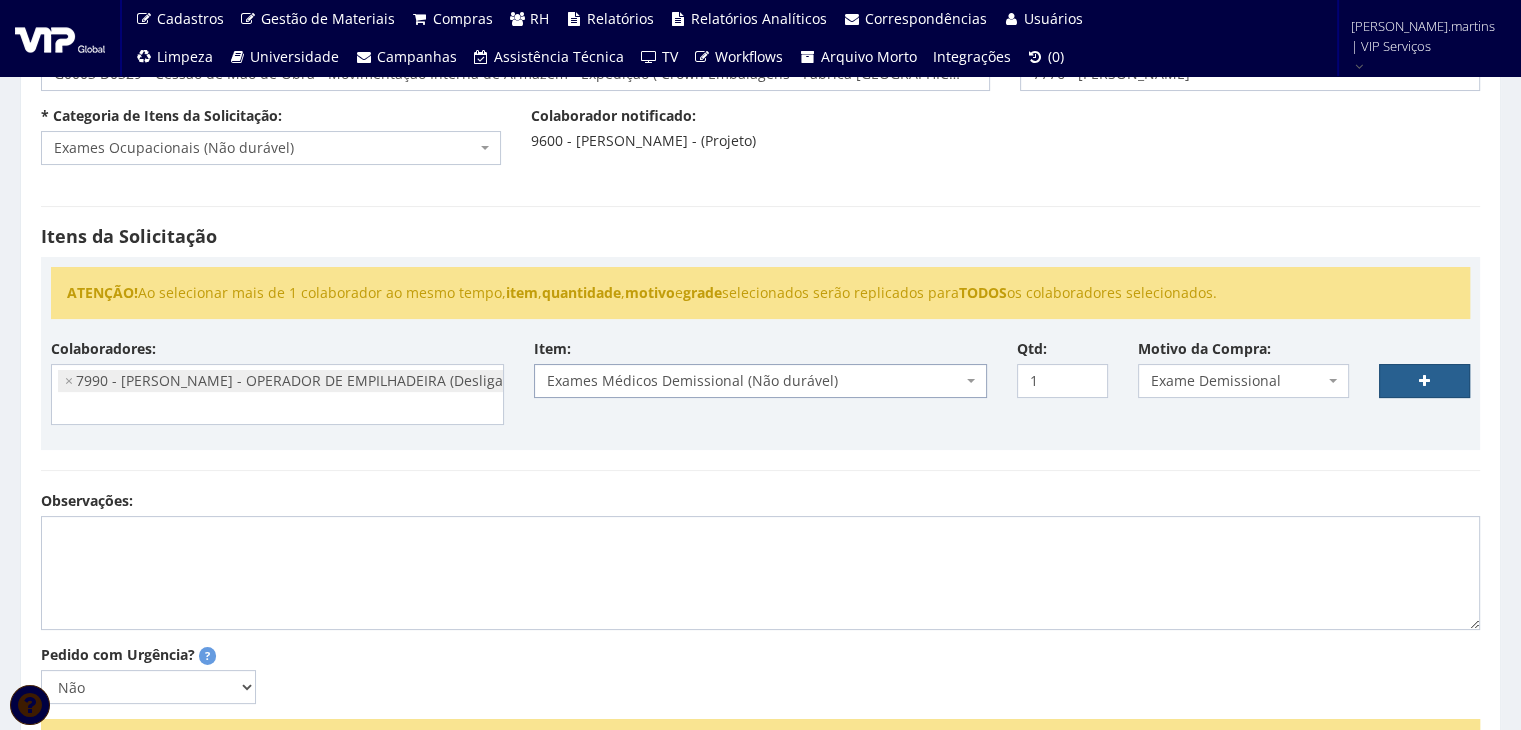 click at bounding box center (1424, 381) 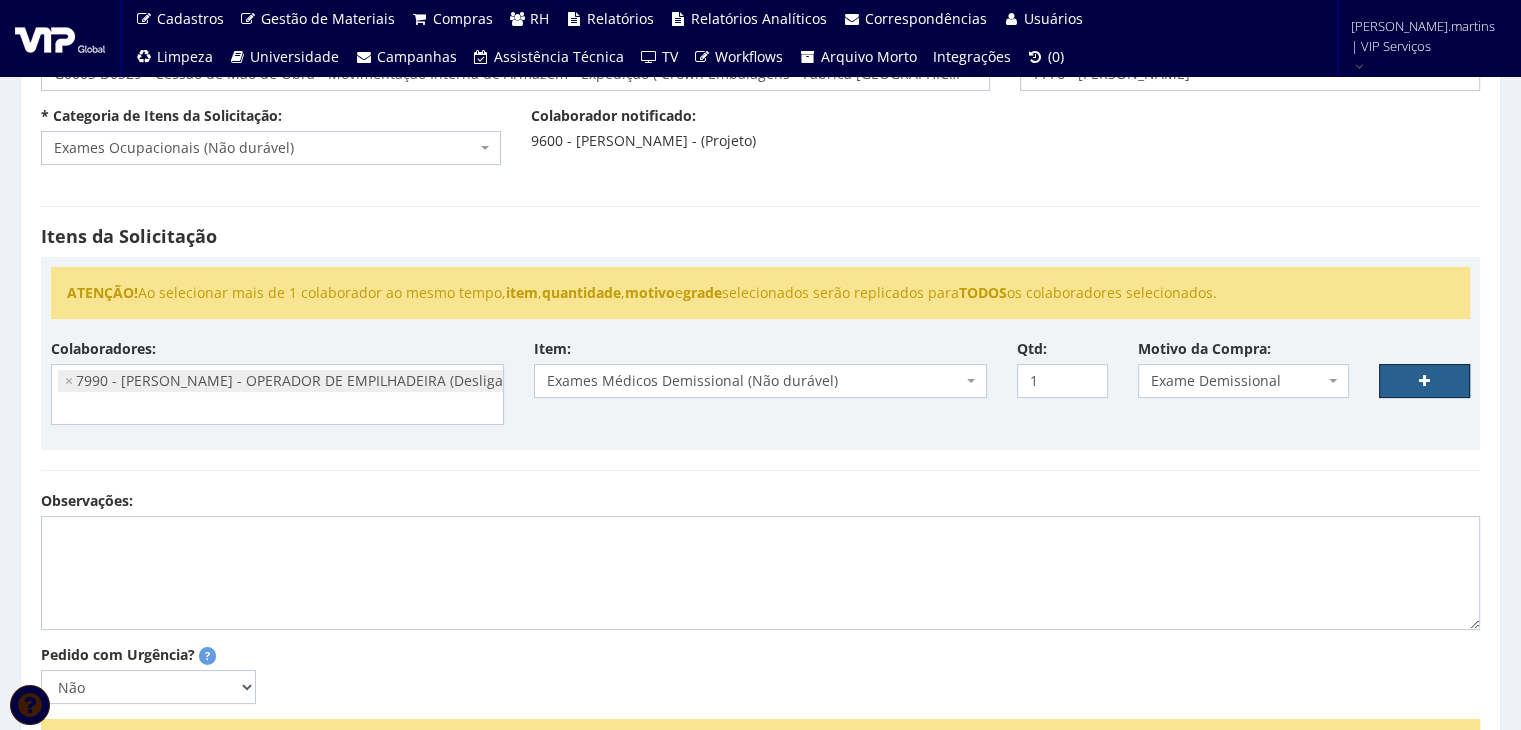 select 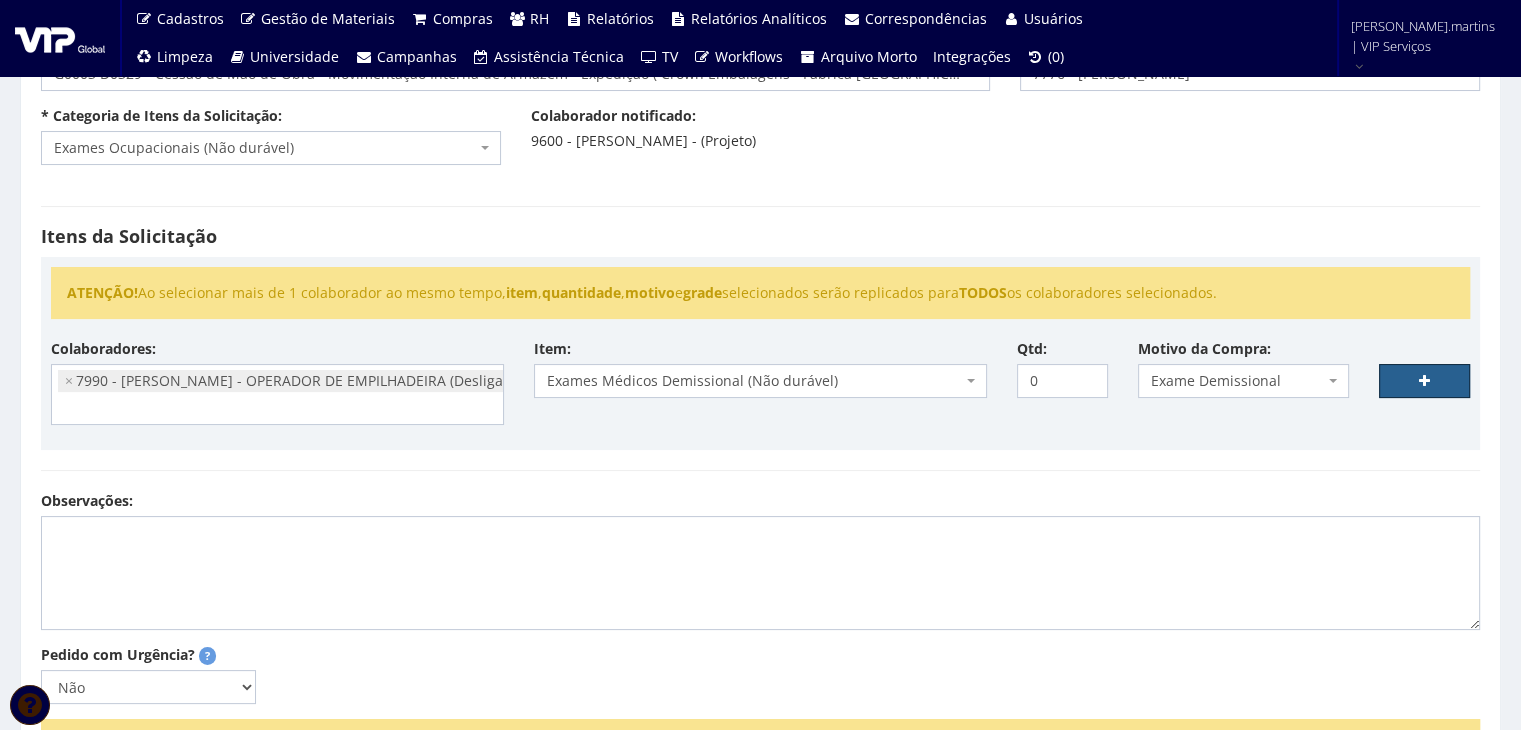 select 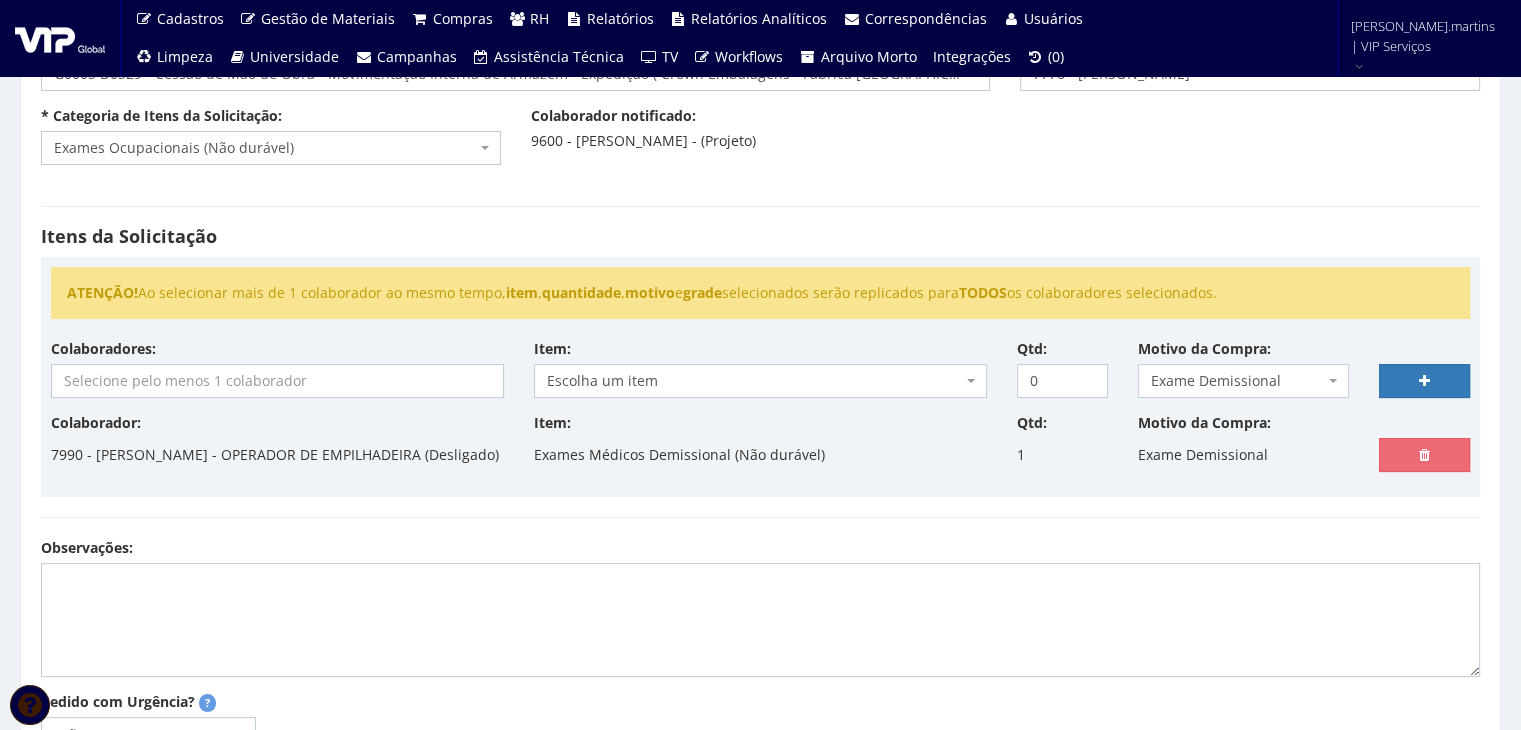 click at bounding box center (277, 381) 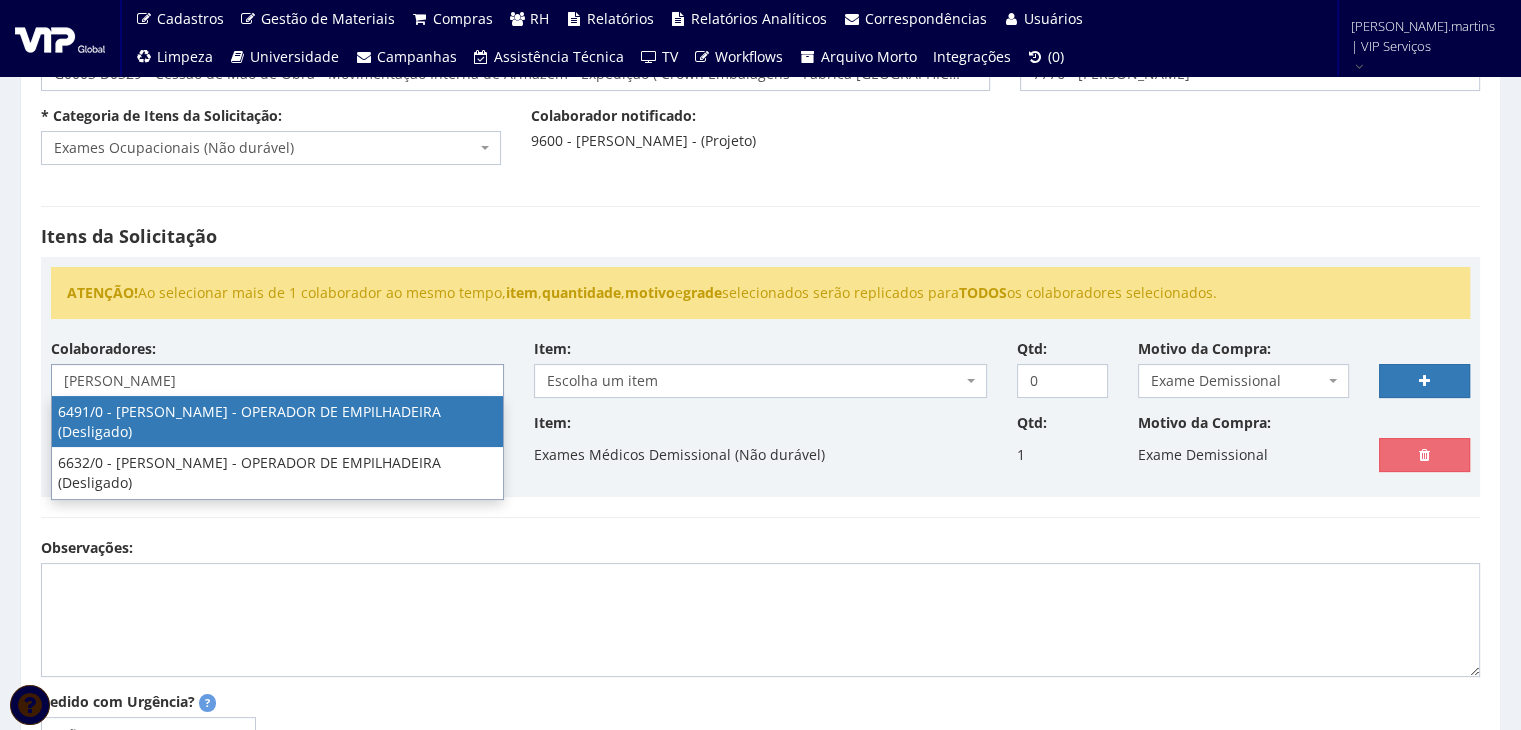 type on "luiz c" 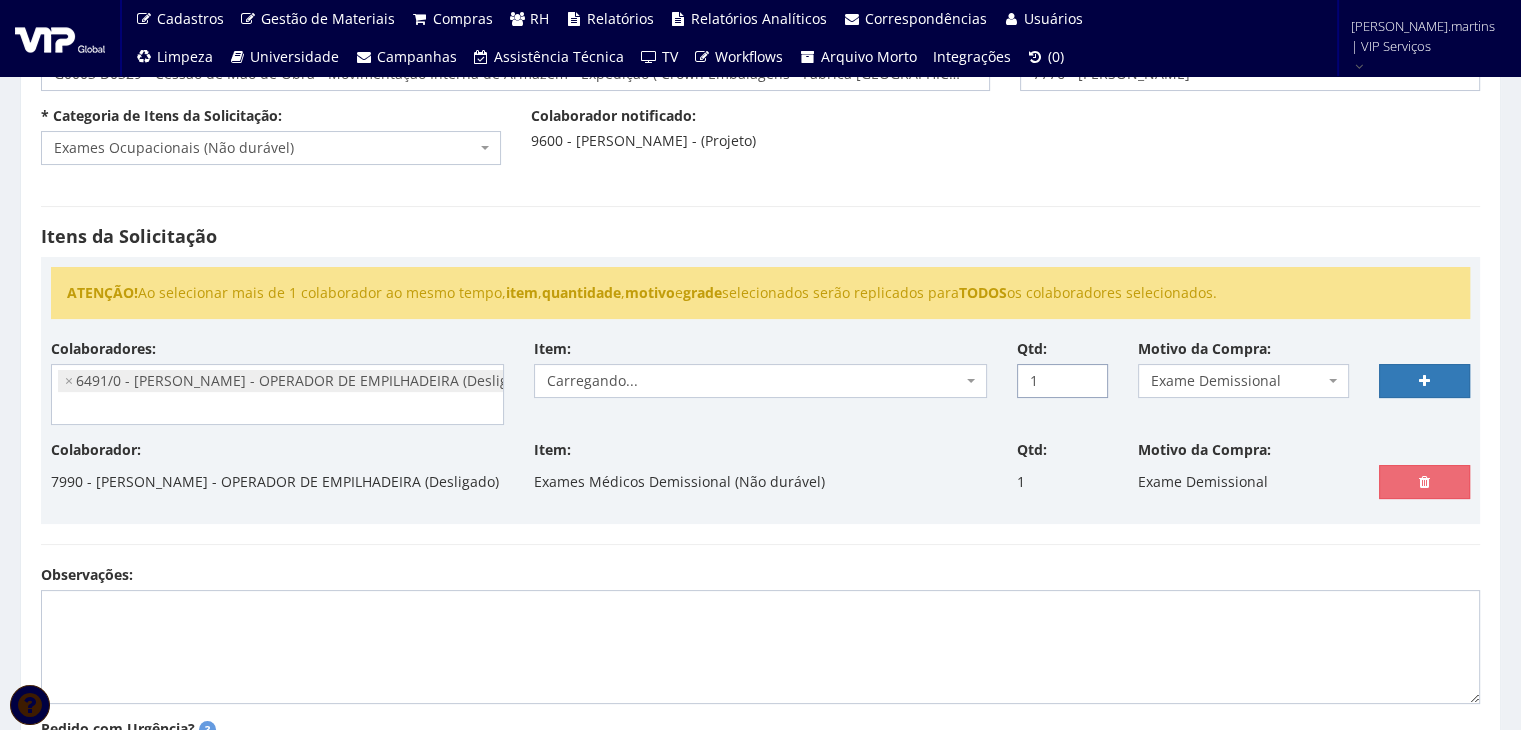 type on "1" 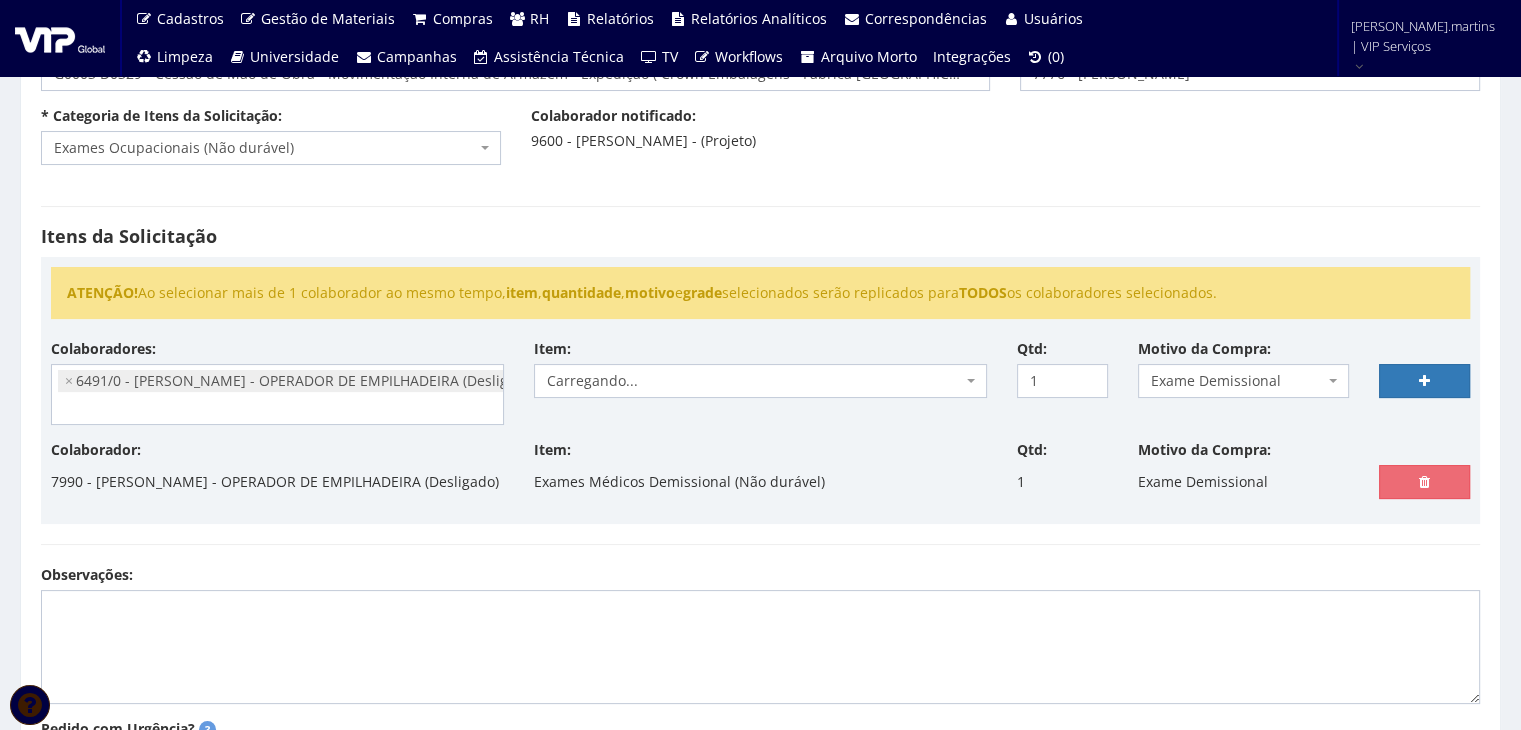 click on "Carregando..." at bounding box center [754, 381] 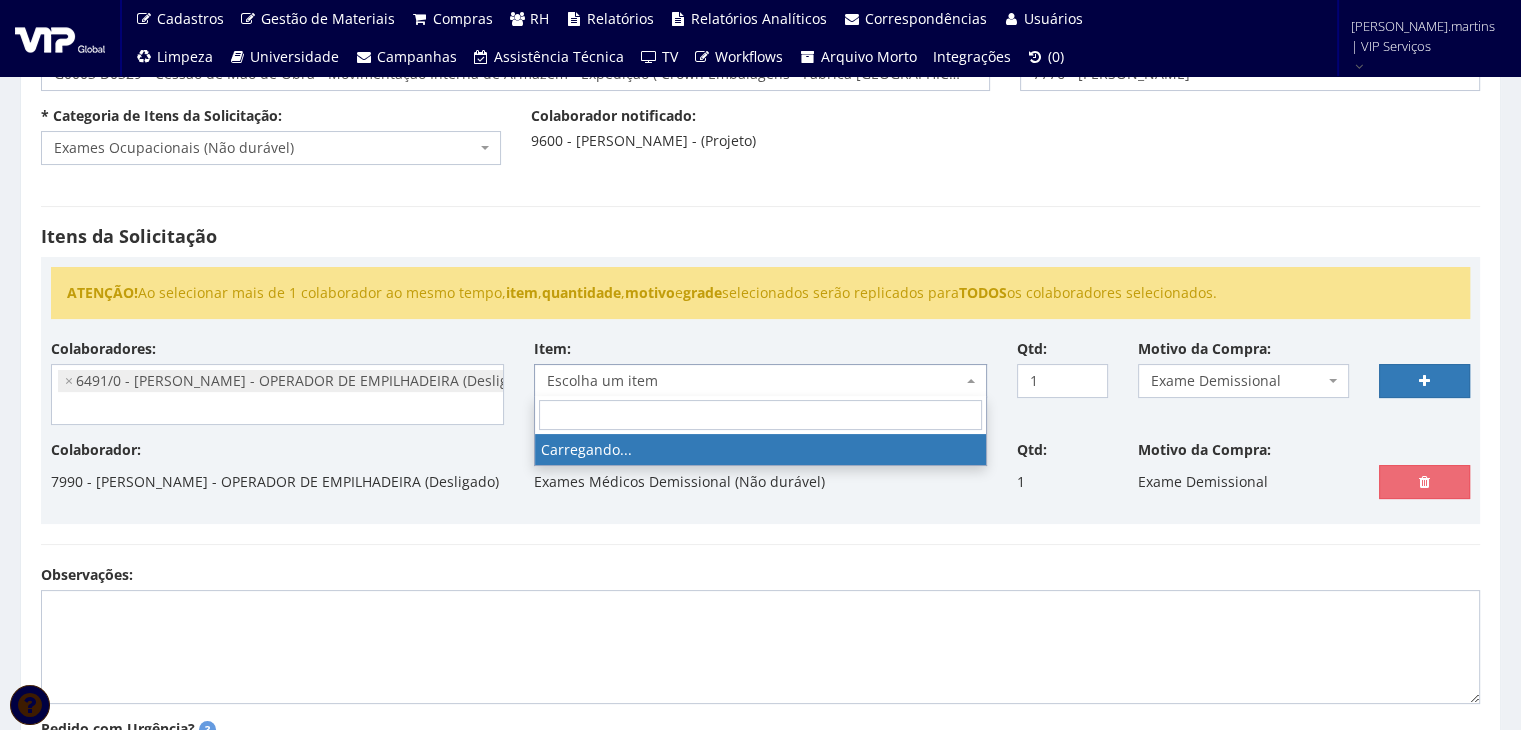 click on "Escolha um item" at bounding box center (754, 381) 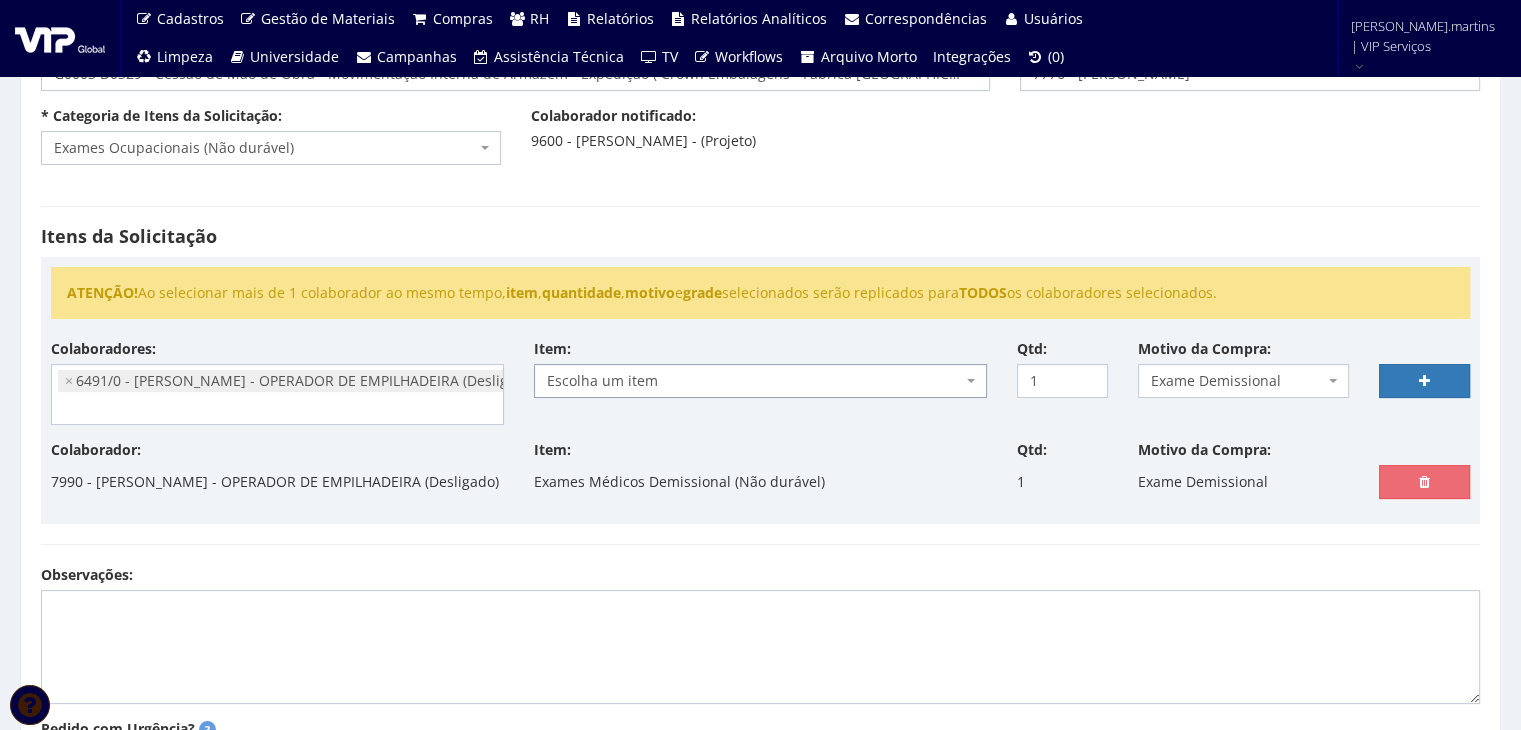click on "Escolha um item" at bounding box center [754, 381] 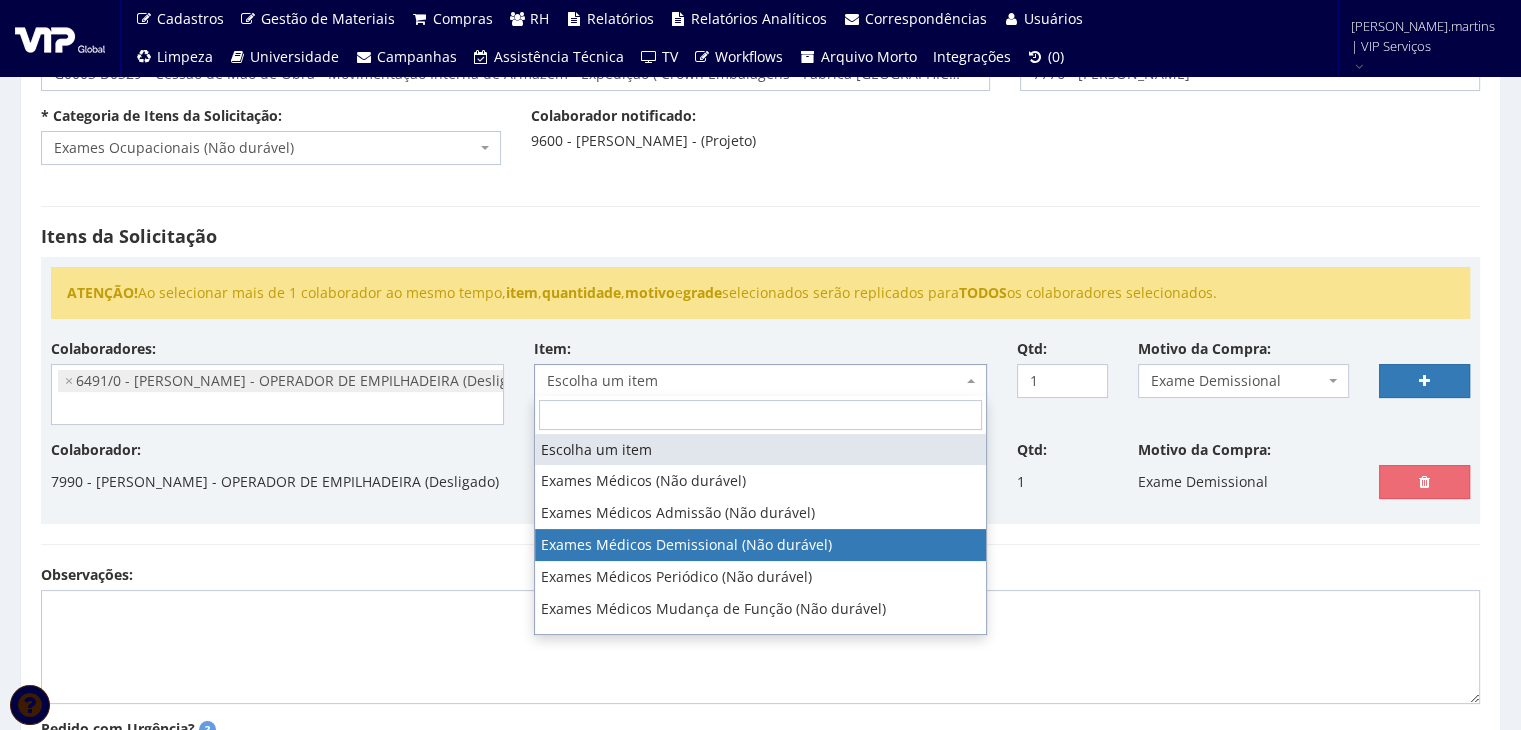 select on "488" 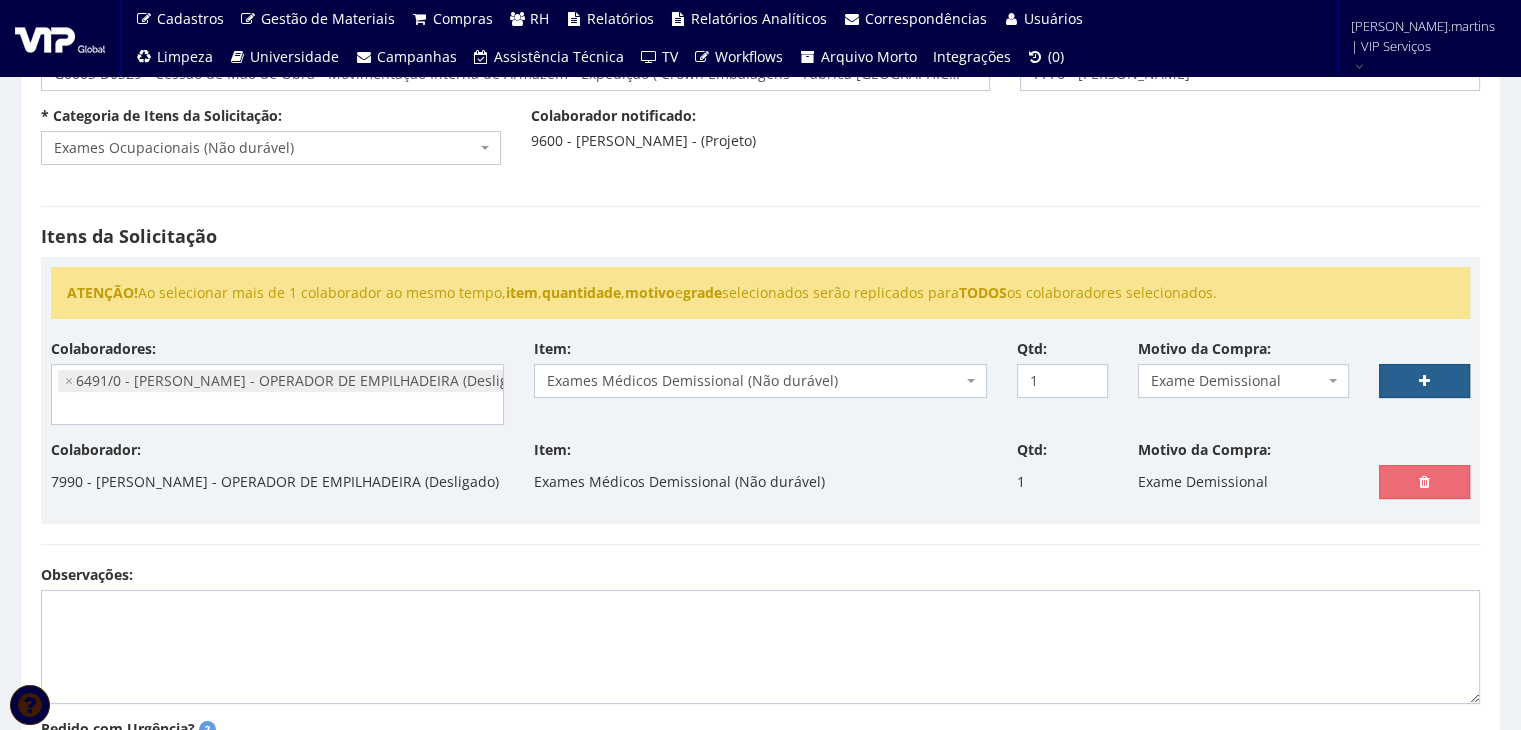 click at bounding box center (1424, 381) 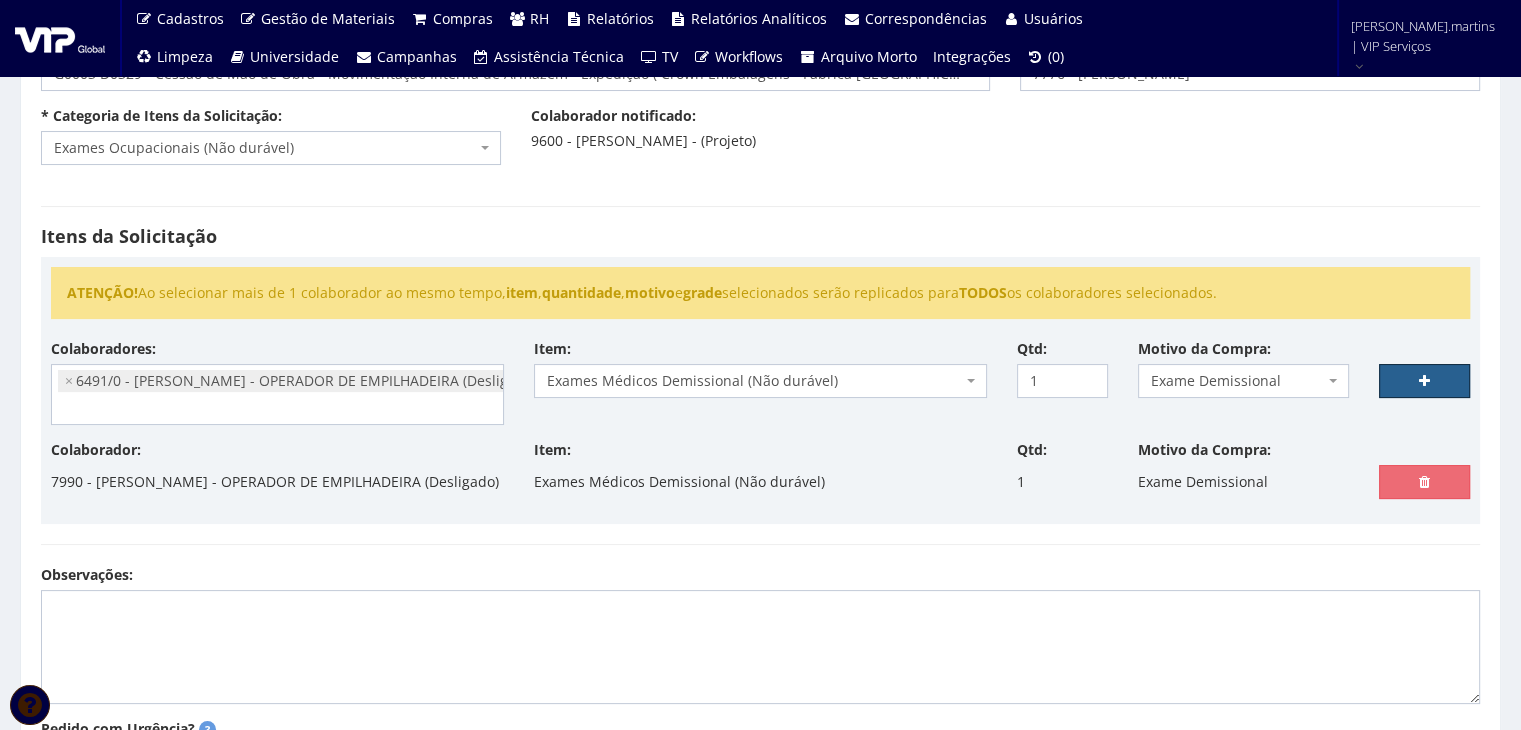 select 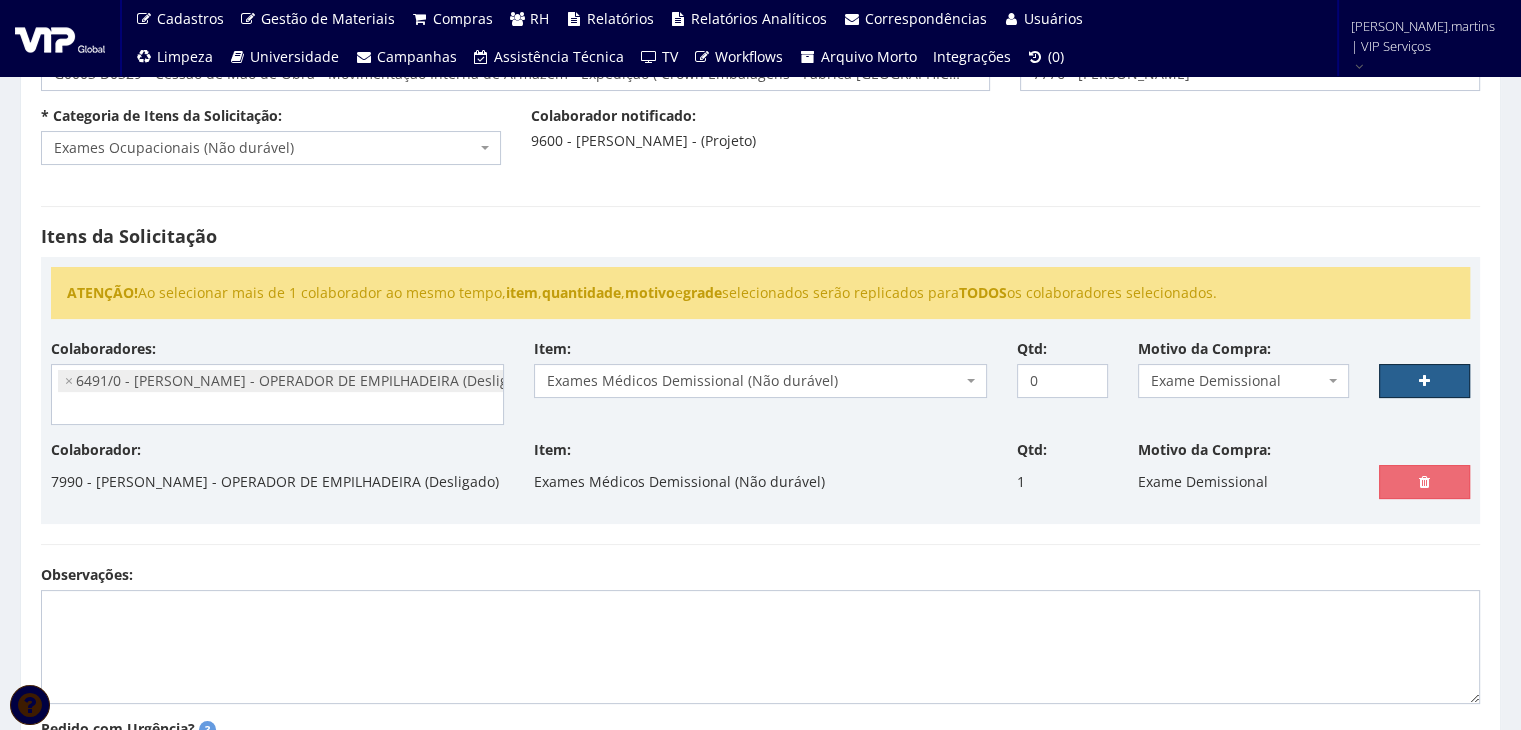 select 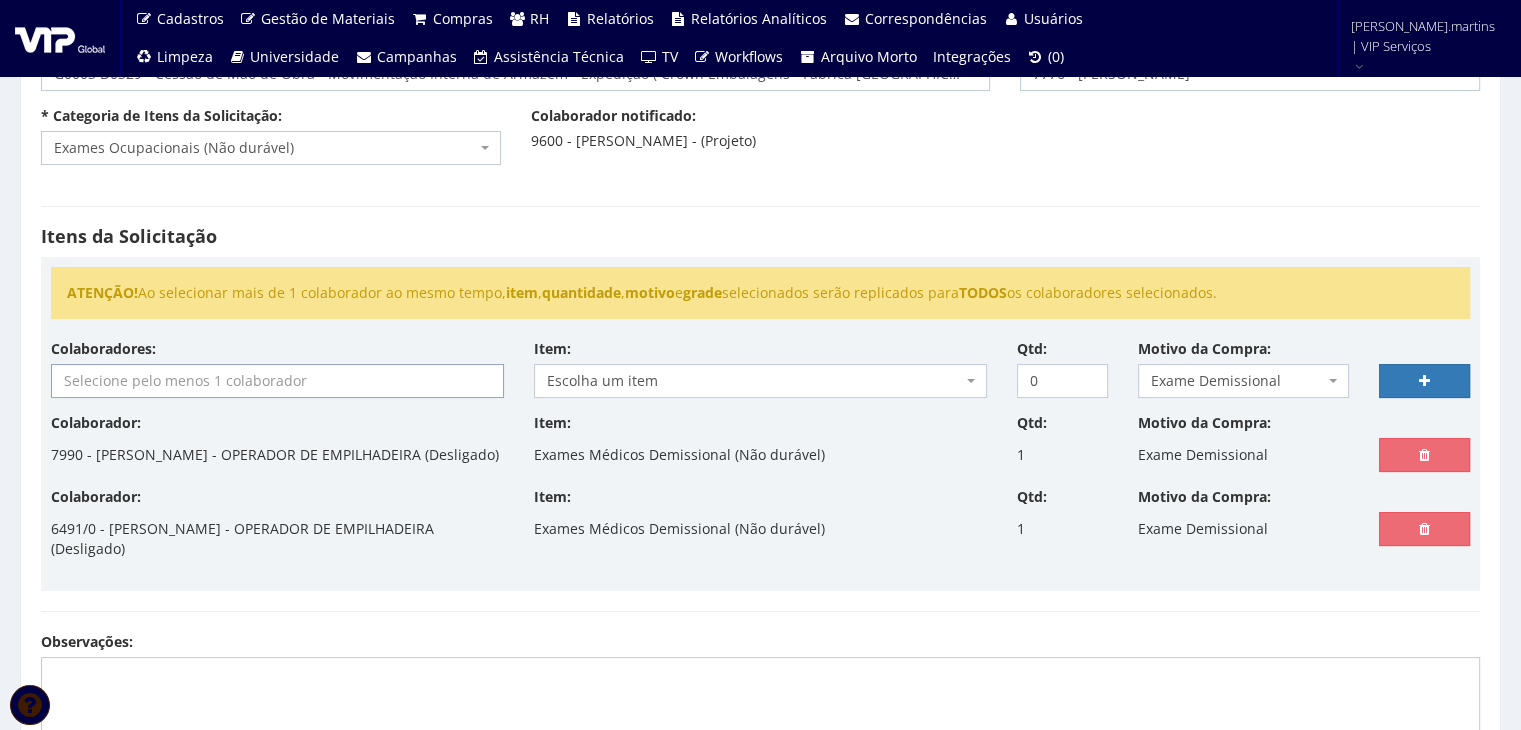 click at bounding box center [277, 381] 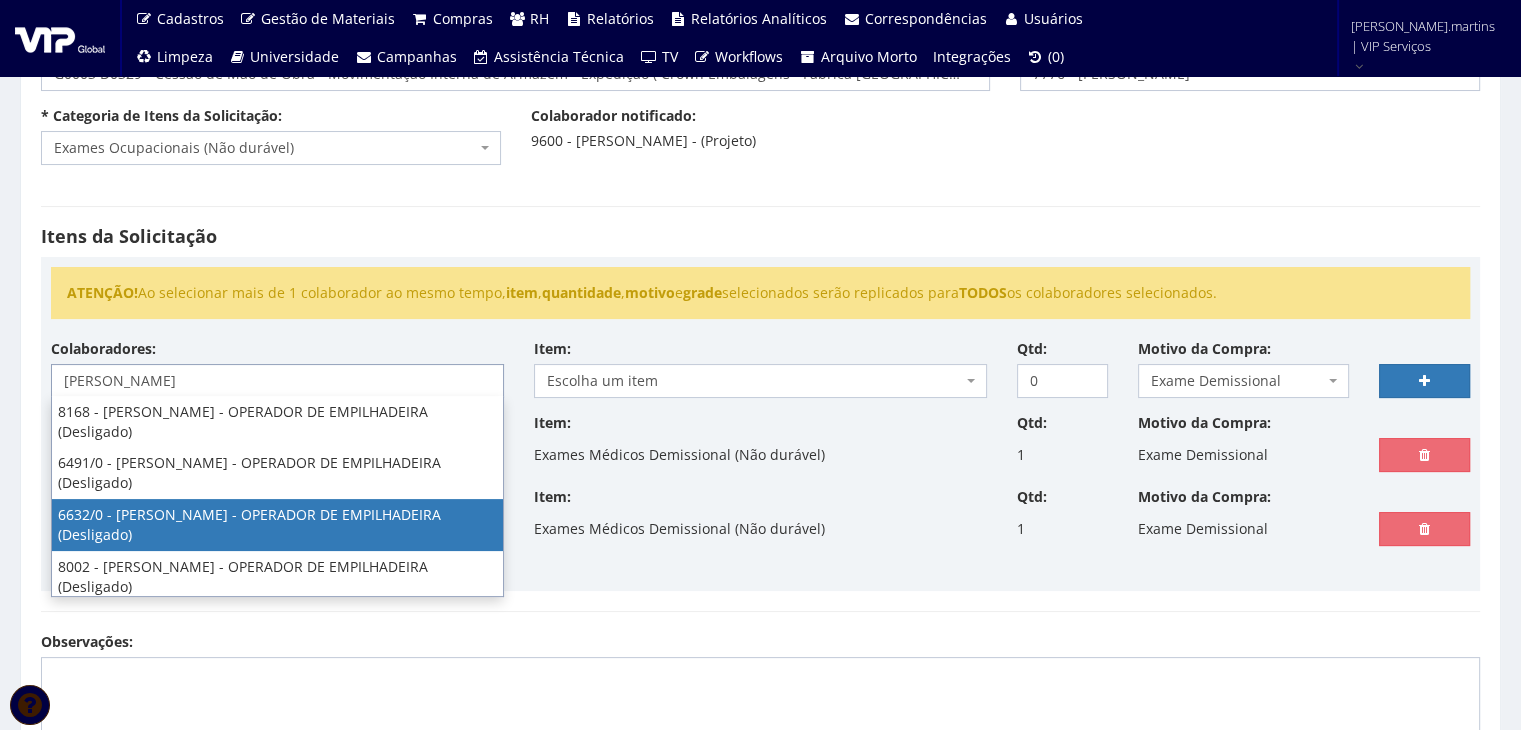 type on "luiz" 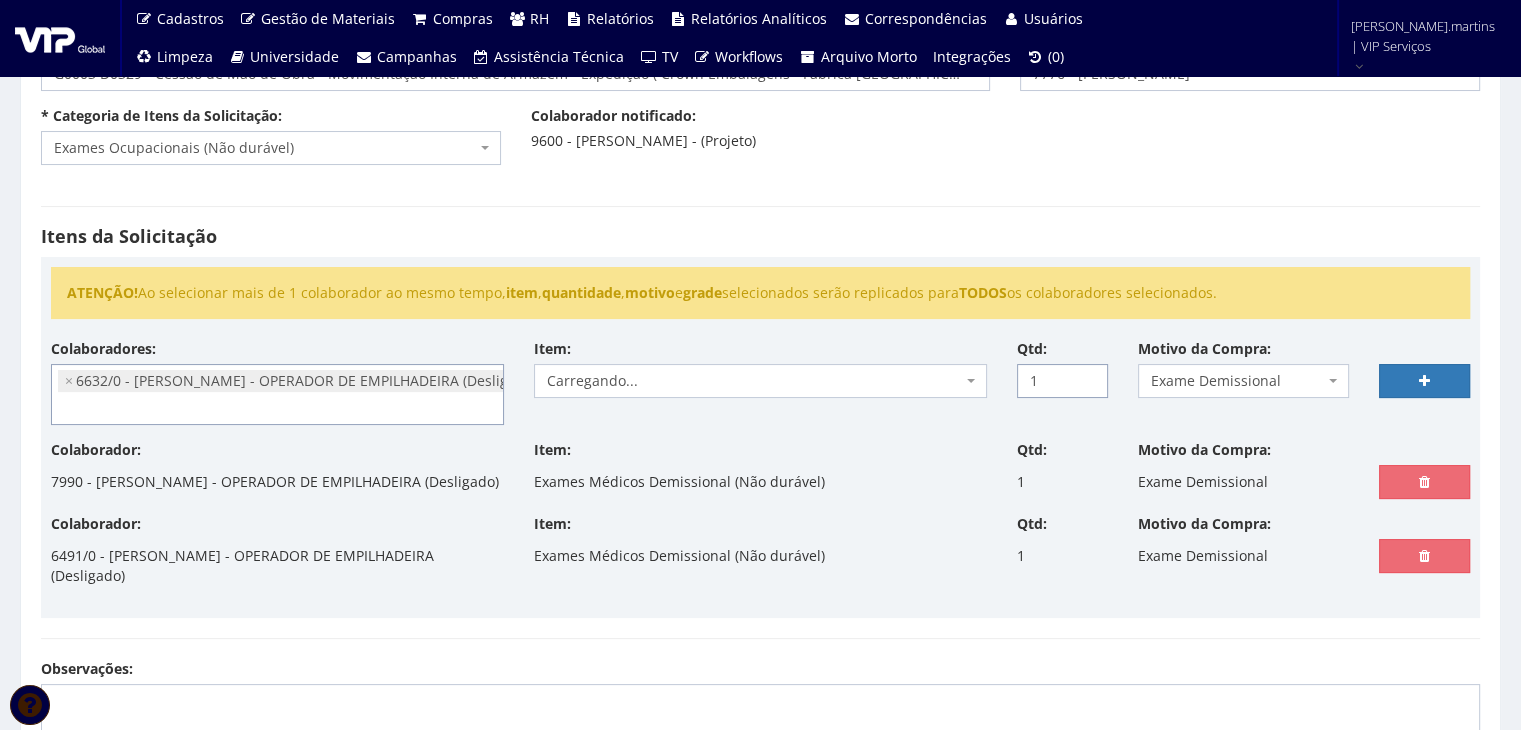 type on "1" 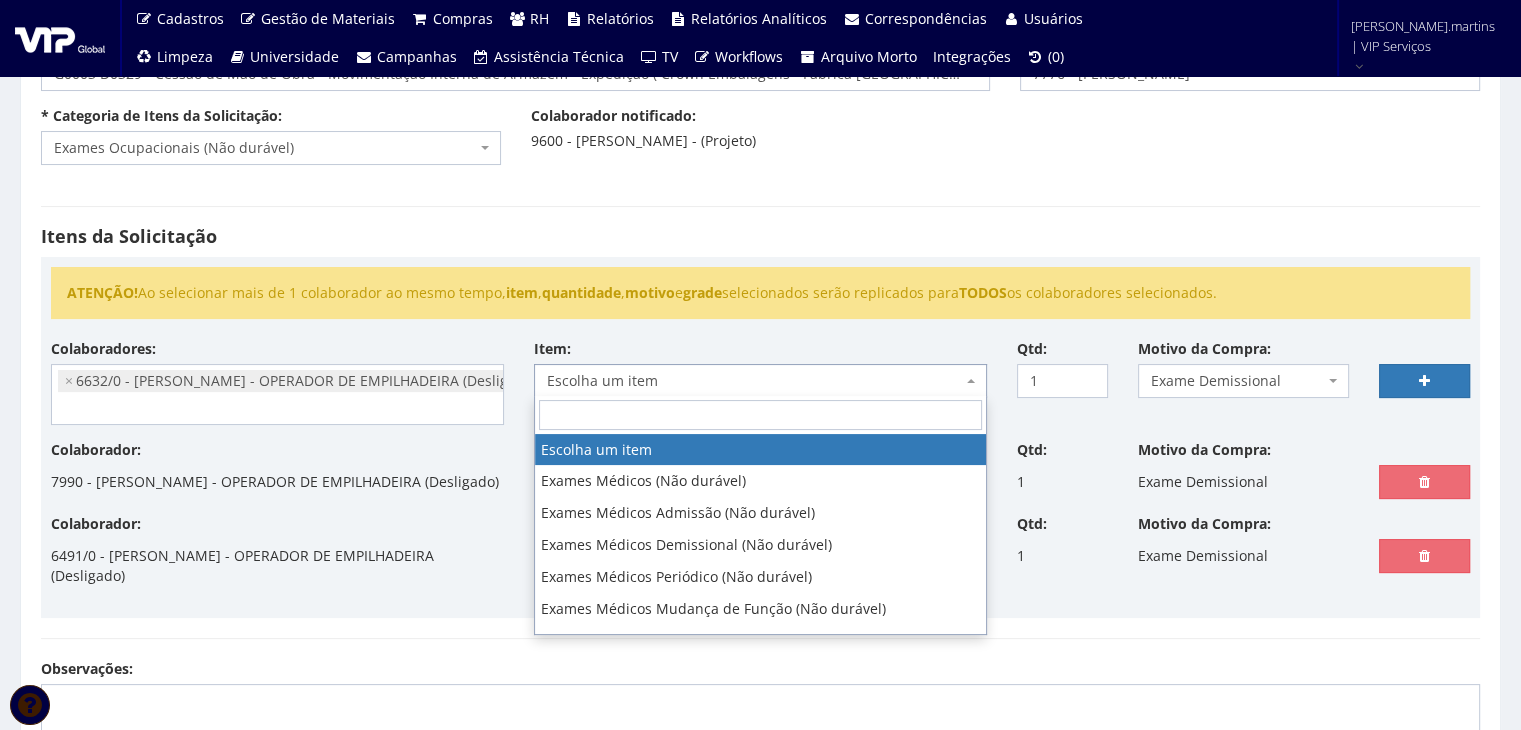 click on "Escolha um item" at bounding box center [754, 381] 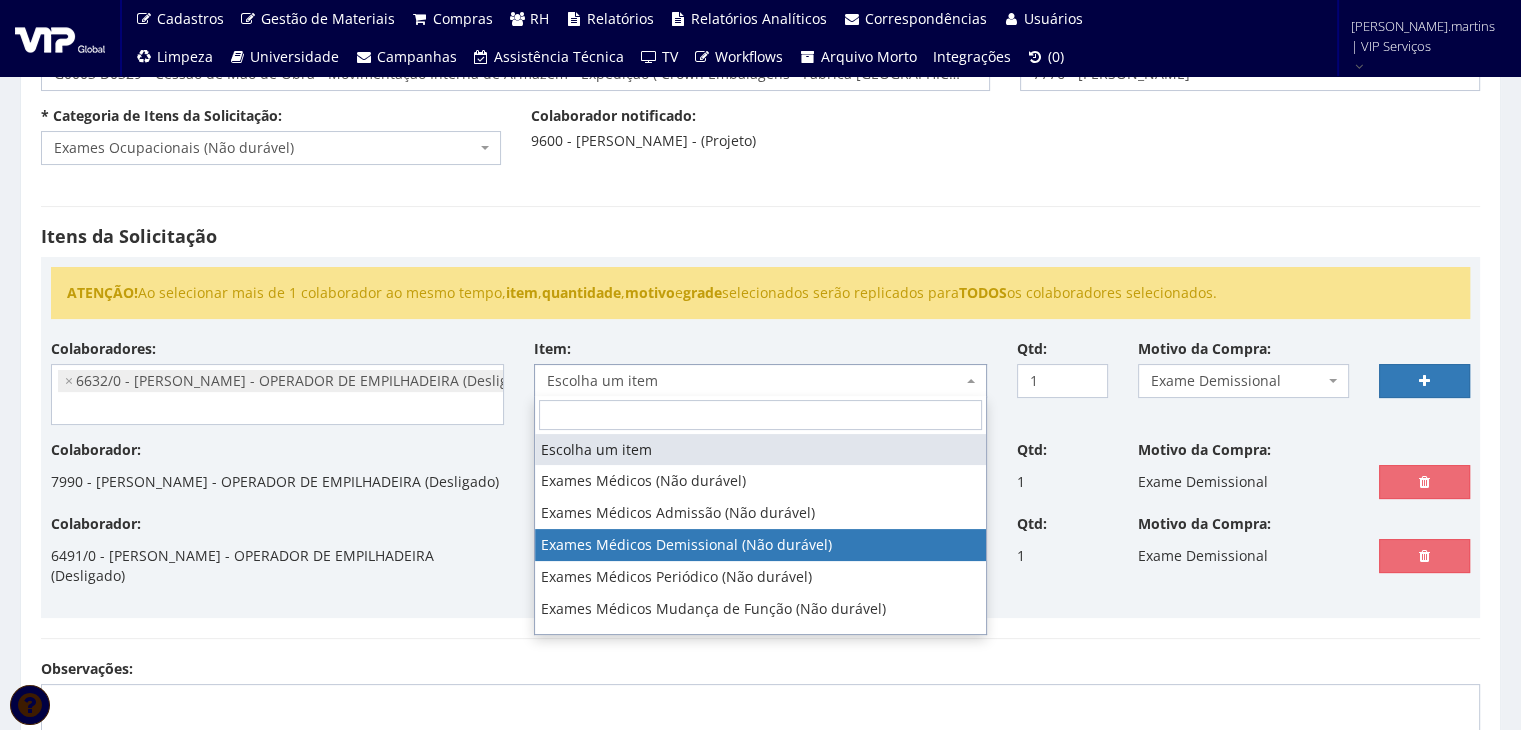 select on "488" 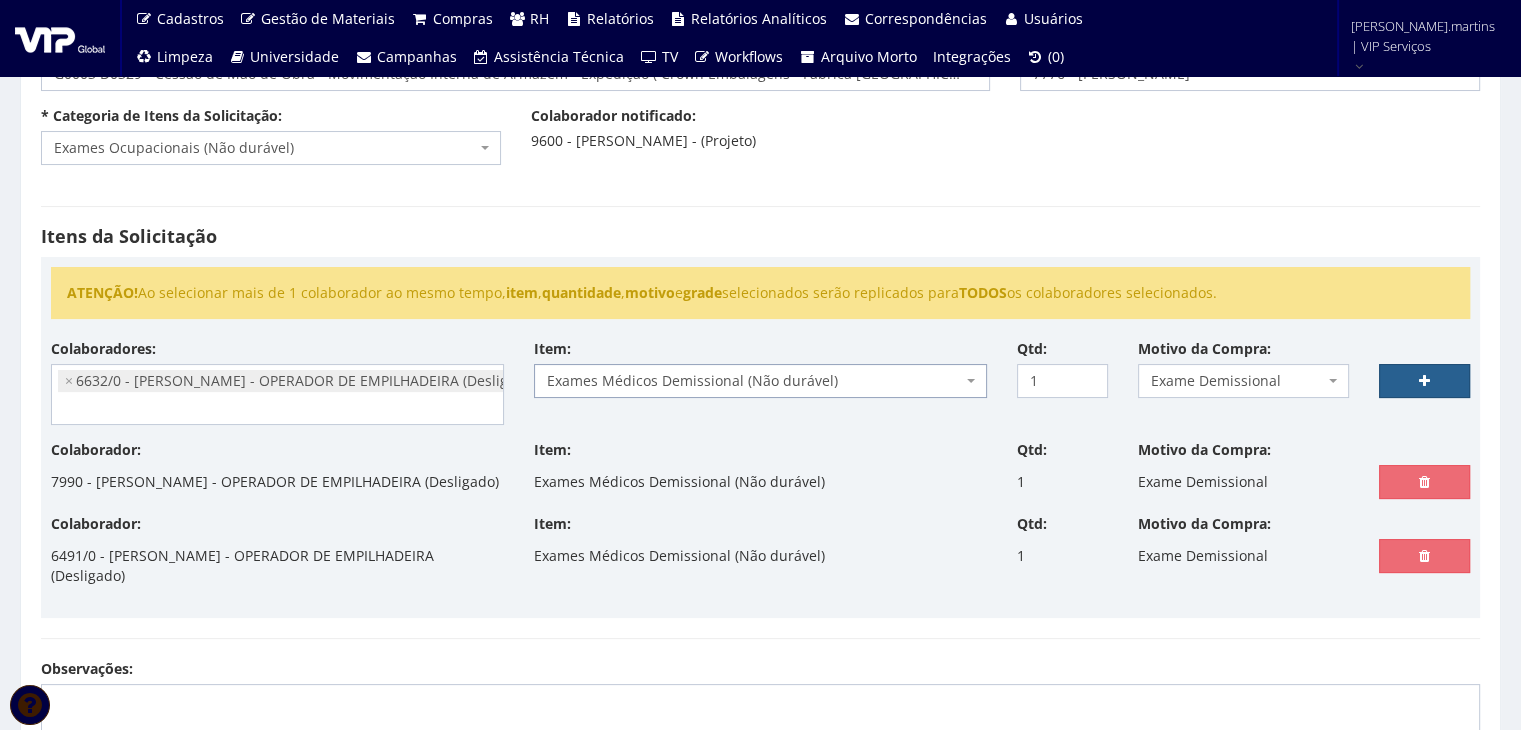 click at bounding box center (1424, 381) 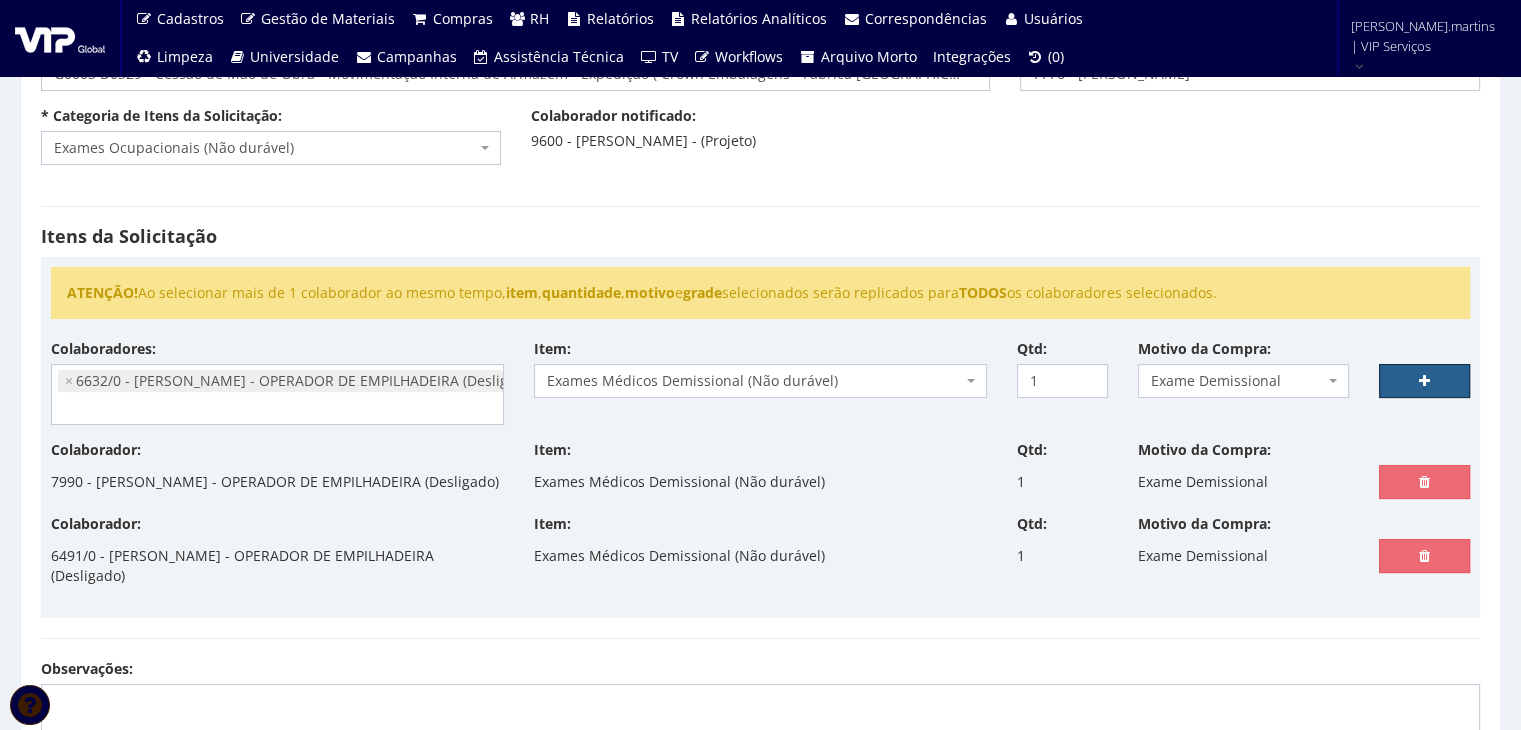 select 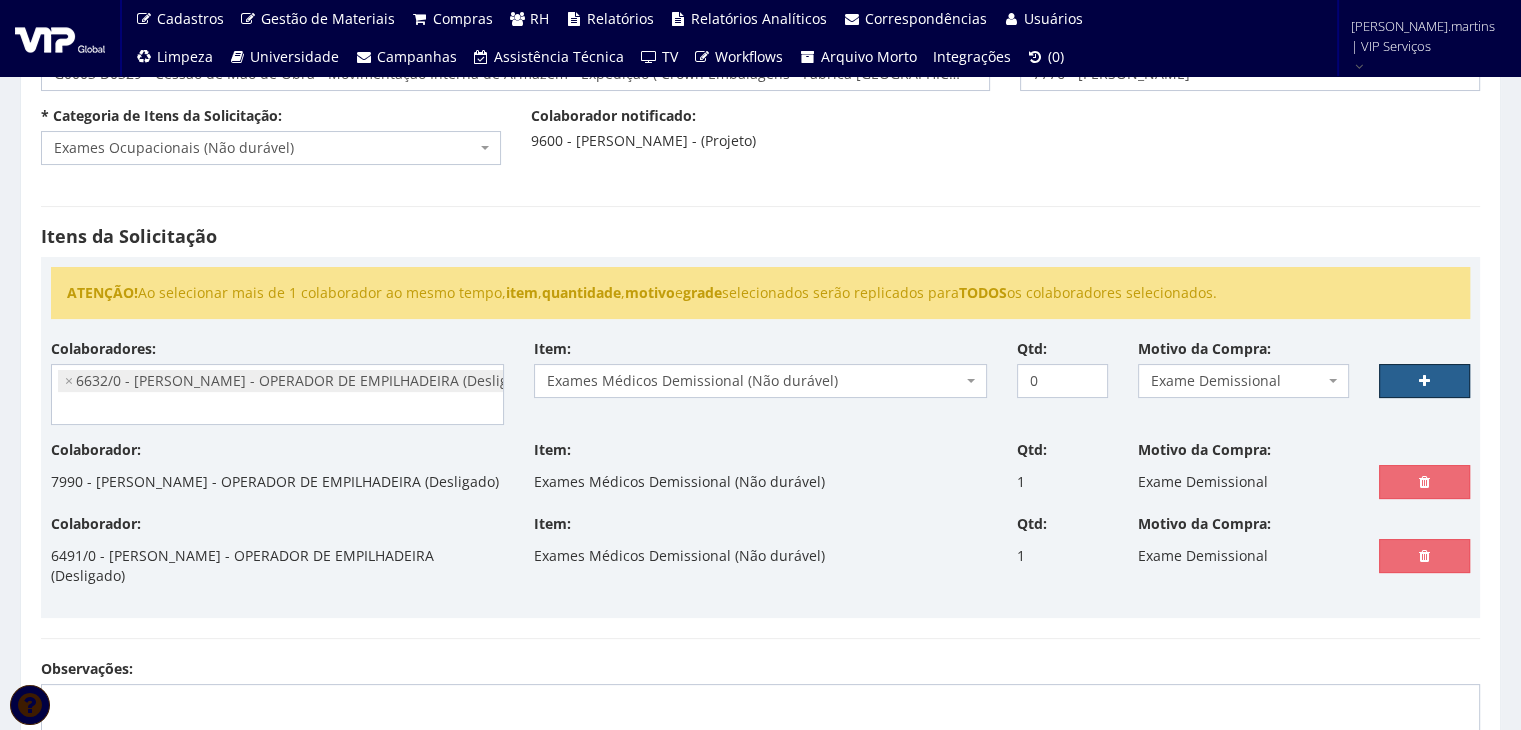 select 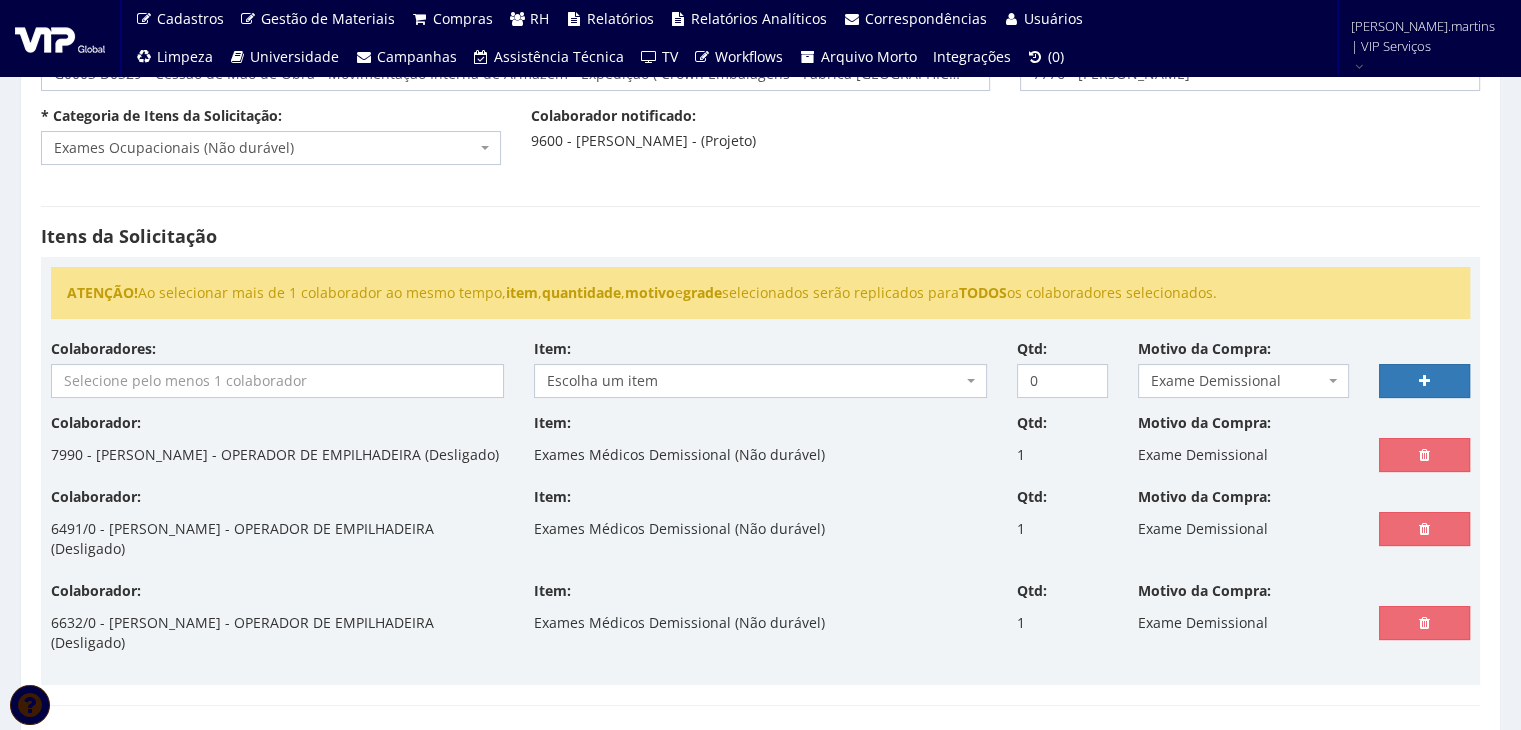 click at bounding box center [277, 381] 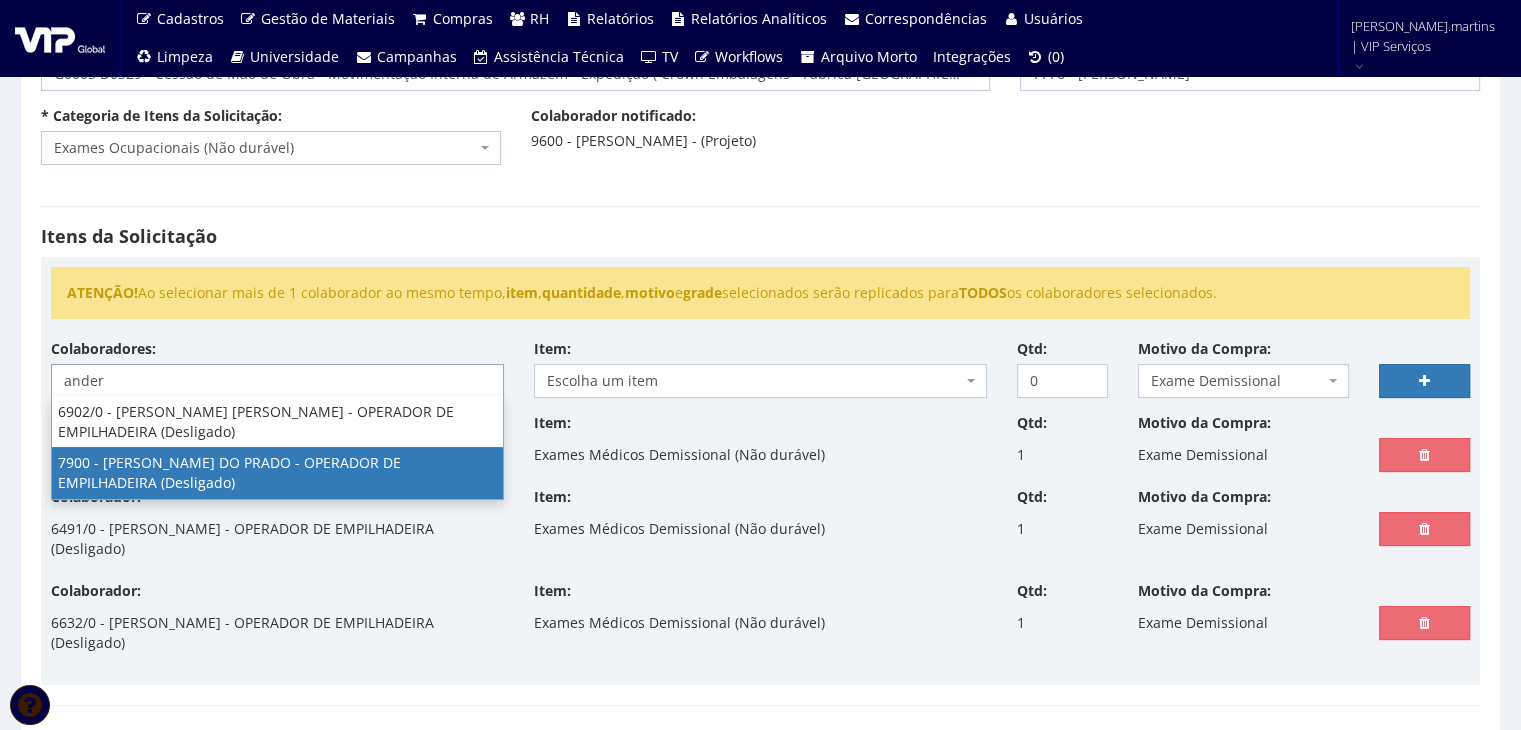 type on "ander" 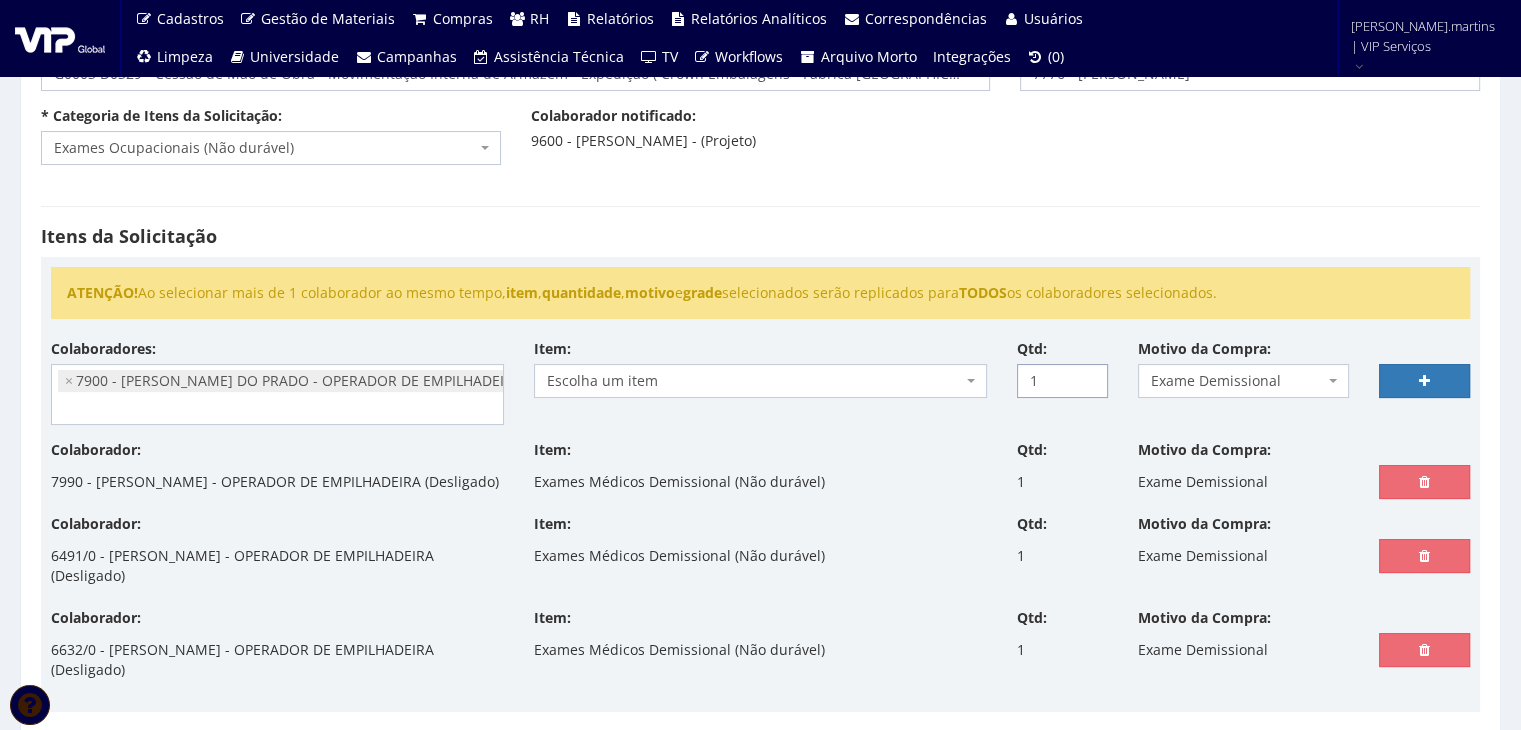 type on "1" 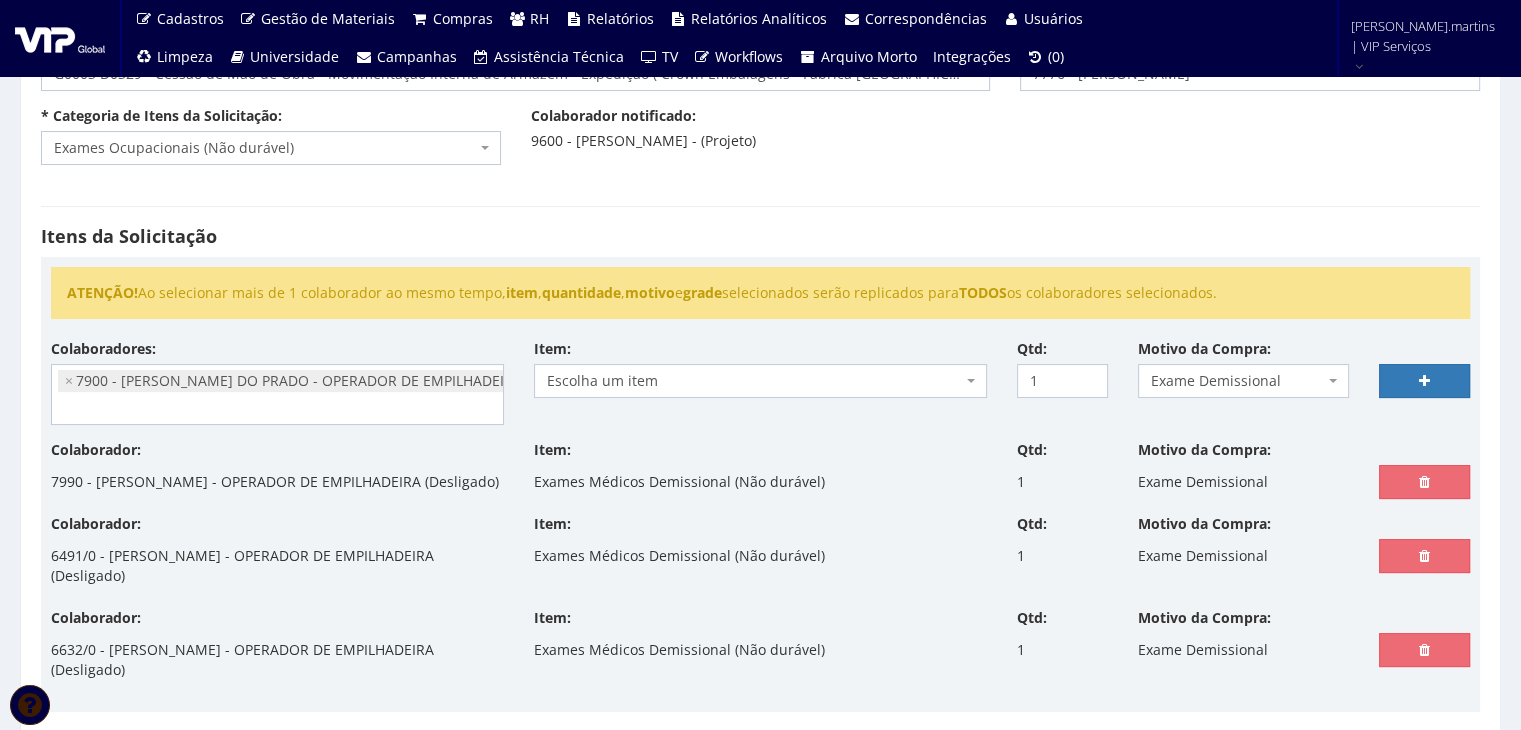 click on "Escolha um item" at bounding box center (754, 381) 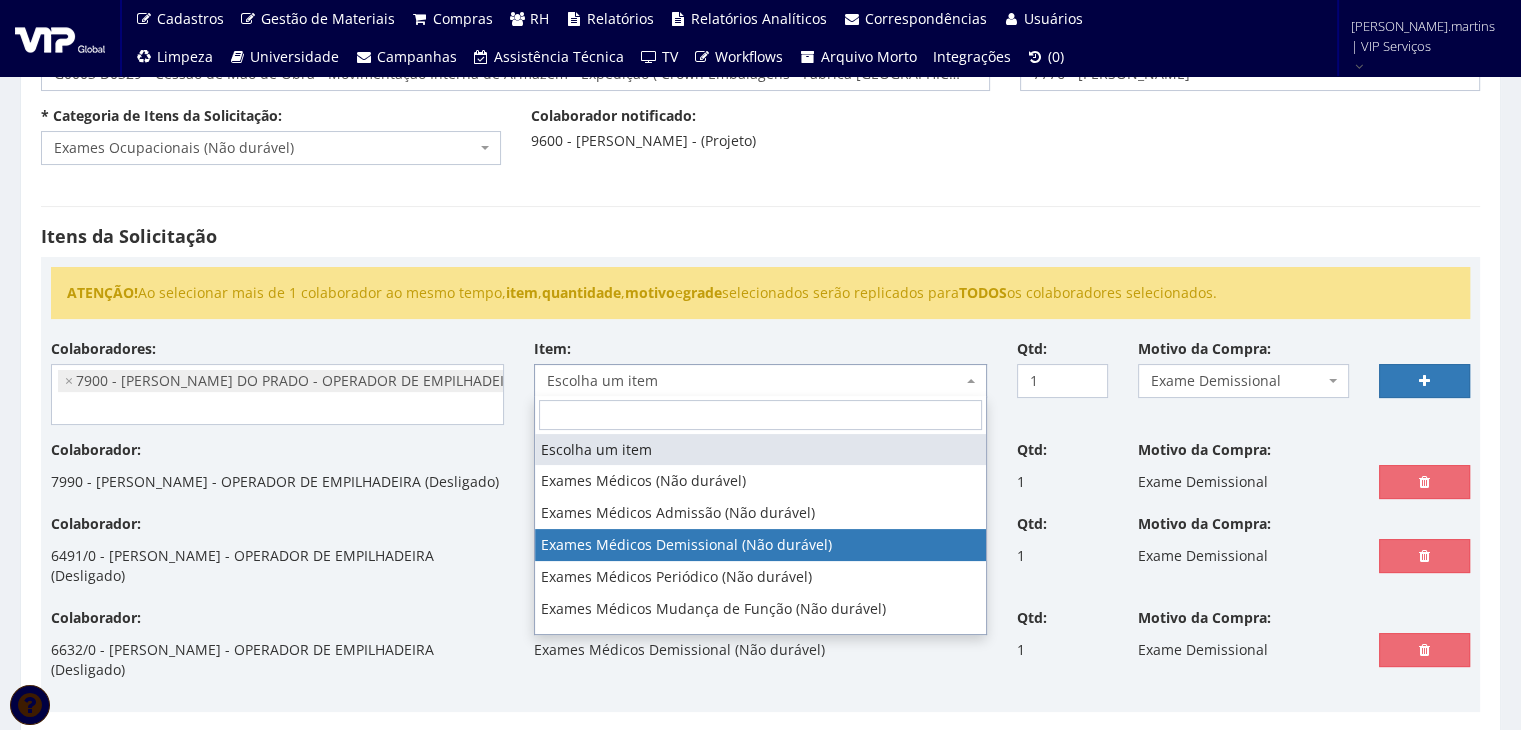 select on "488" 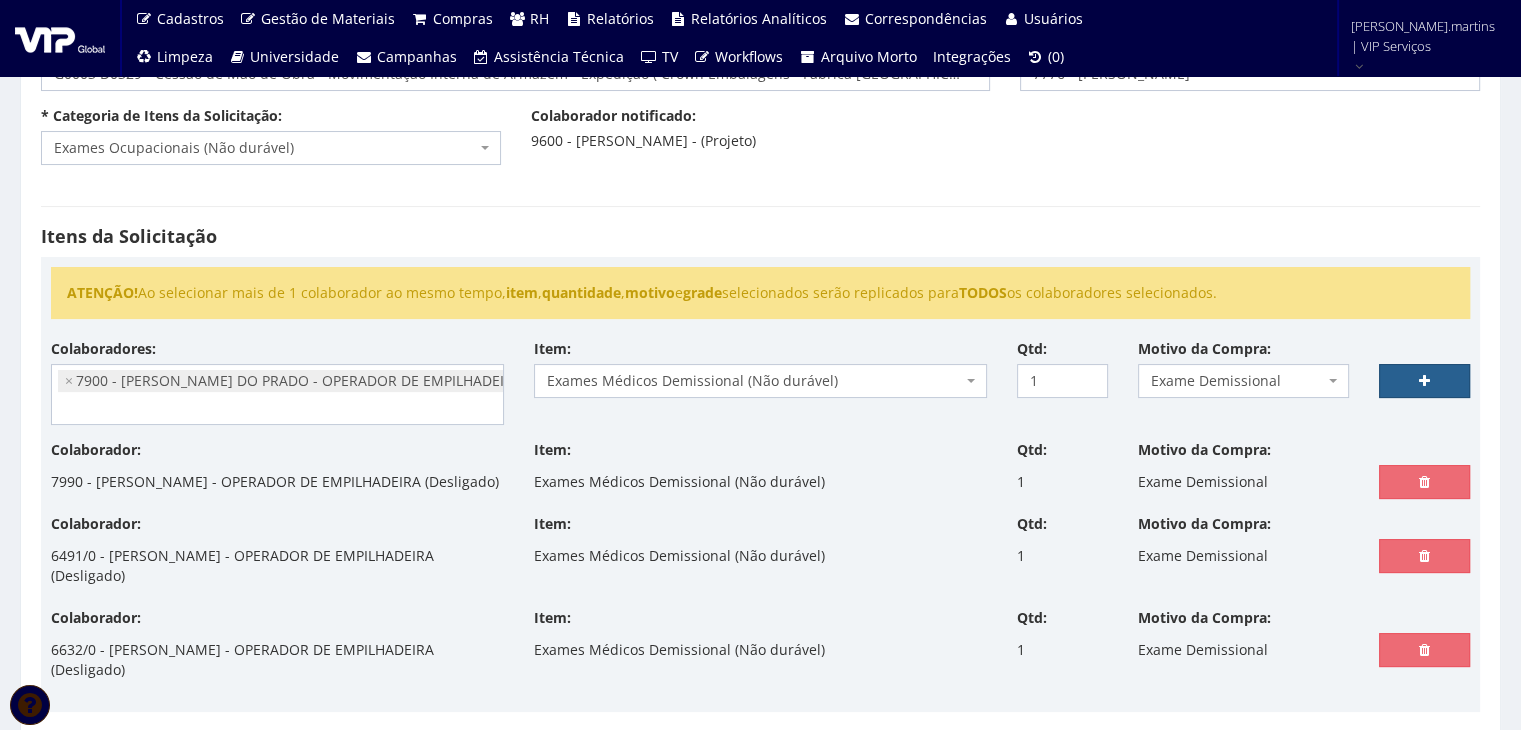 click at bounding box center (1424, 381) 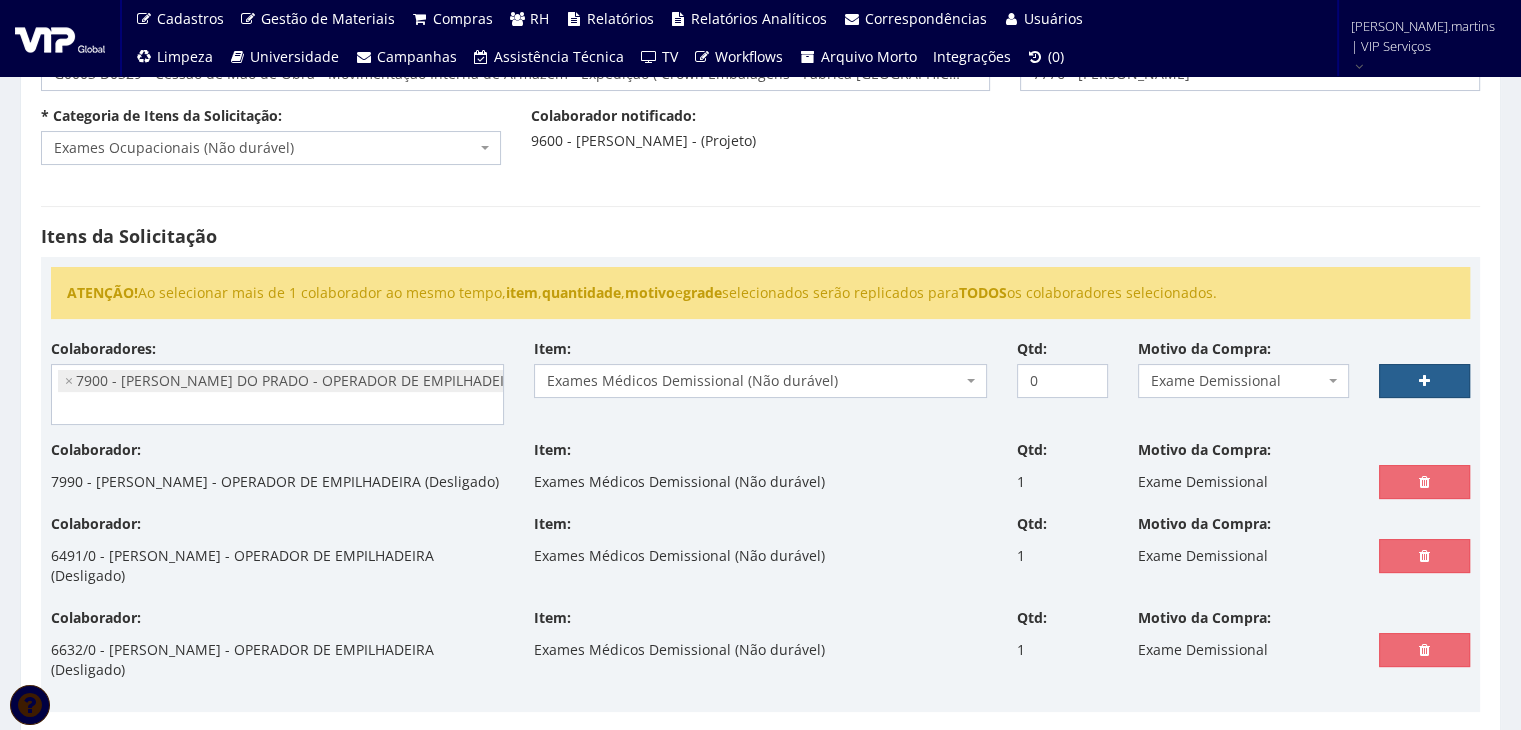 select 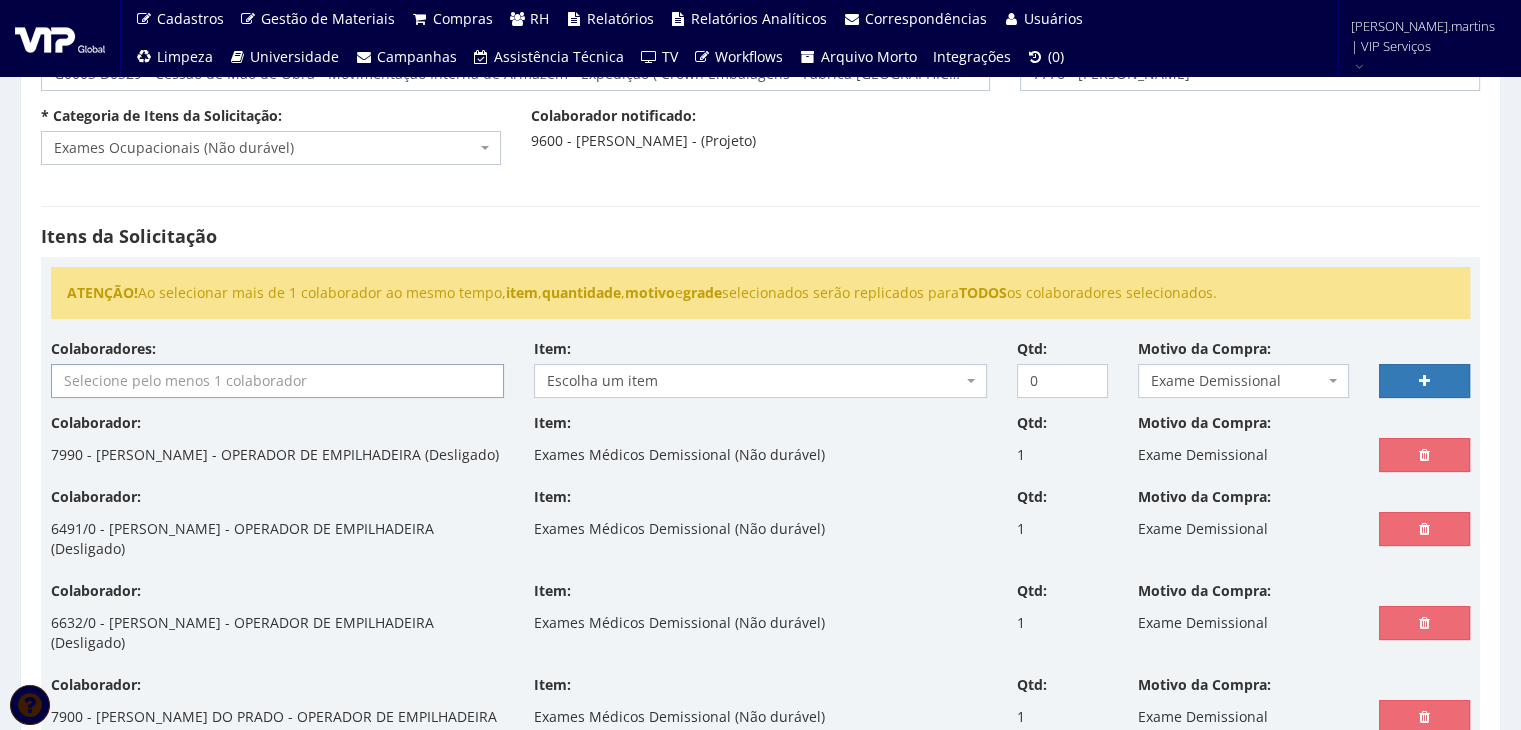 click at bounding box center (277, 381) 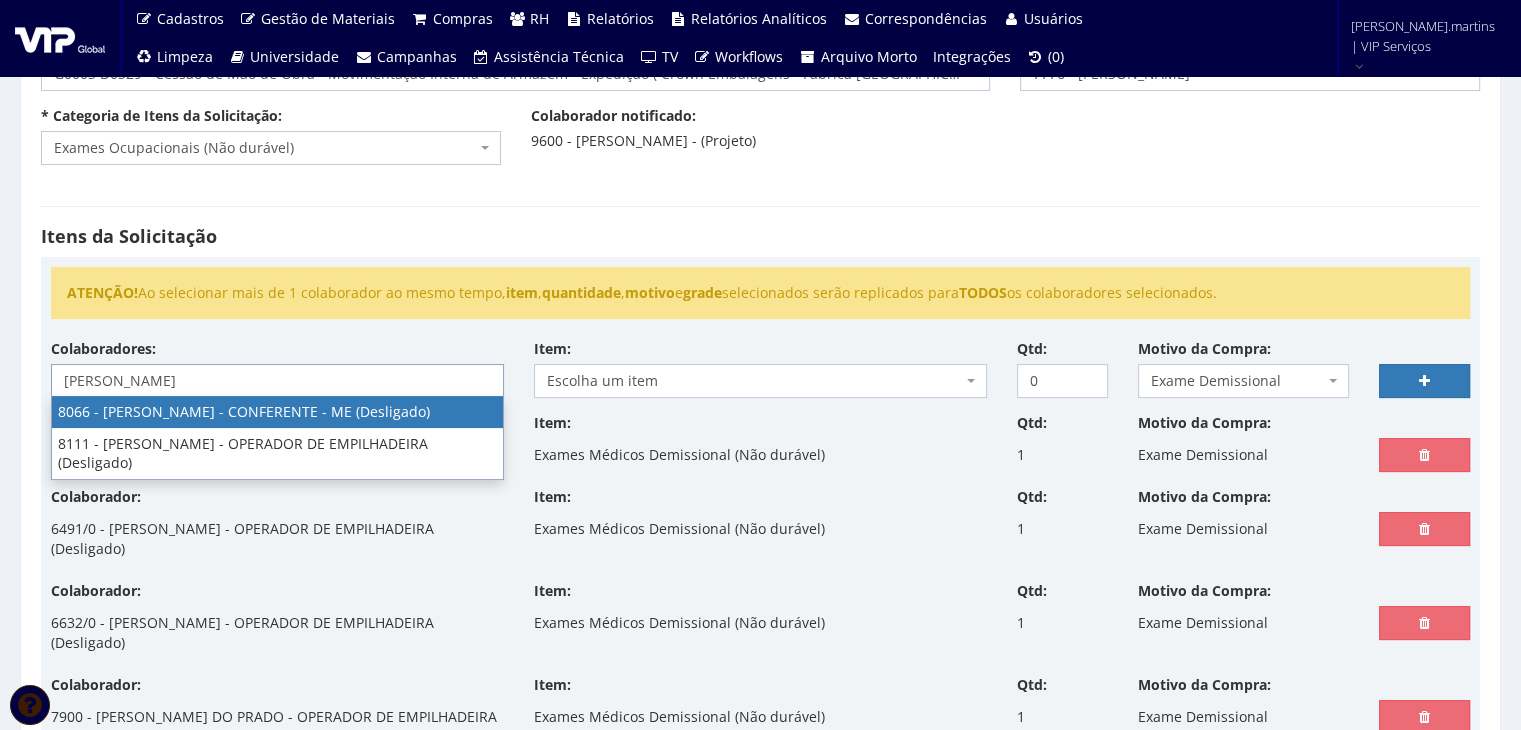 type on "fernand" 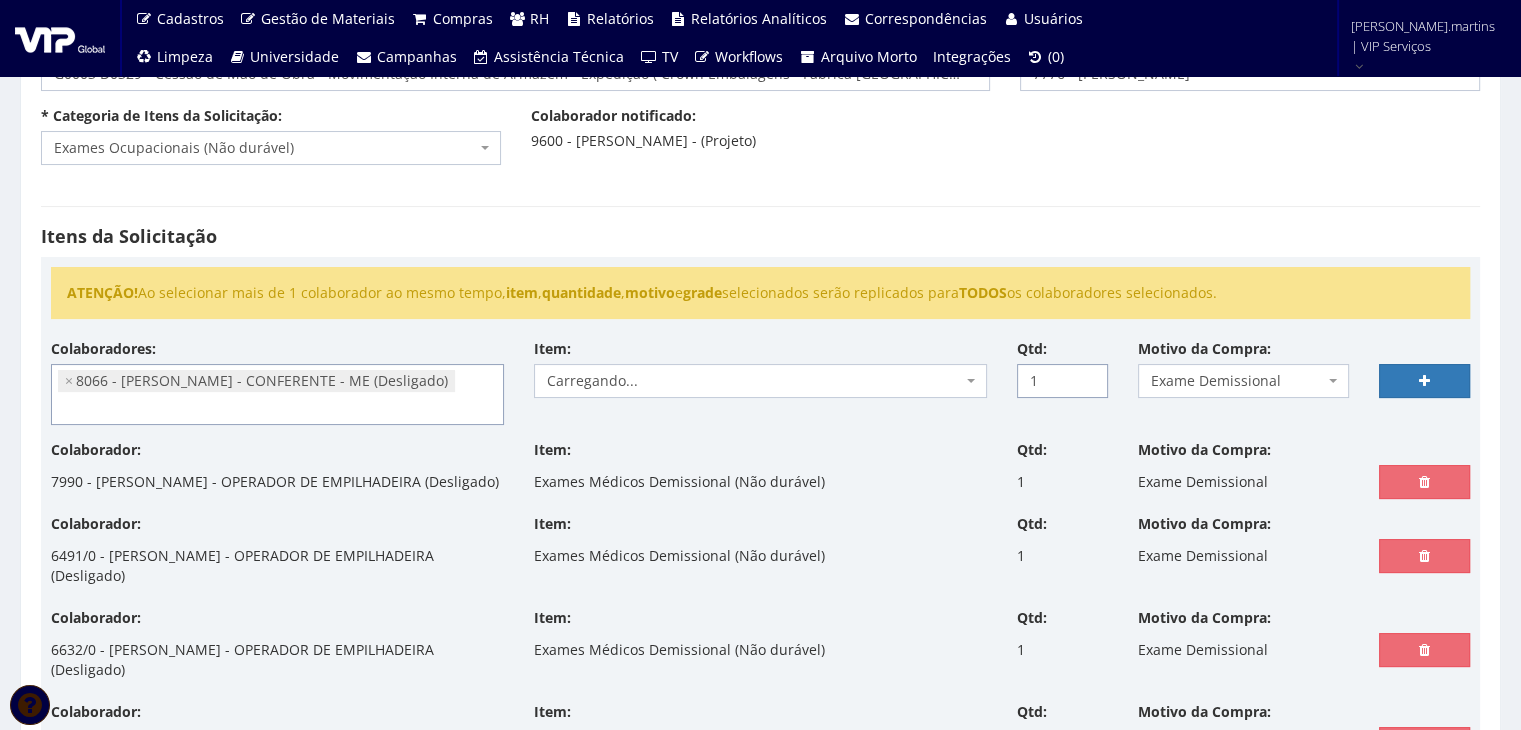 type on "1" 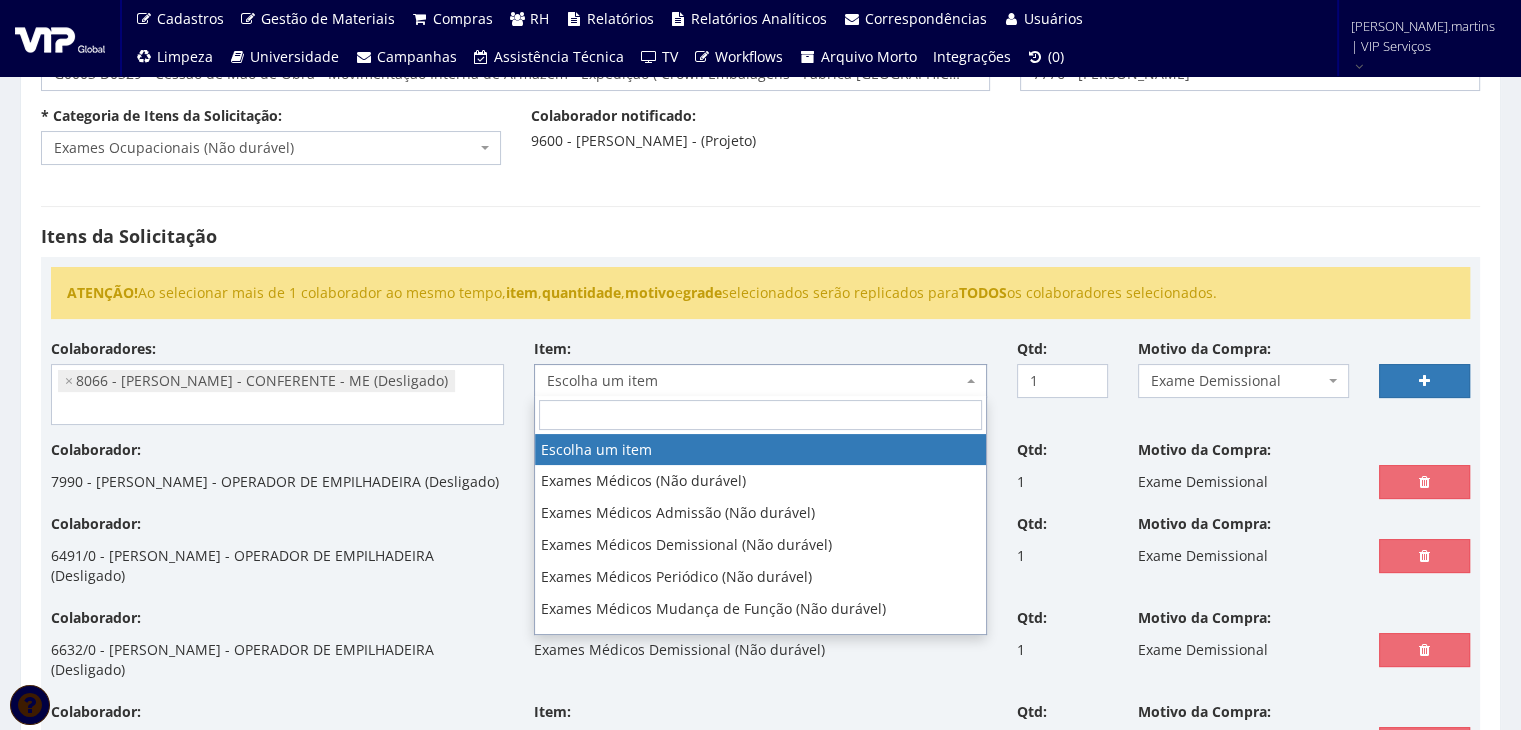 click at bounding box center [973, 381] 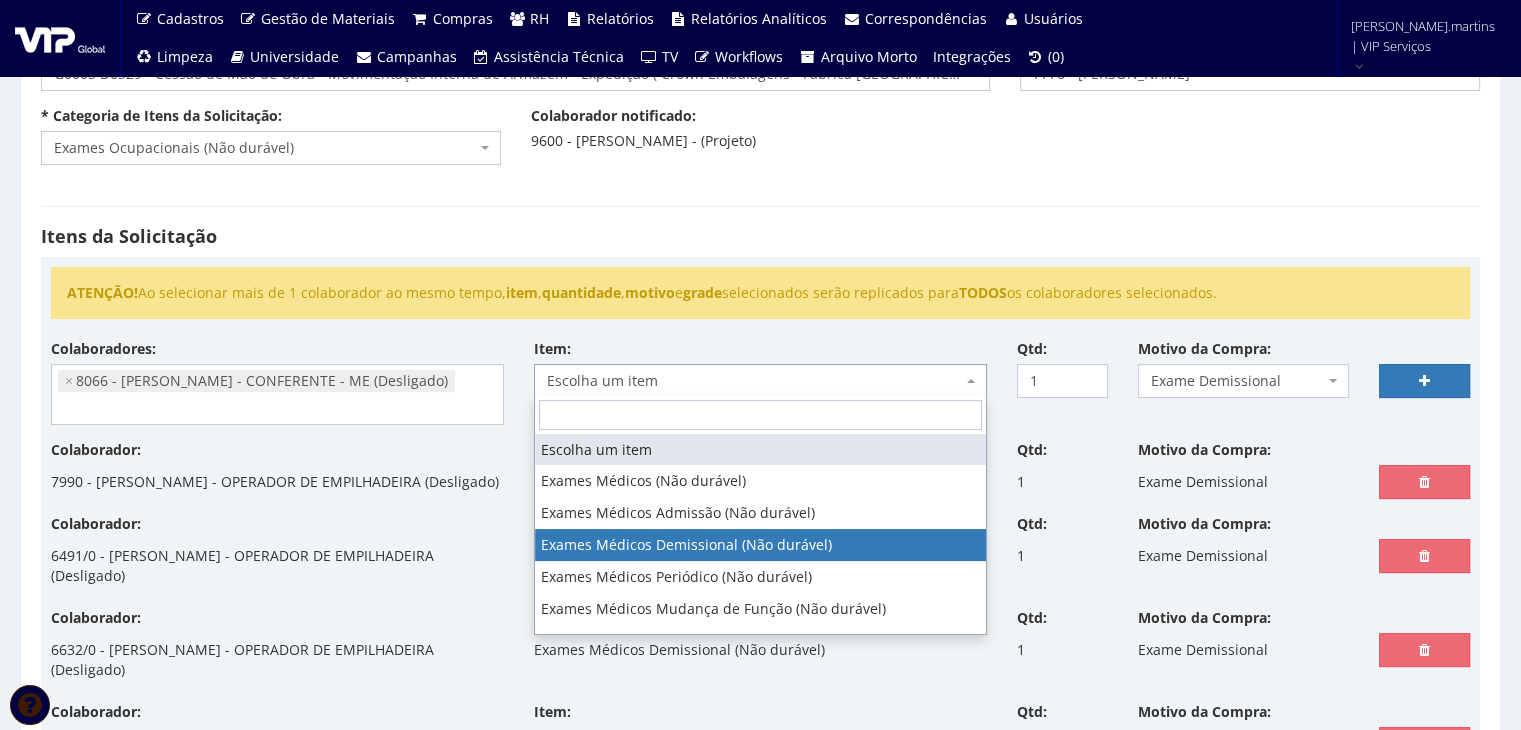 select on "488" 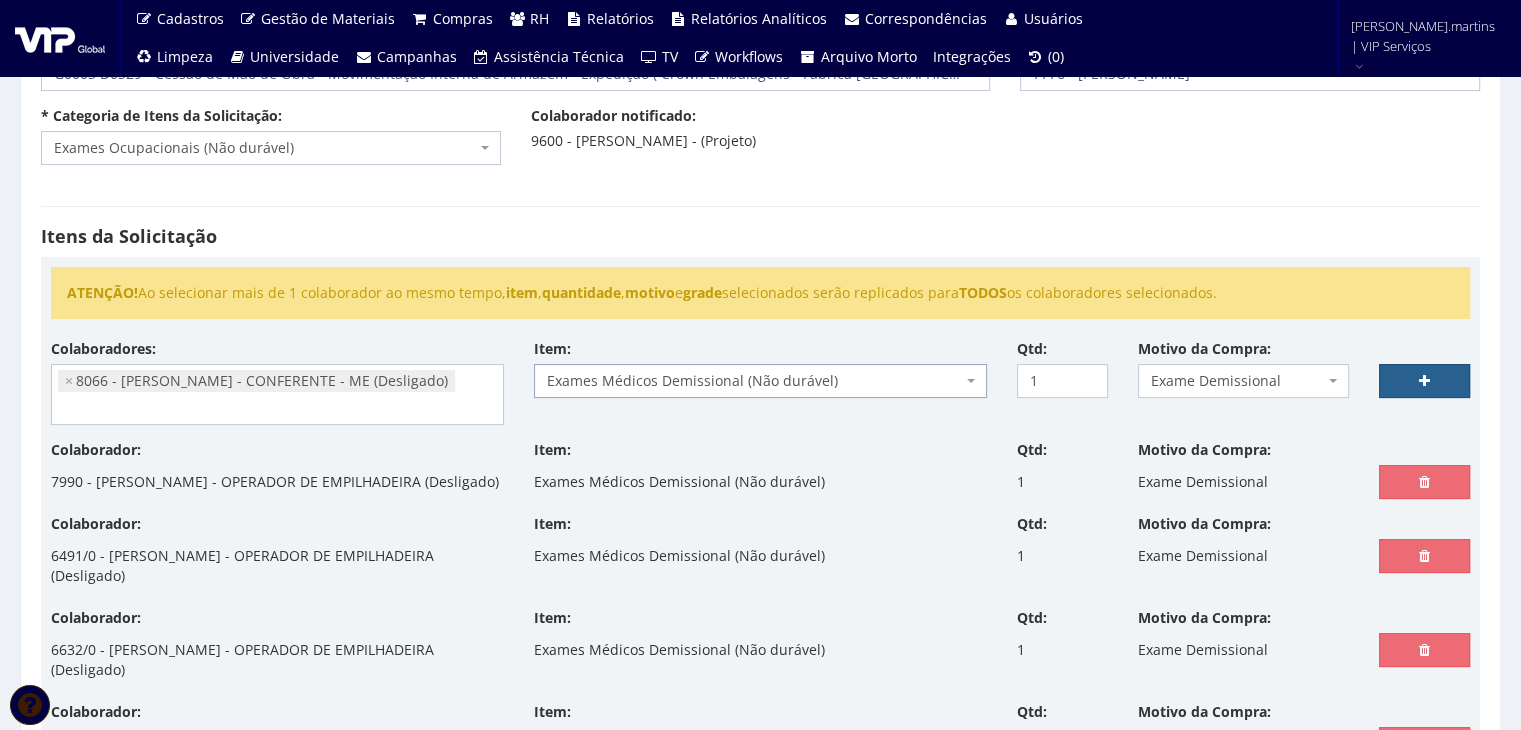 click at bounding box center [1424, 381] 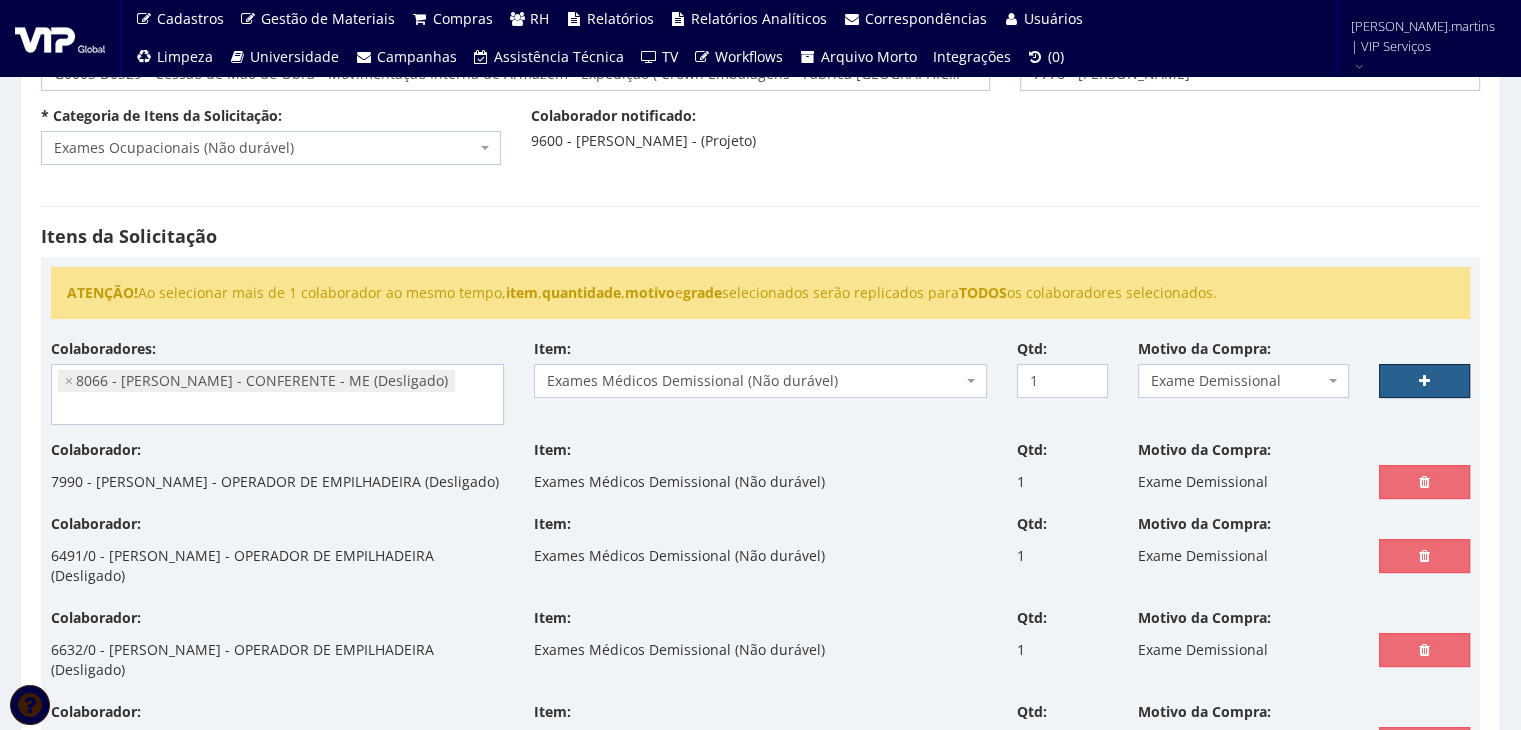 select 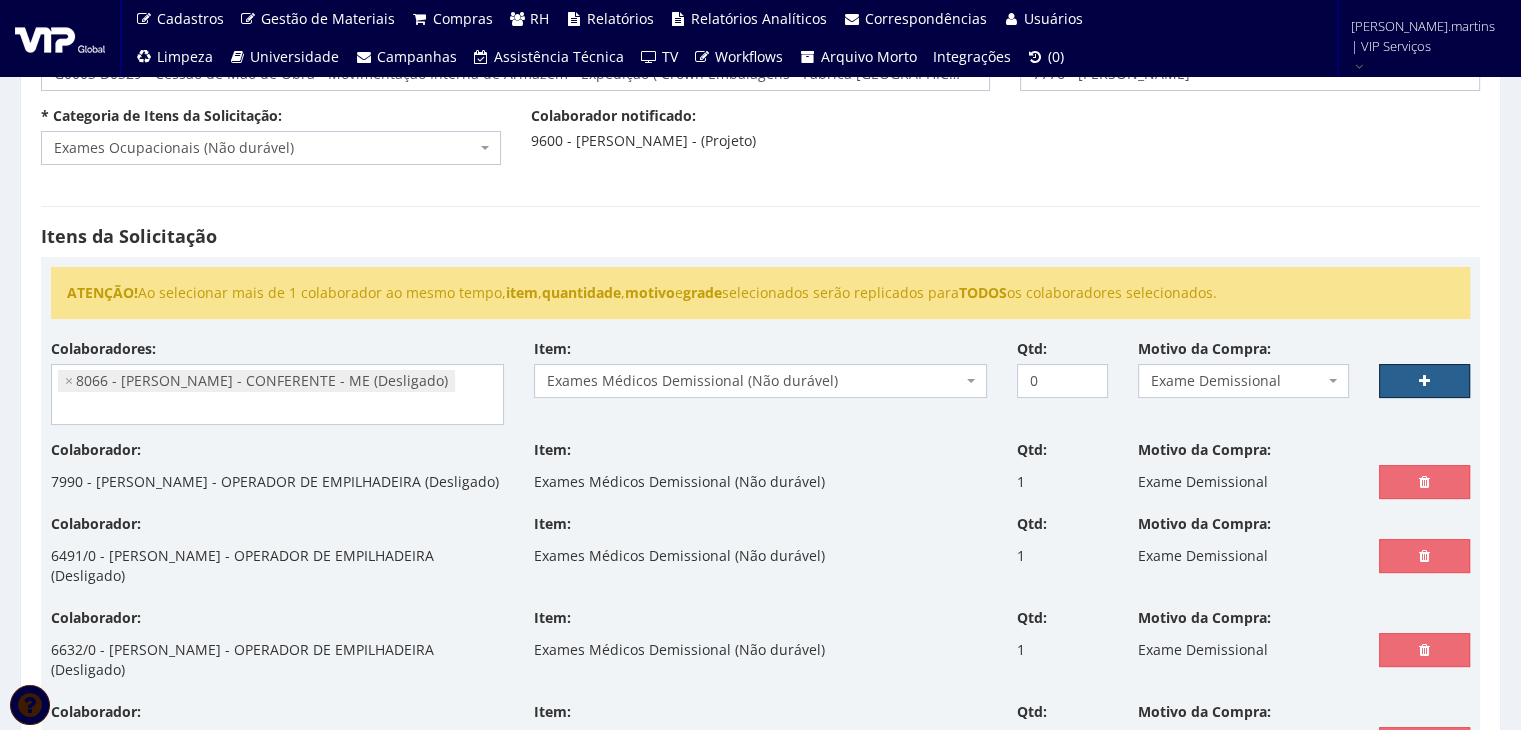 select 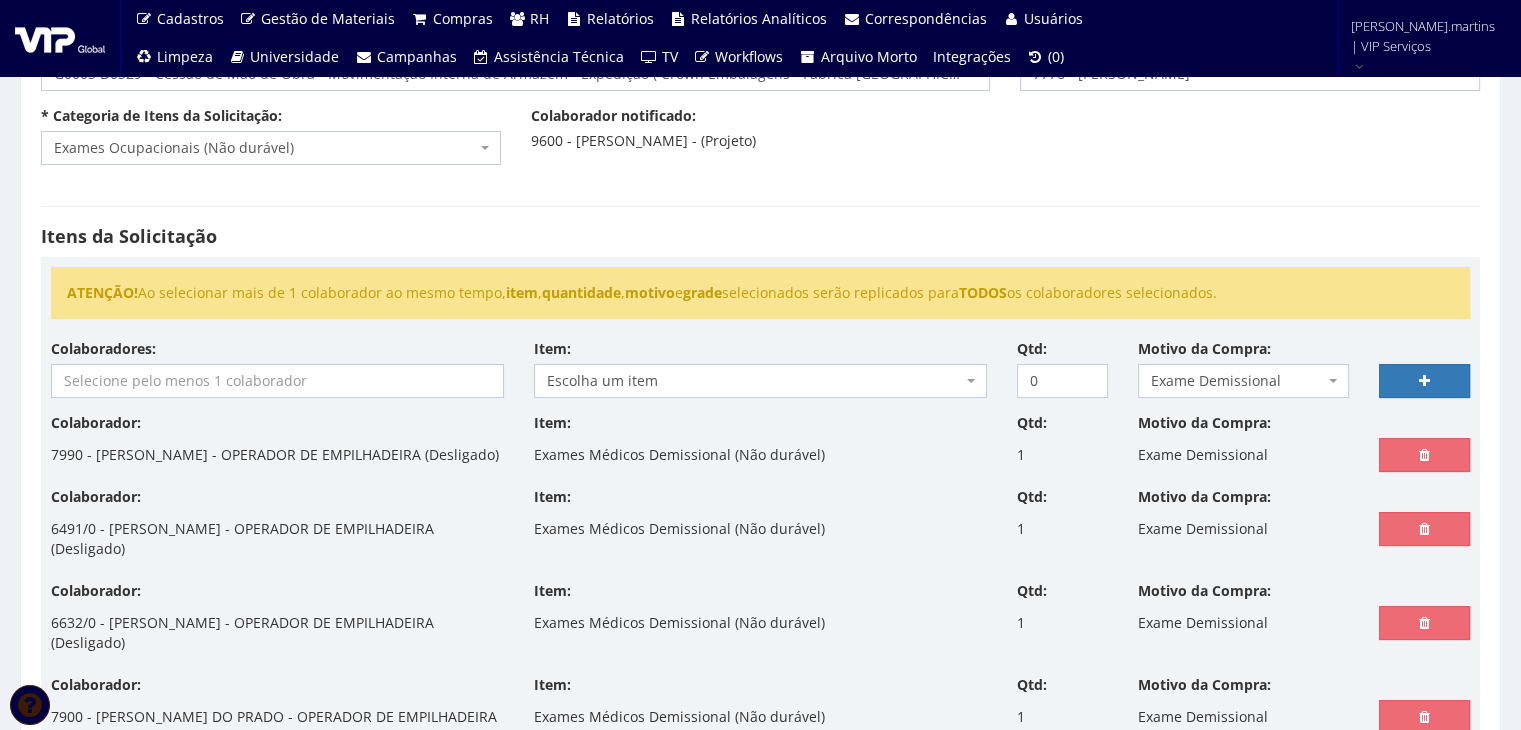 click at bounding box center (277, 381) 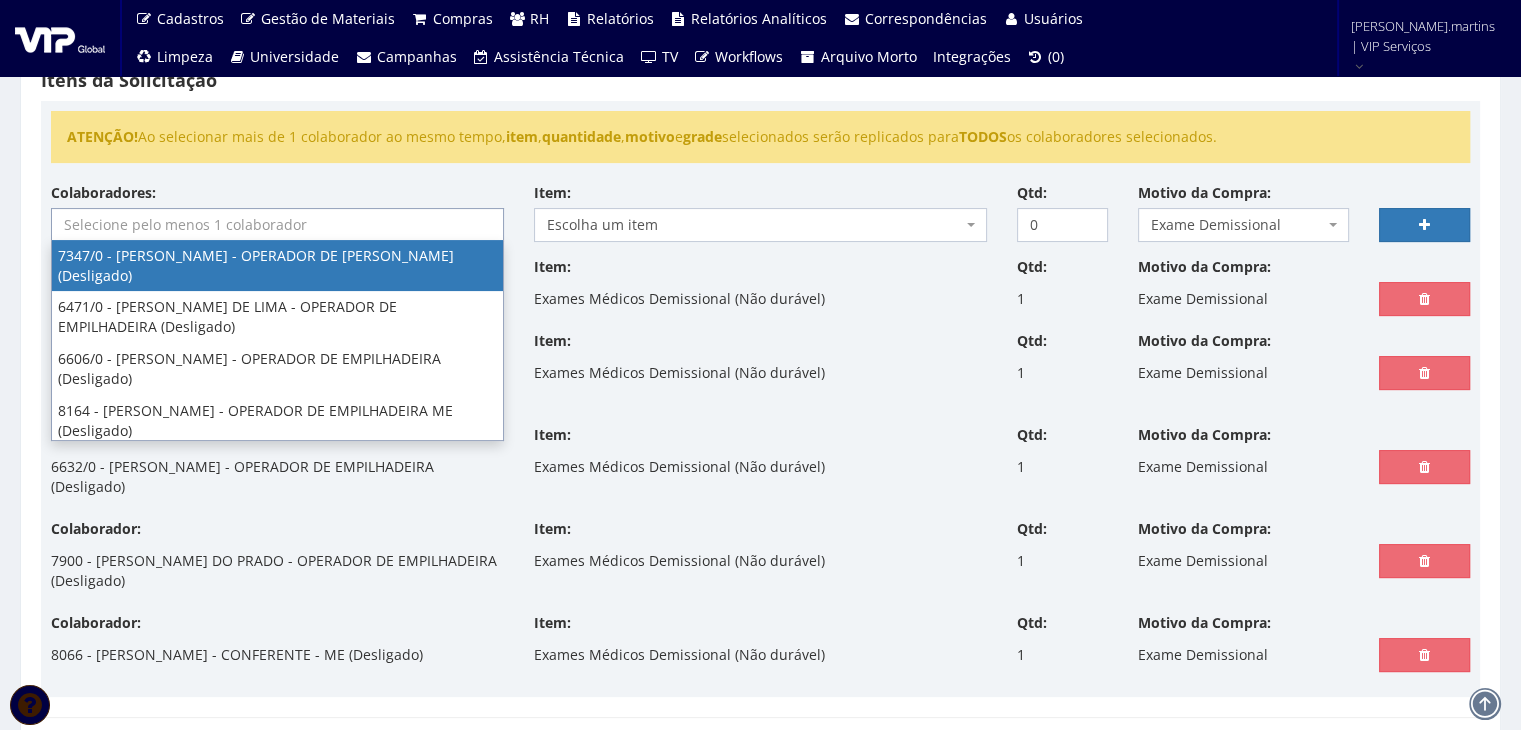 scroll, scrollTop: 333, scrollLeft: 0, axis: vertical 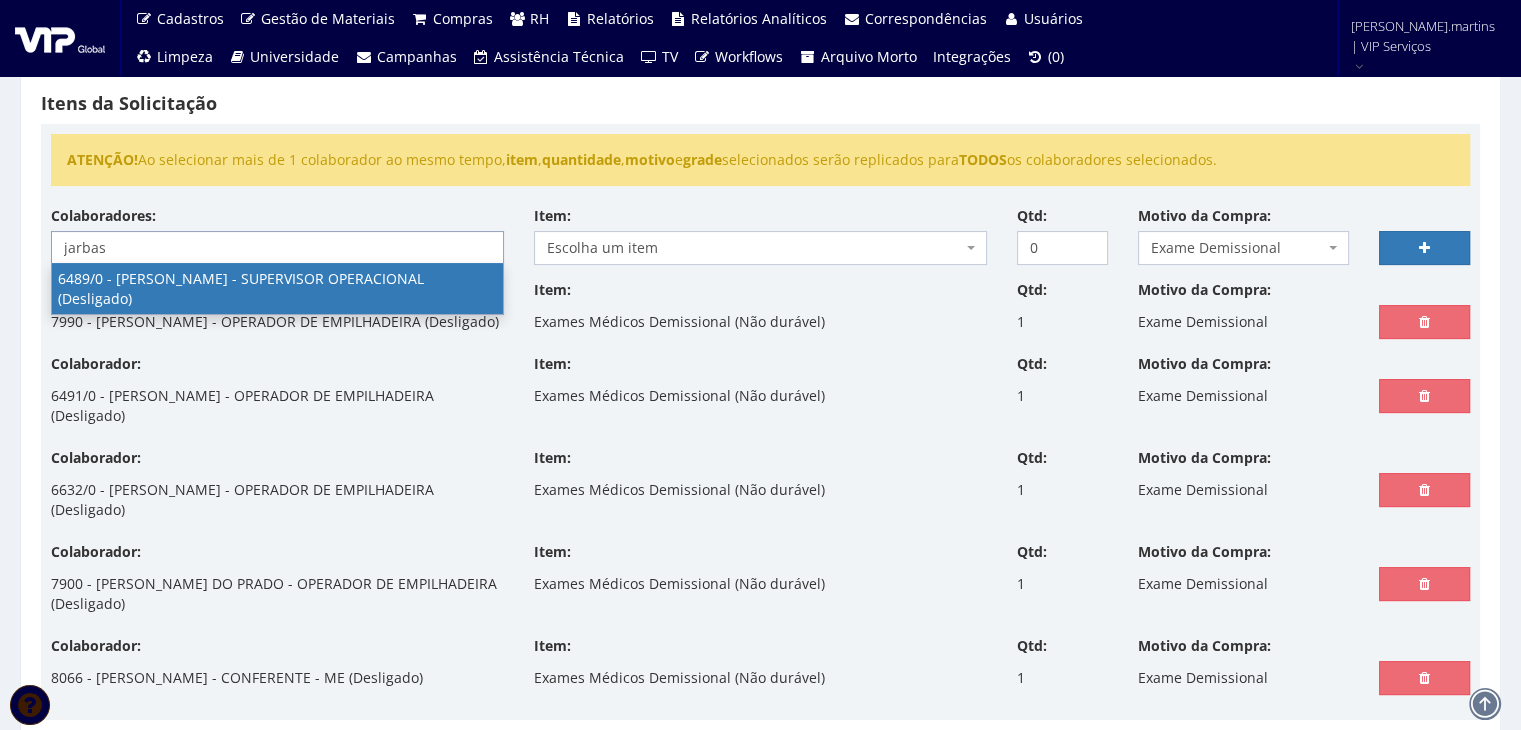 type on "jarbas" 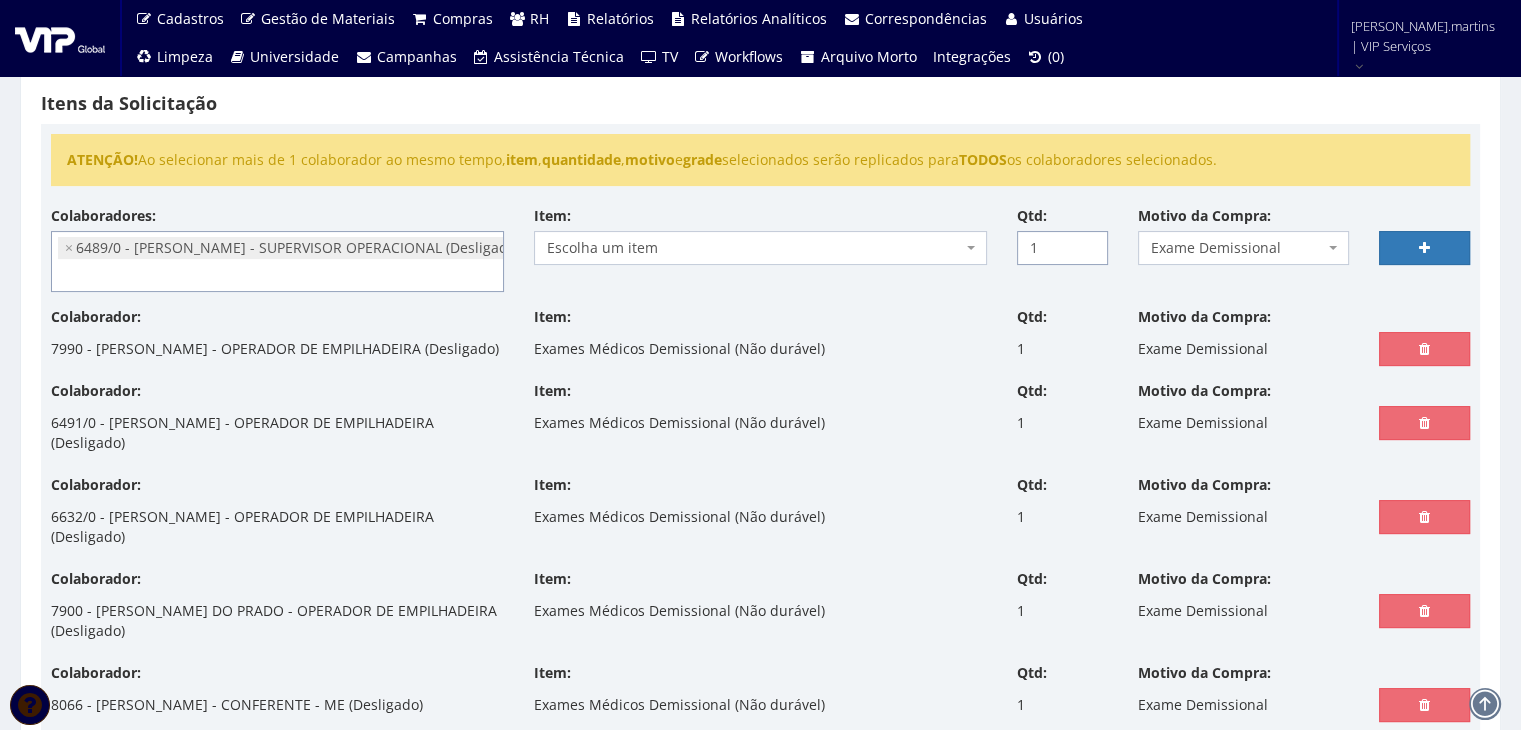 type on "1" 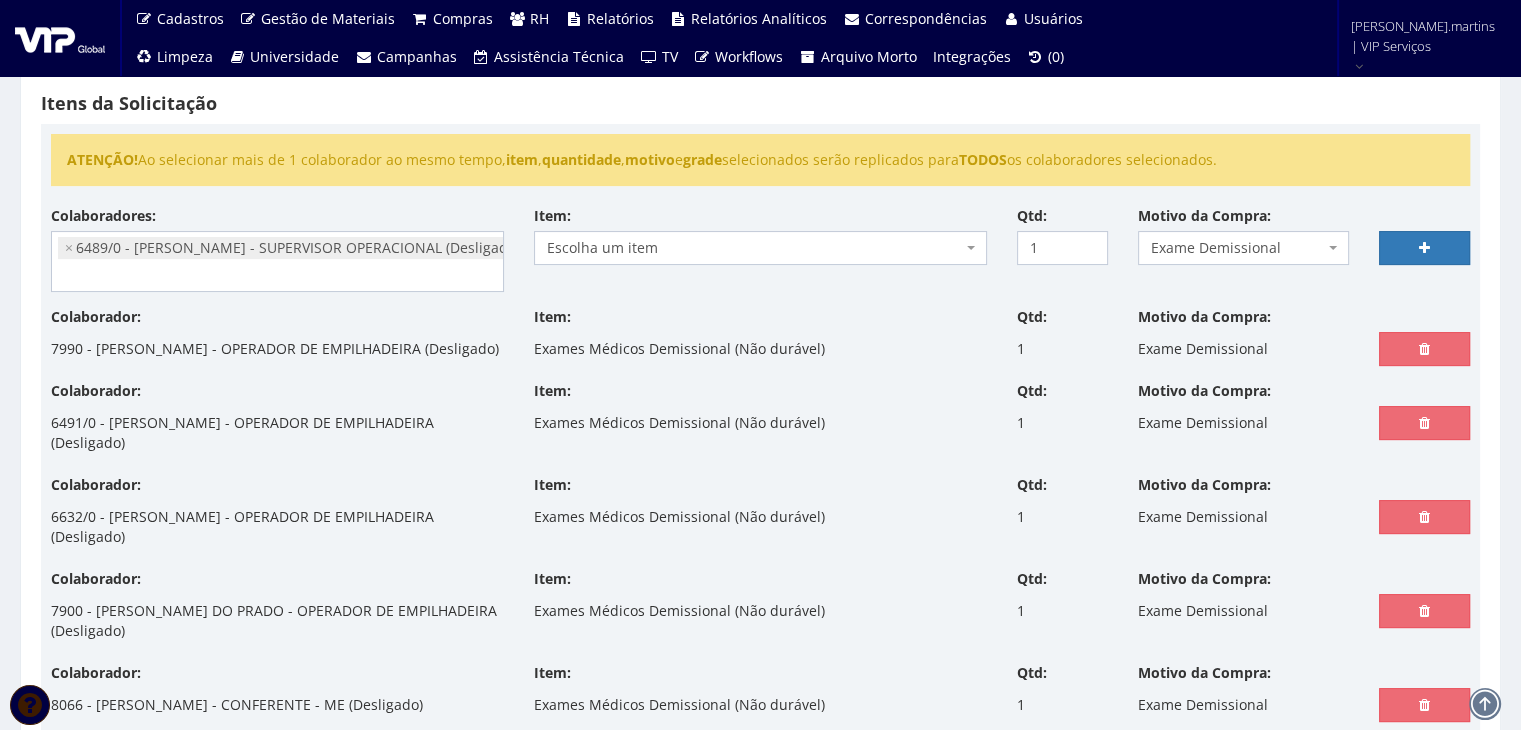click on "Escolha um item" at bounding box center [754, 248] 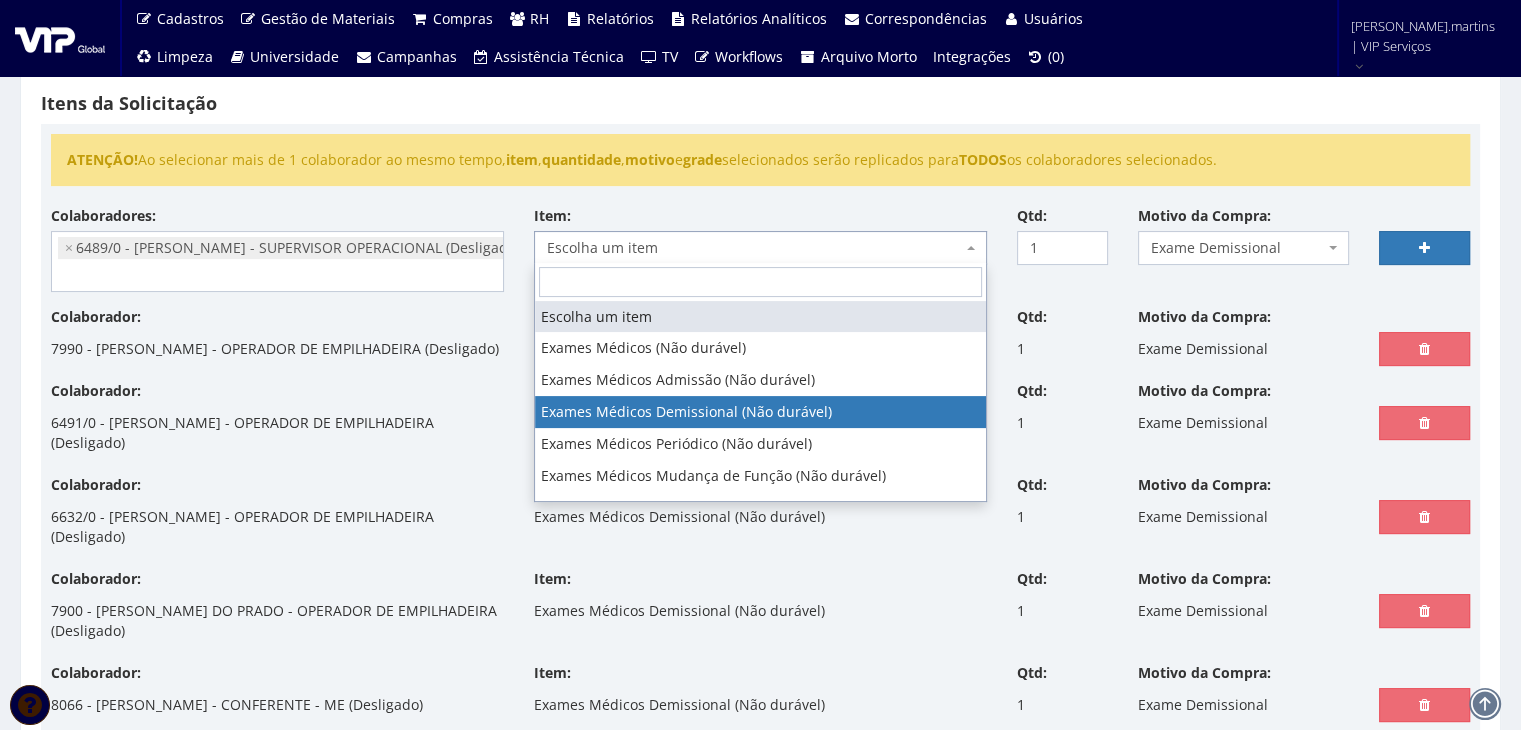 select on "488" 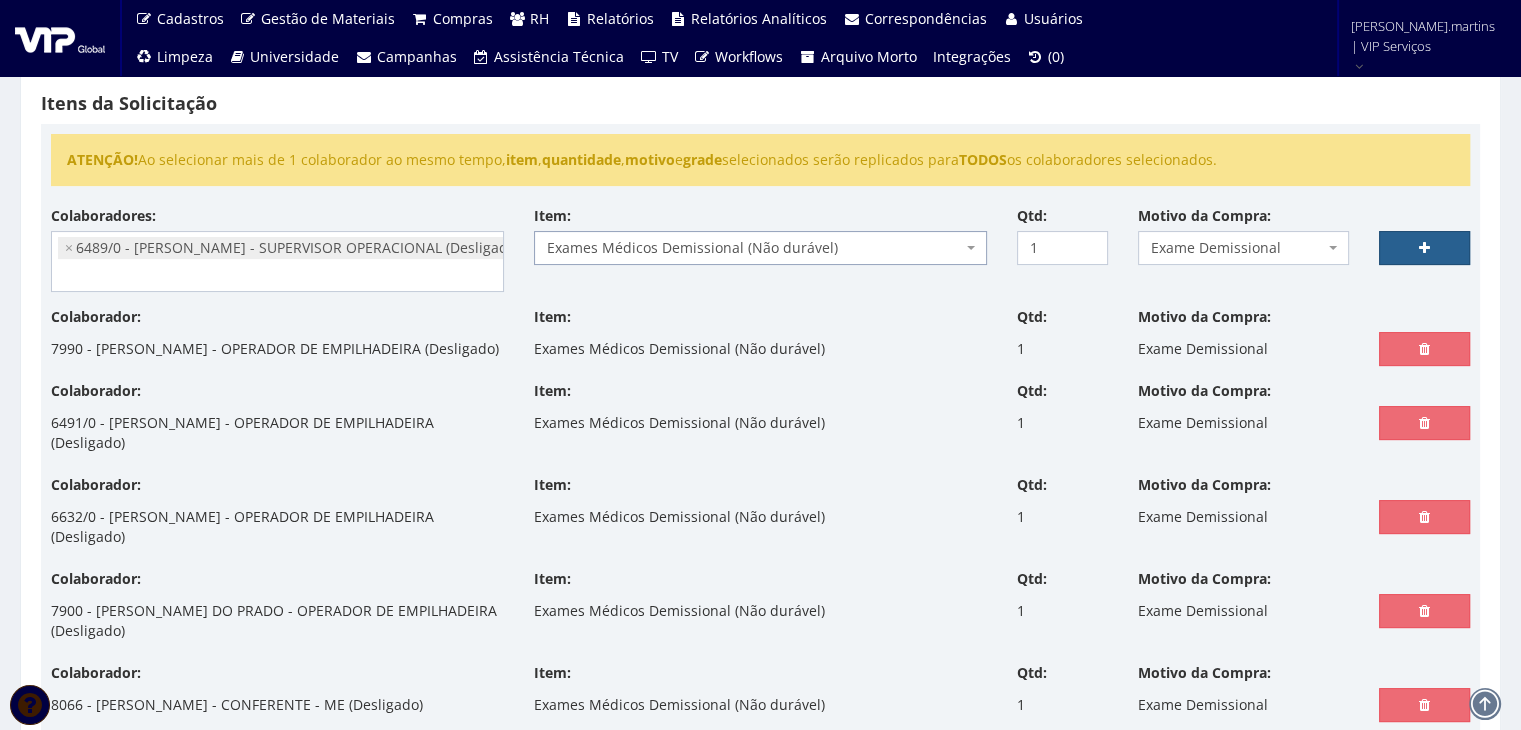 click at bounding box center (1424, 248) 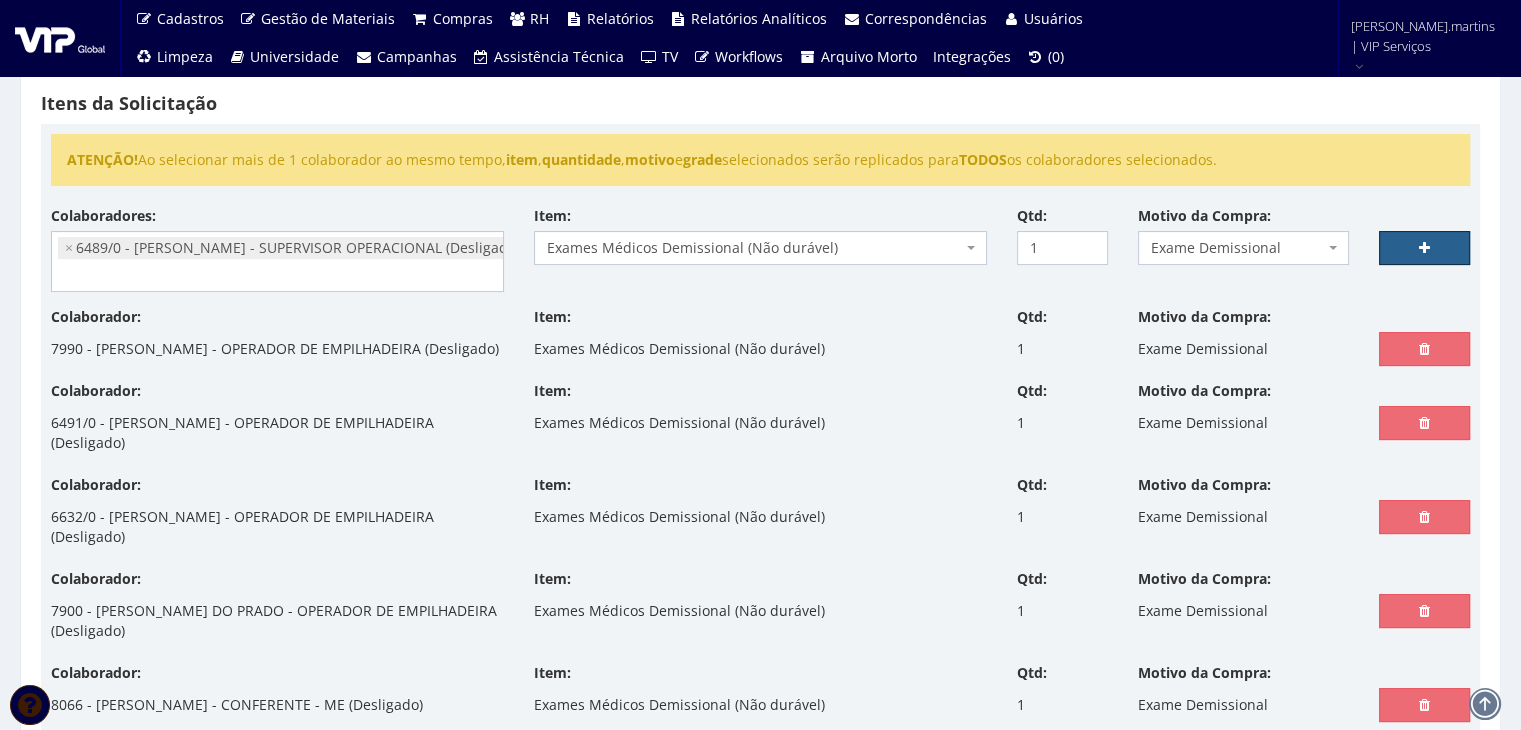 select 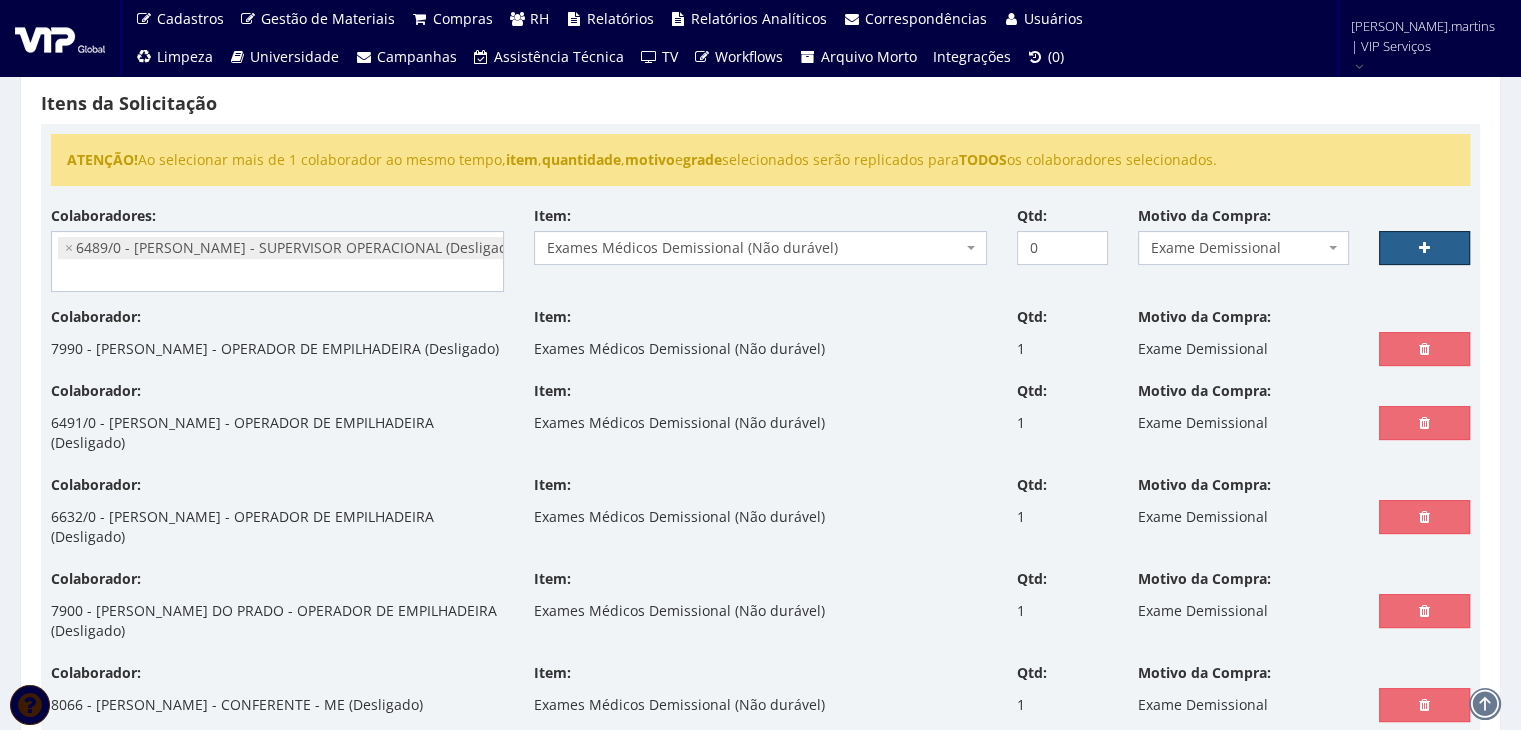 select 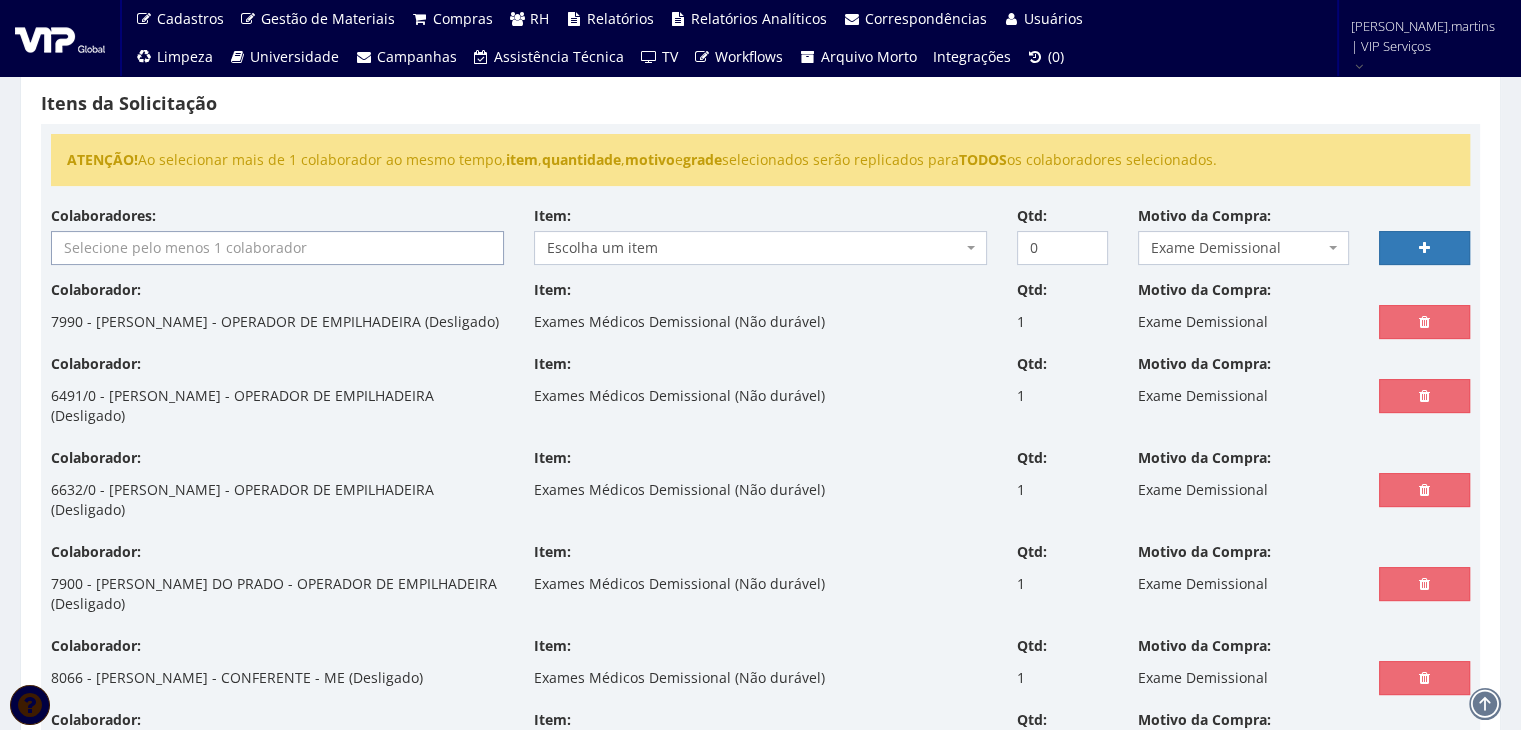 click at bounding box center [277, 248] 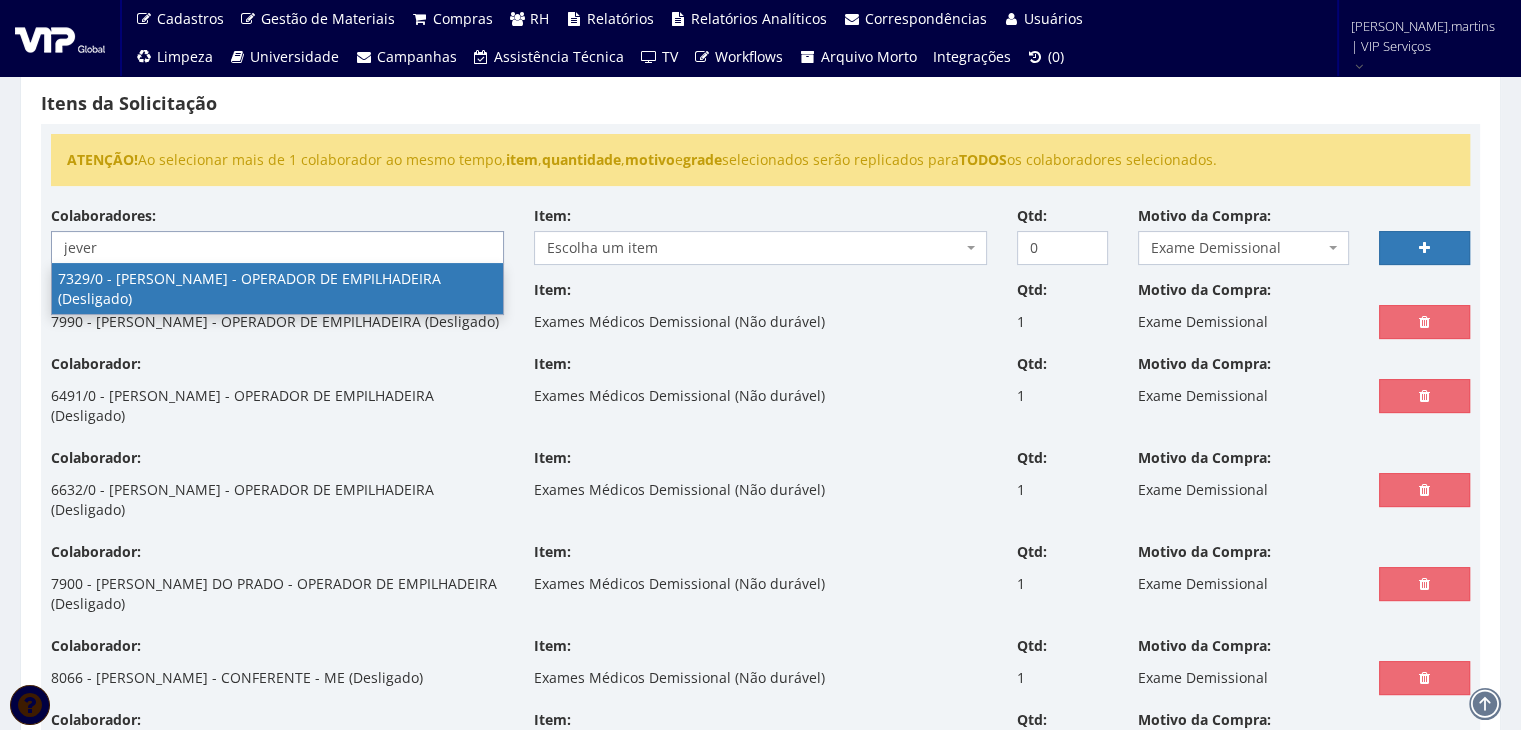 type on "jever" 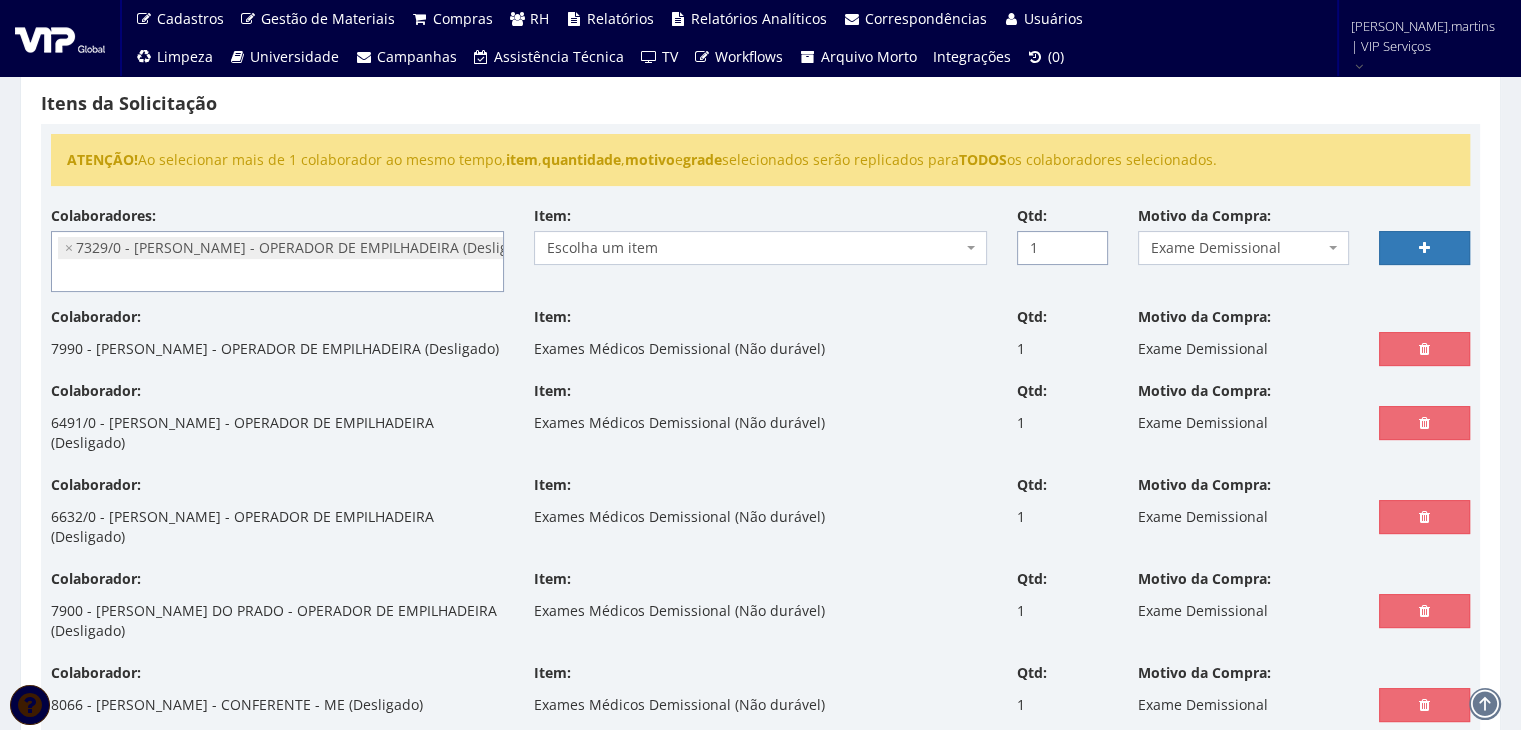 type on "1" 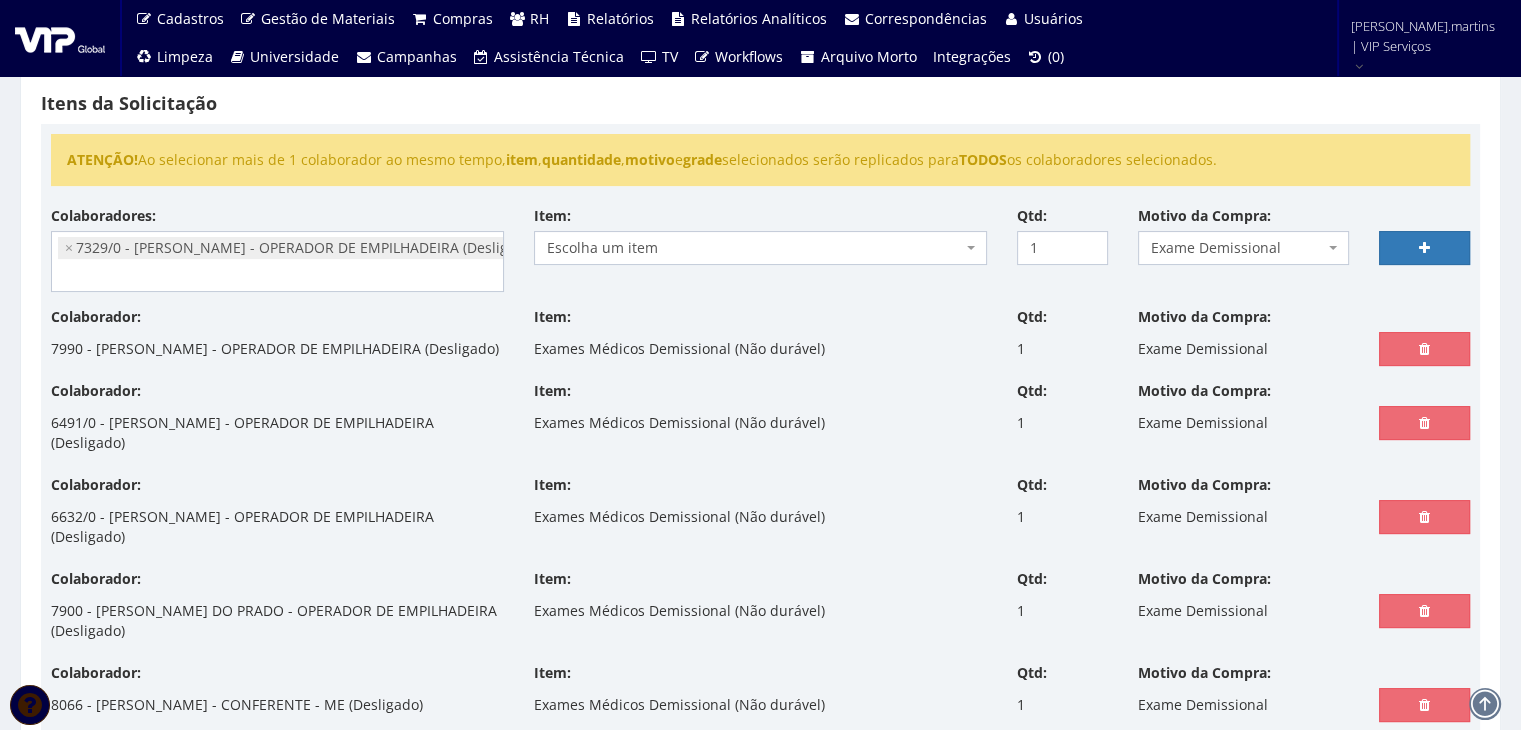 click on "Escolha um item" at bounding box center [754, 248] 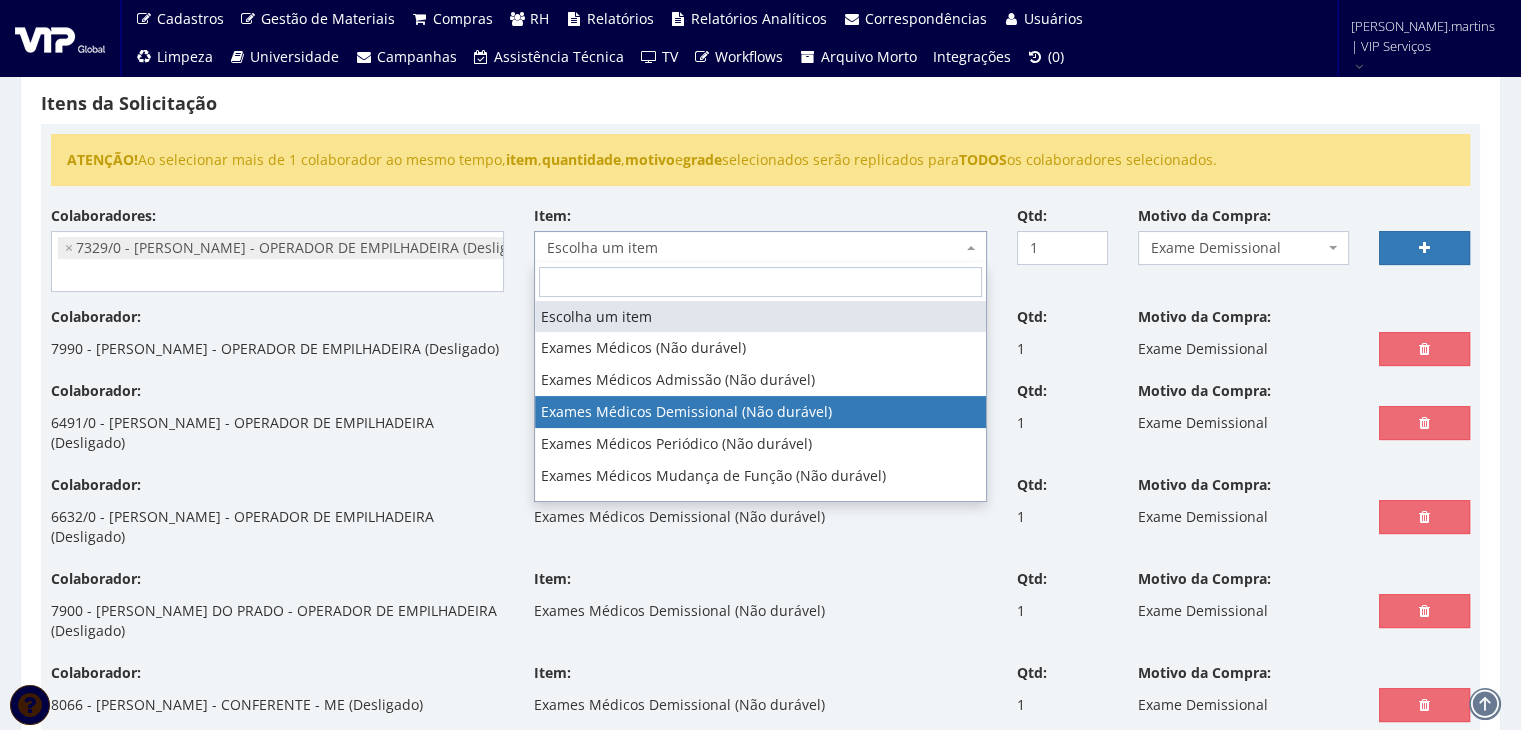 select on "488" 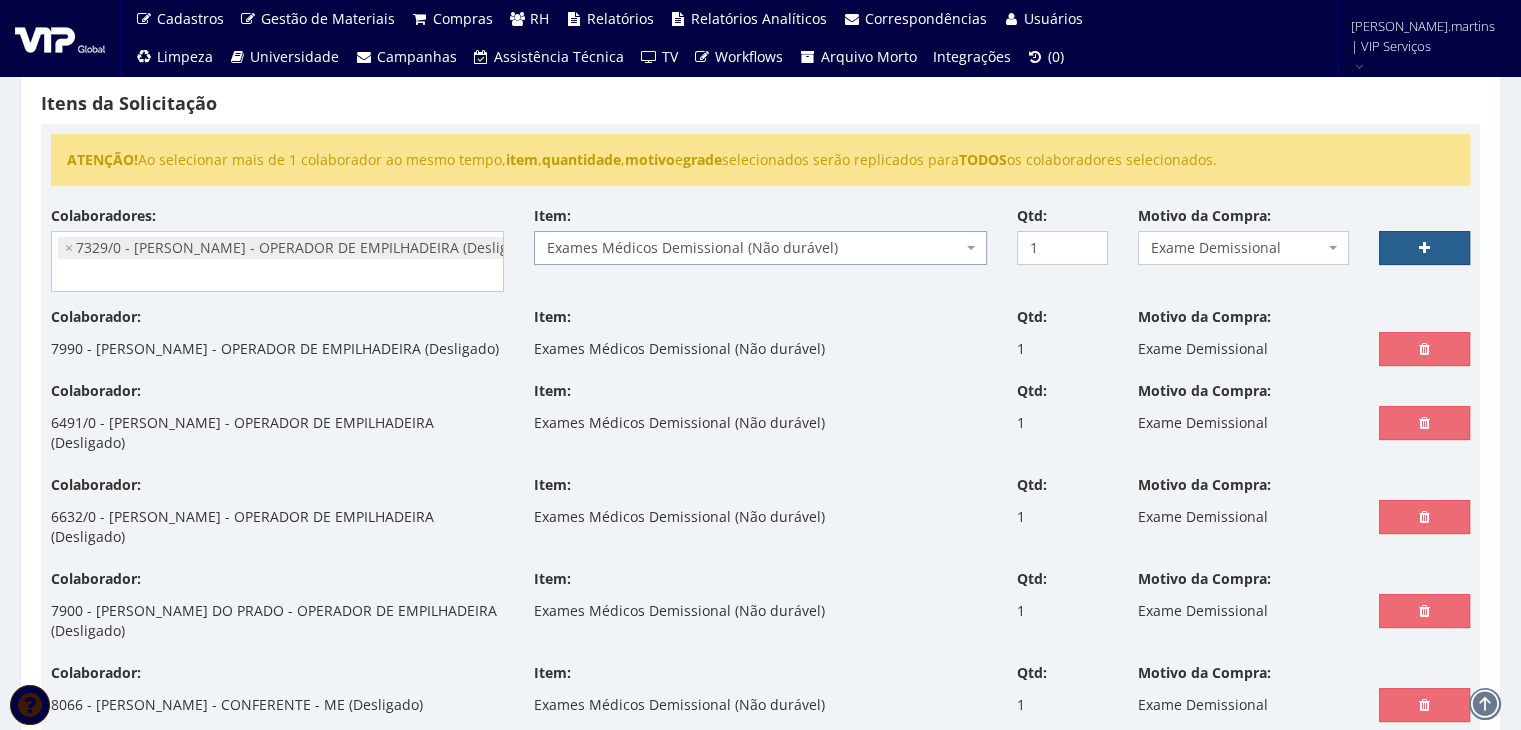 click at bounding box center [1424, 248] 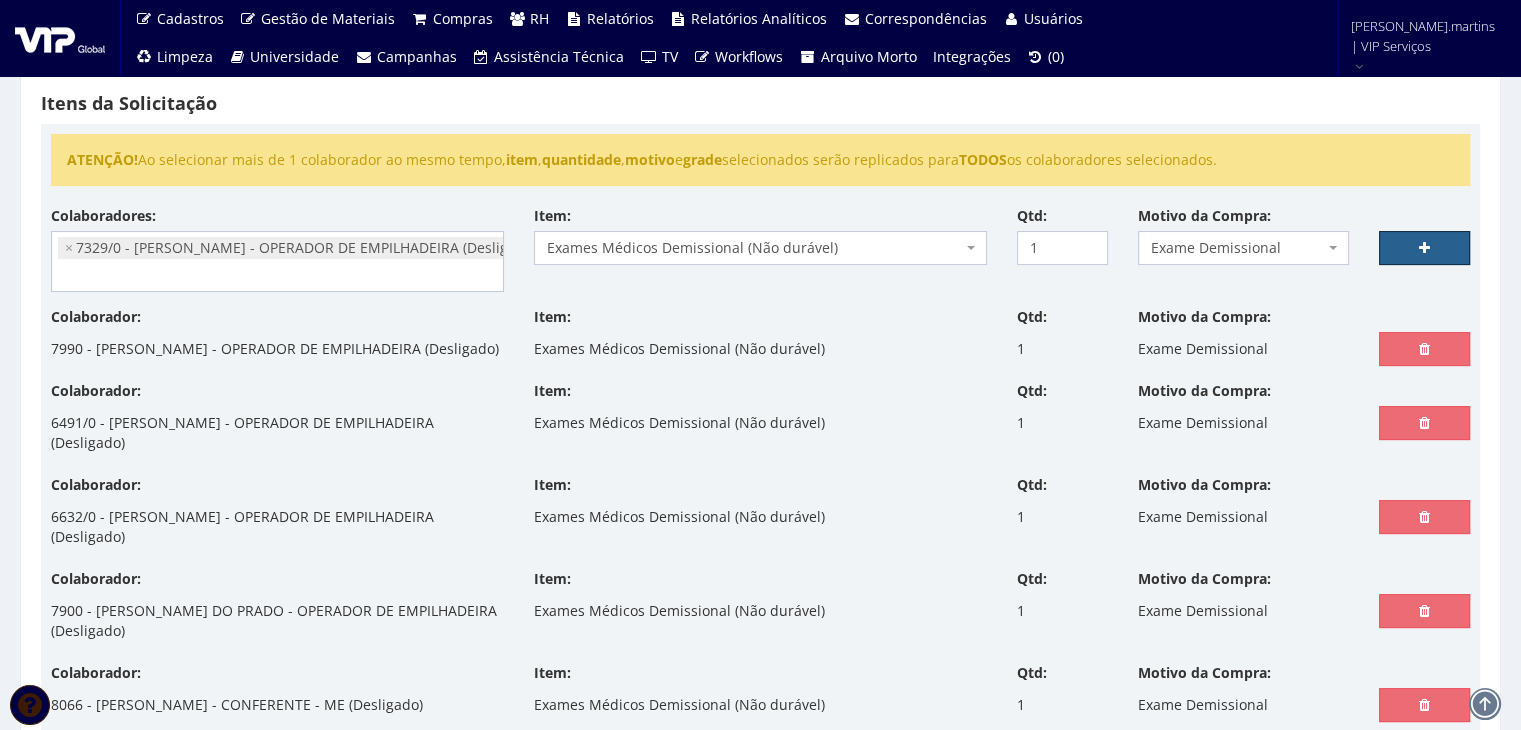 select 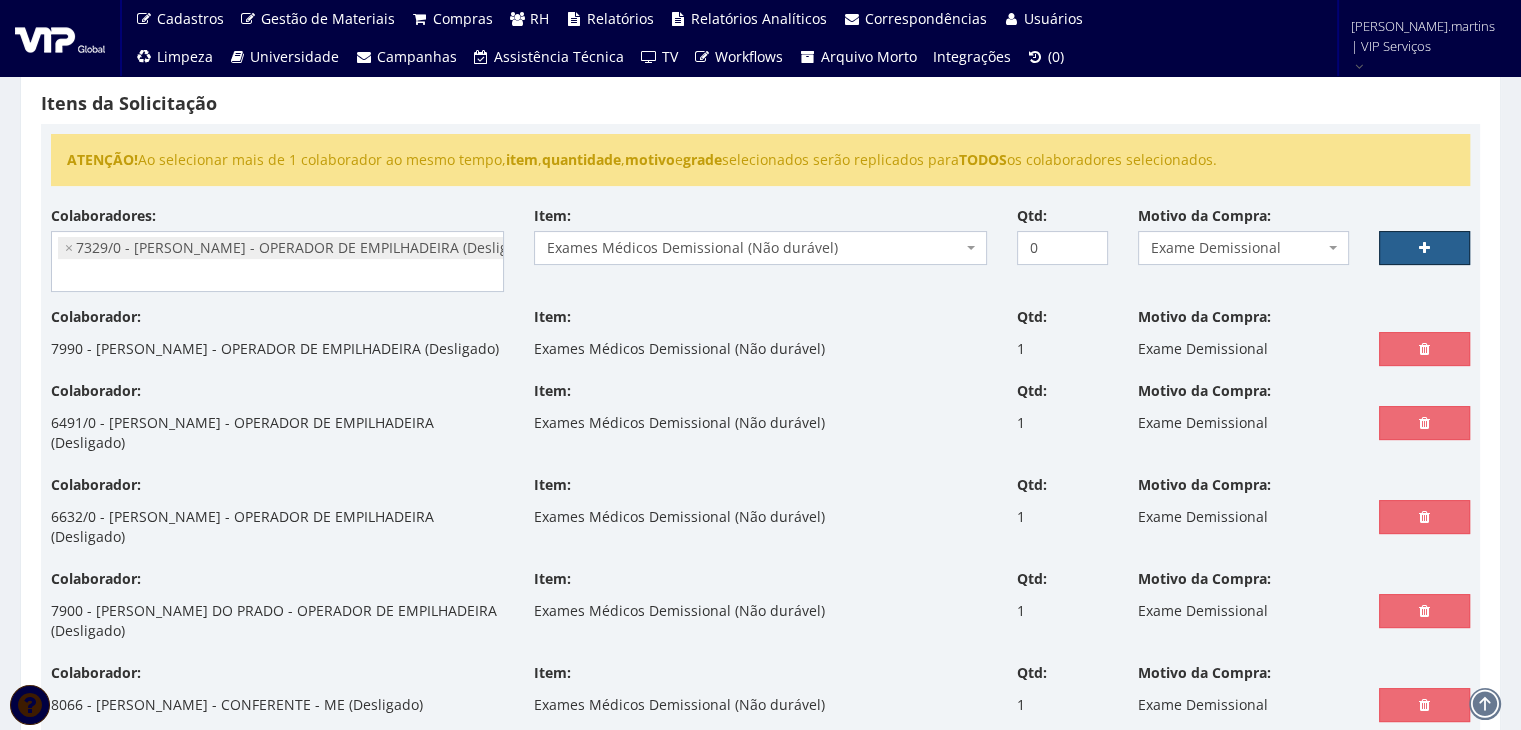 select 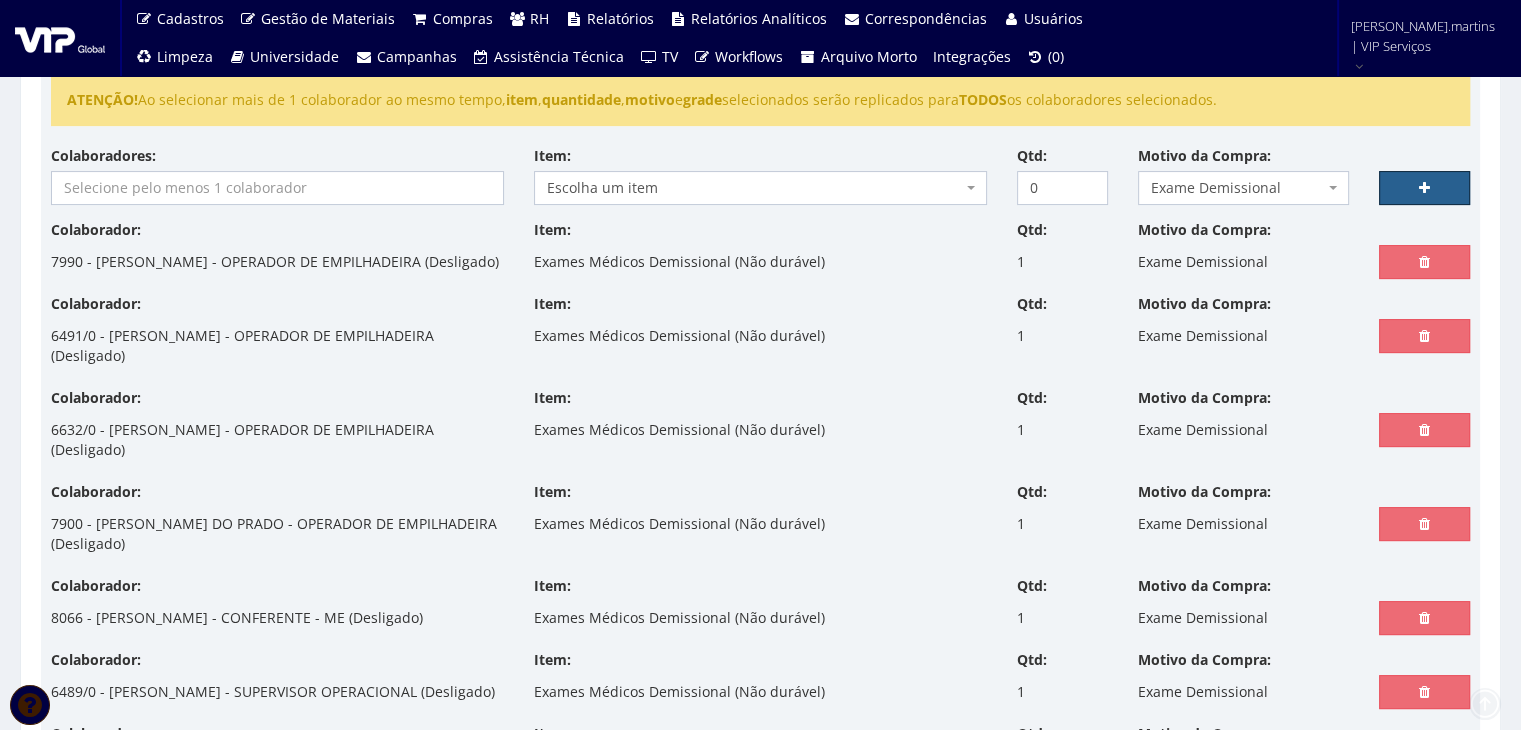 scroll, scrollTop: 400, scrollLeft: 0, axis: vertical 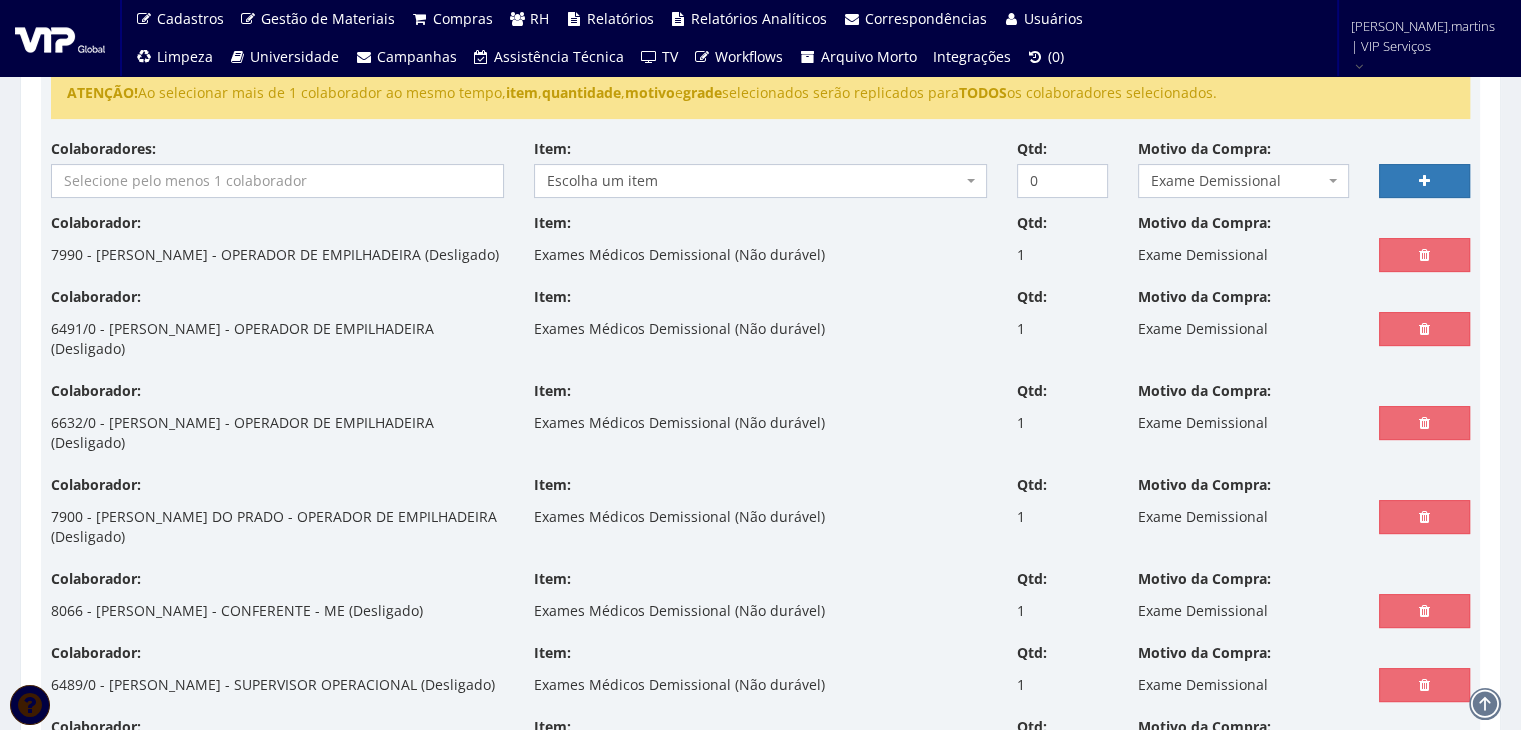 click at bounding box center (277, 181) 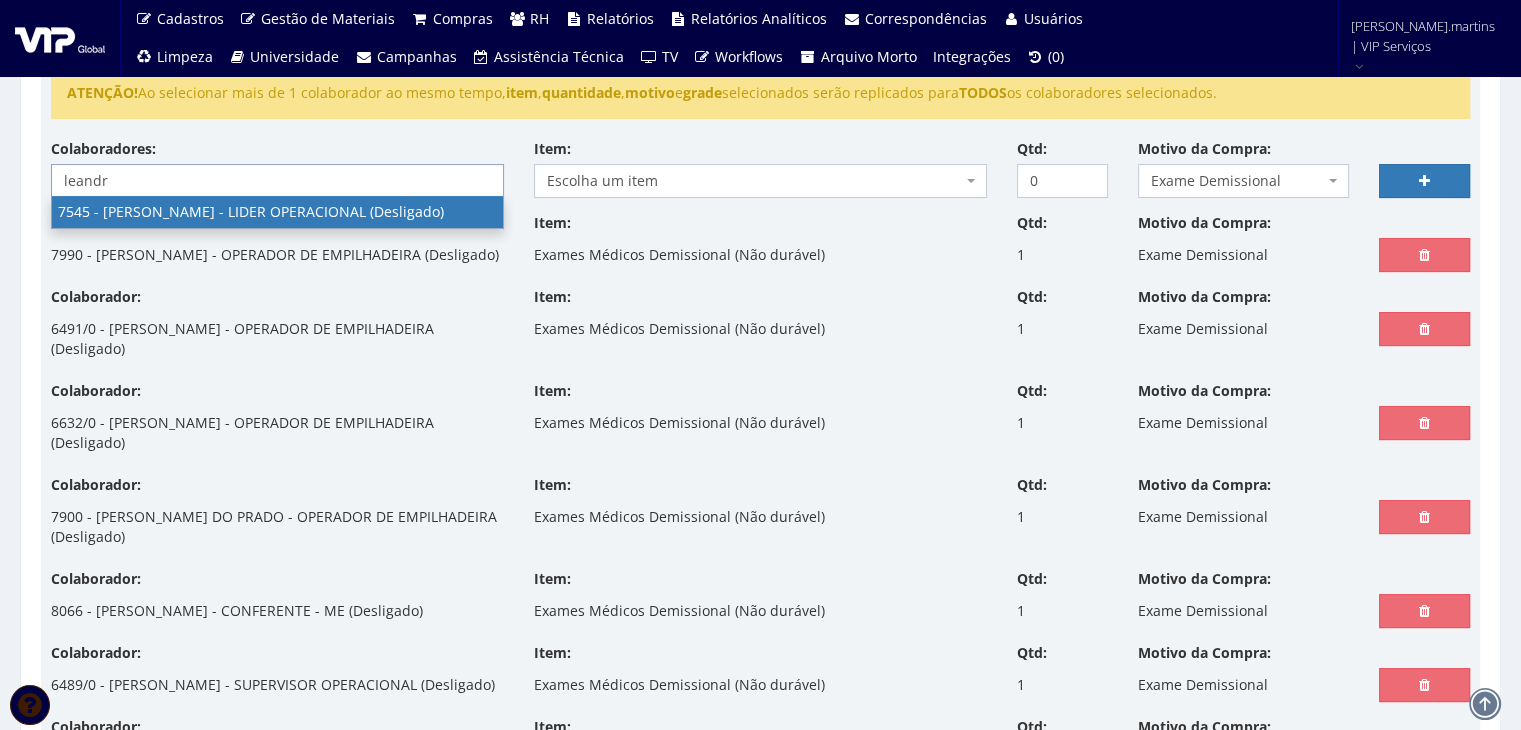 type on "leandr" 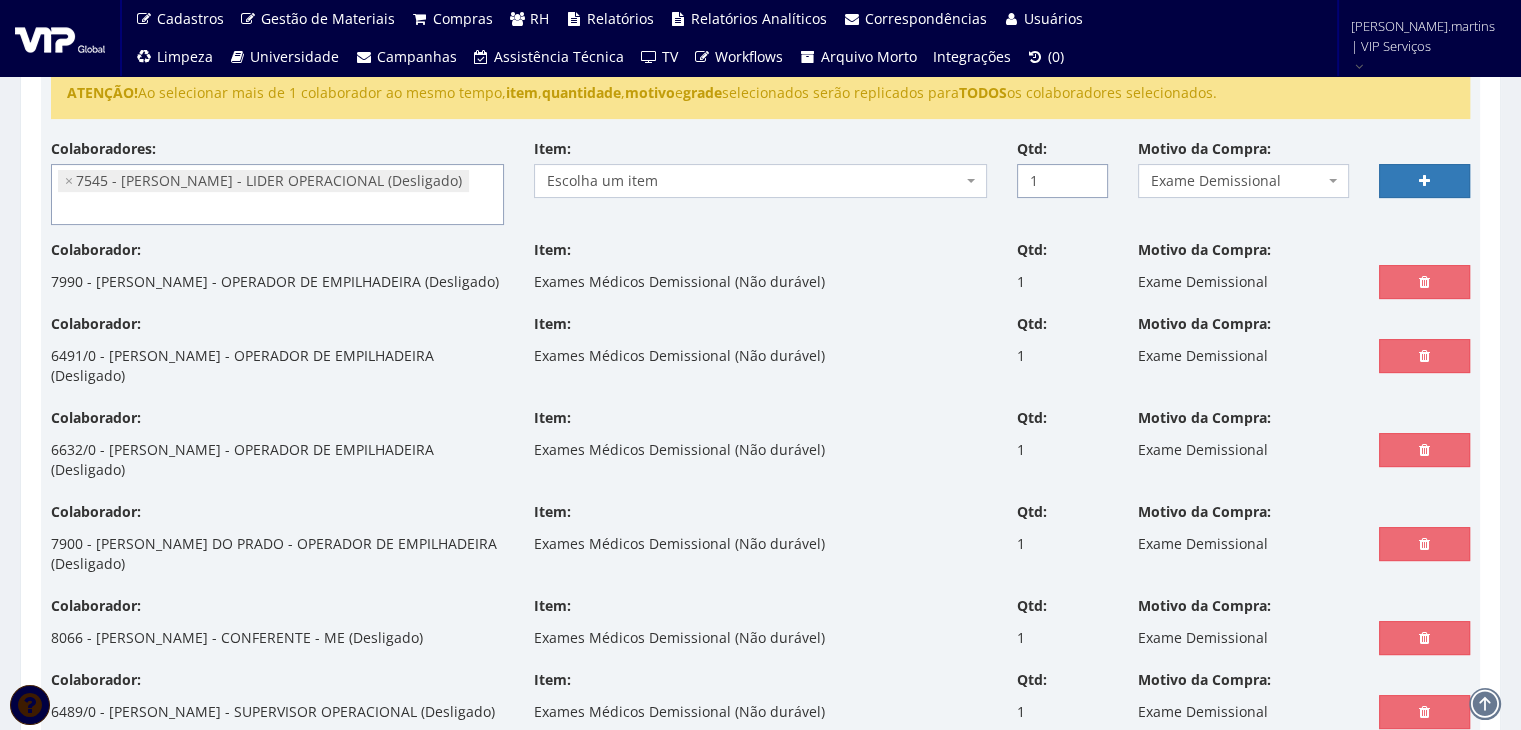 type on "1" 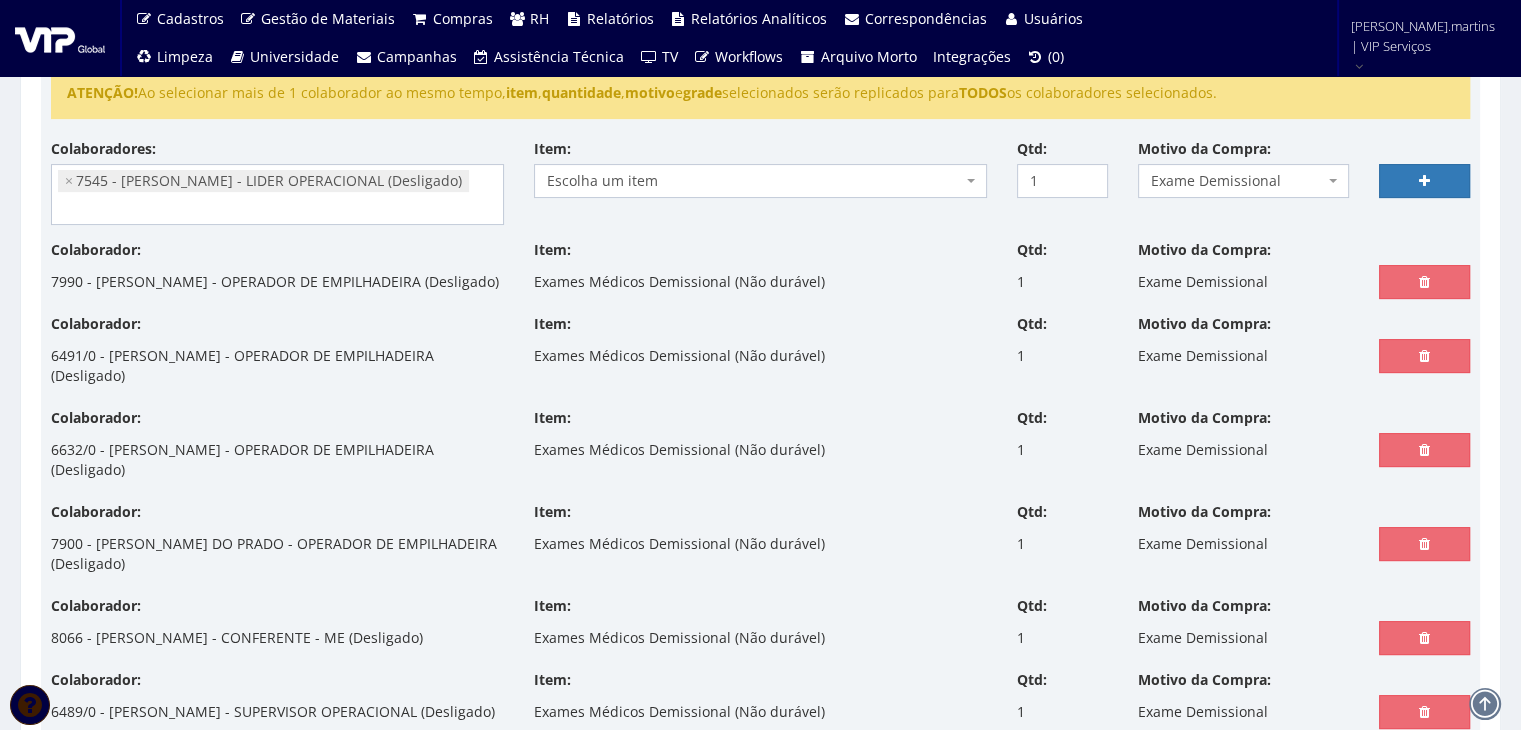 click on "Escolha um item" at bounding box center (754, 181) 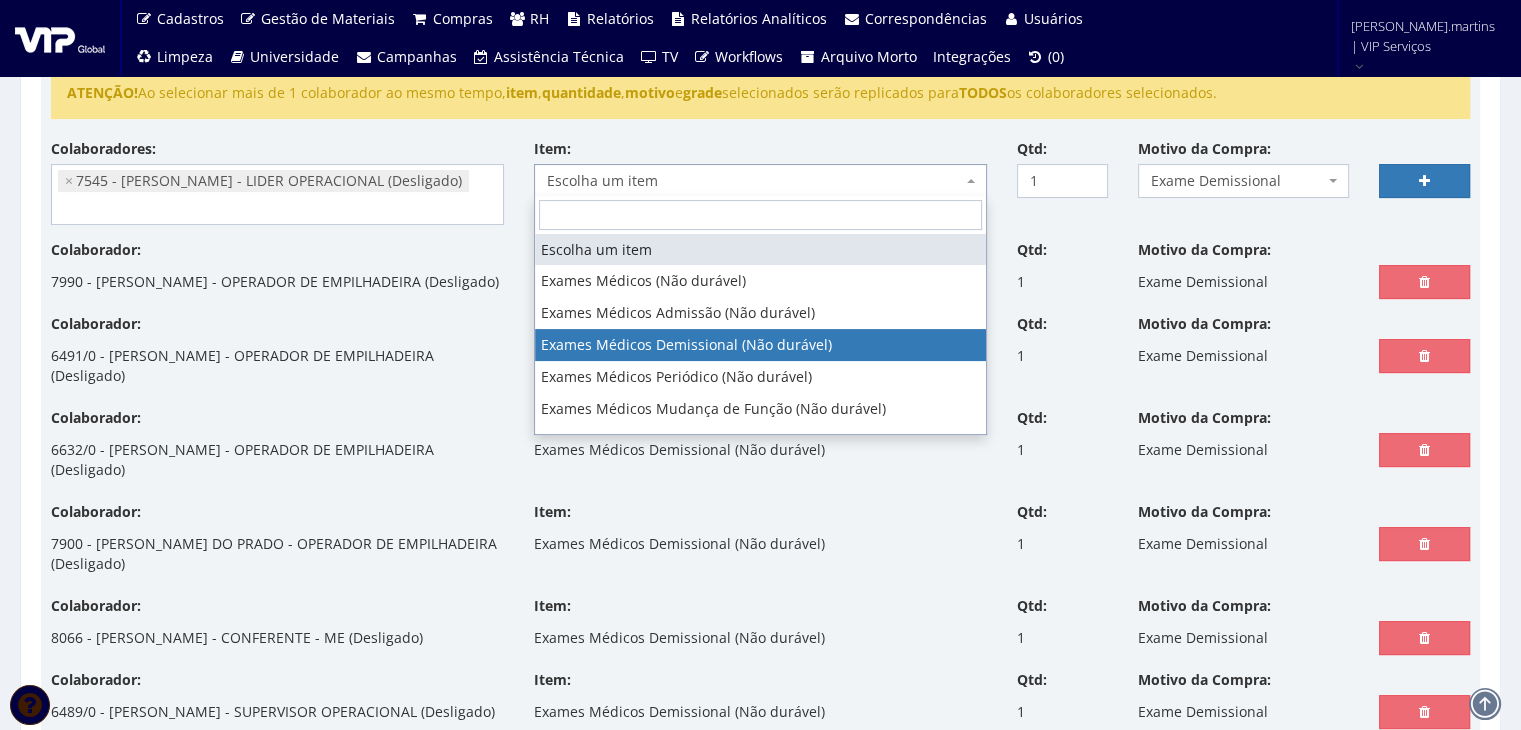 select on "488" 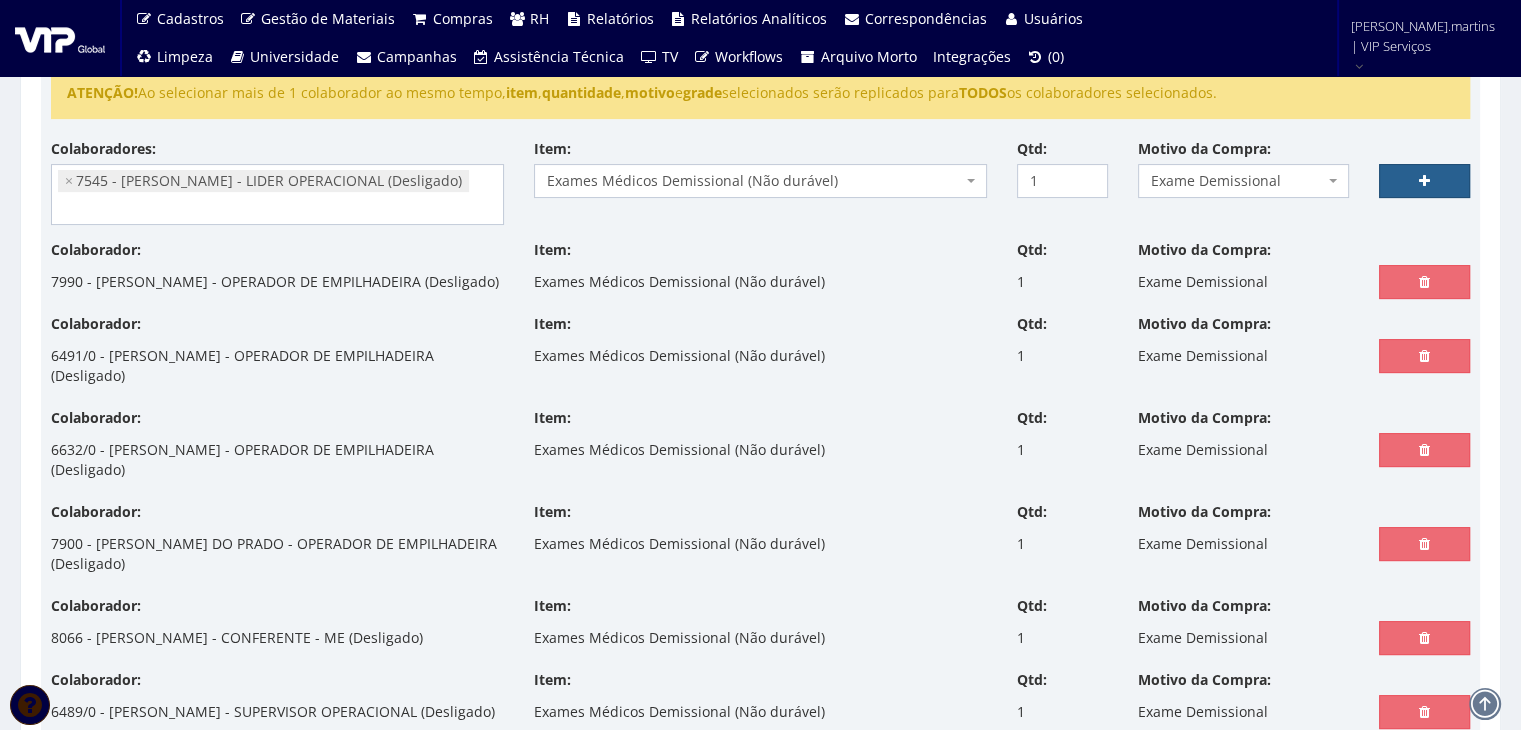 click at bounding box center [1424, 181] 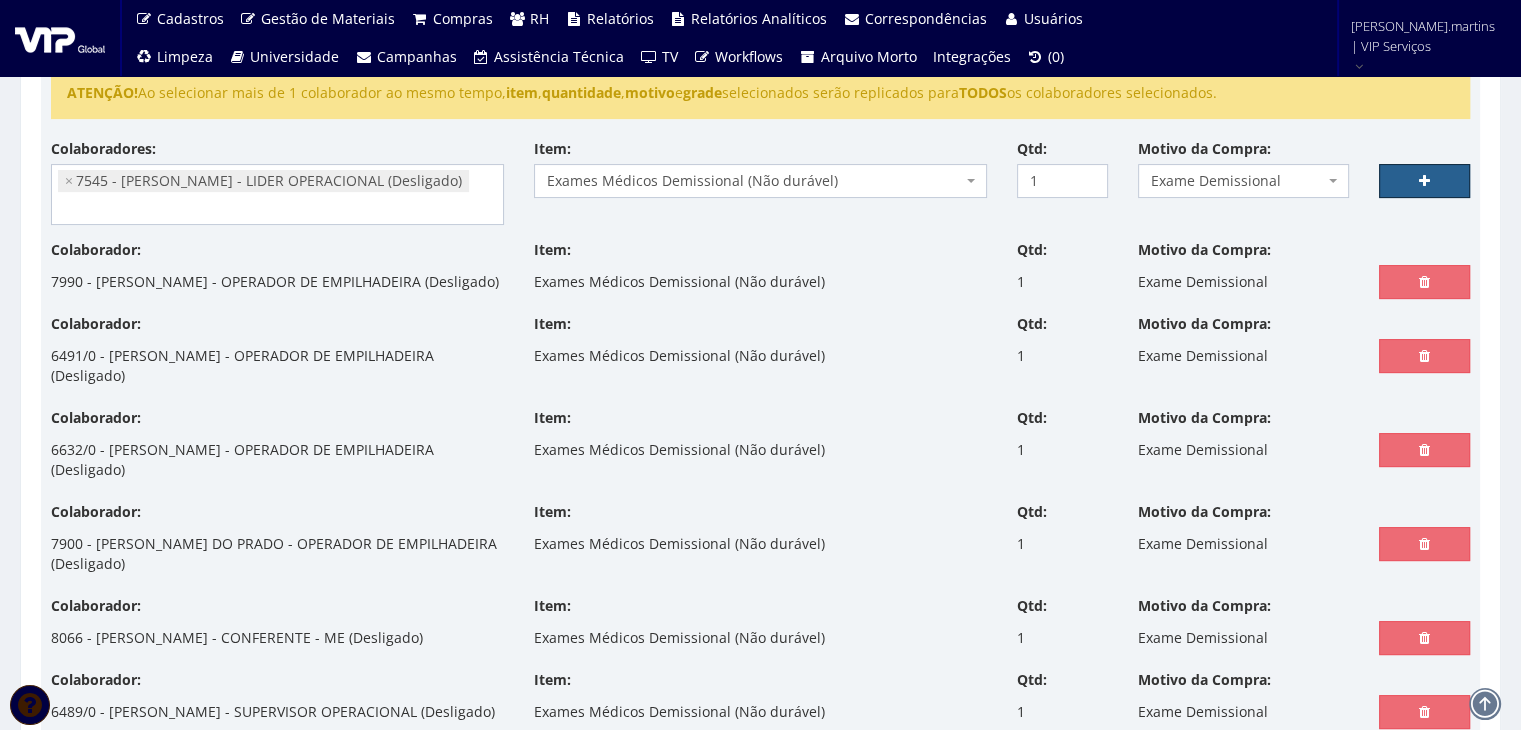 select 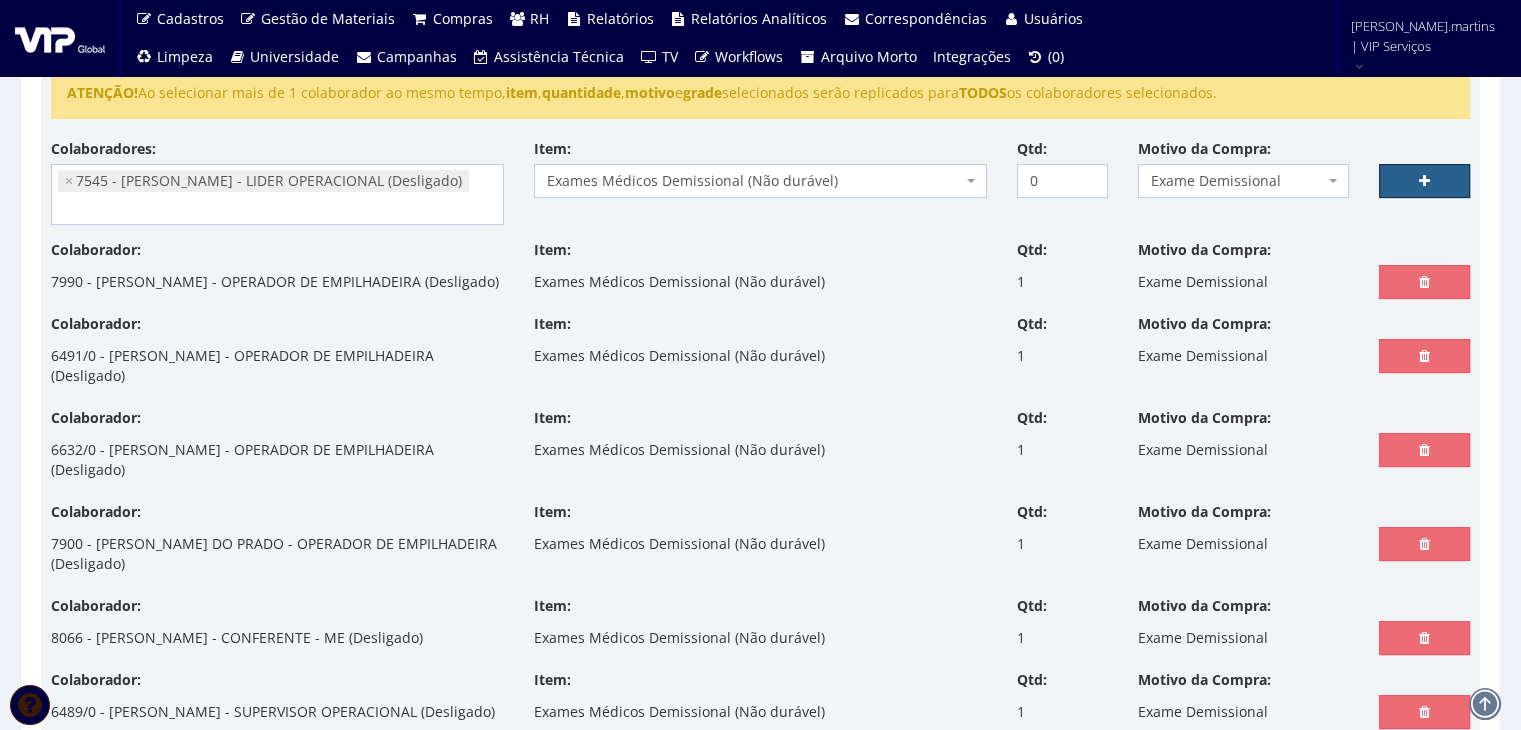 select 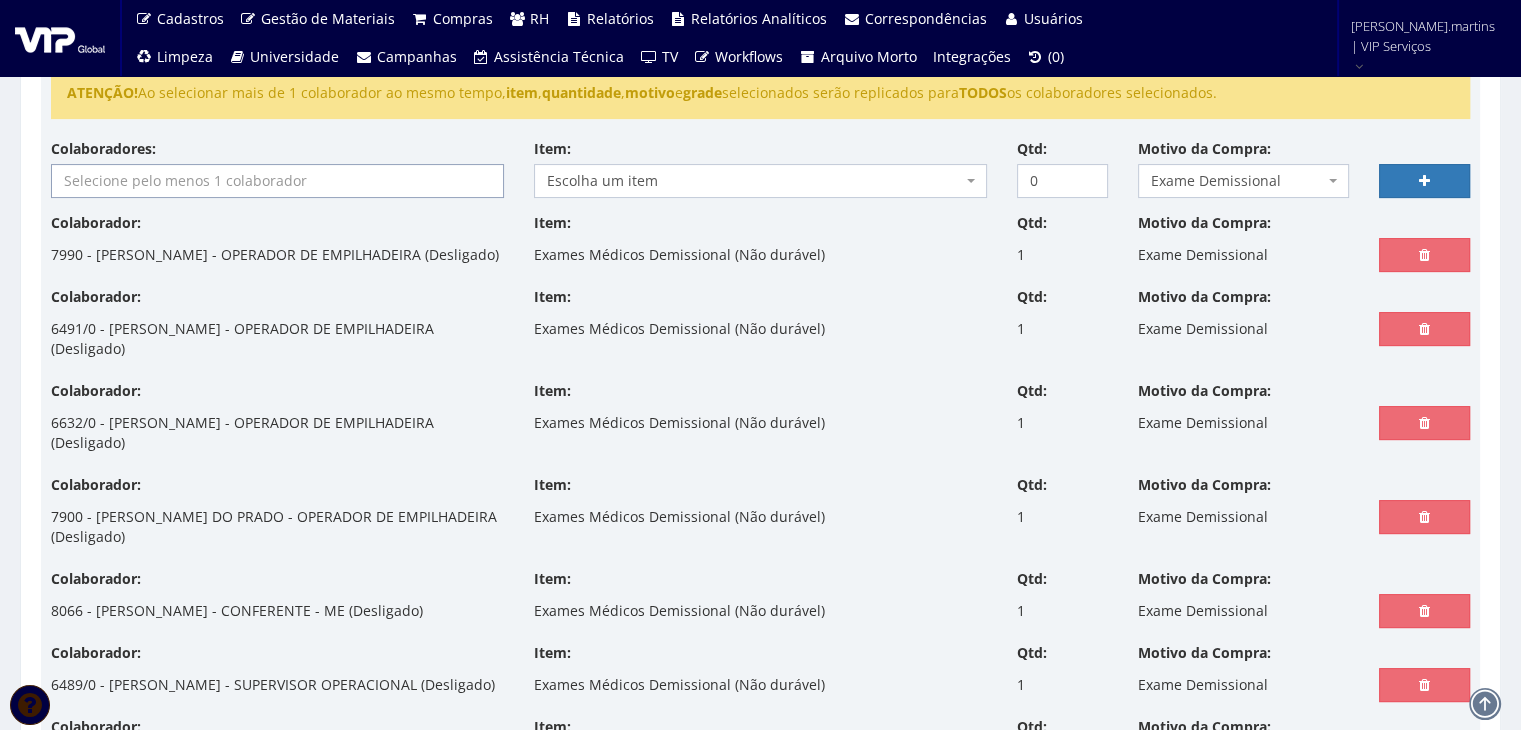 click at bounding box center [277, 181] 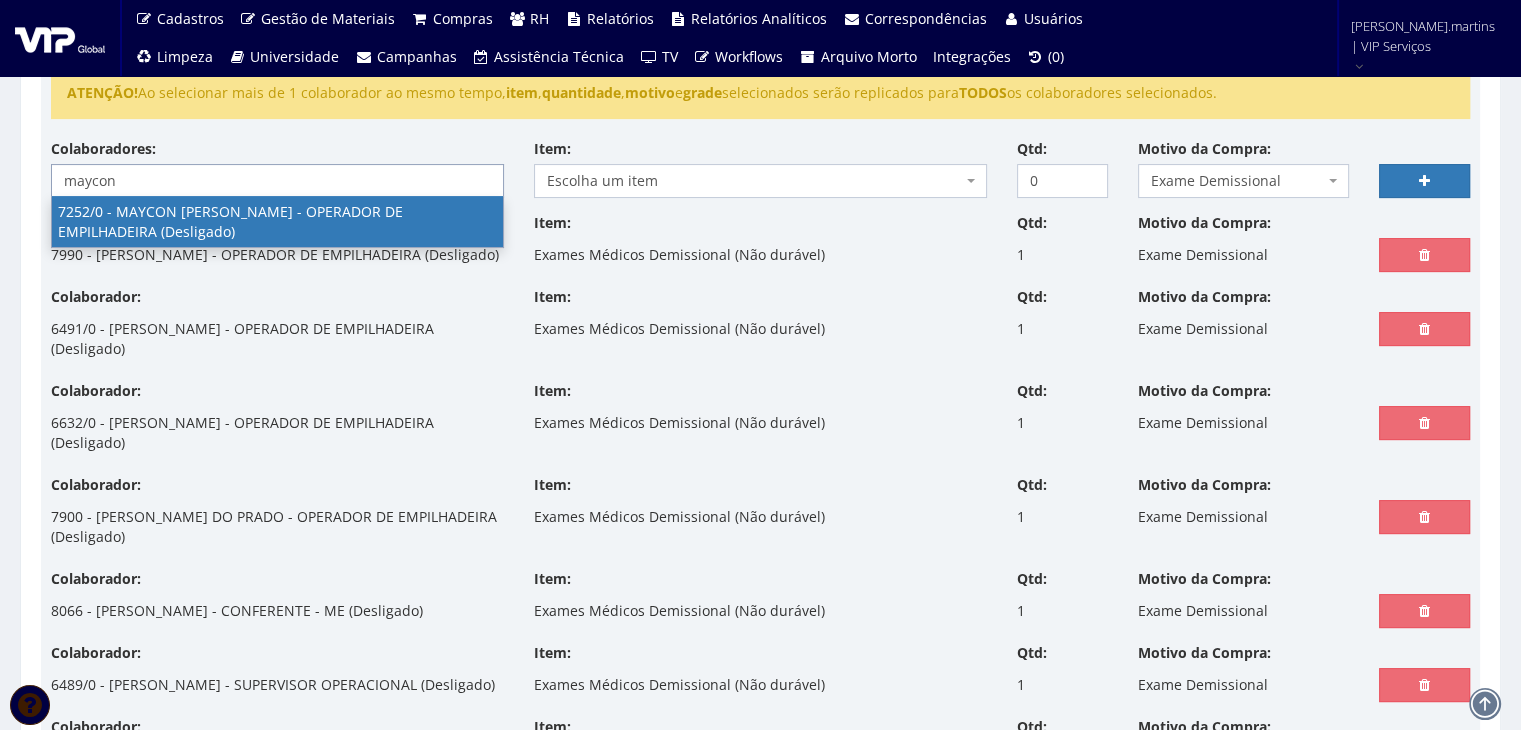 type on "maycon" 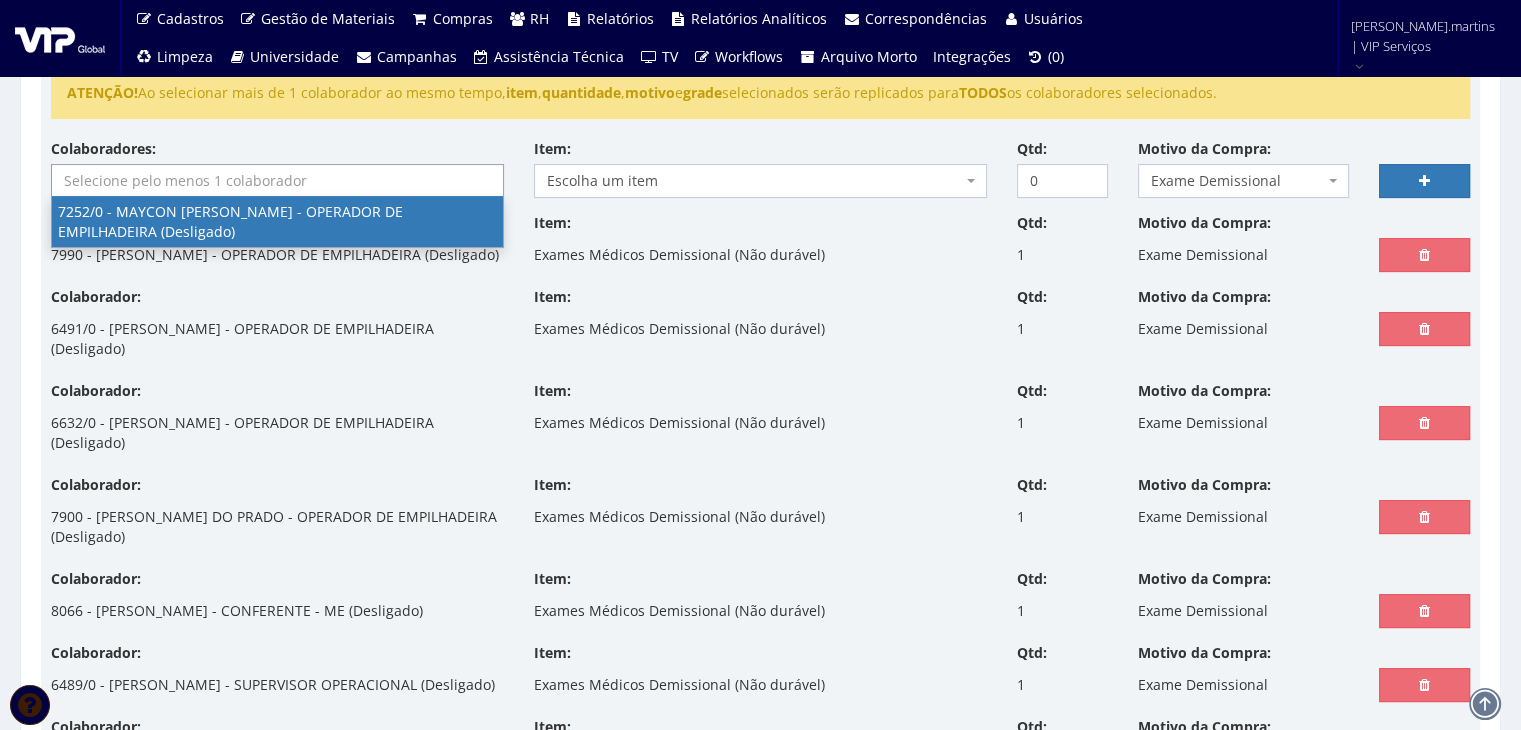 scroll, scrollTop: 0, scrollLeft: 0, axis: both 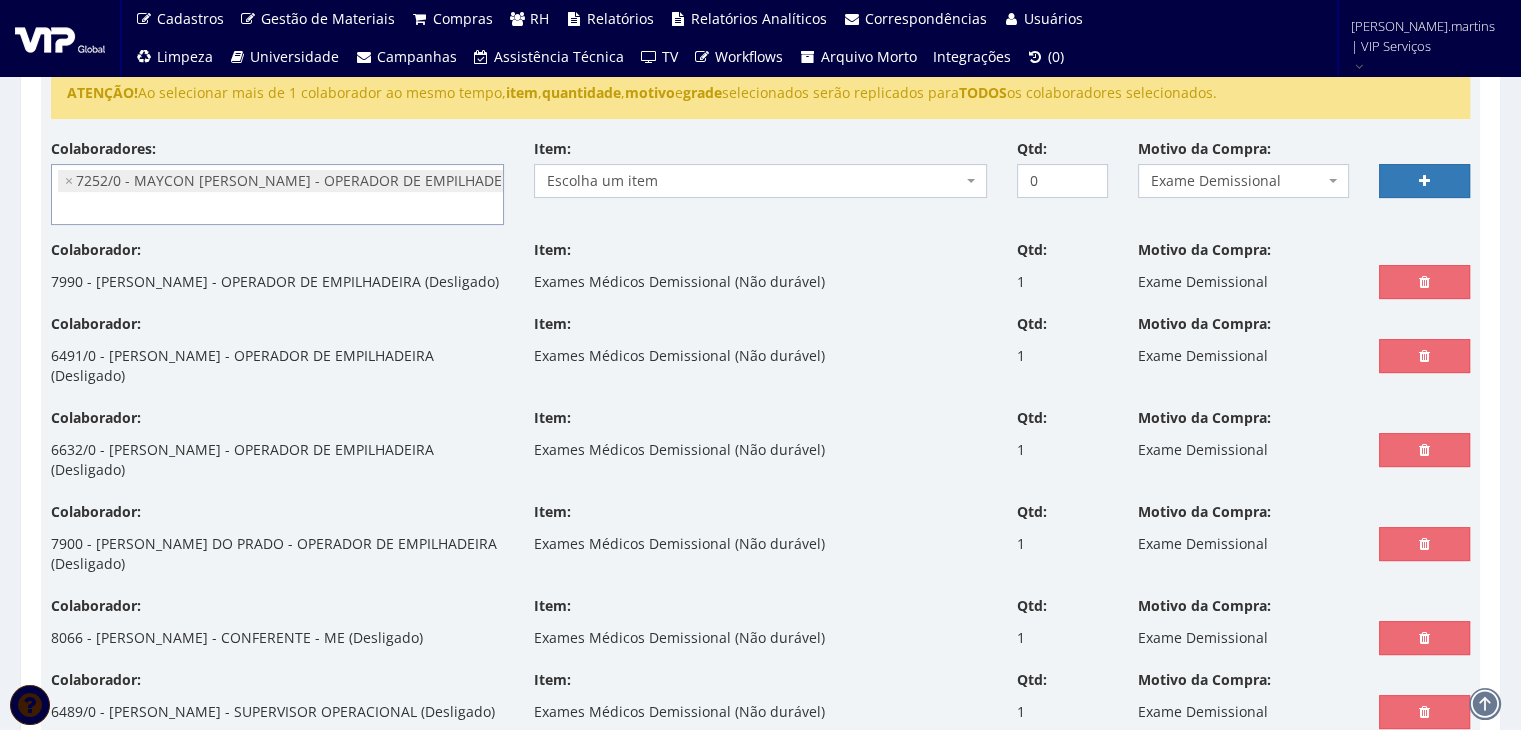 click on "Escolha um item" at bounding box center (754, 181) 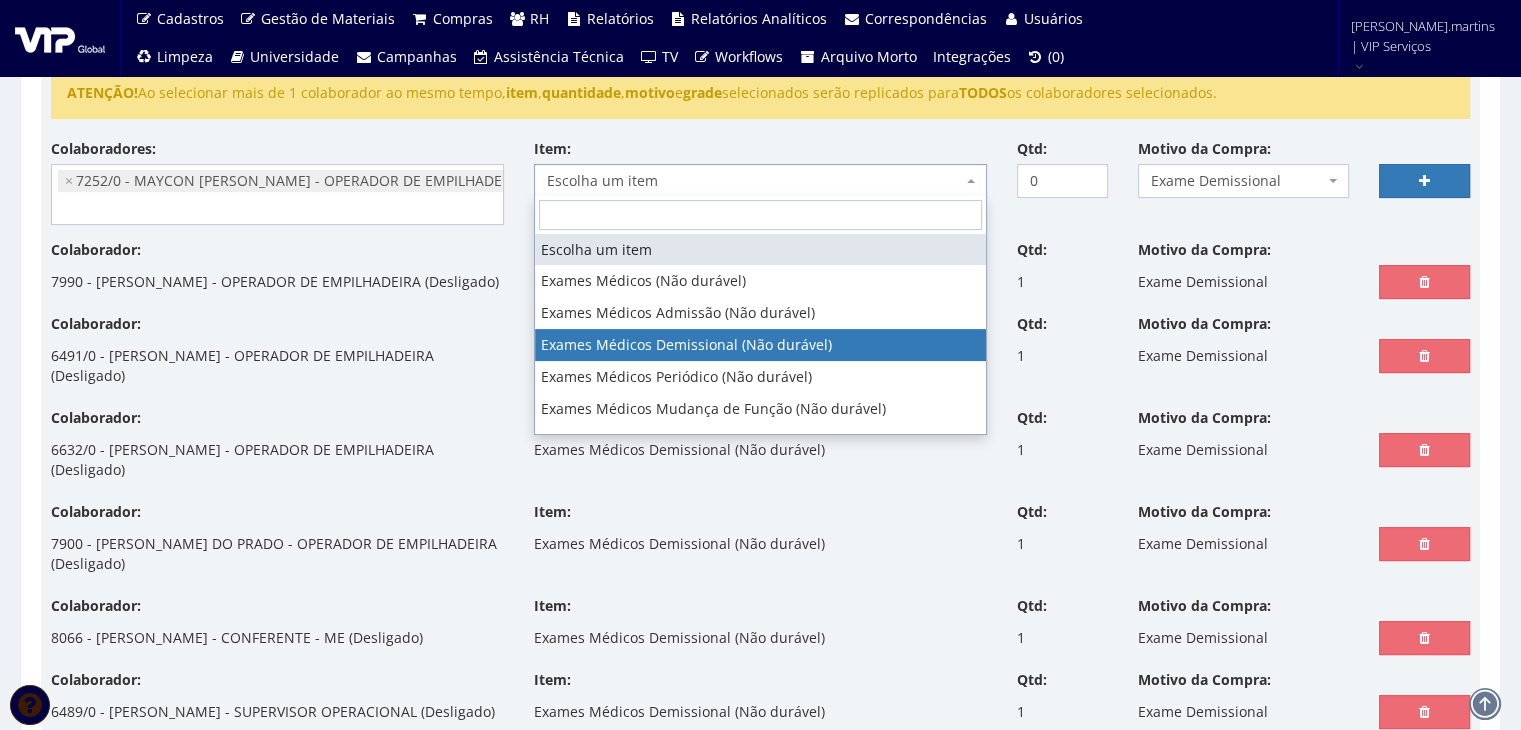 select on "488" 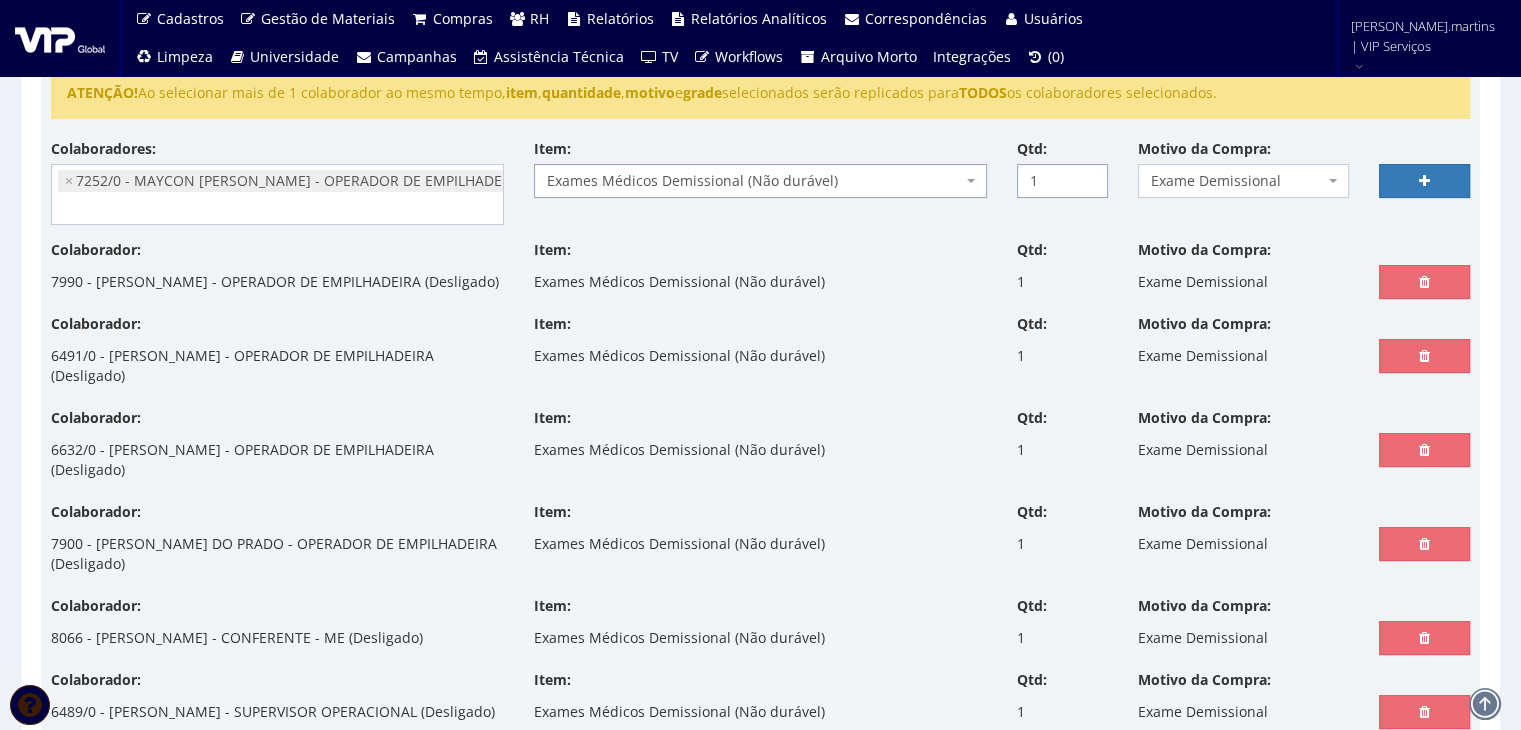 type on "1" 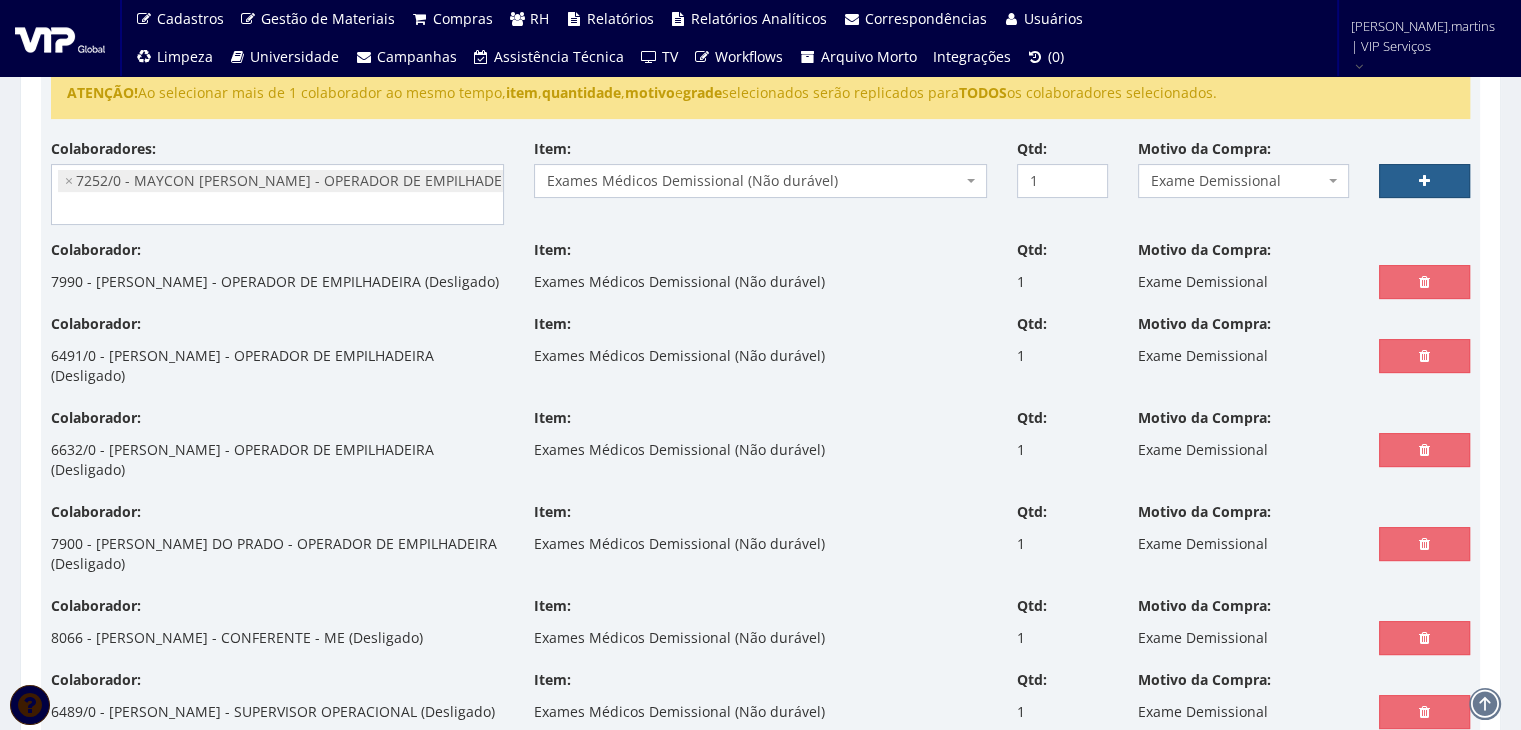 click at bounding box center [1424, 181] 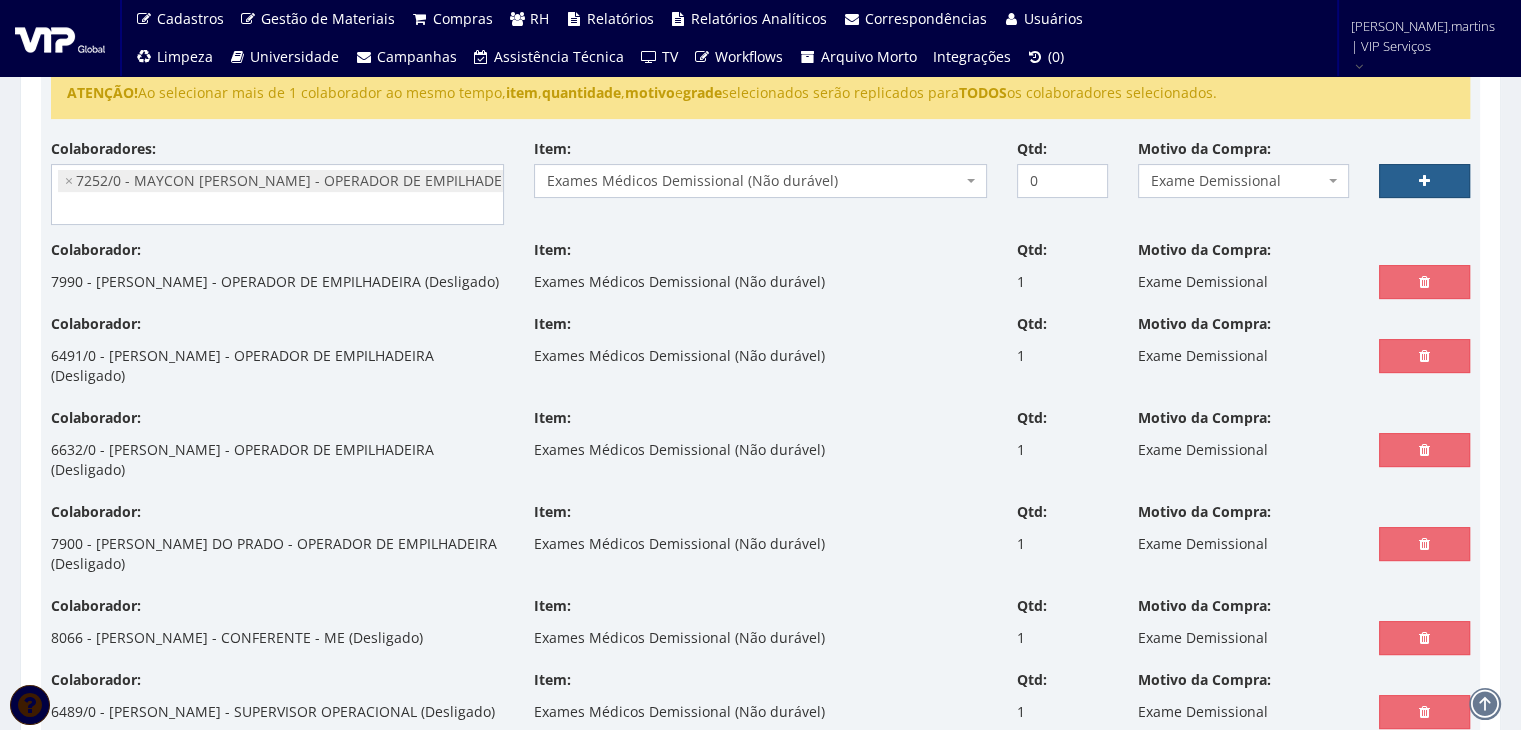 select 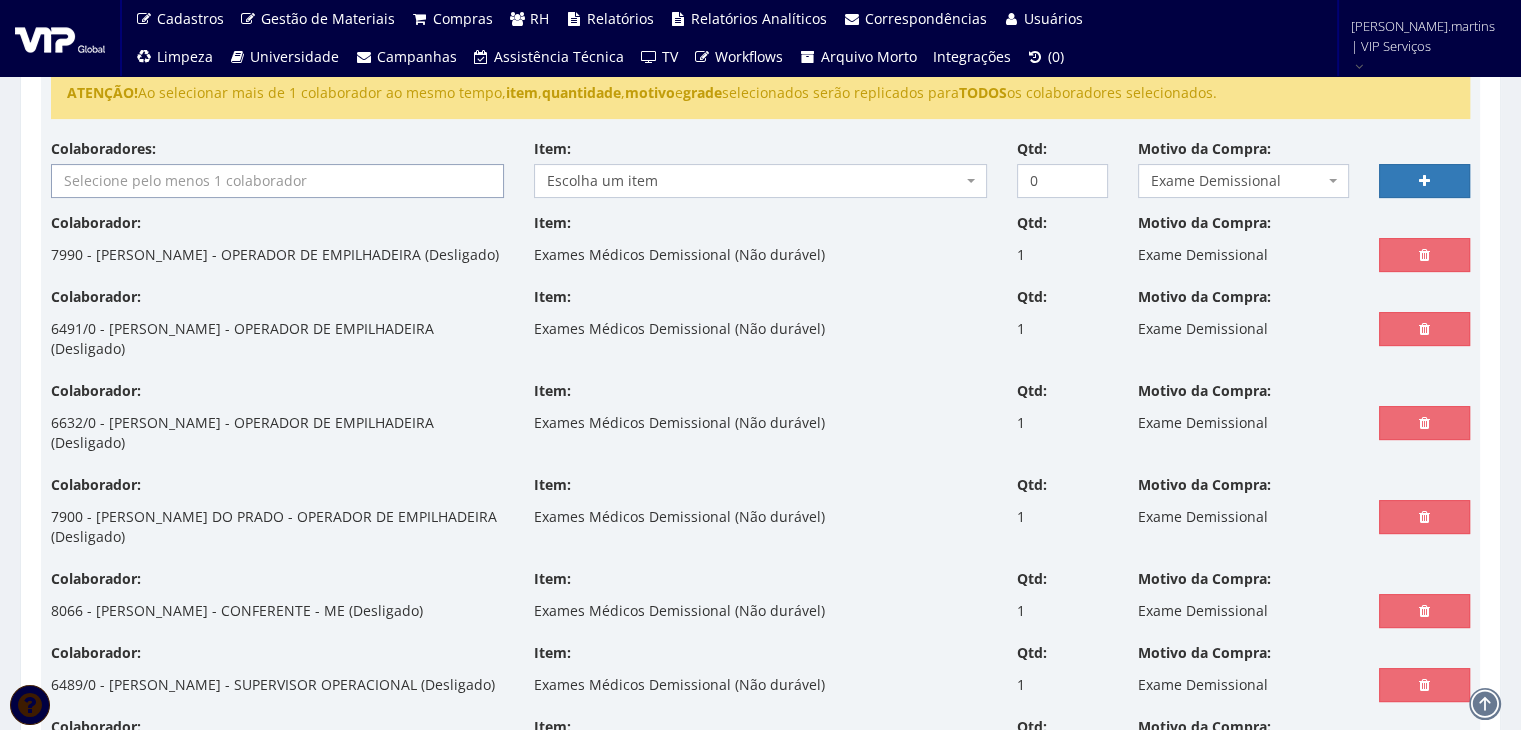 click at bounding box center [277, 181] 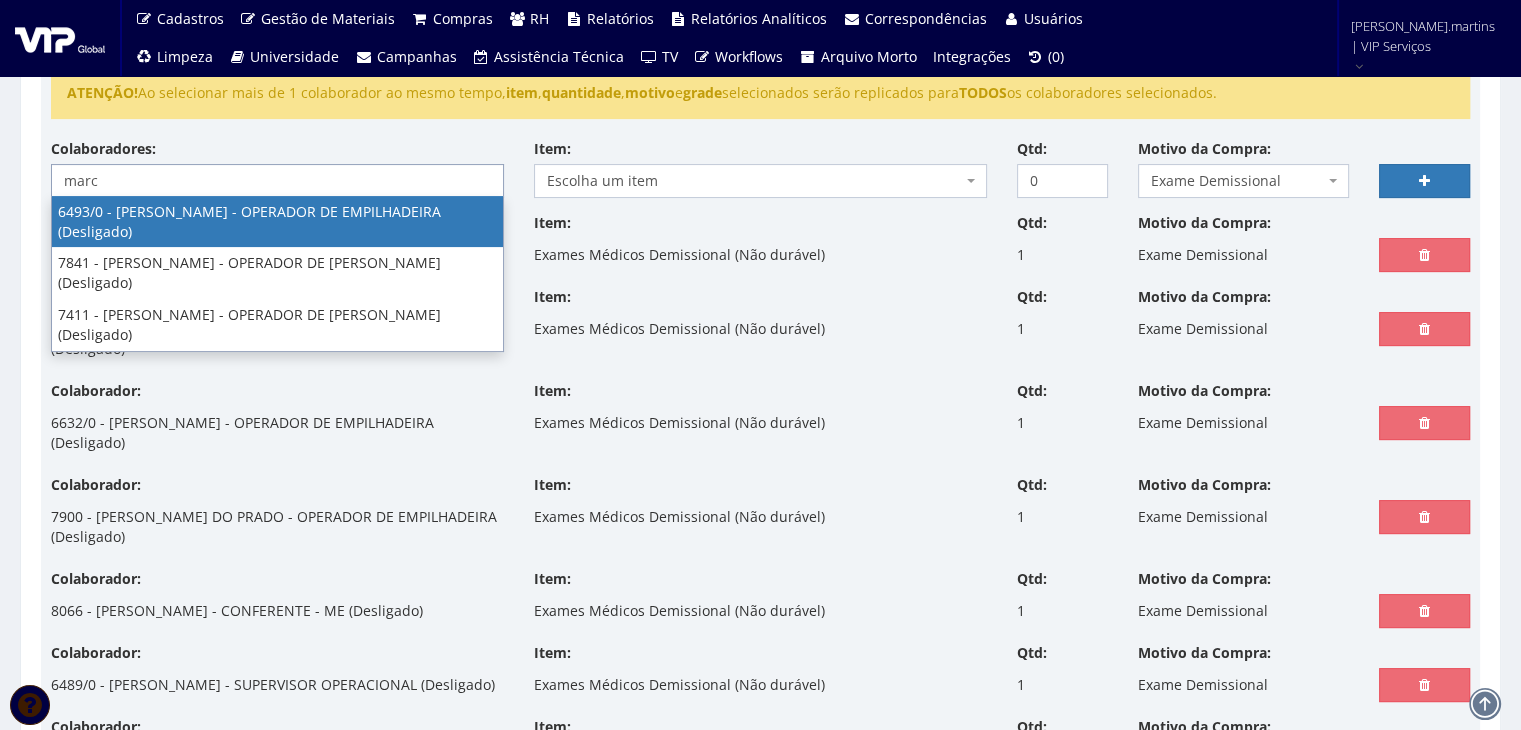 type on "marc" 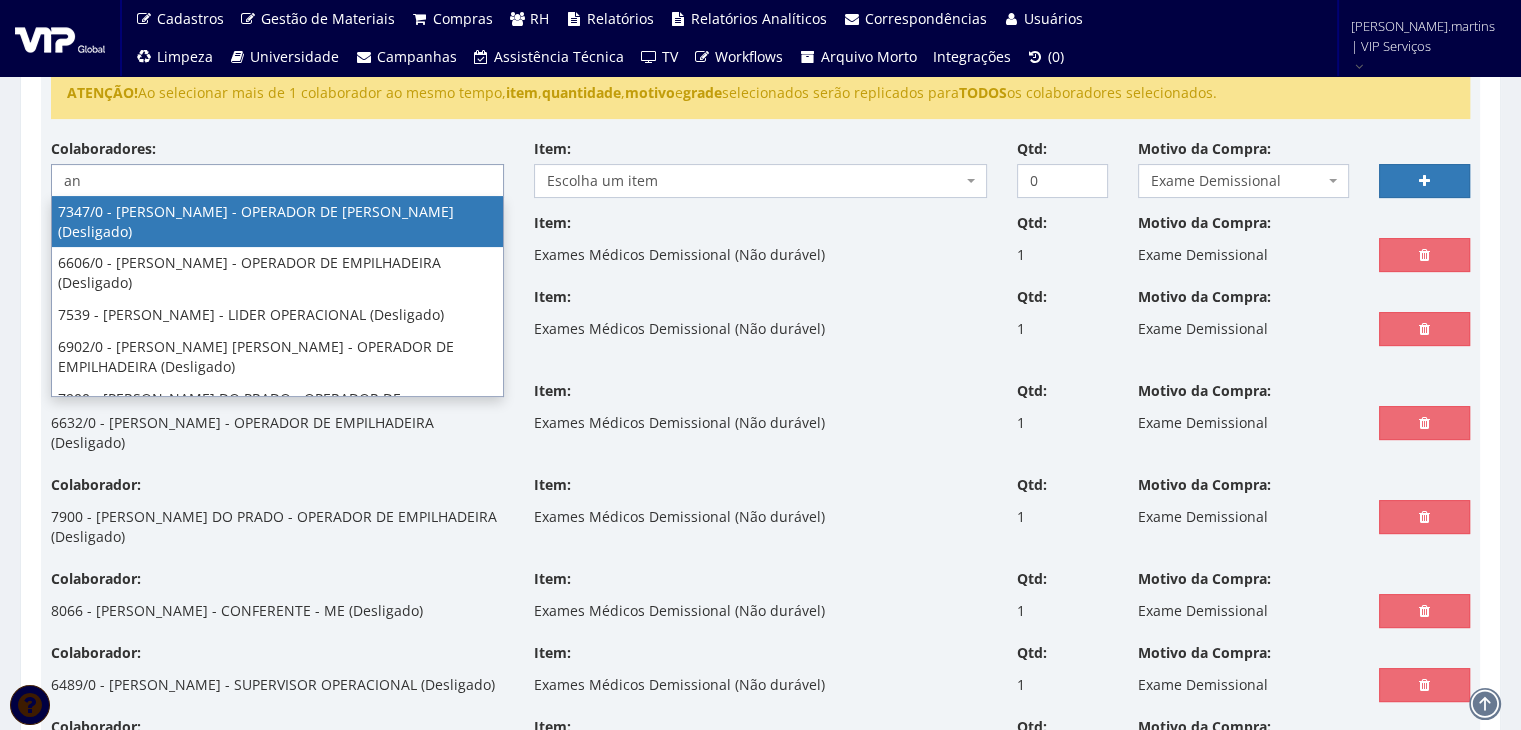 type on "a" 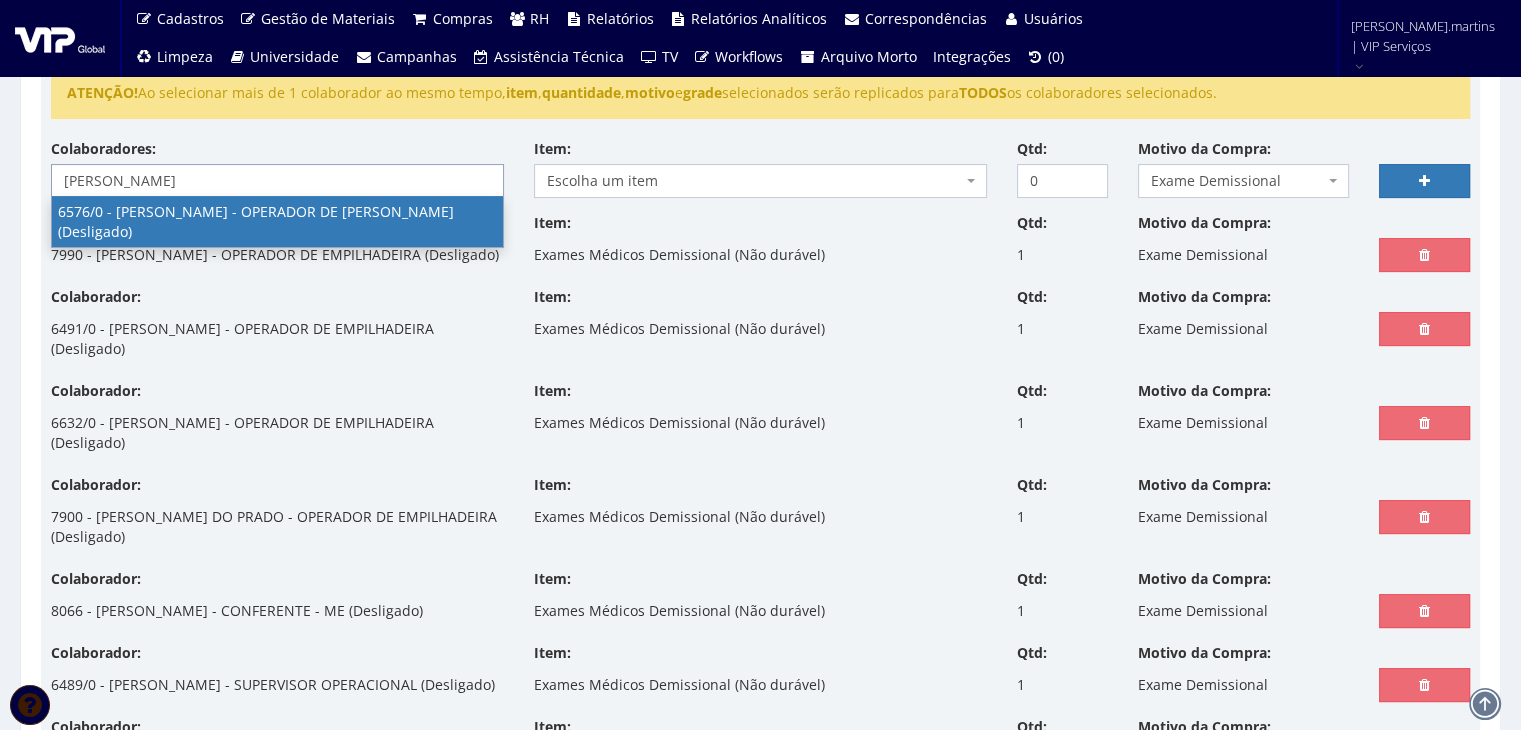 type on "wilson" 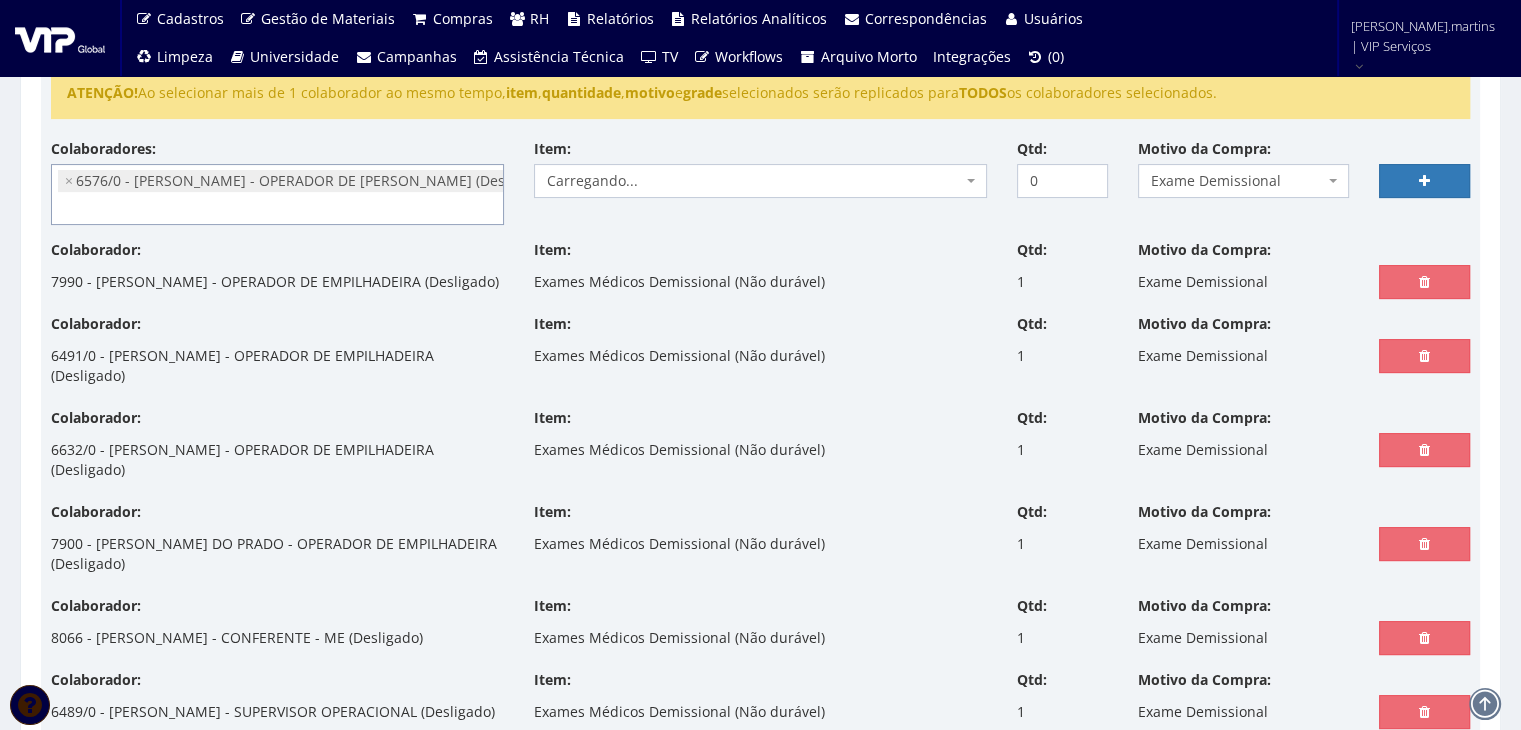 select on "119" 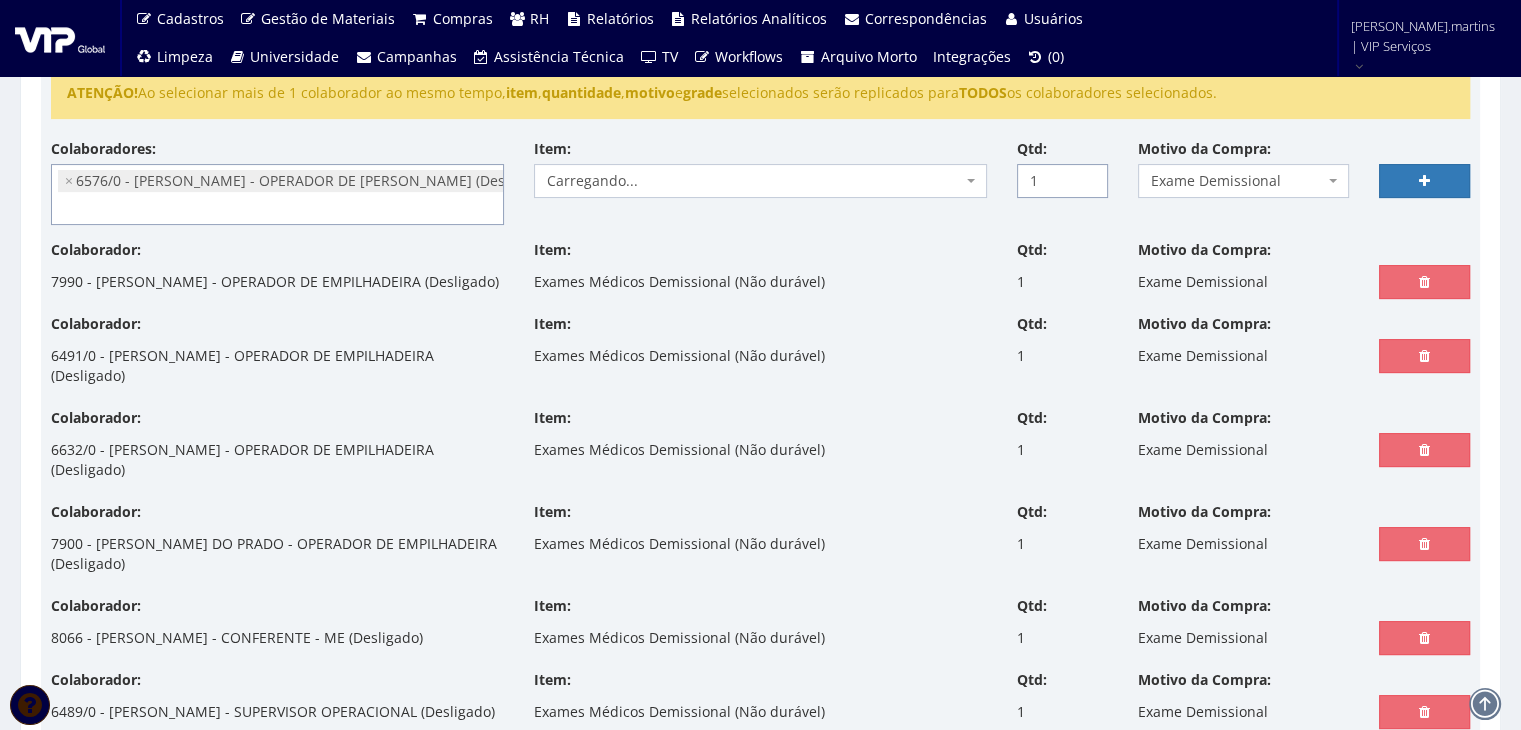 type on "1" 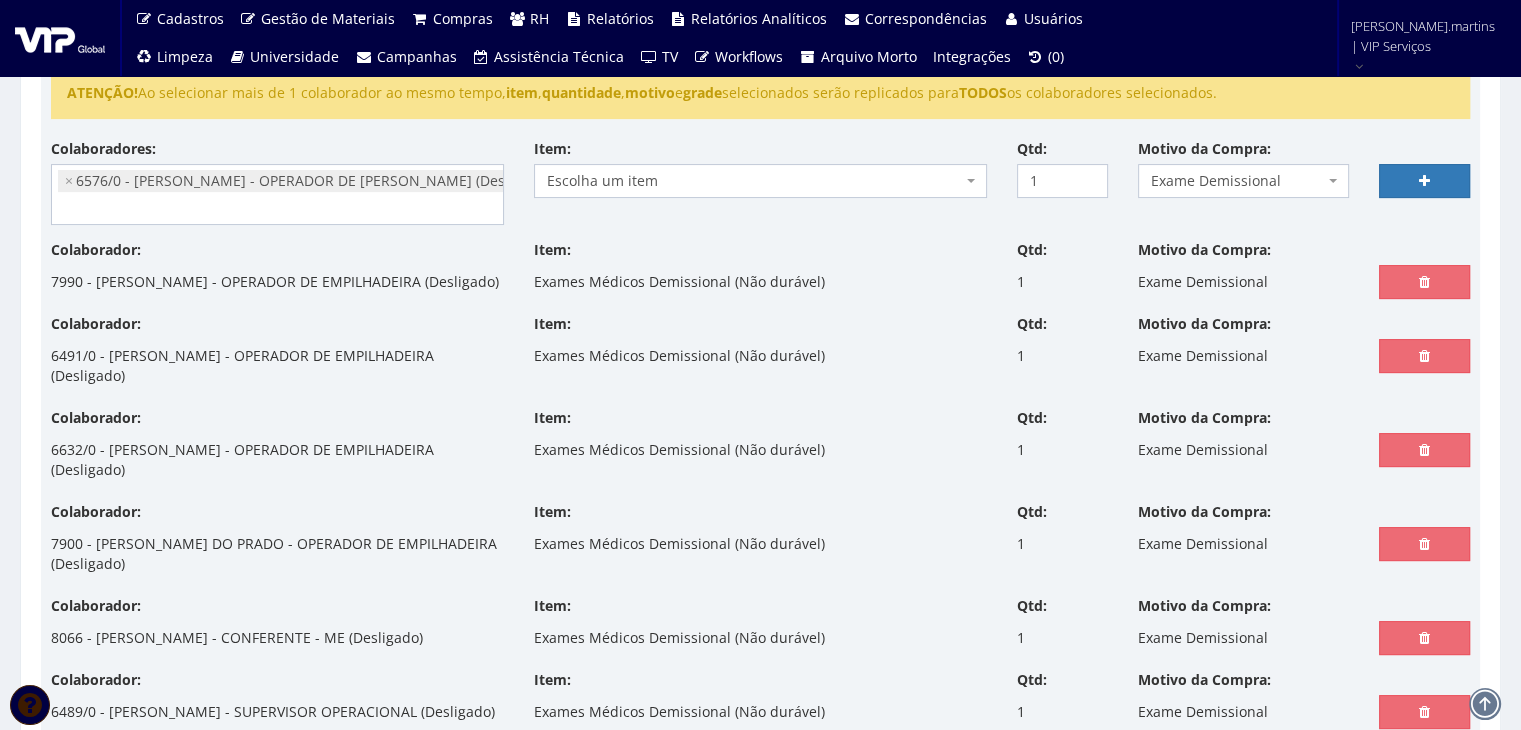 click on "Escolha um item" at bounding box center [754, 181] 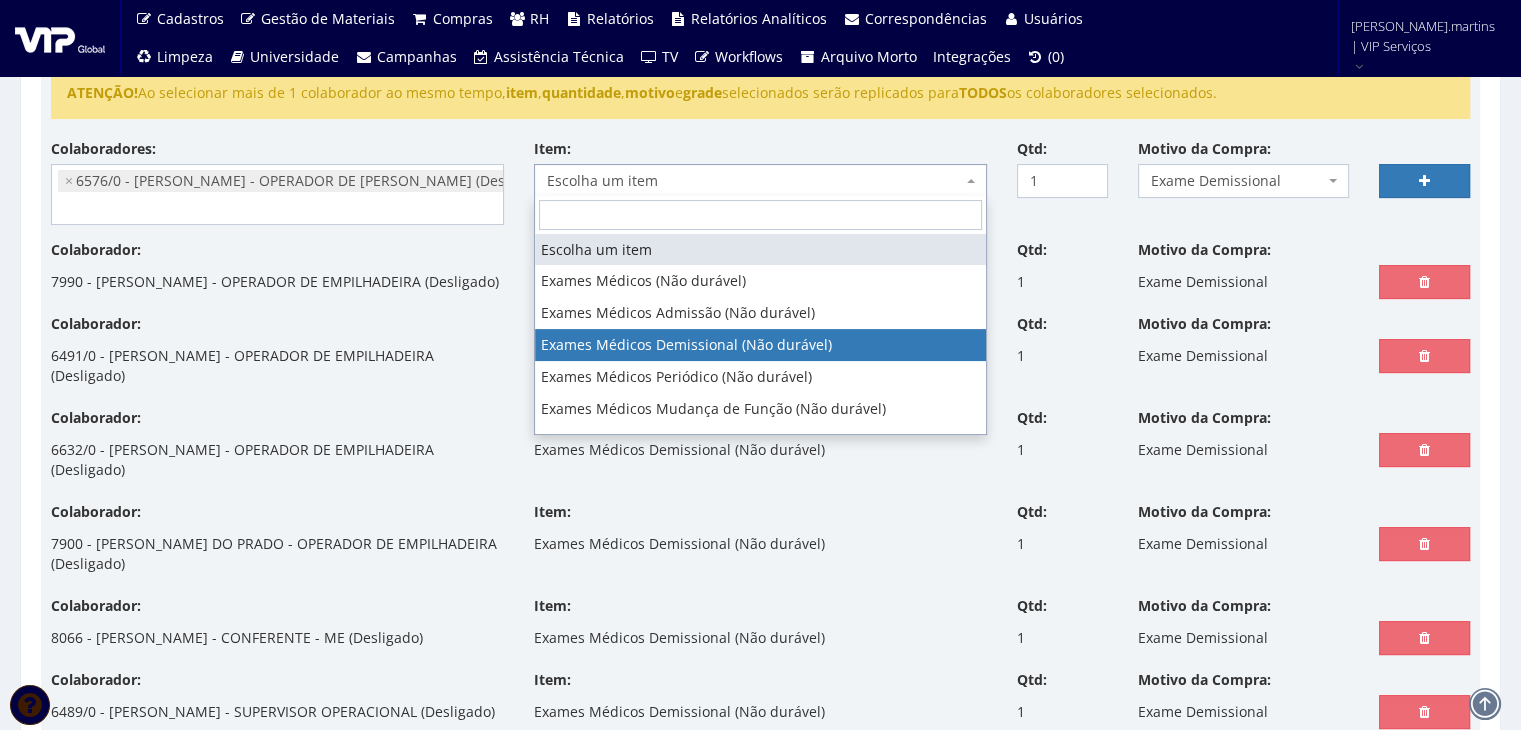 select on "488" 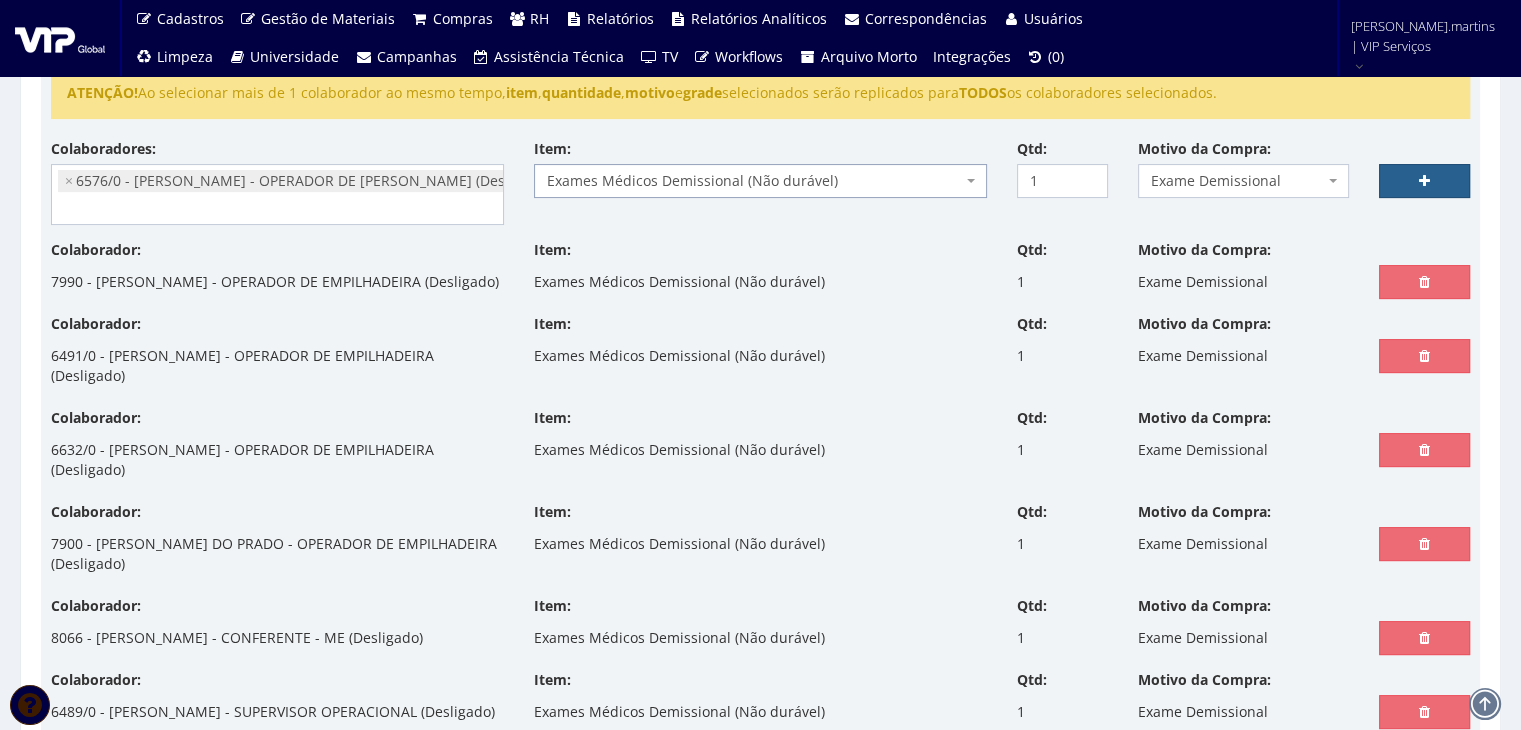 click at bounding box center [1424, 181] 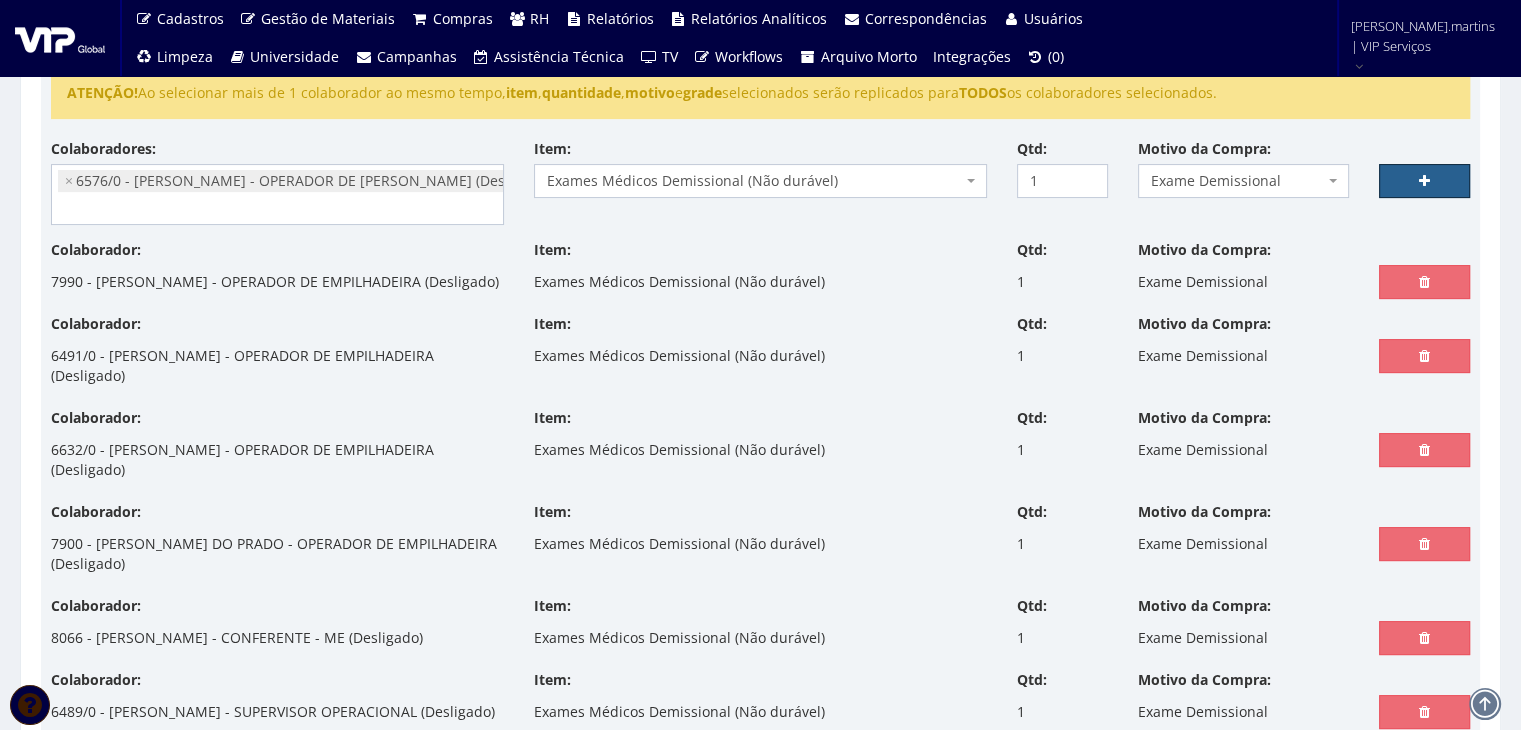 select 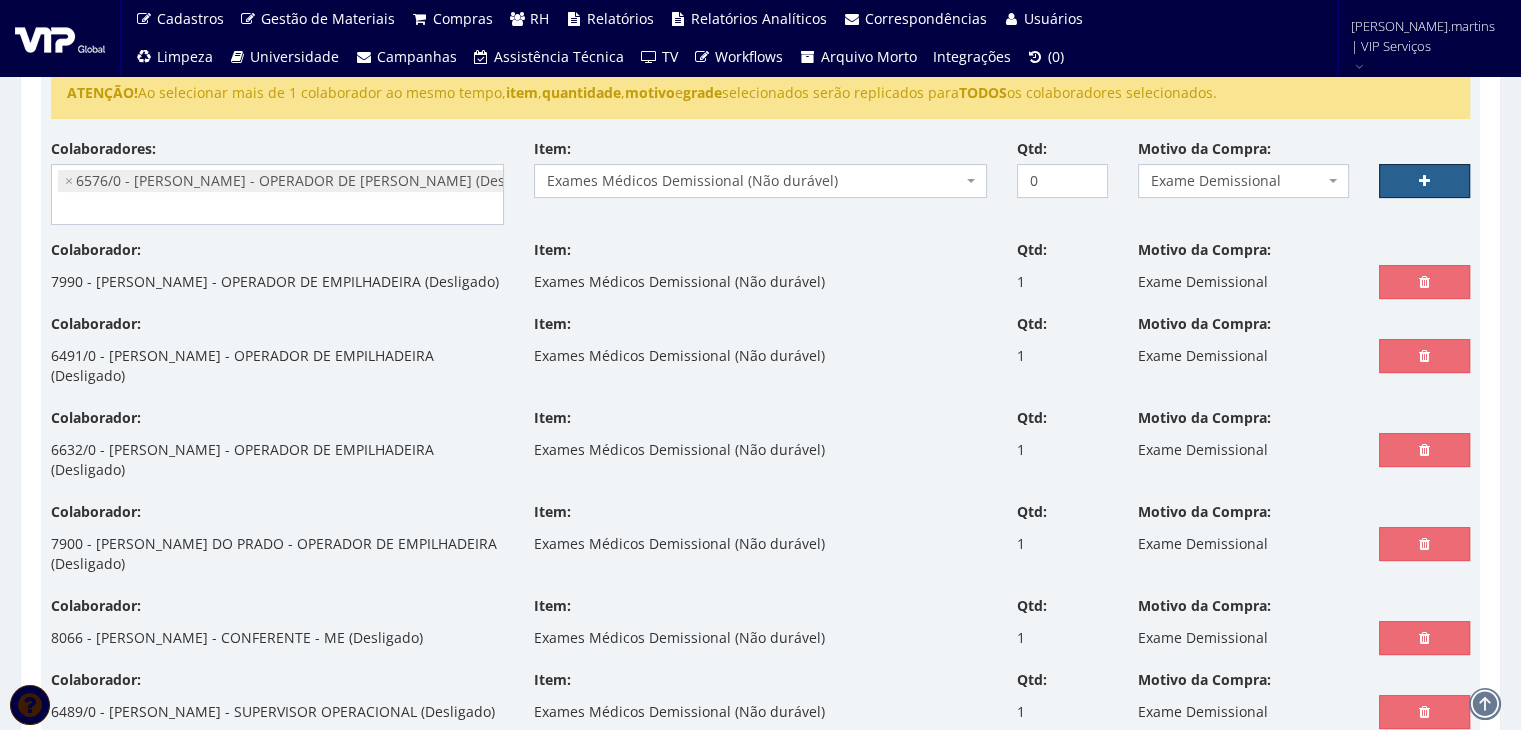 select 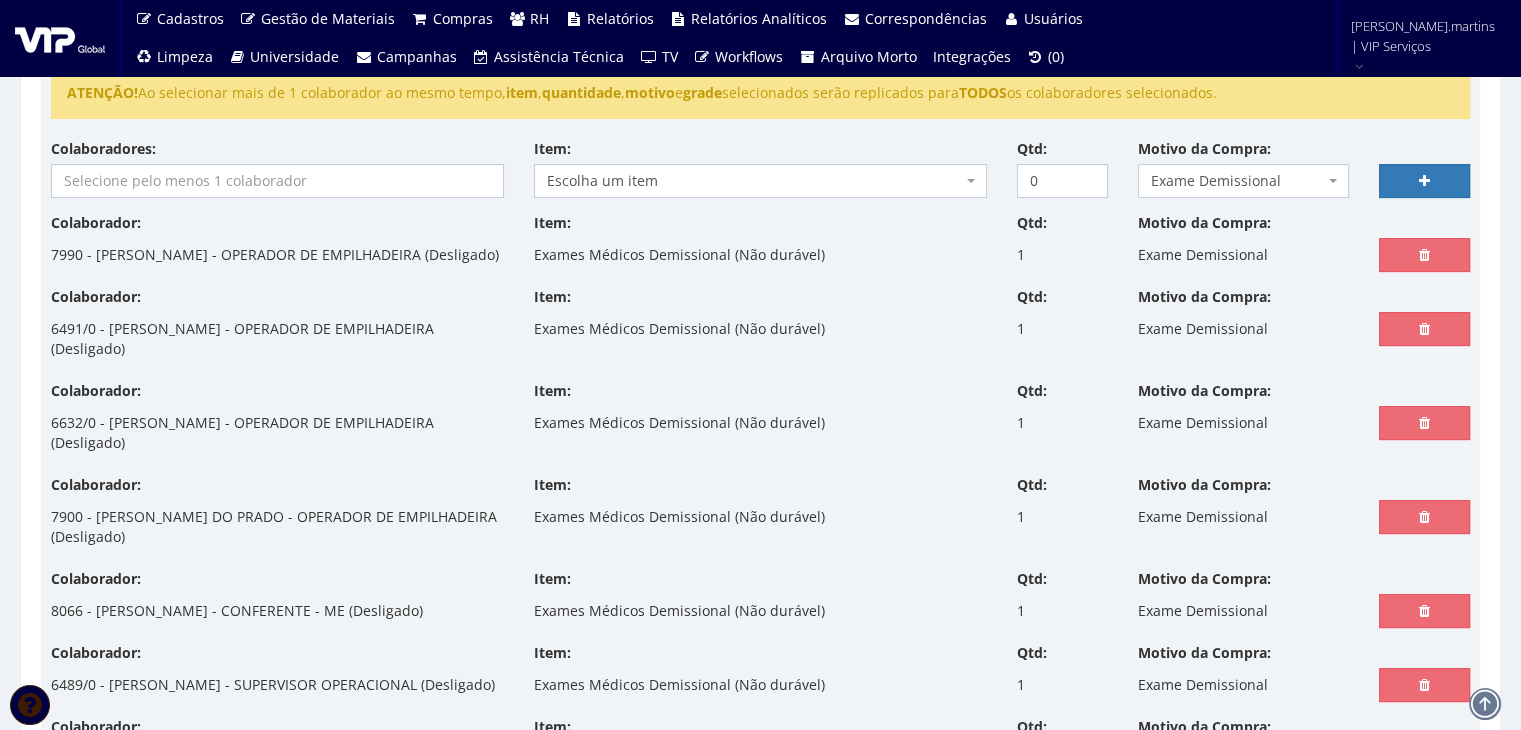 click at bounding box center [277, 181] 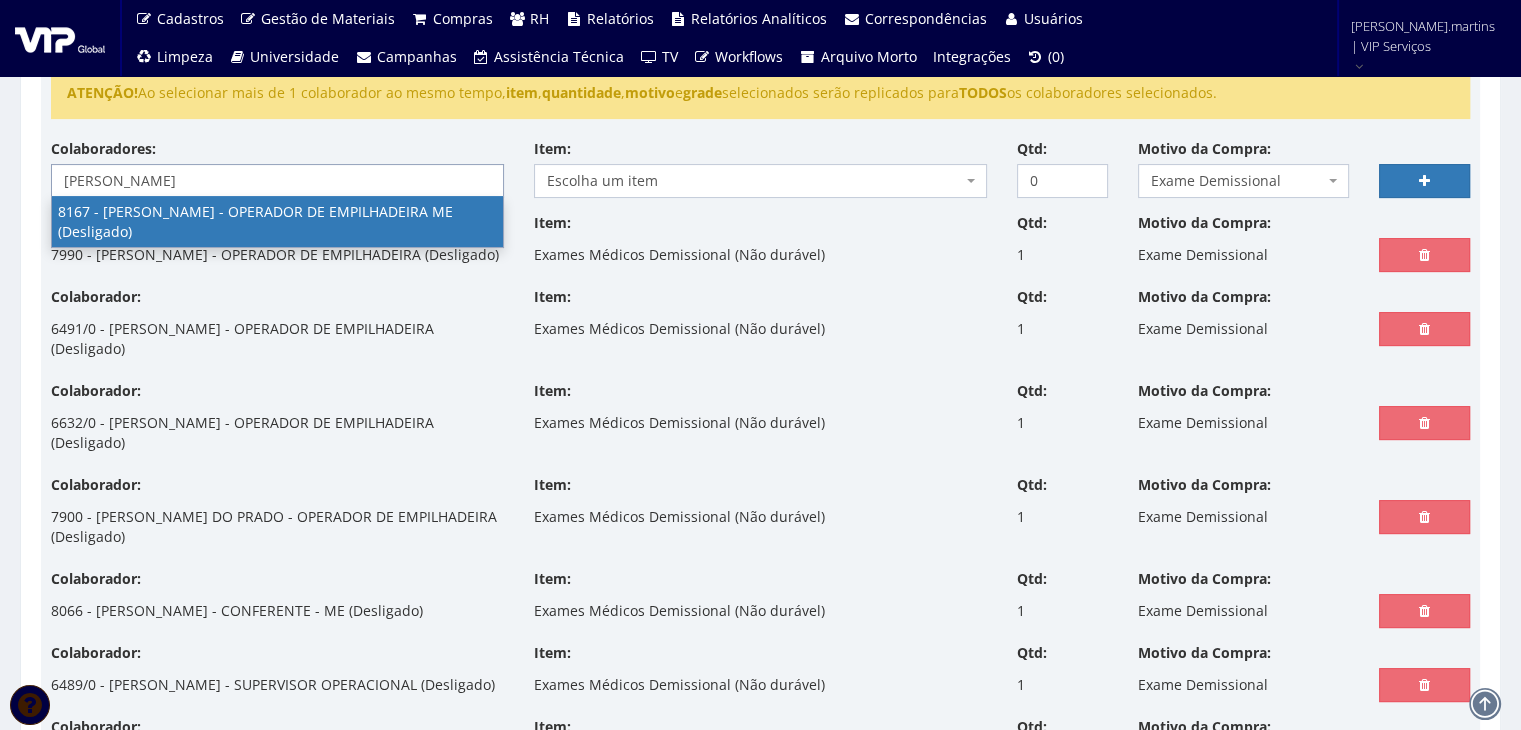 type on "reginaldo" 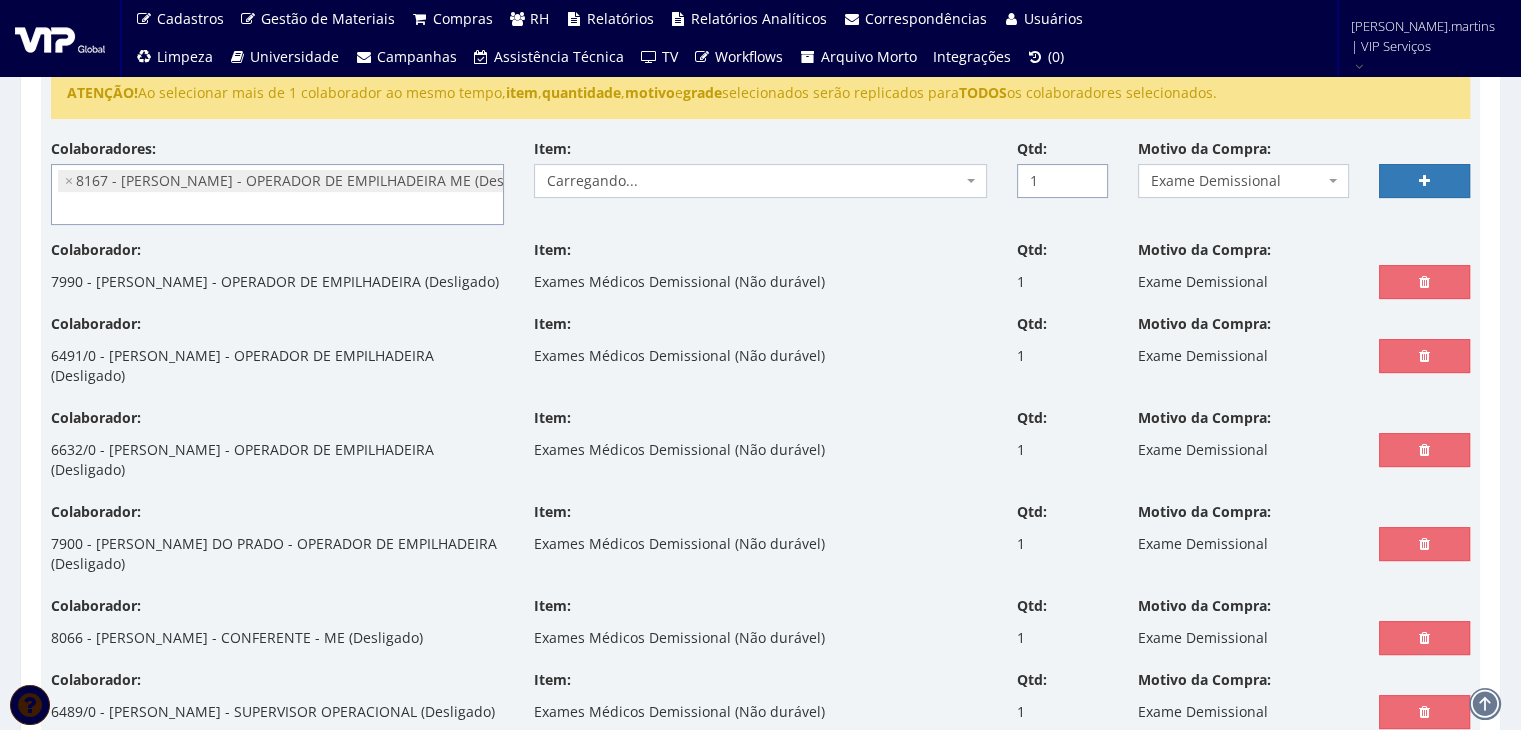 type on "1" 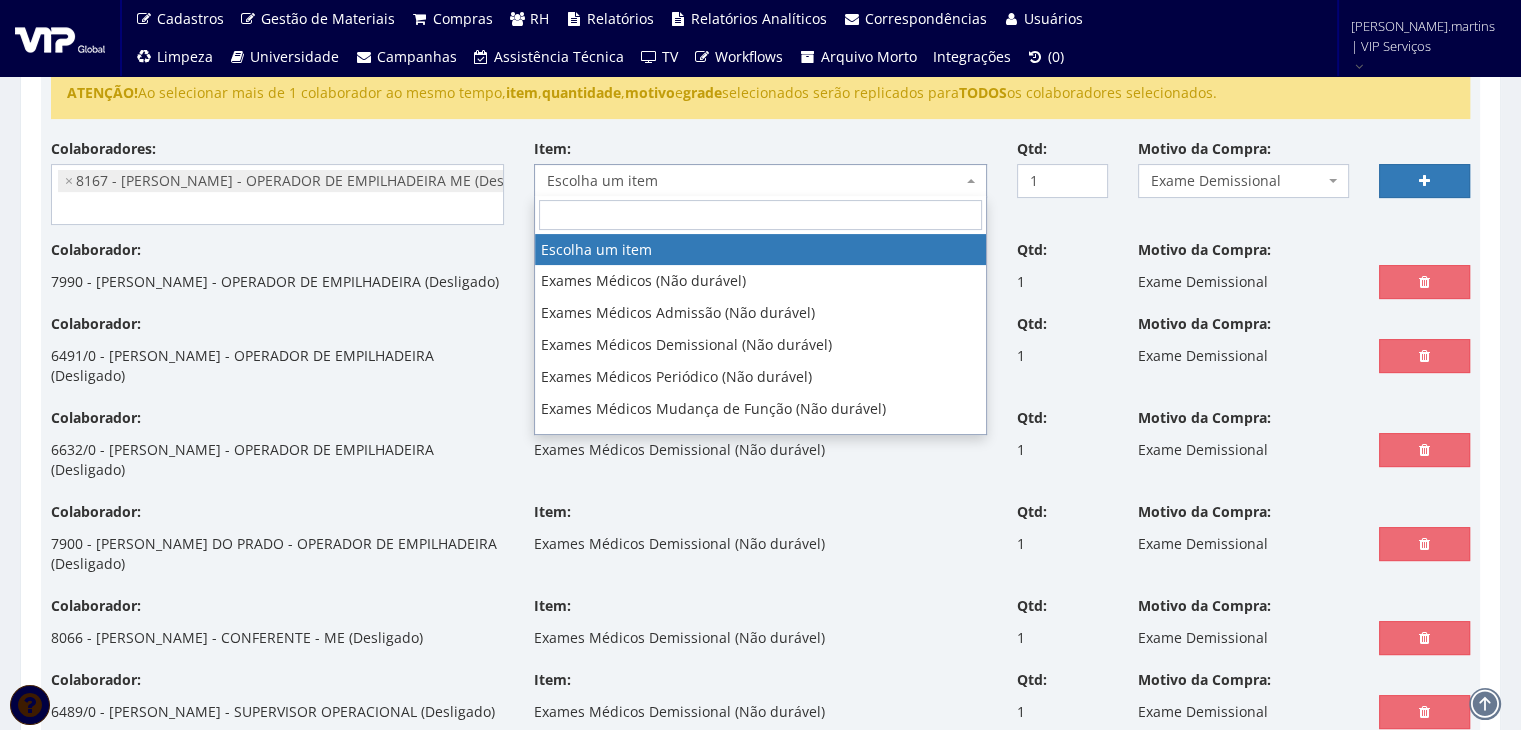click on "Escolha um item" at bounding box center (760, 181) 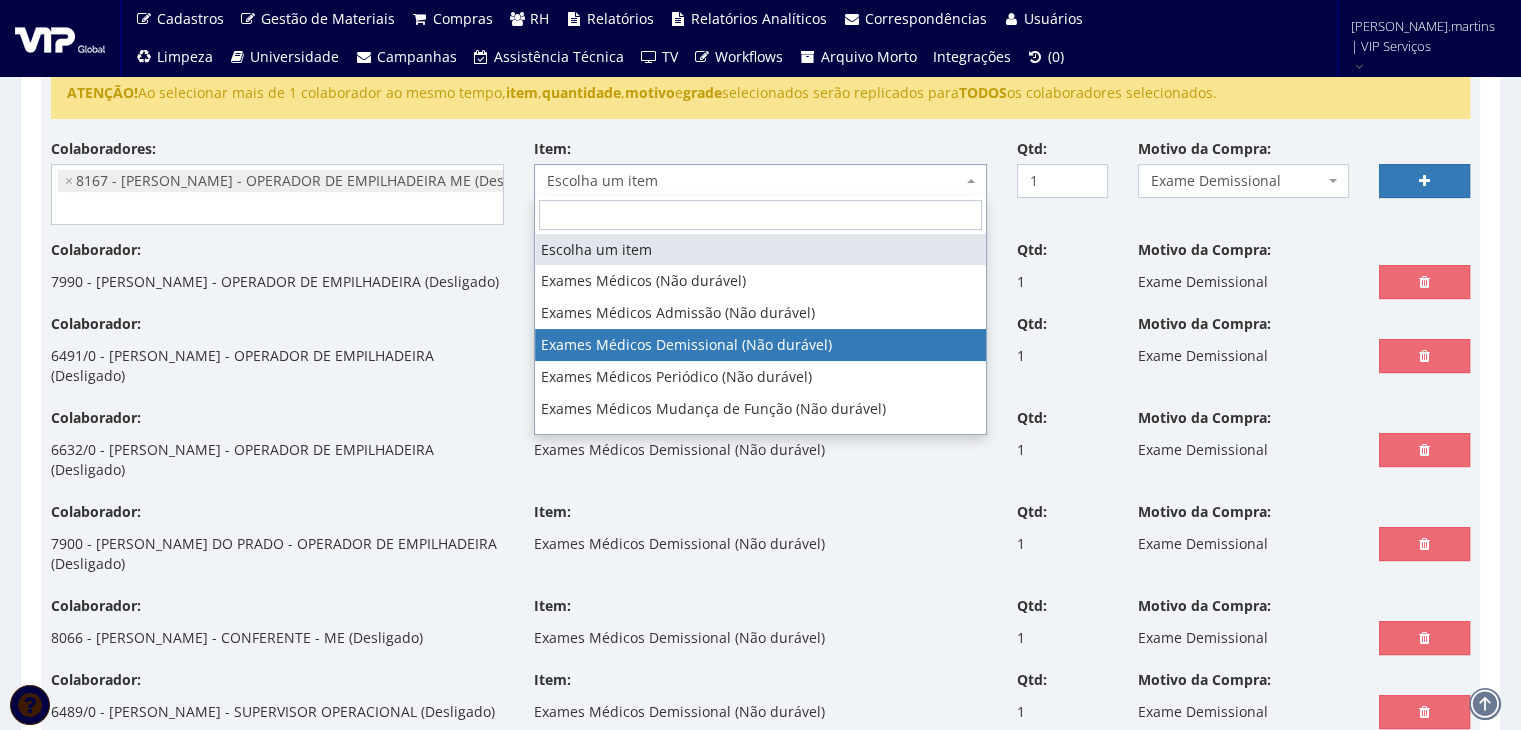 select on "488" 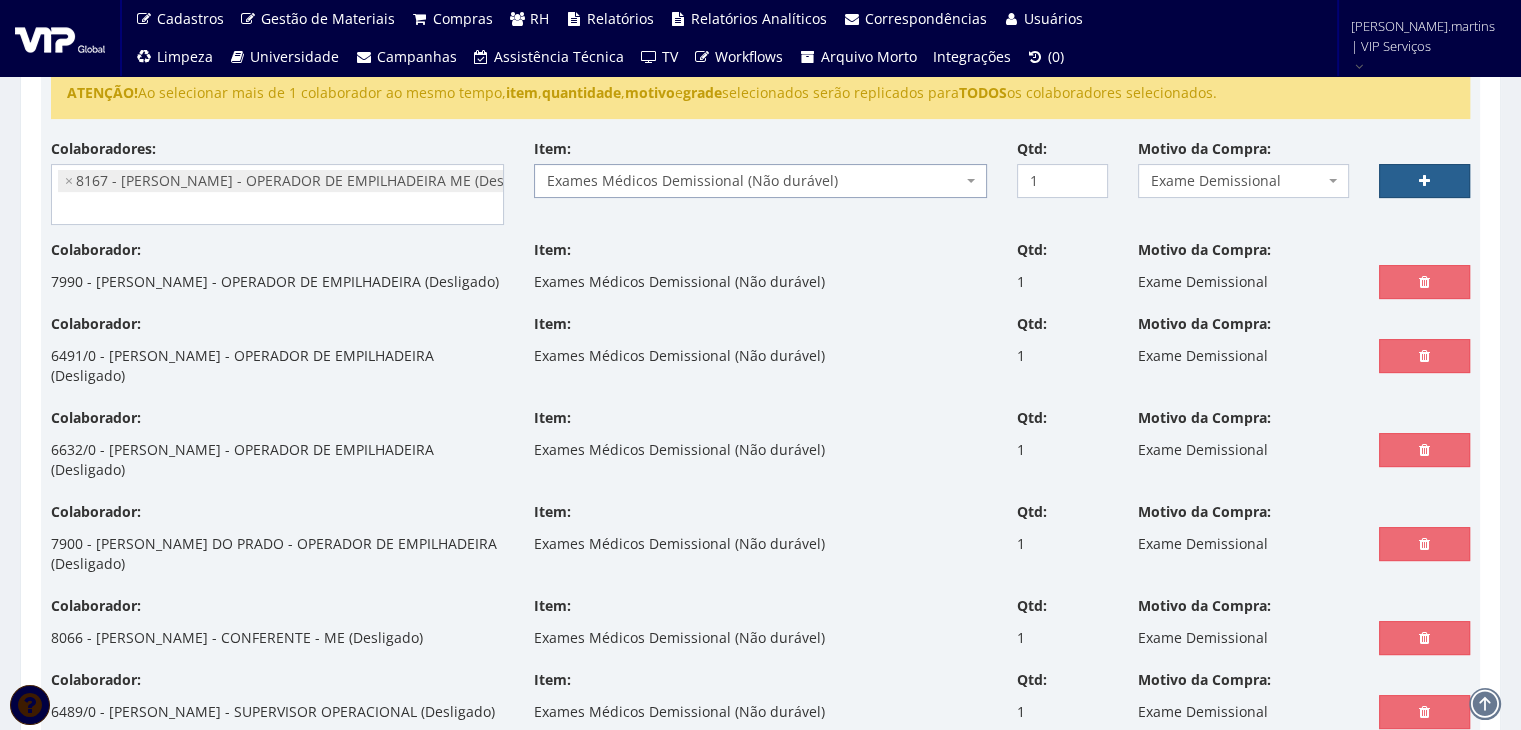click at bounding box center (1424, 181) 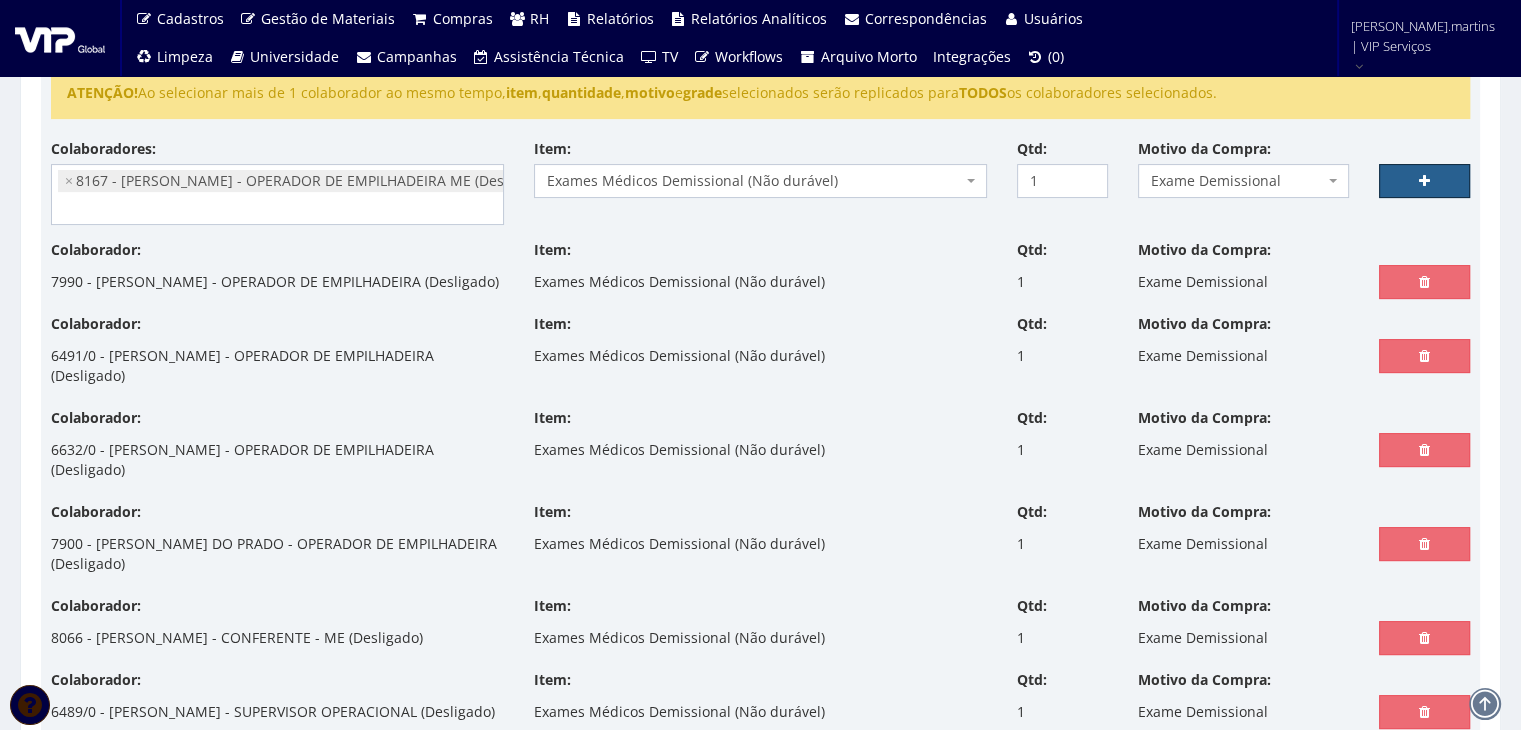 select 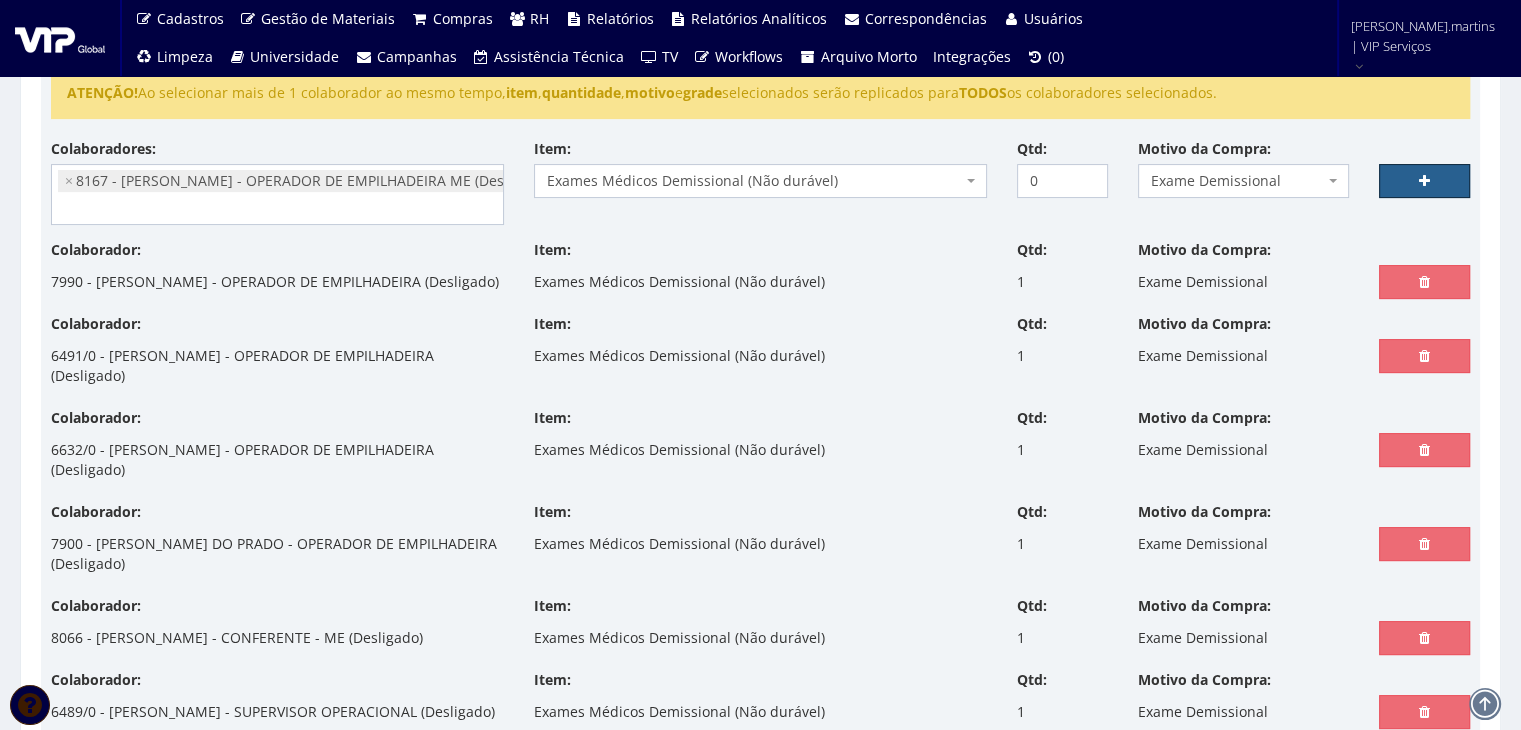 select 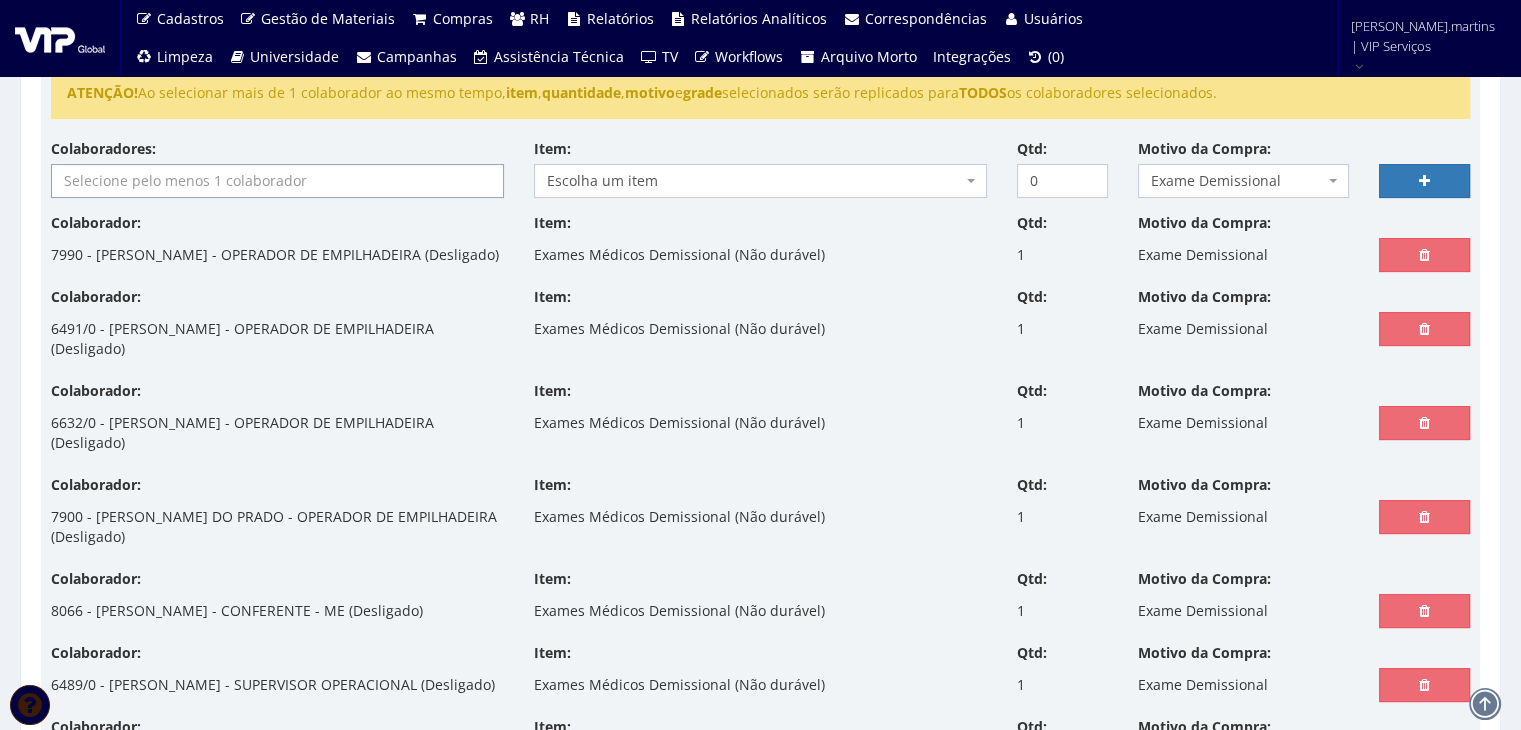 click at bounding box center (277, 181) 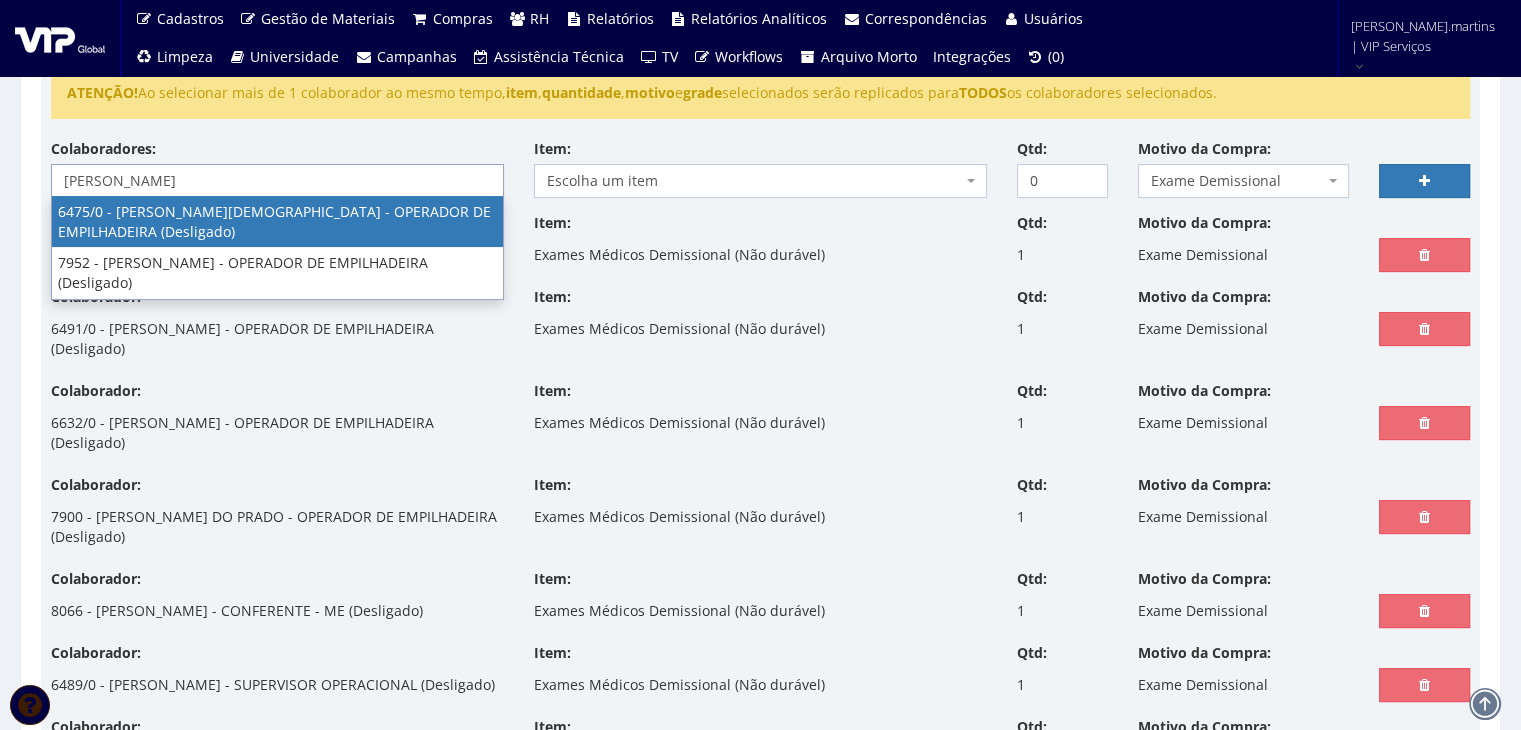 type on "bruno" 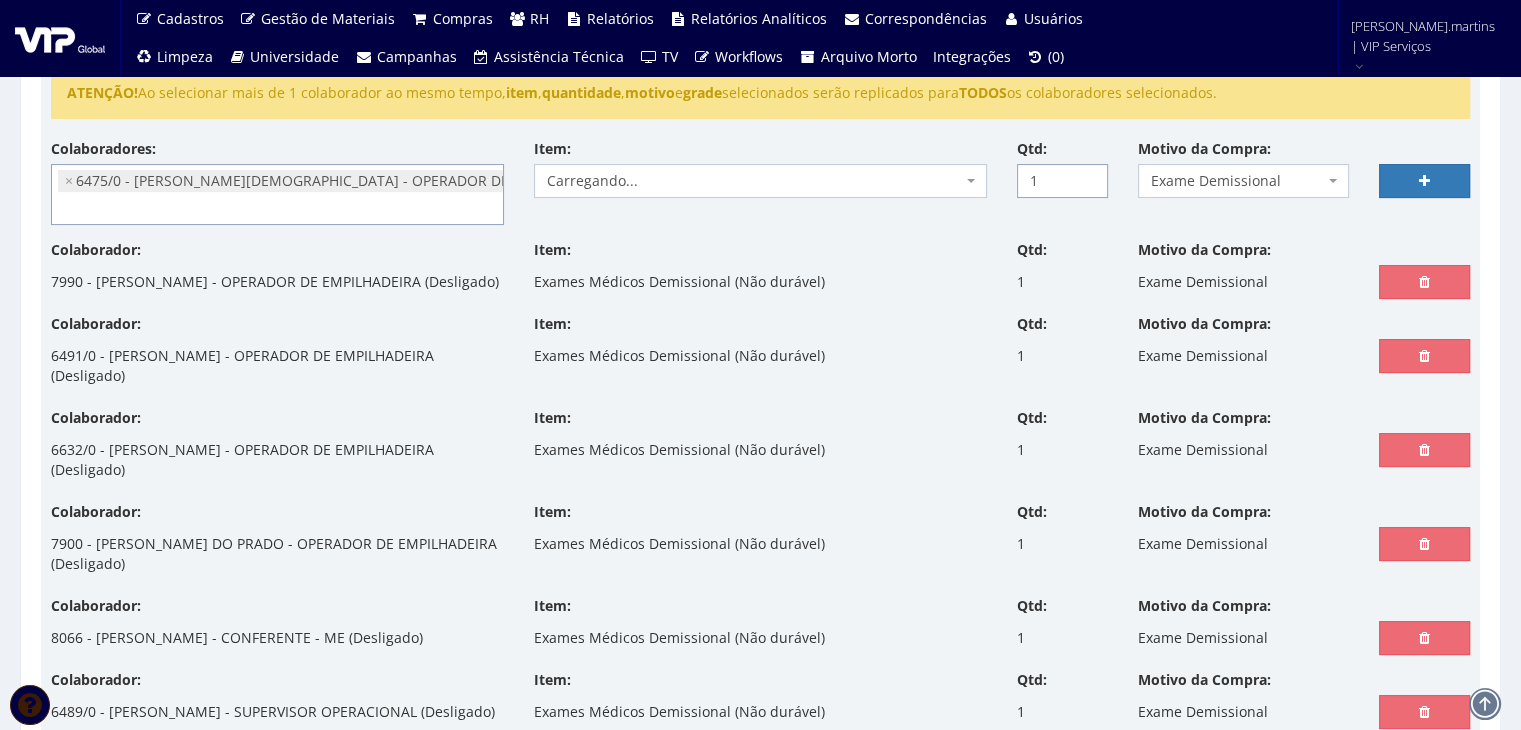 type on "1" 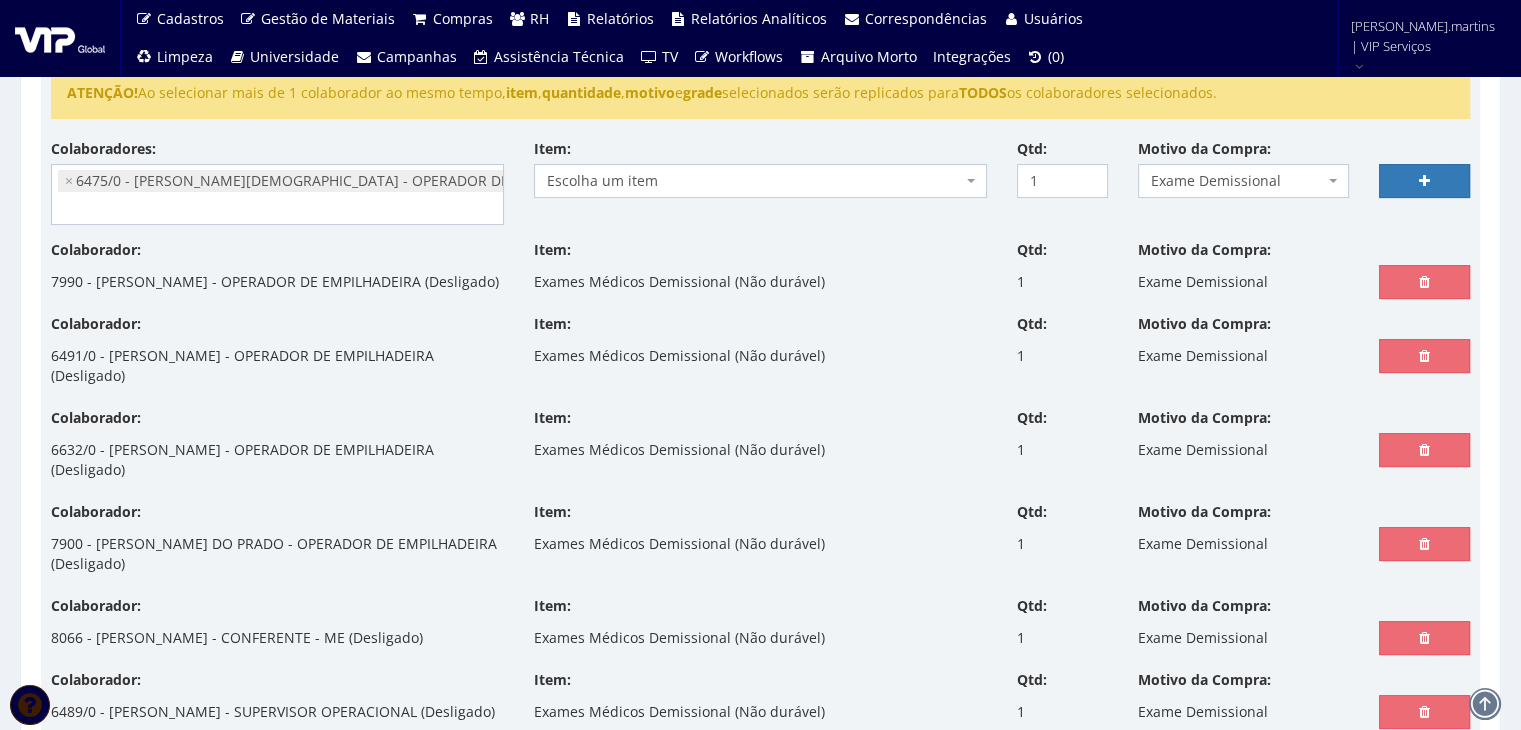 click on "Escolha um item" at bounding box center [760, 181] 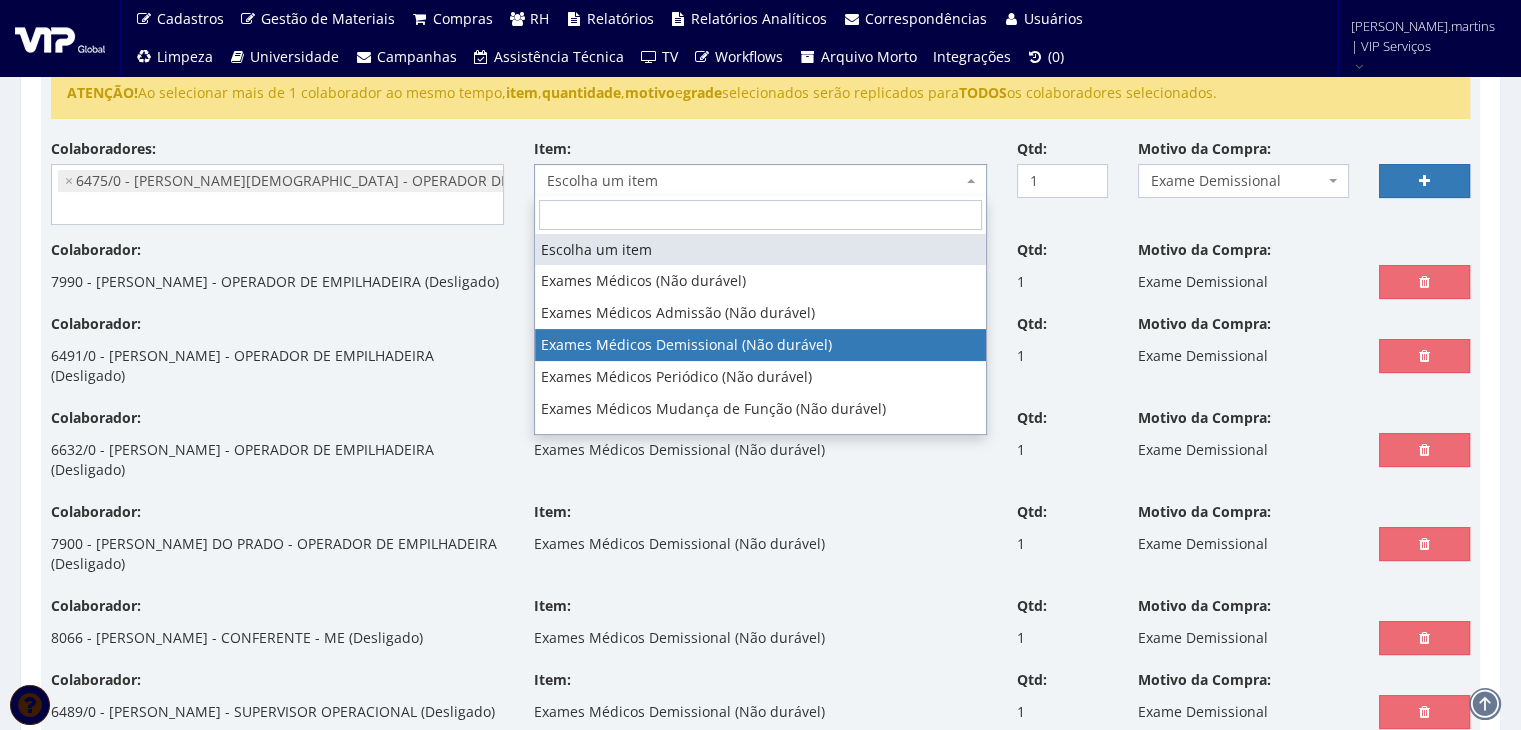 select on "488" 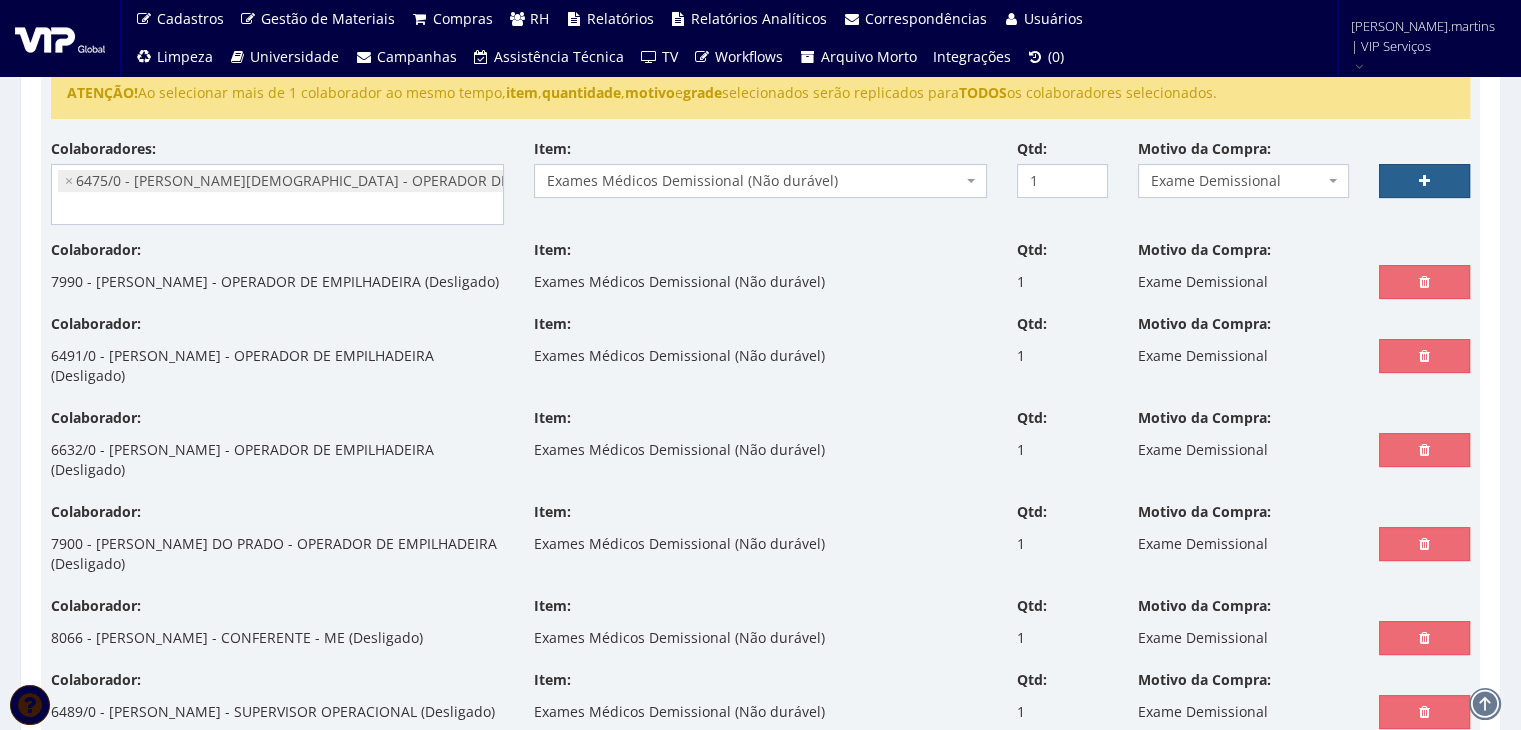 click at bounding box center [1424, 181] 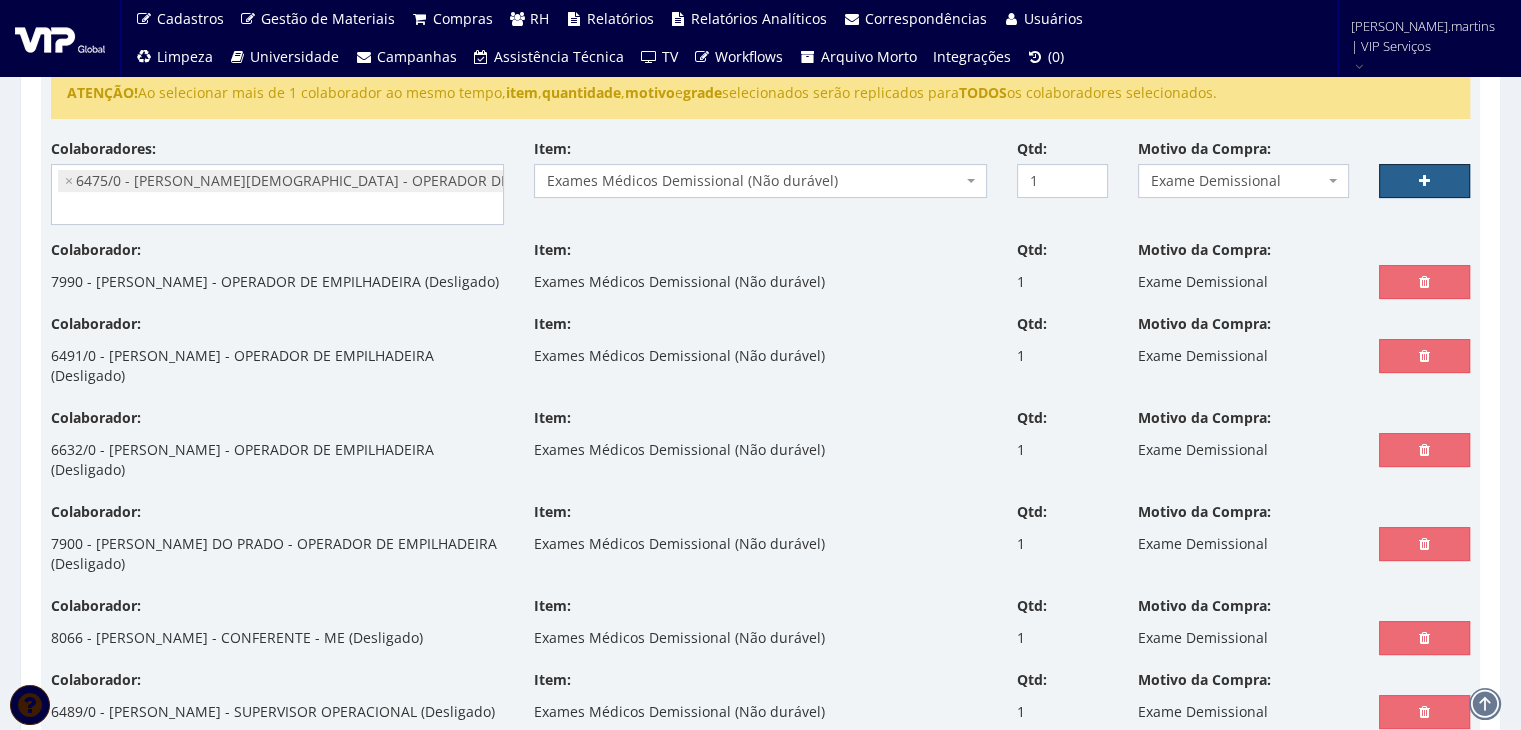 select 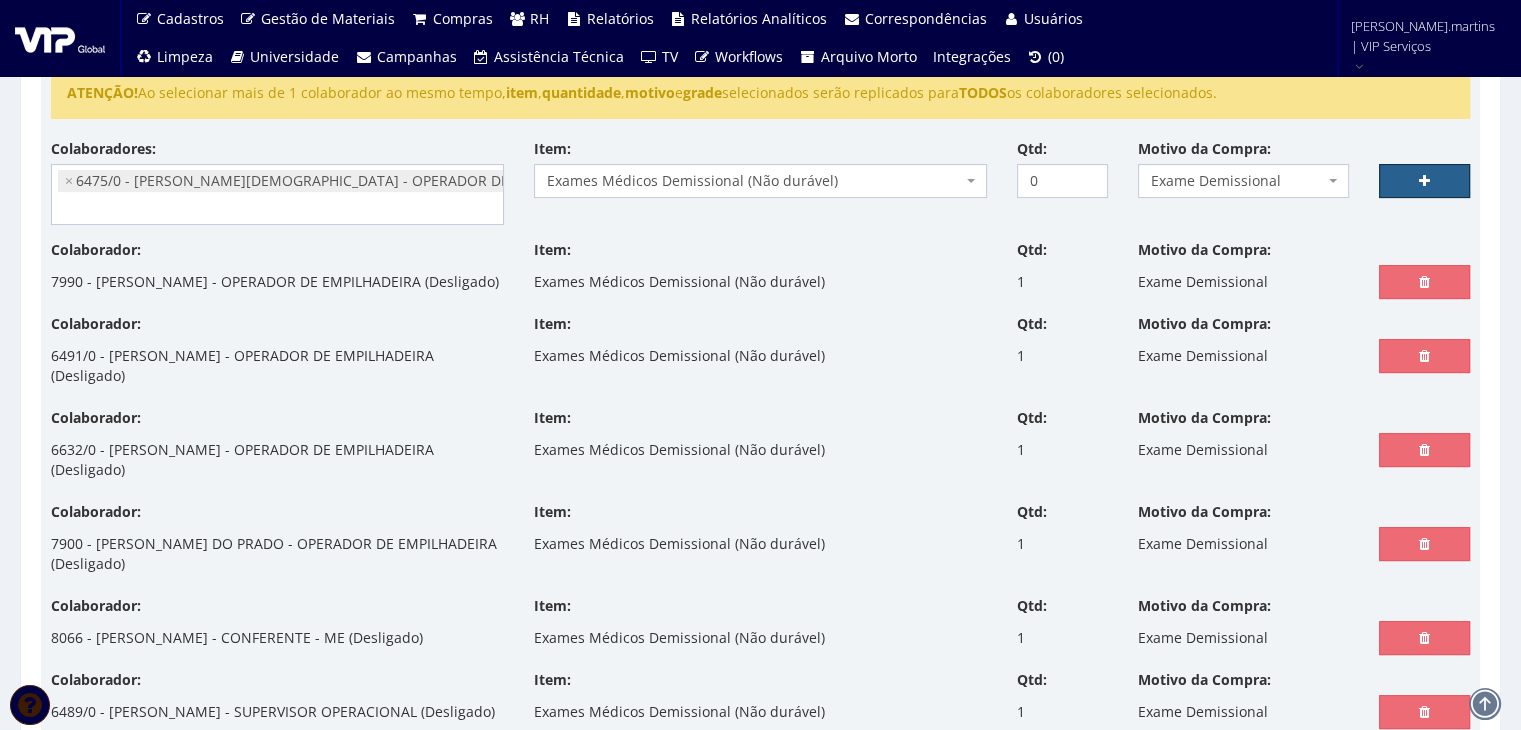select 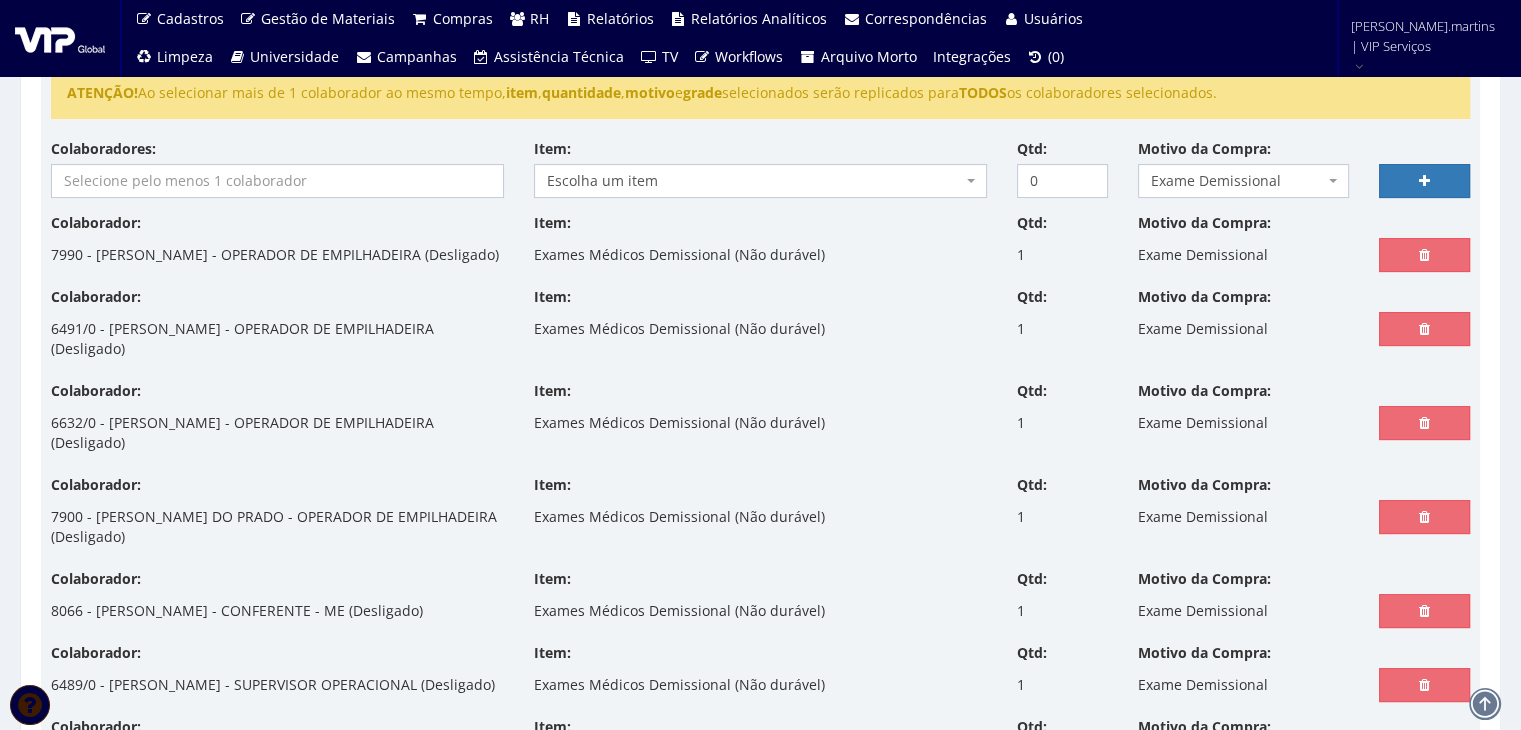 click at bounding box center (277, 181) 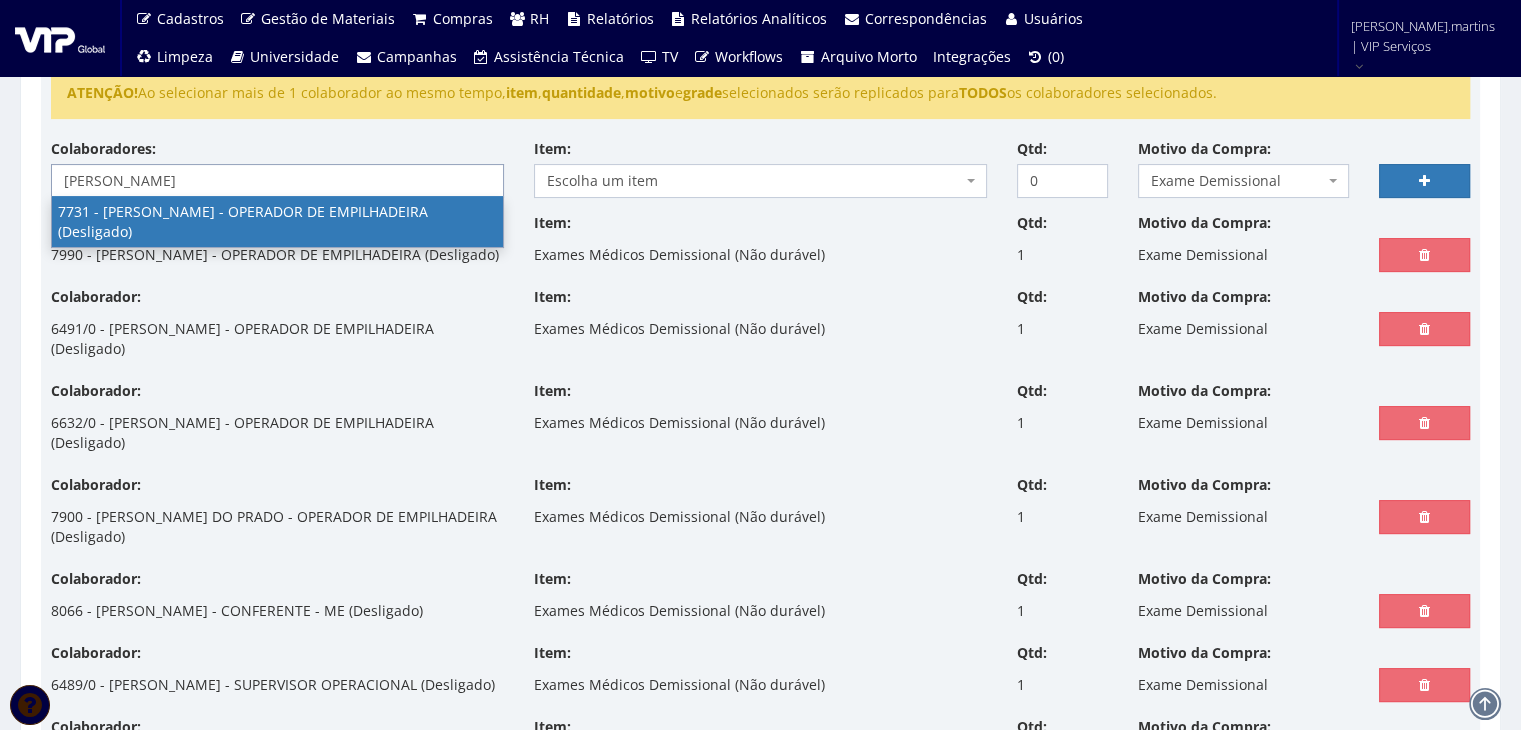 type on "felip" 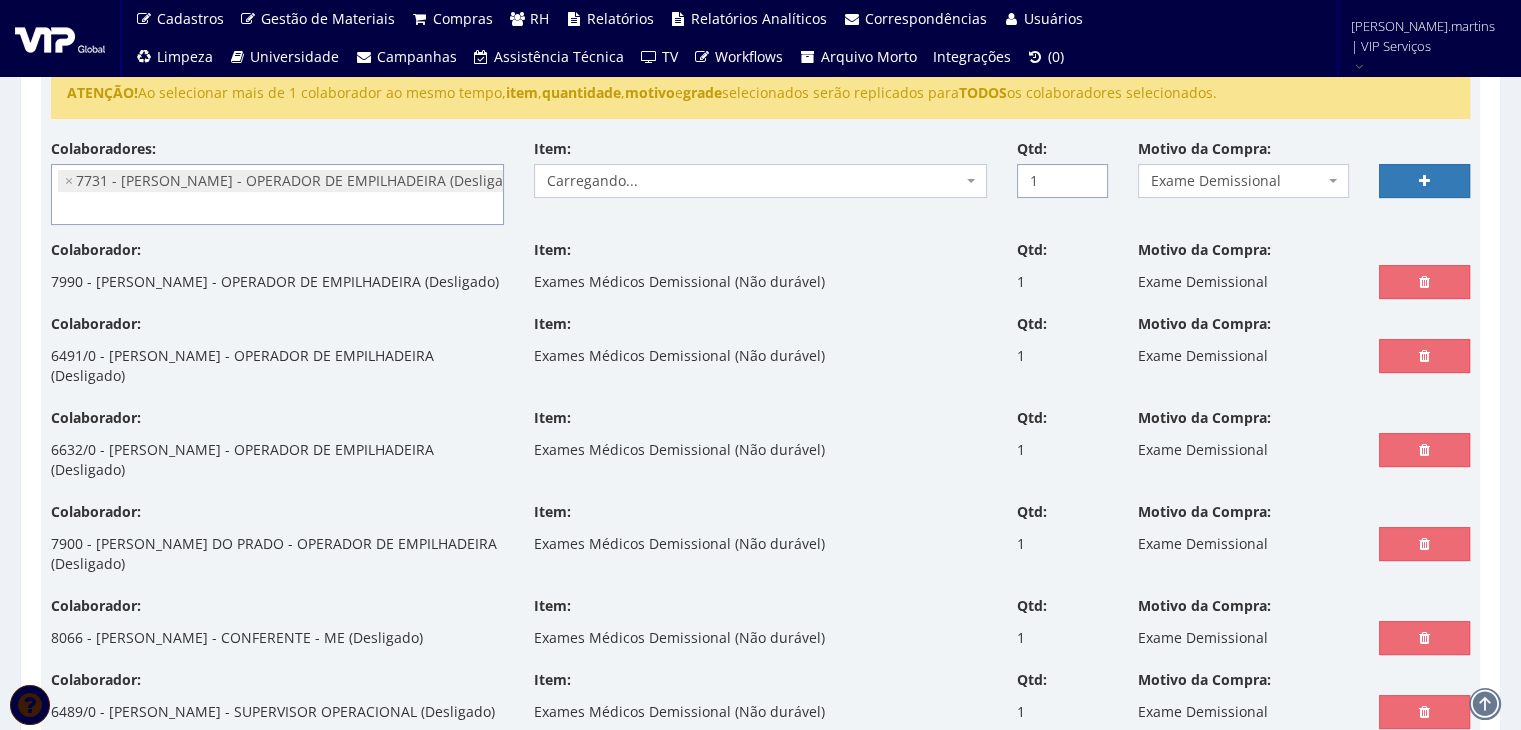 type on "1" 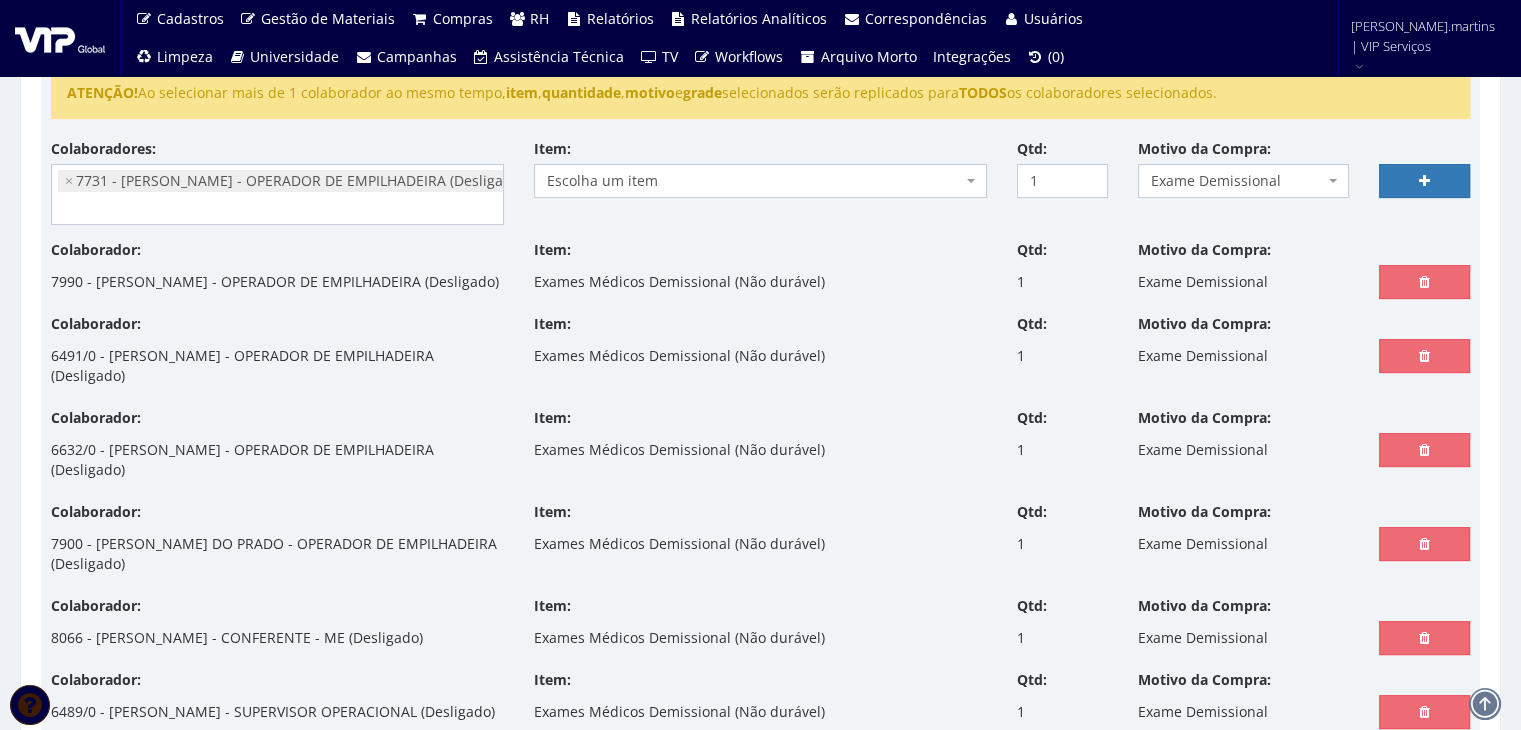 click on "Escolha um item" at bounding box center (760, 181) 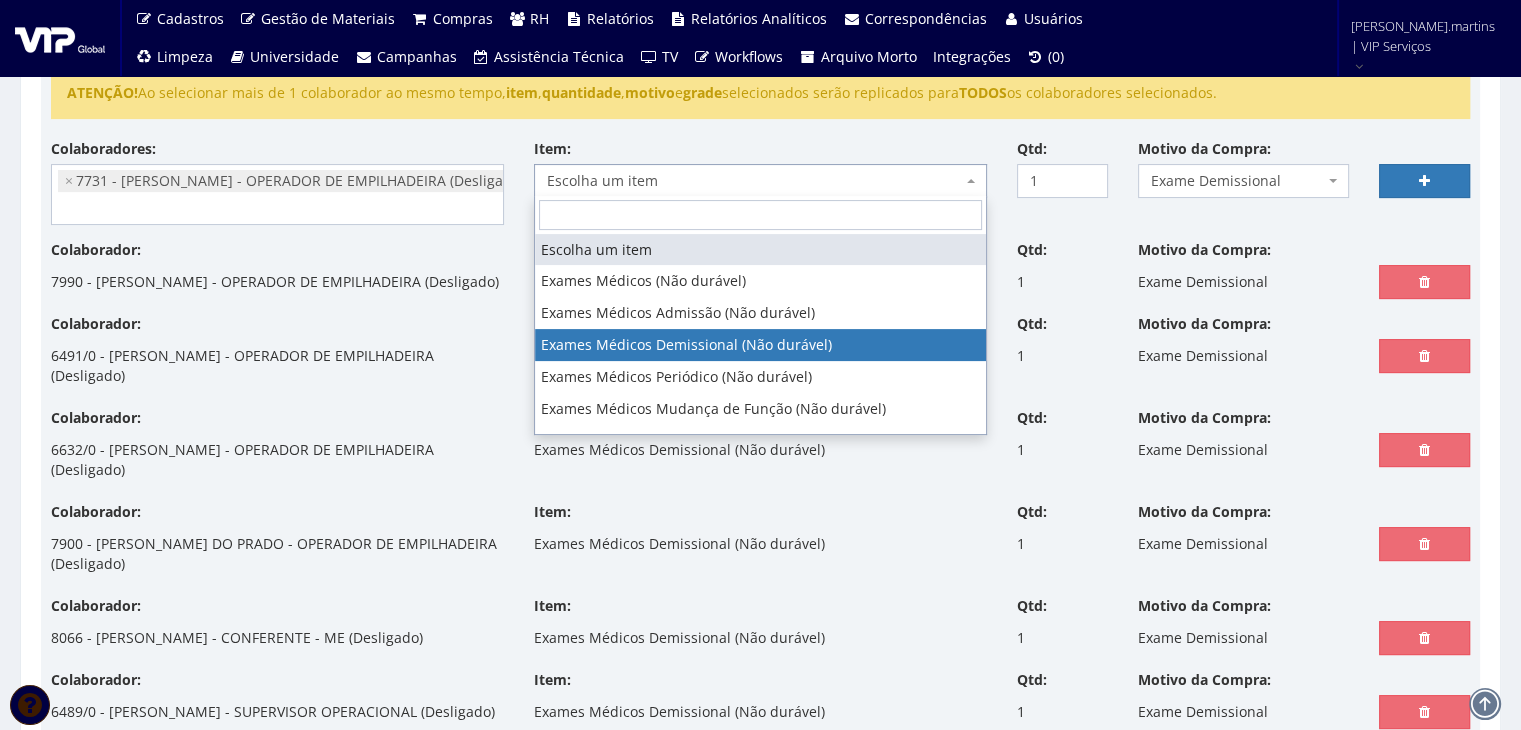 select on "488" 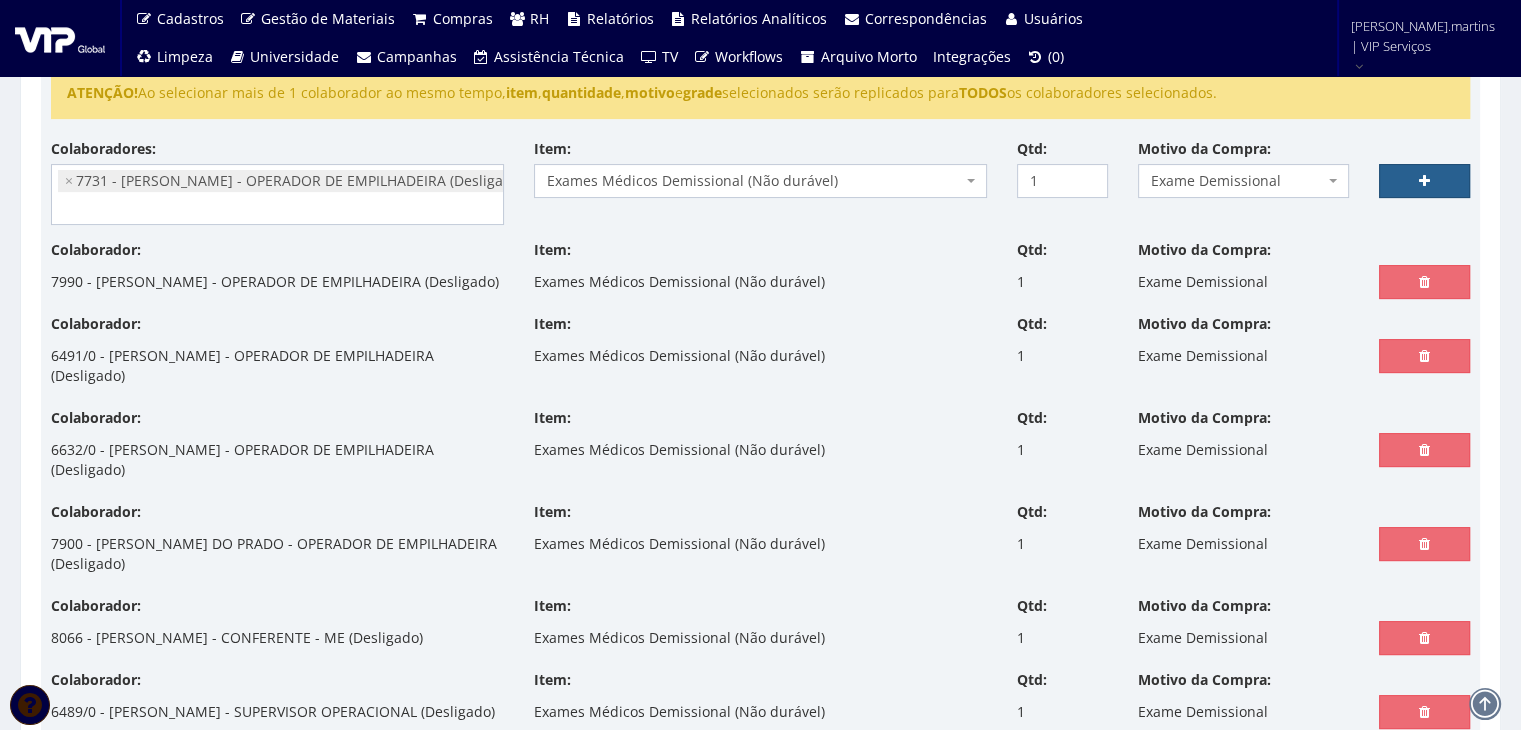click at bounding box center (1424, 181) 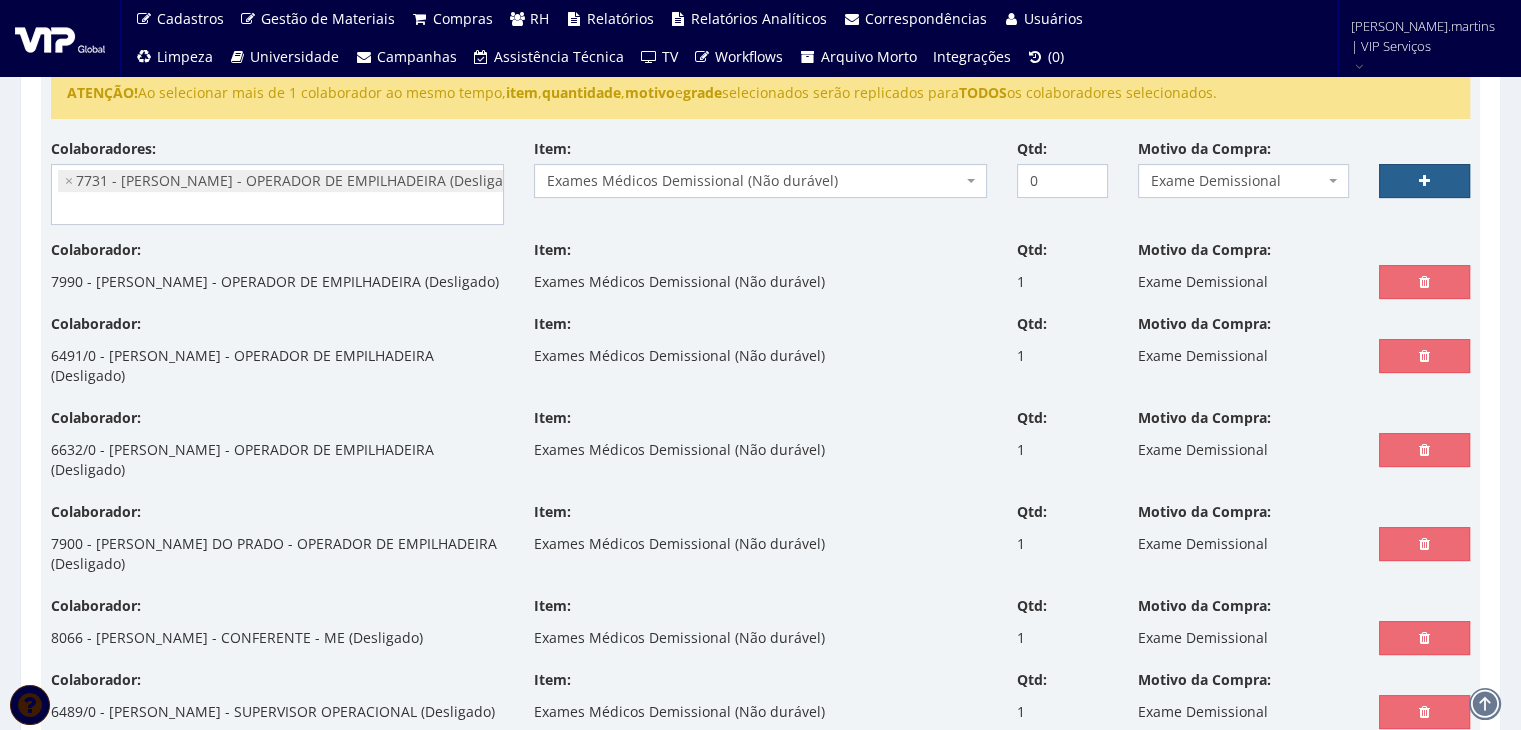 select 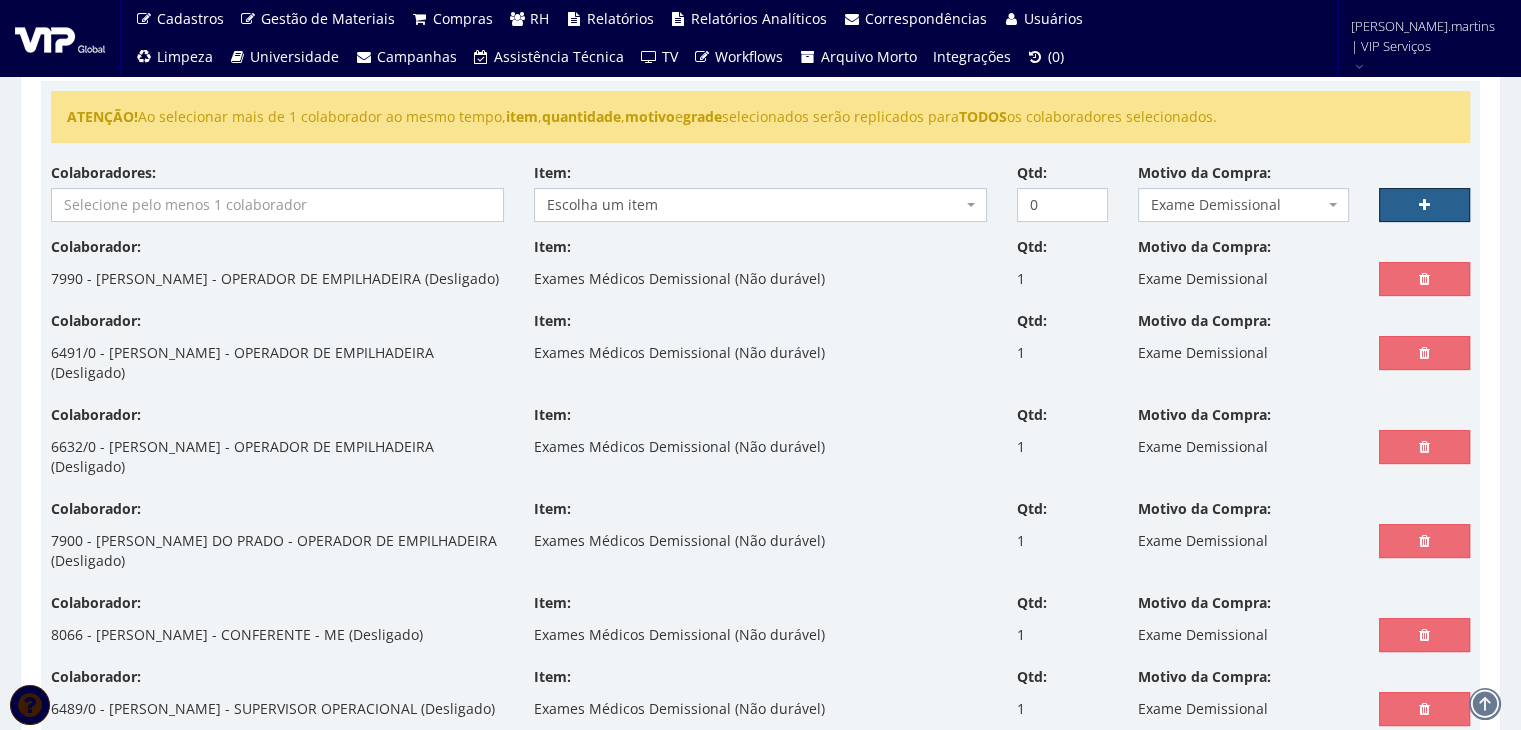 scroll, scrollTop: 400, scrollLeft: 0, axis: vertical 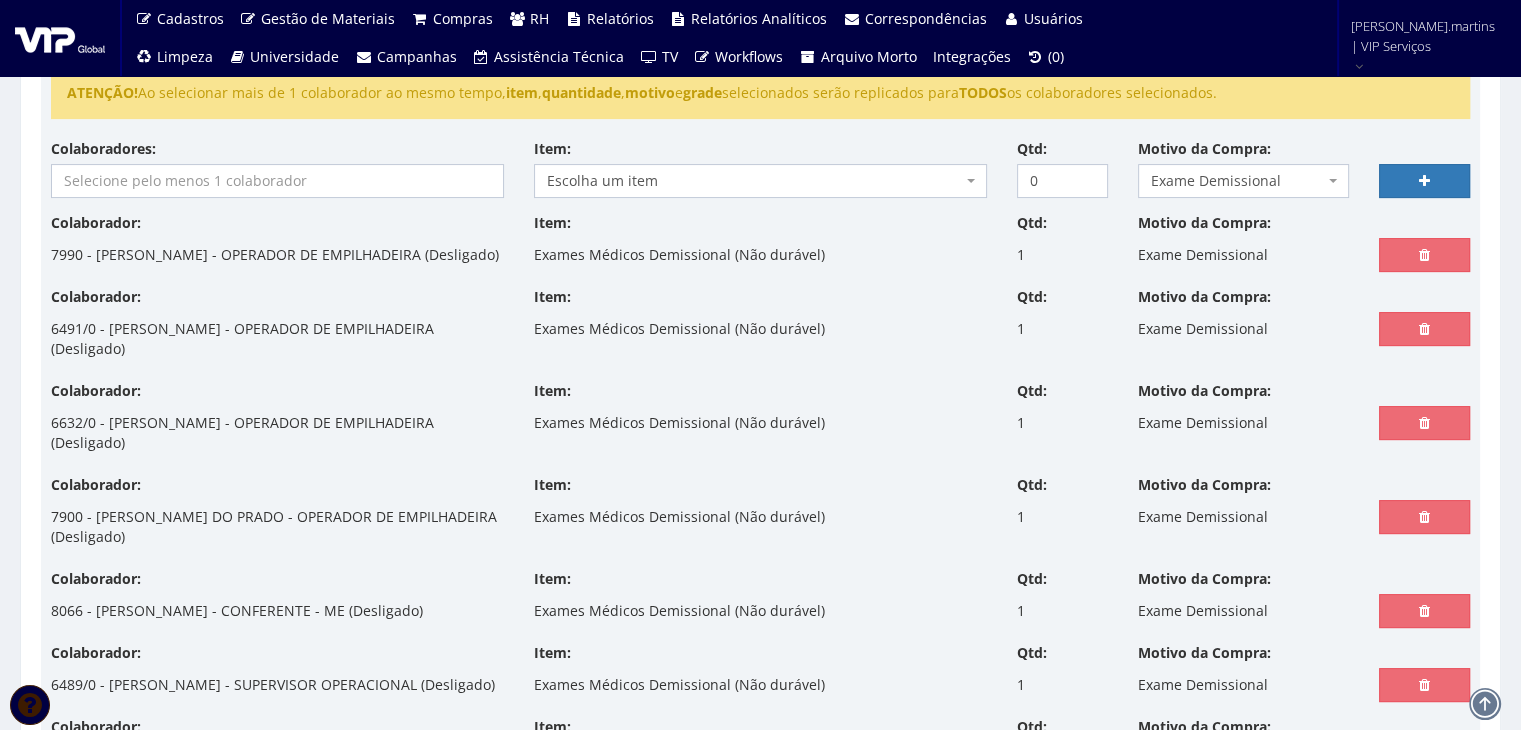 click at bounding box center [277, 181] 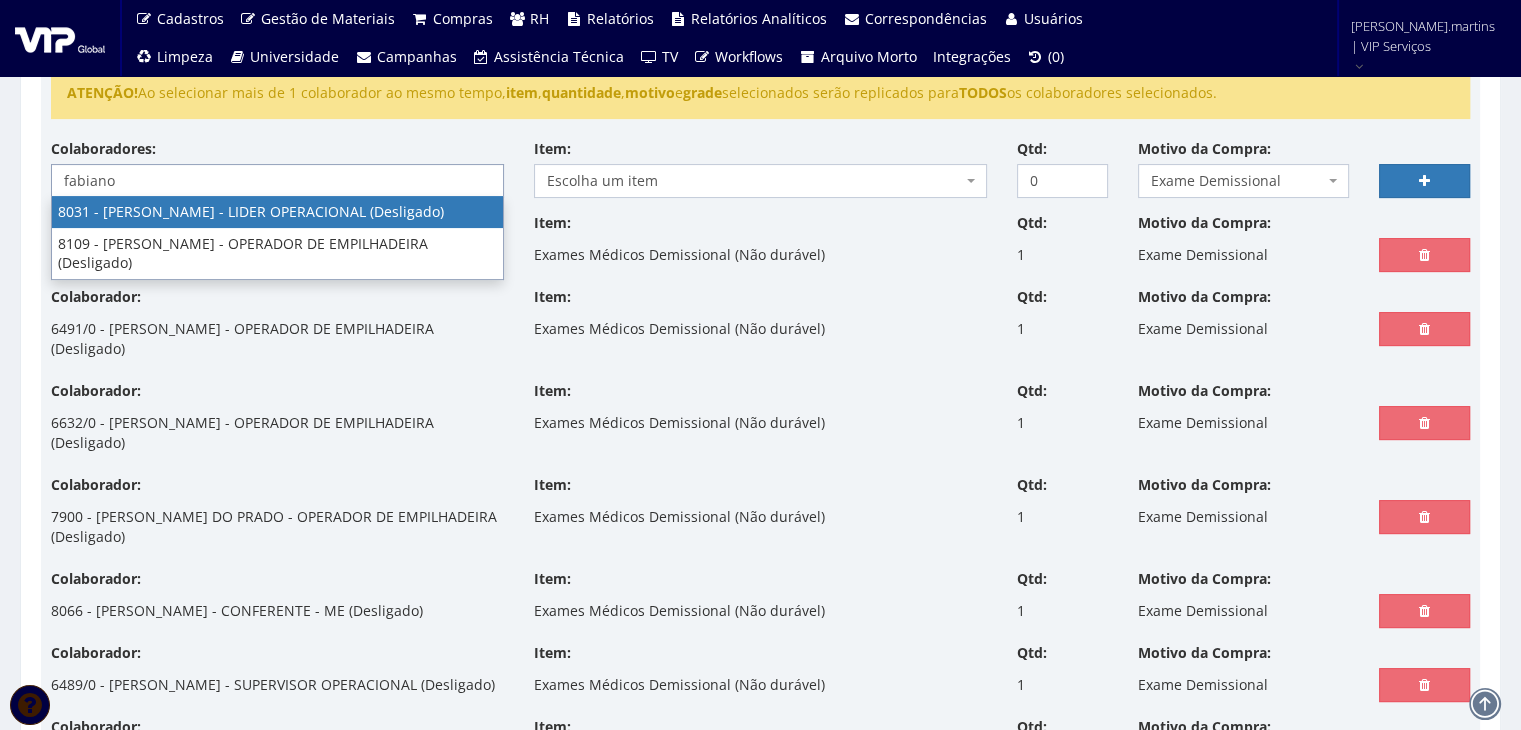 type on "fabiano" 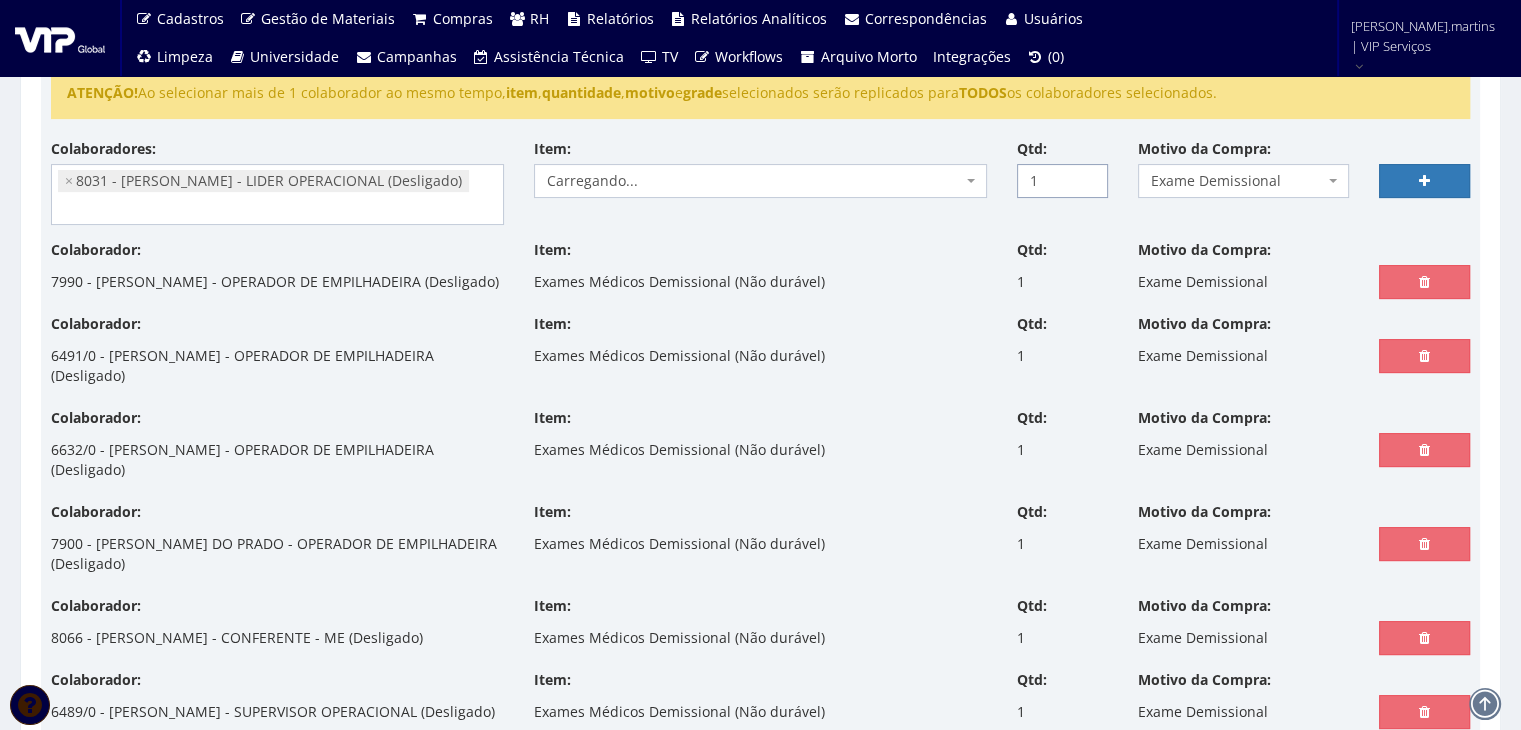 type on "1" 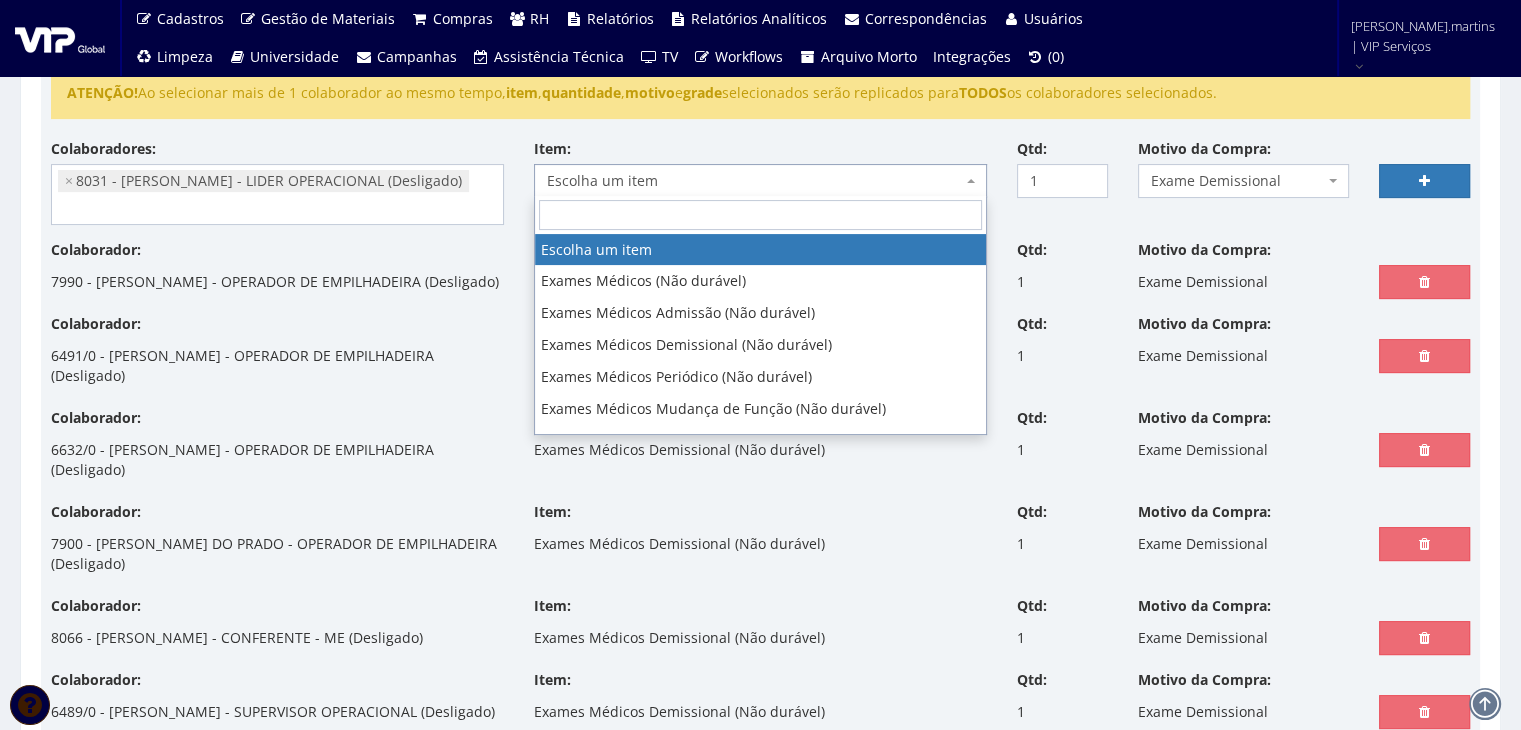 click on "Escolha um item" at bounding box center [760, 181] 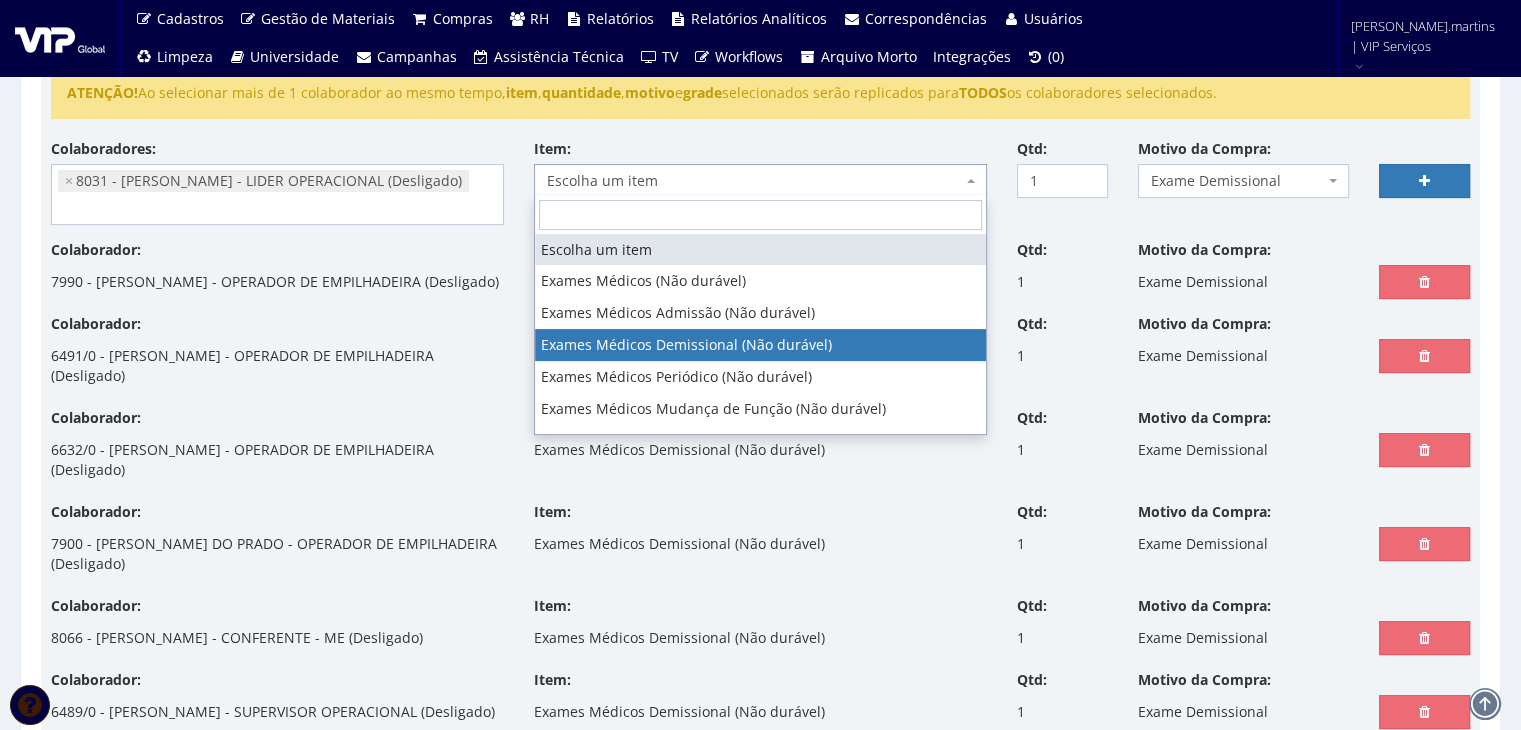 select on "488" 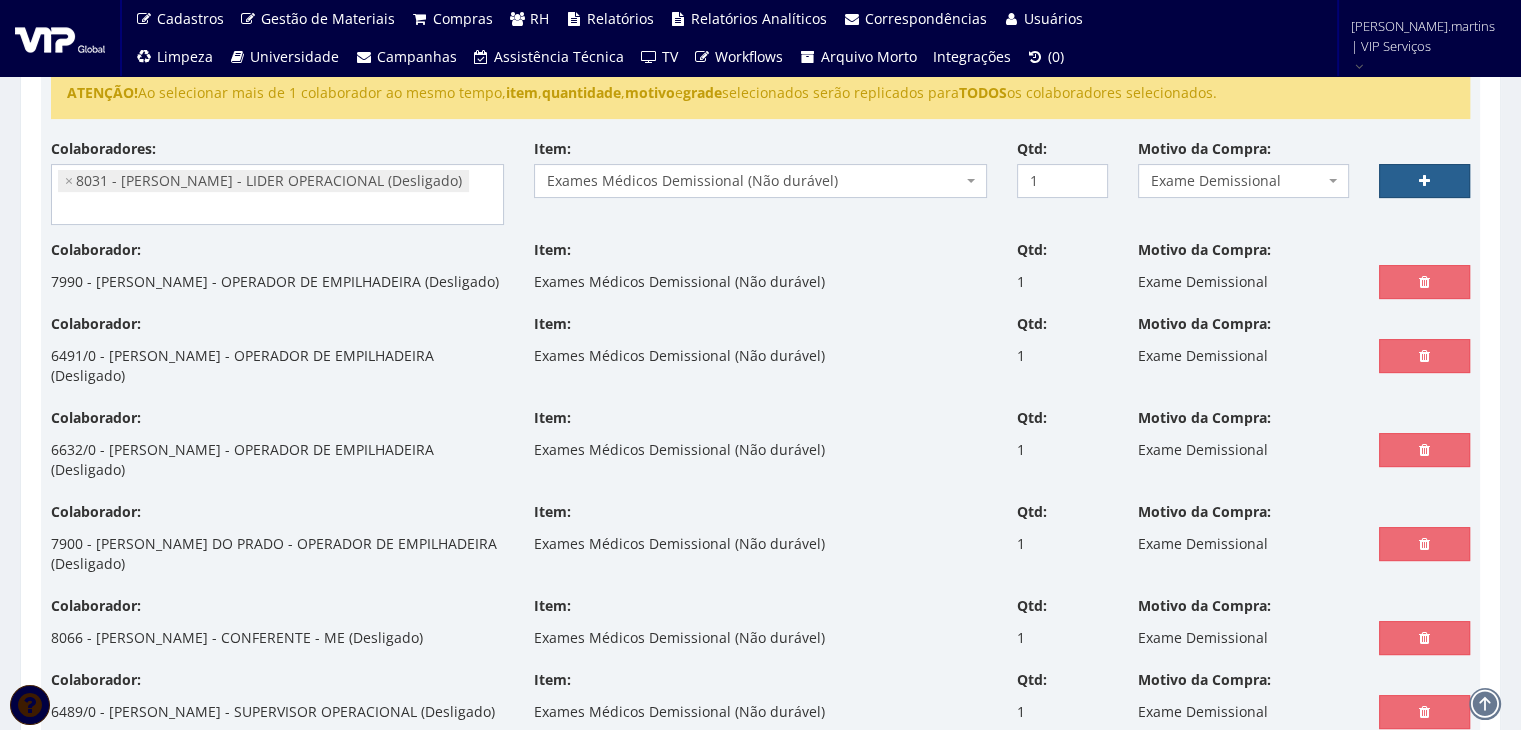 click at bounding box center (1424, 181) 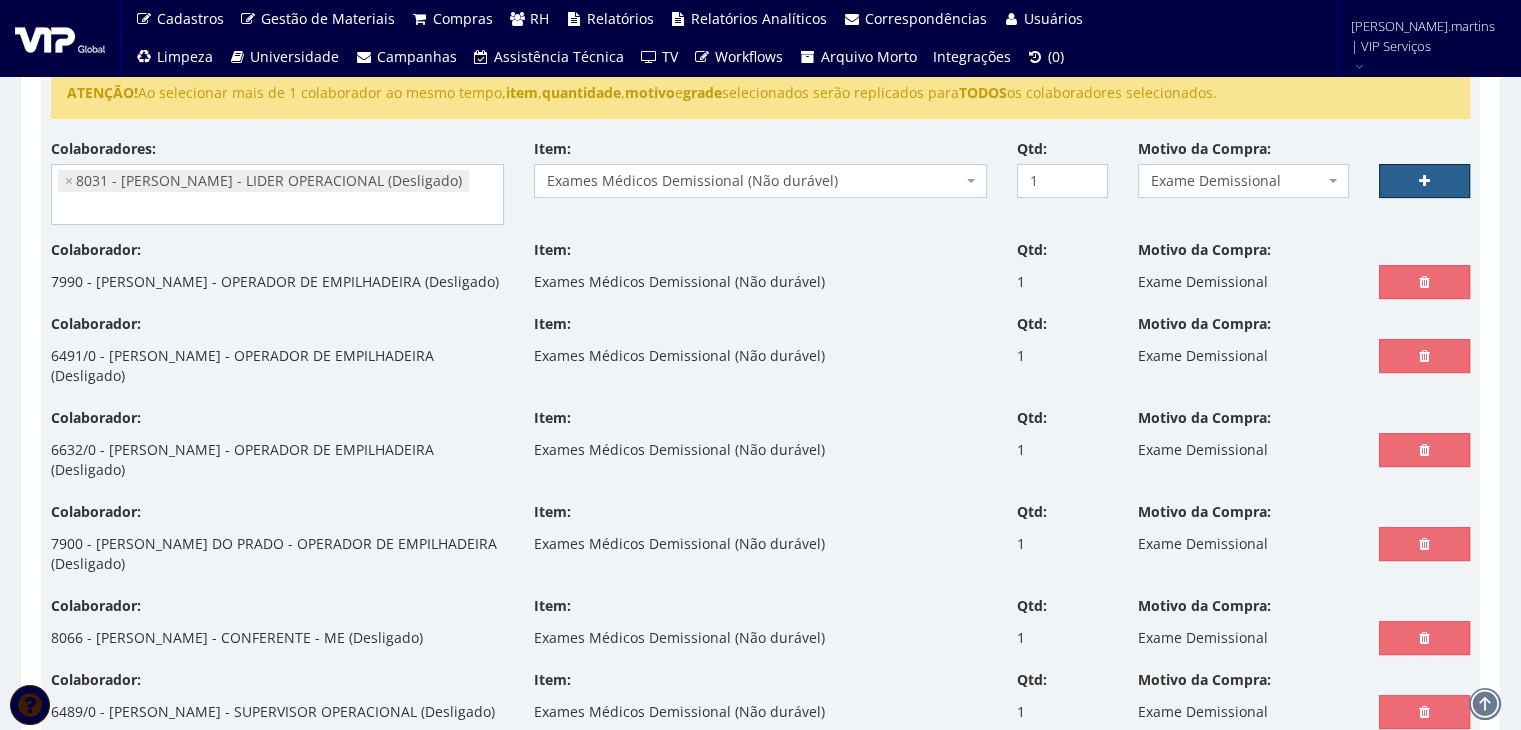 select 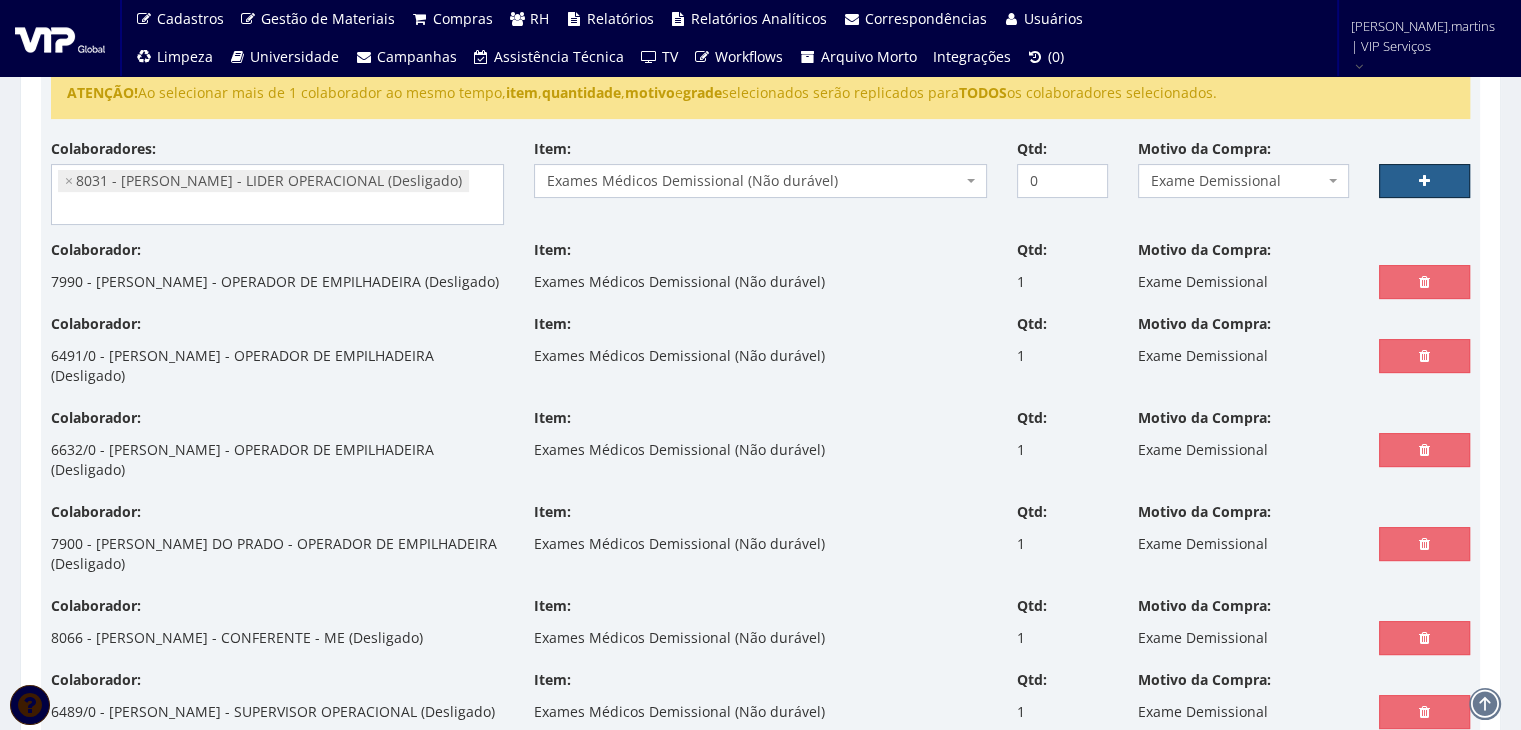 select 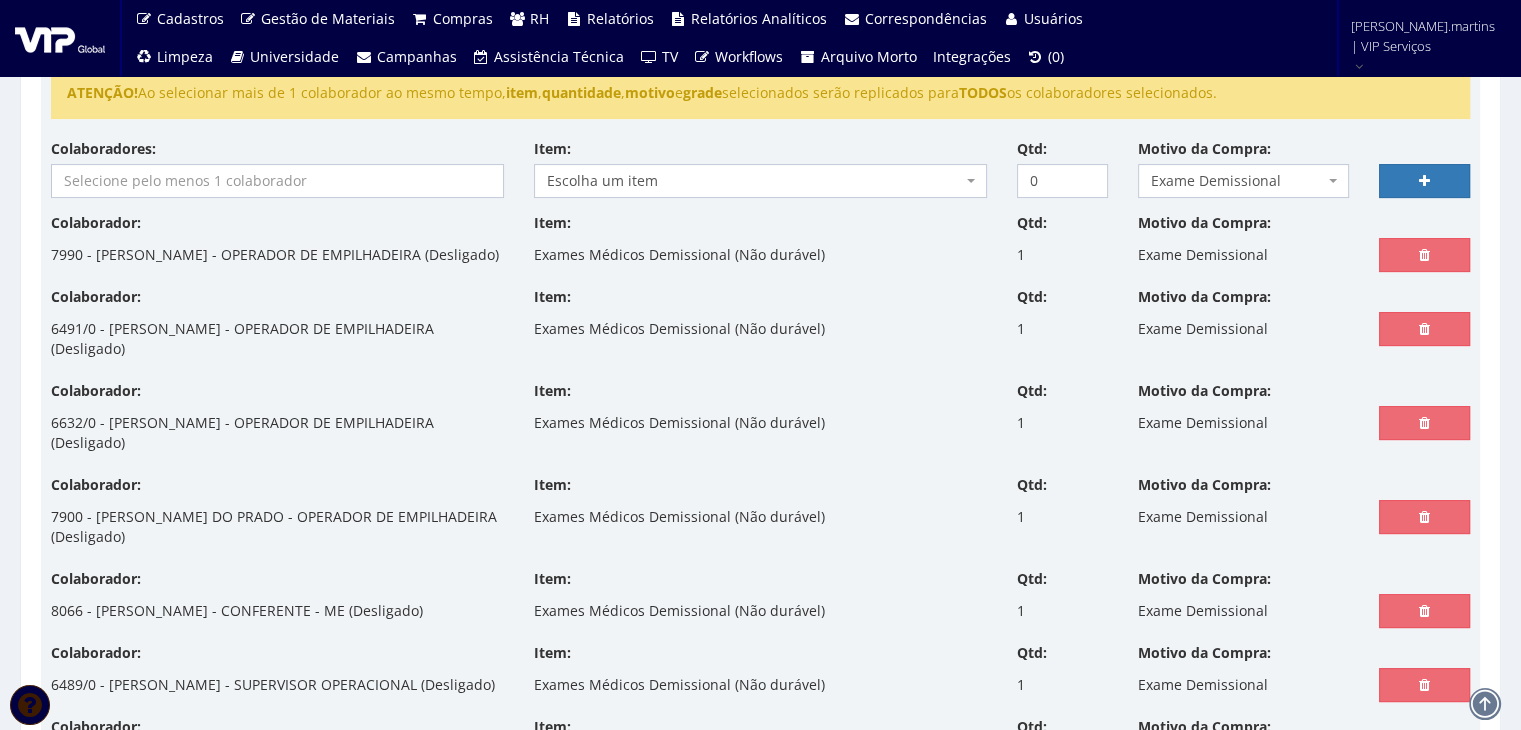 click at bounding box center (277, 181) 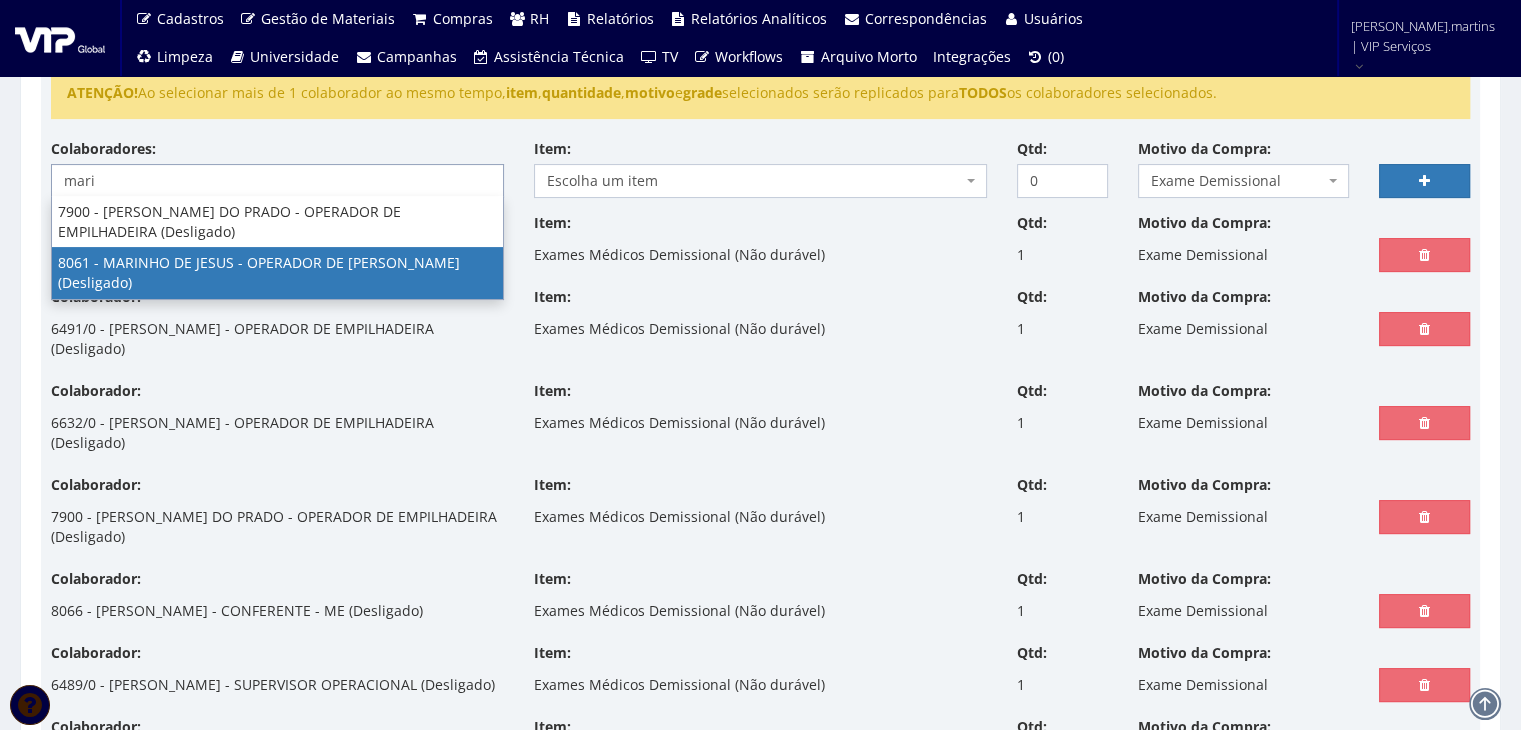 type on "mari" 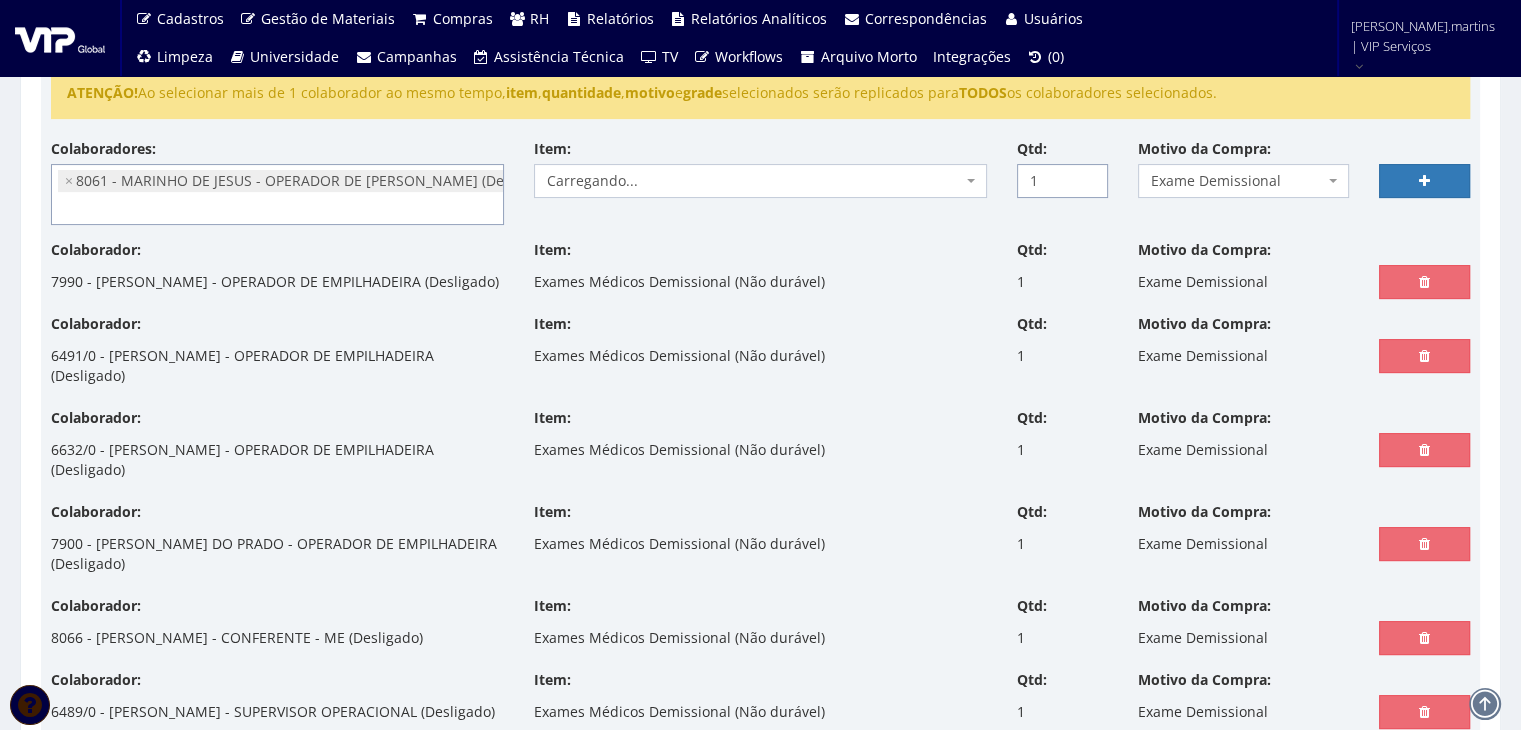 type on "1" 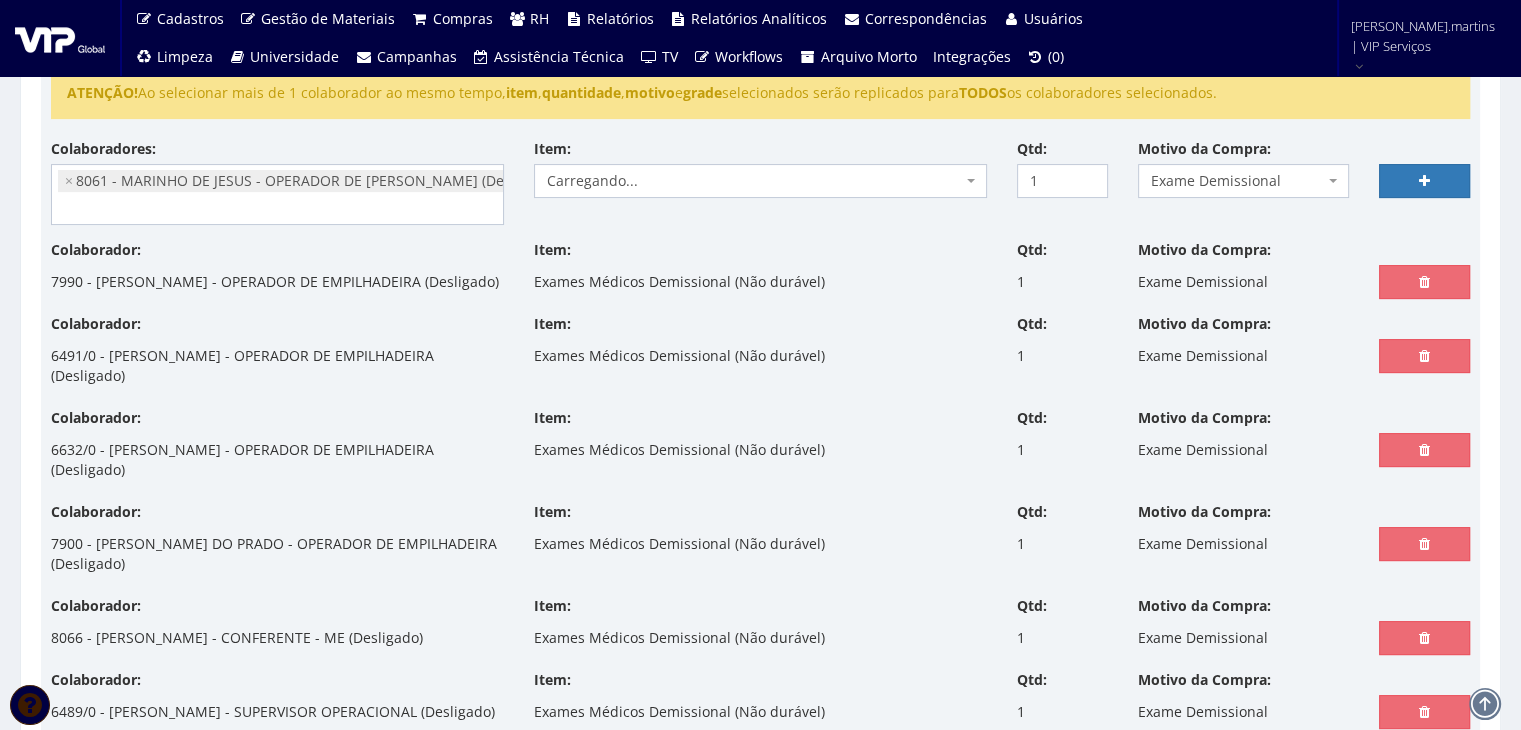 click on "Carregando..." at bounding box center [754, 181] 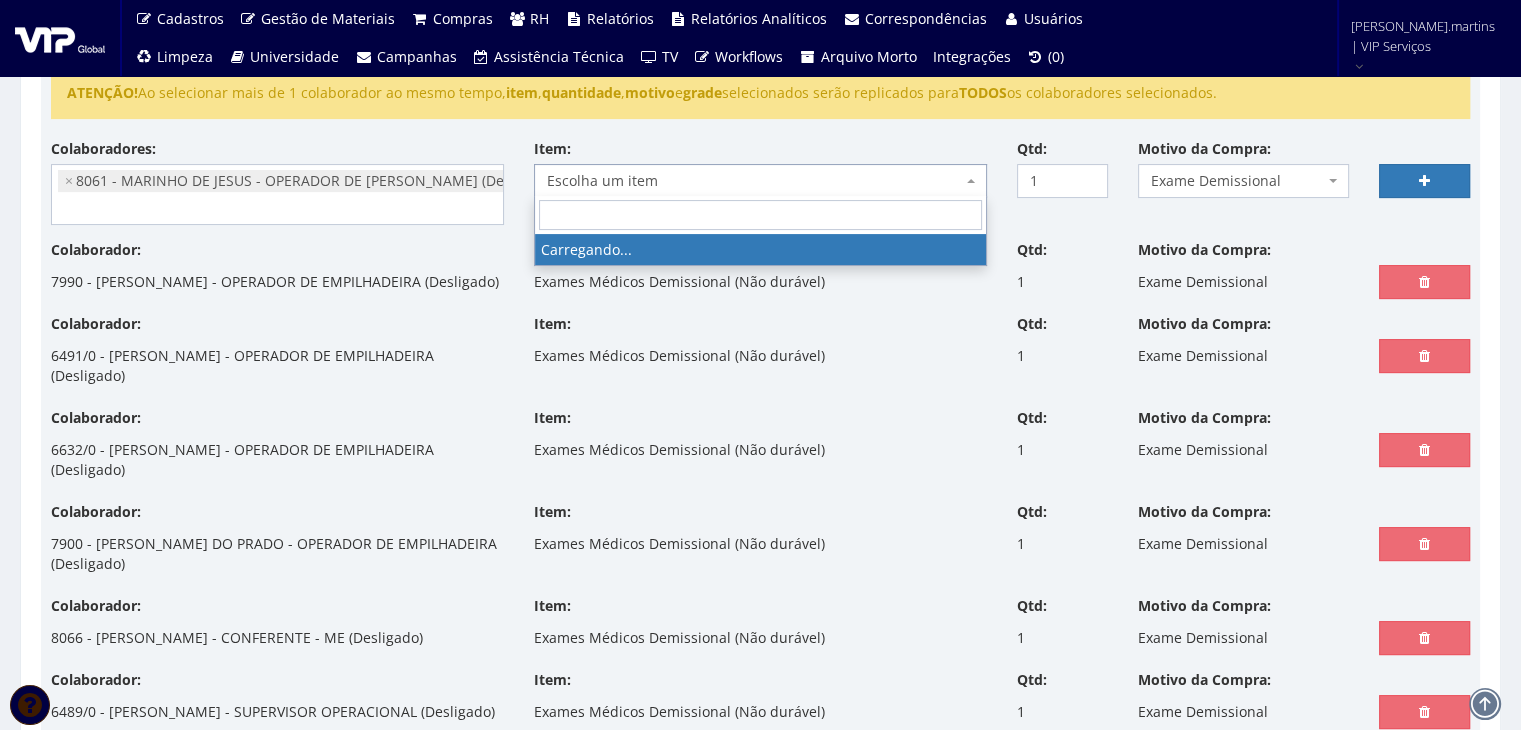 click on "Escolha um item" at bounding box center [754, 181] 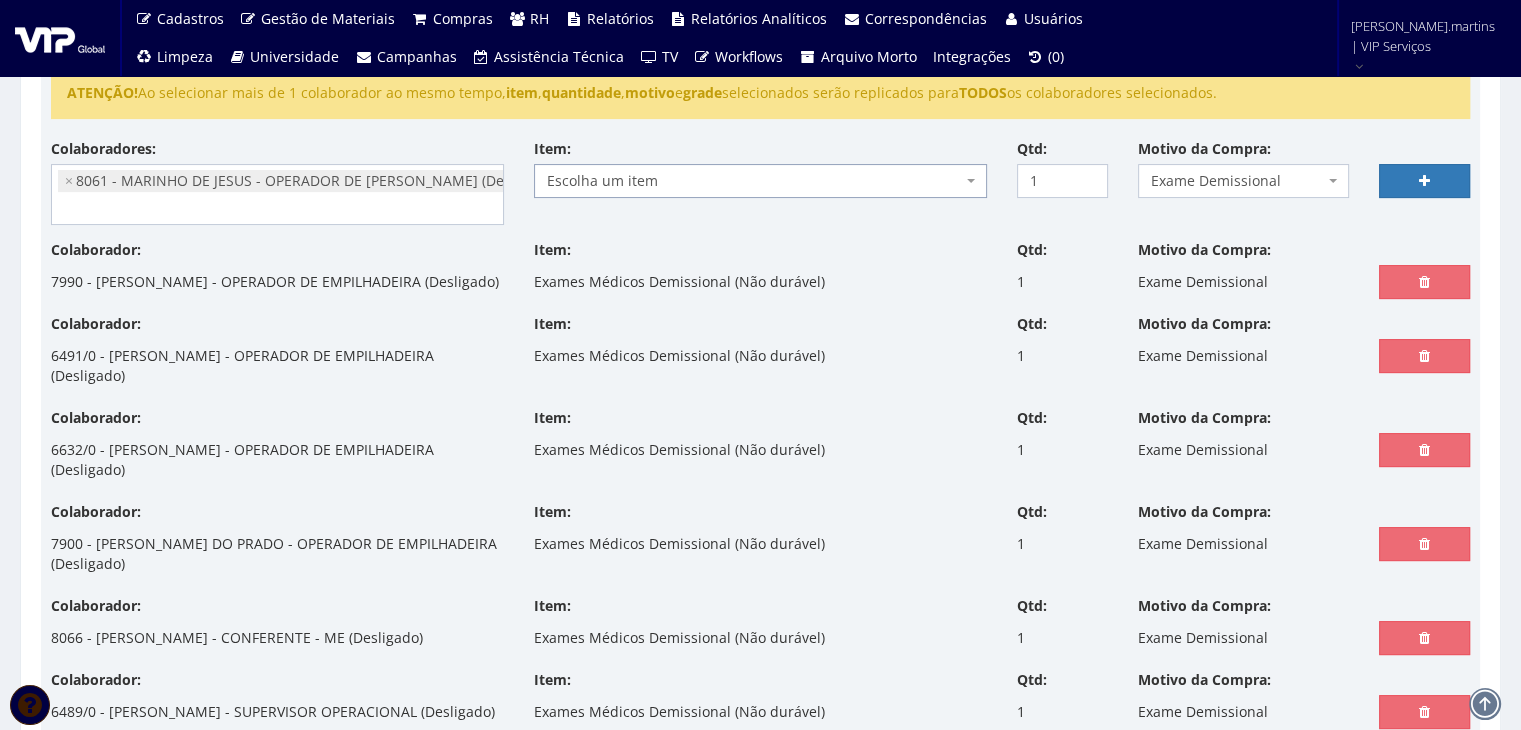 click on "Escolha um item" at bounding box center [754, 181] 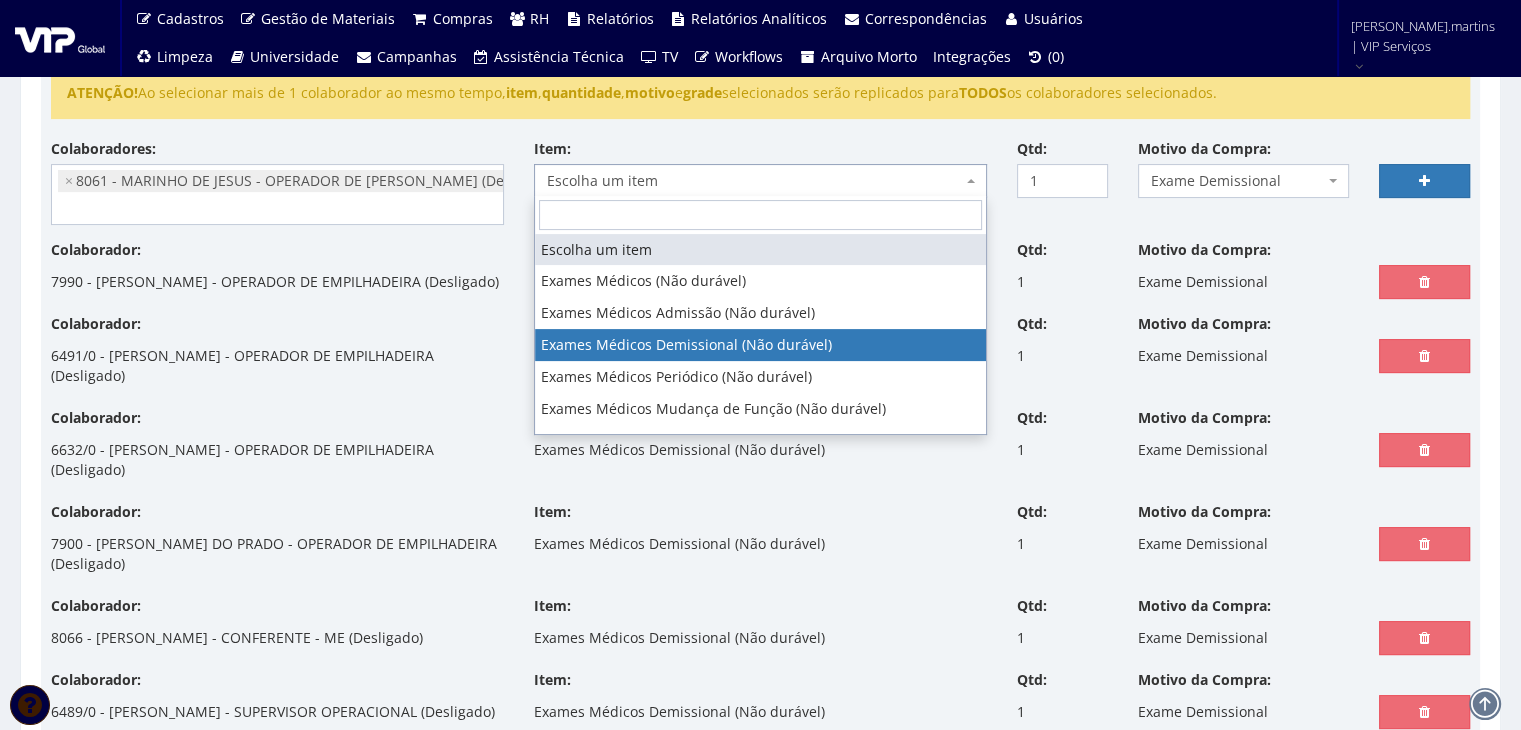select on "488" 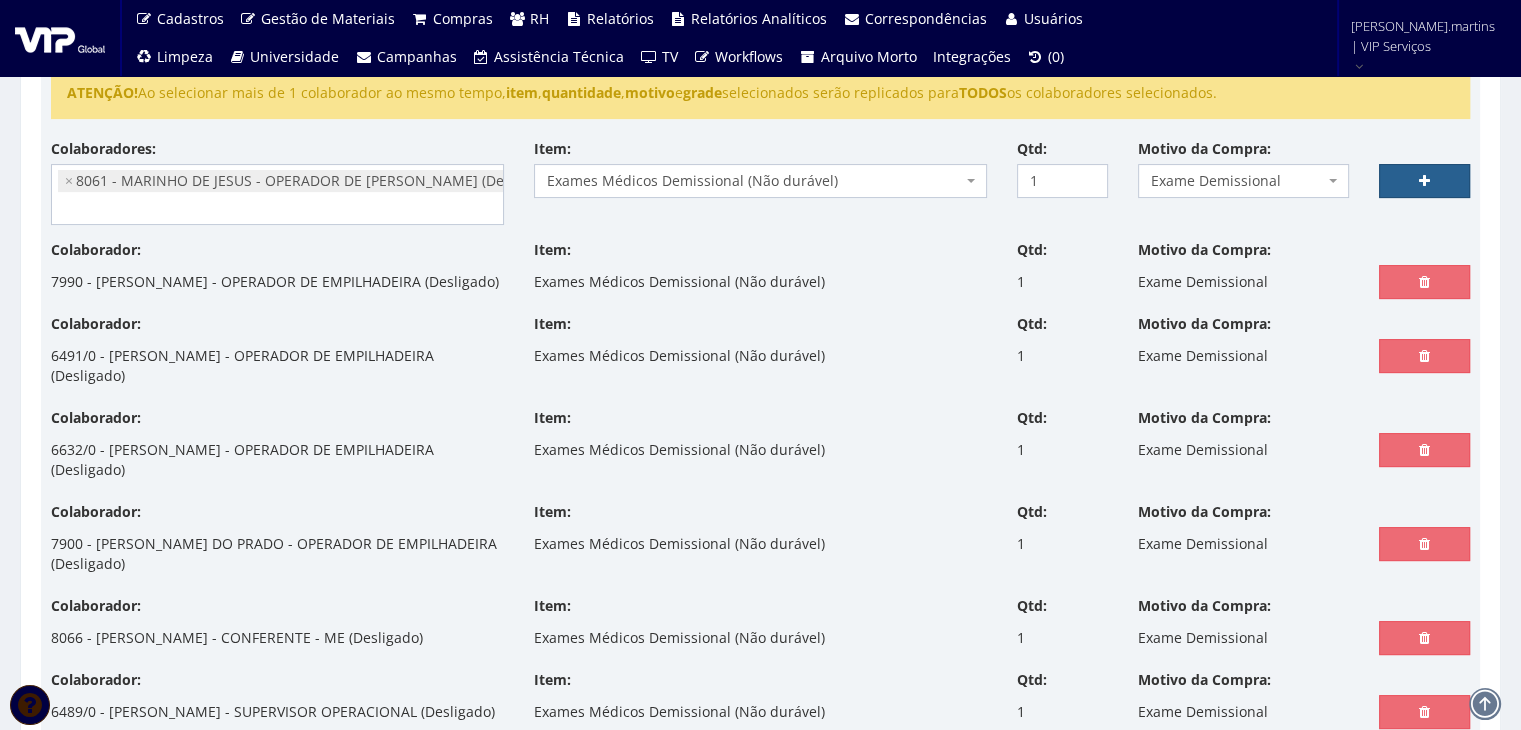 click at bounding box center [1424, 181] 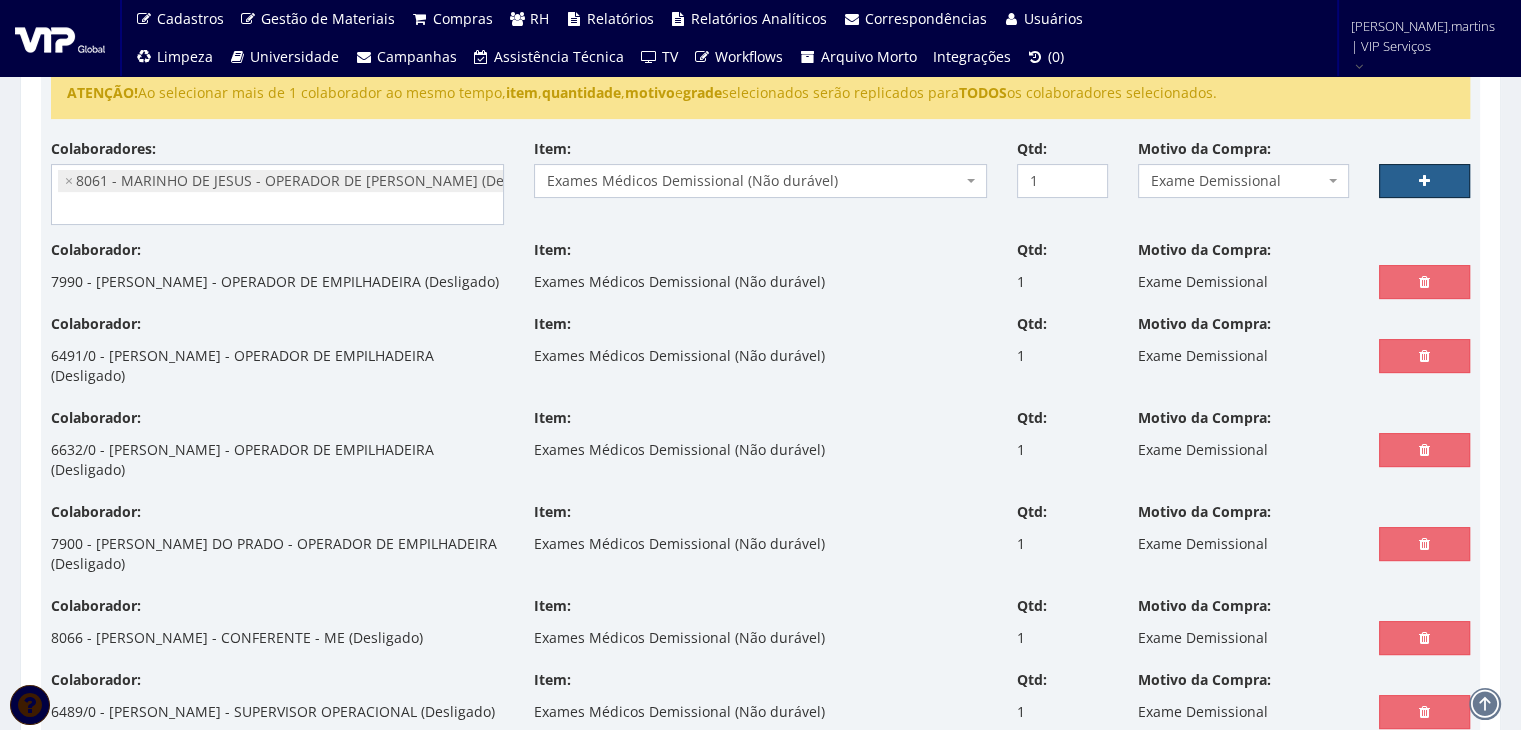 select 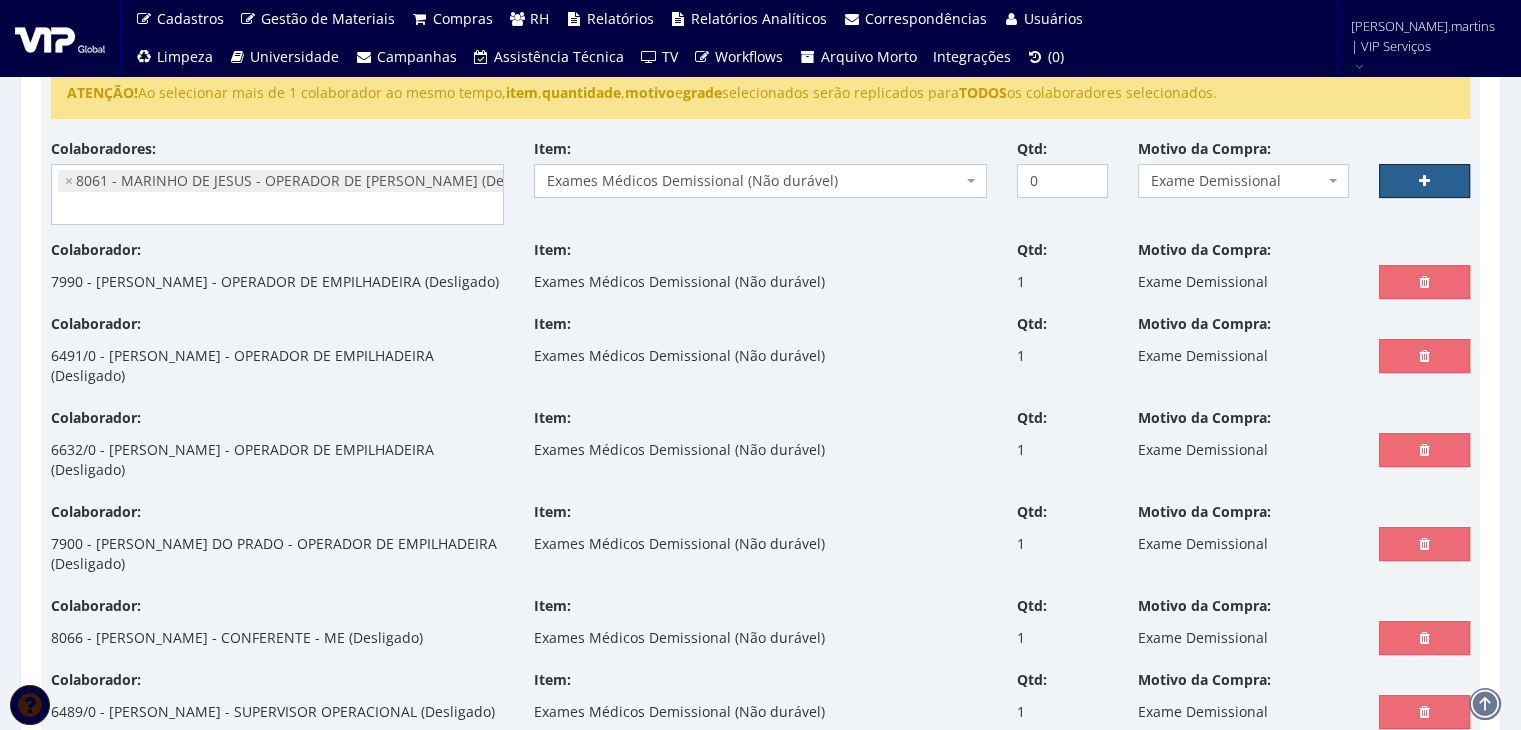 select 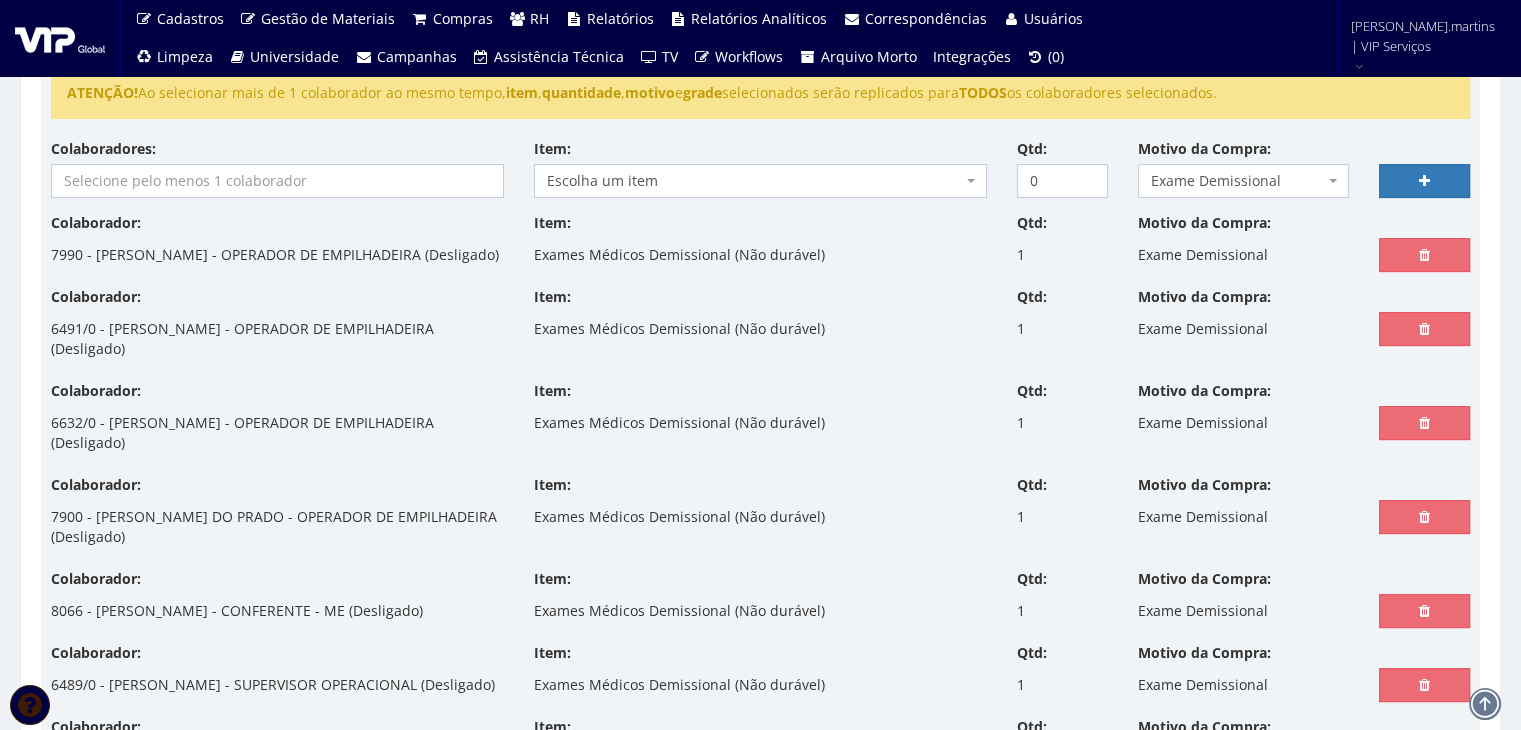 click at bounding box center (277, 181) 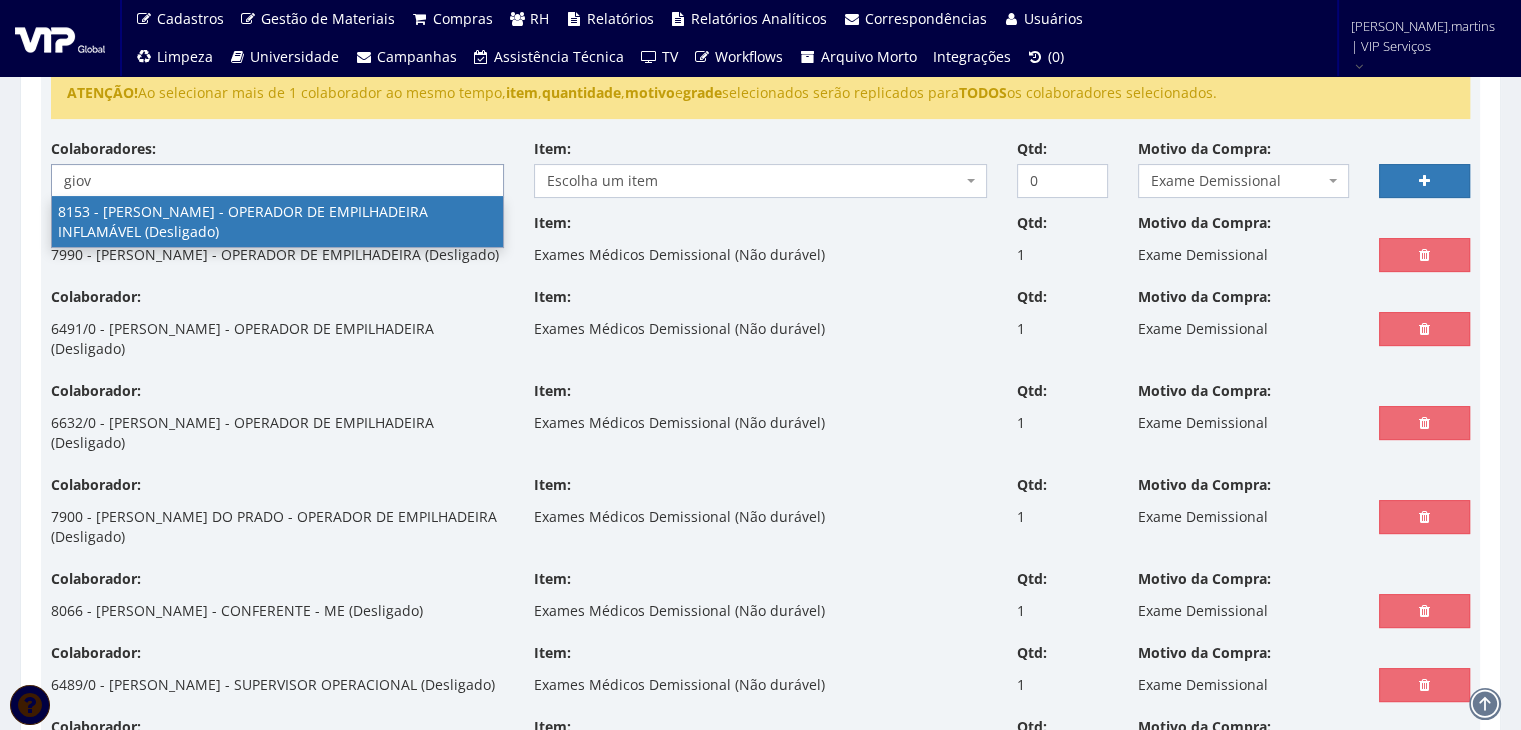 type on "giov" 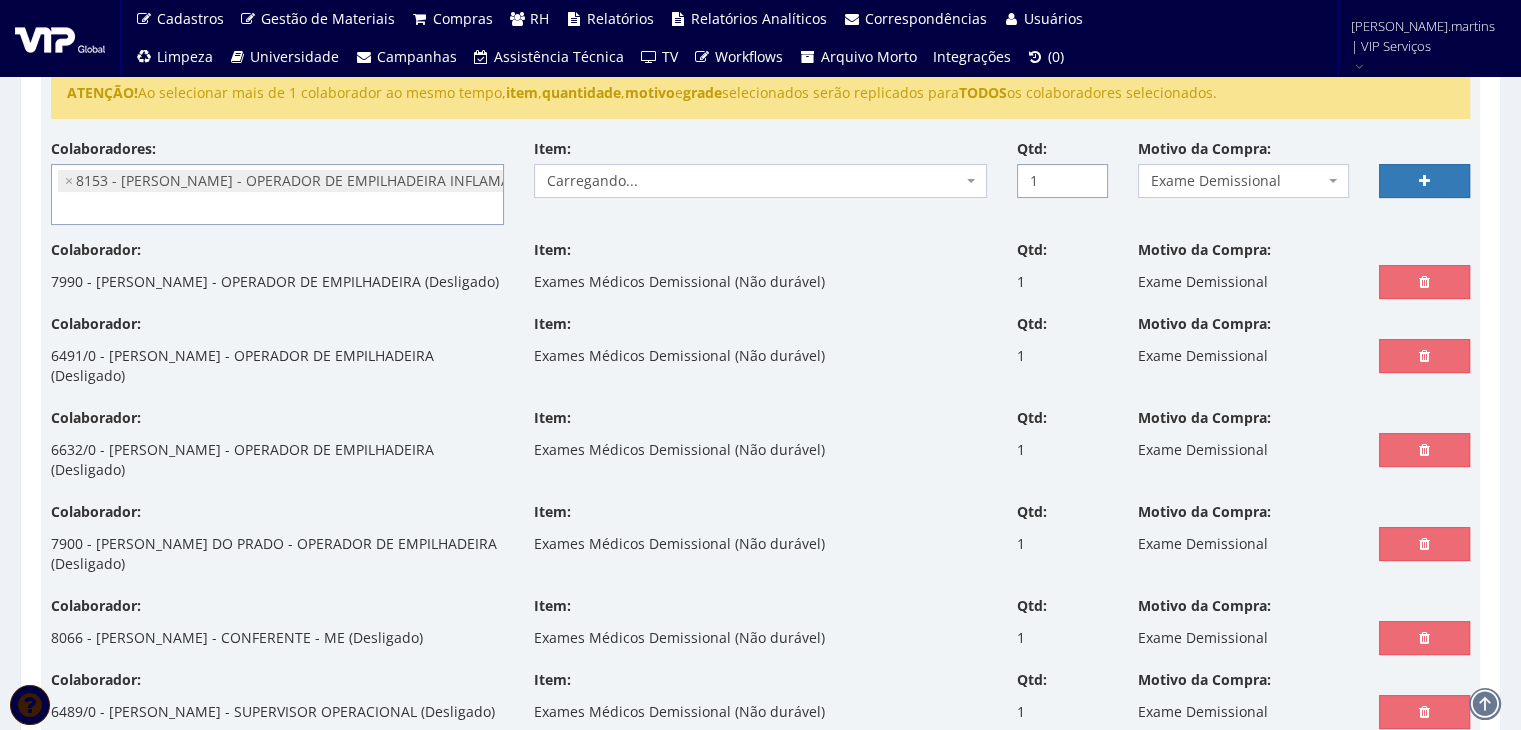 type on "1" 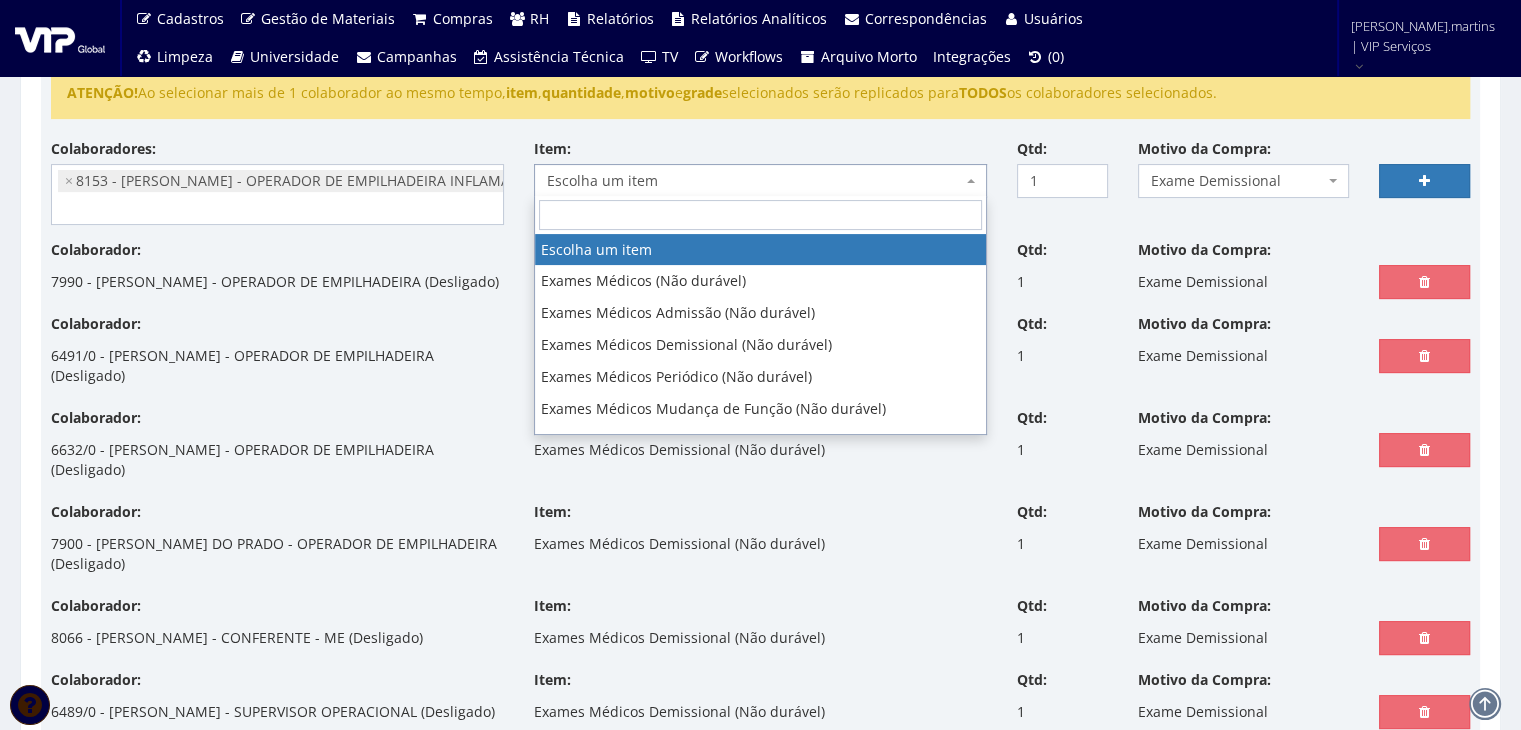 click at bounding box center (973, 181) 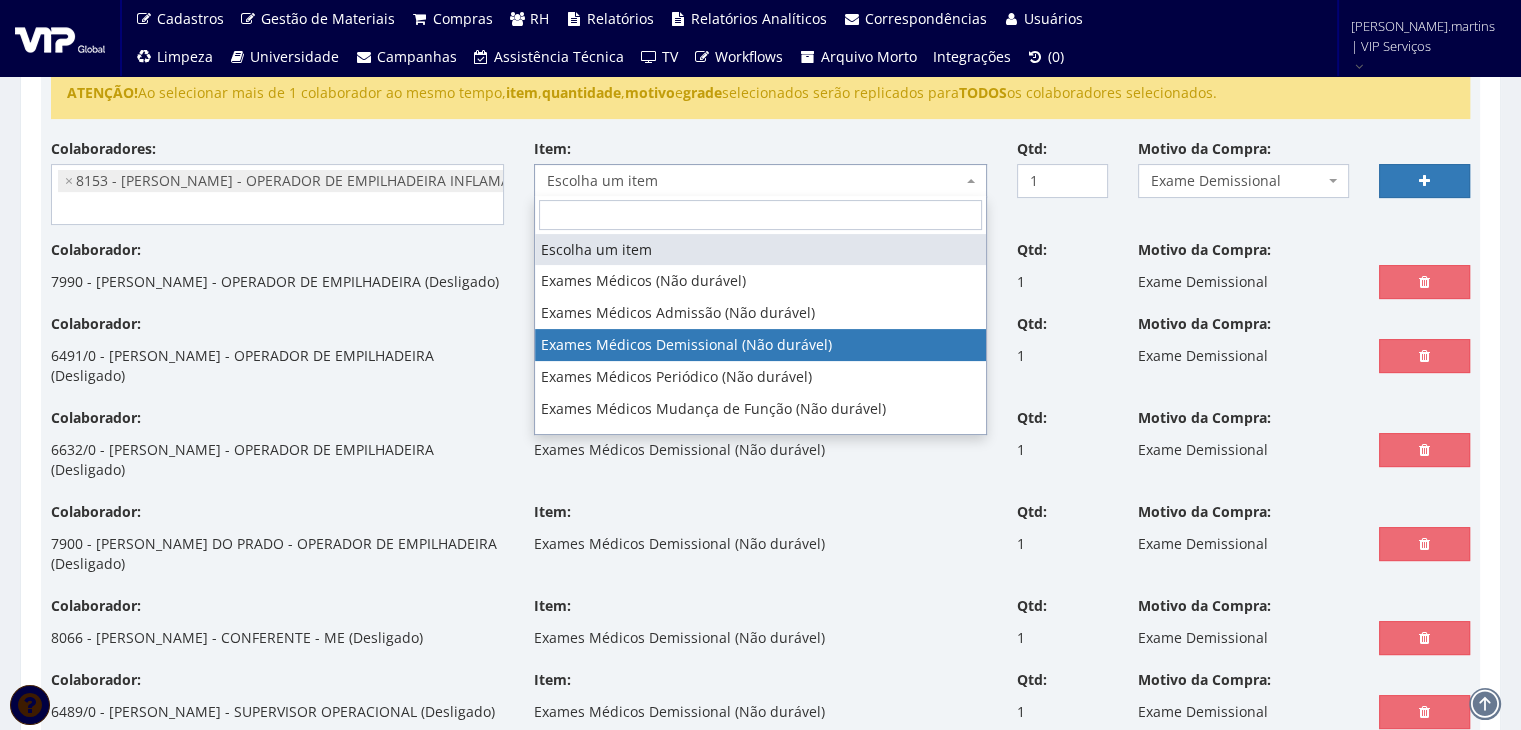 select on "488" 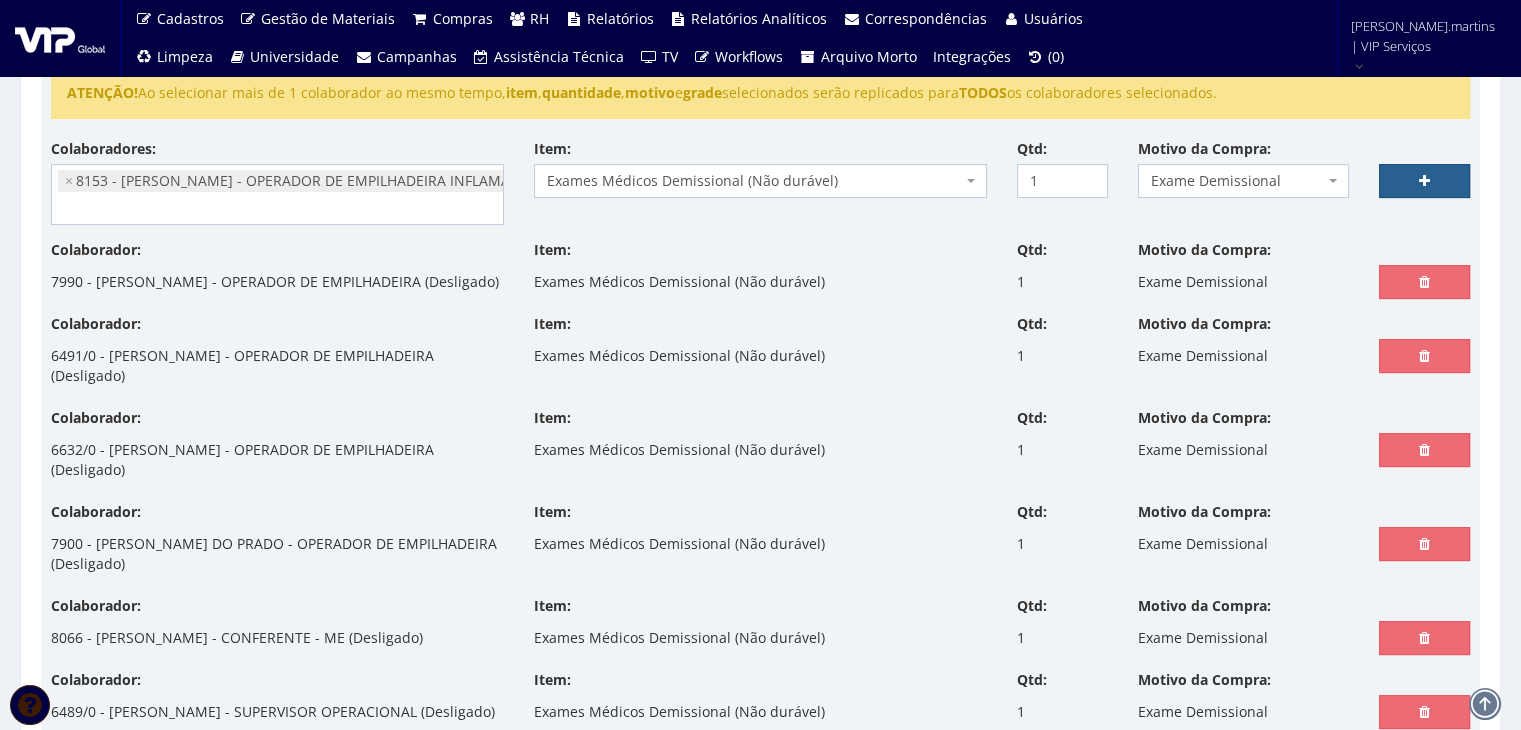 click at bounding box center [1424, 181] 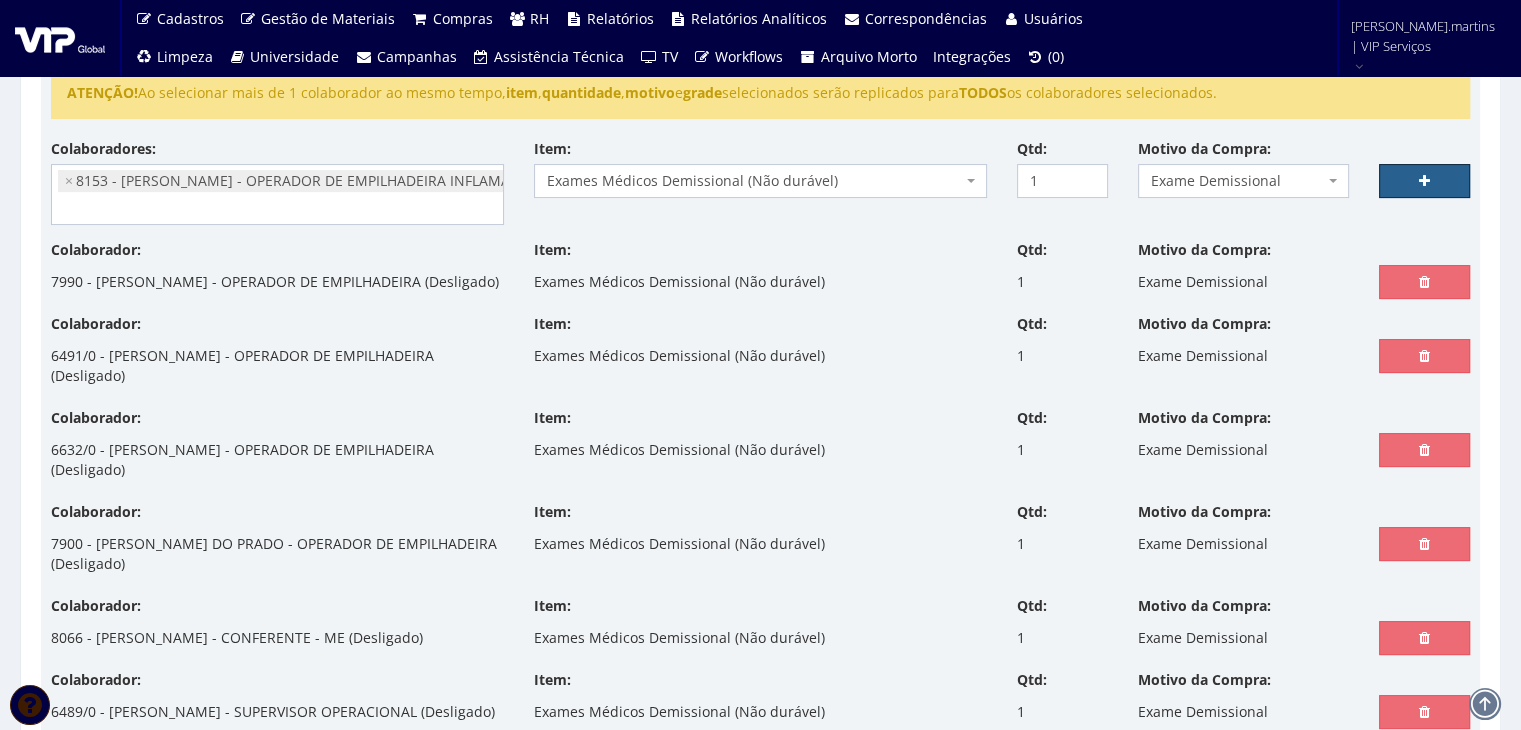 select 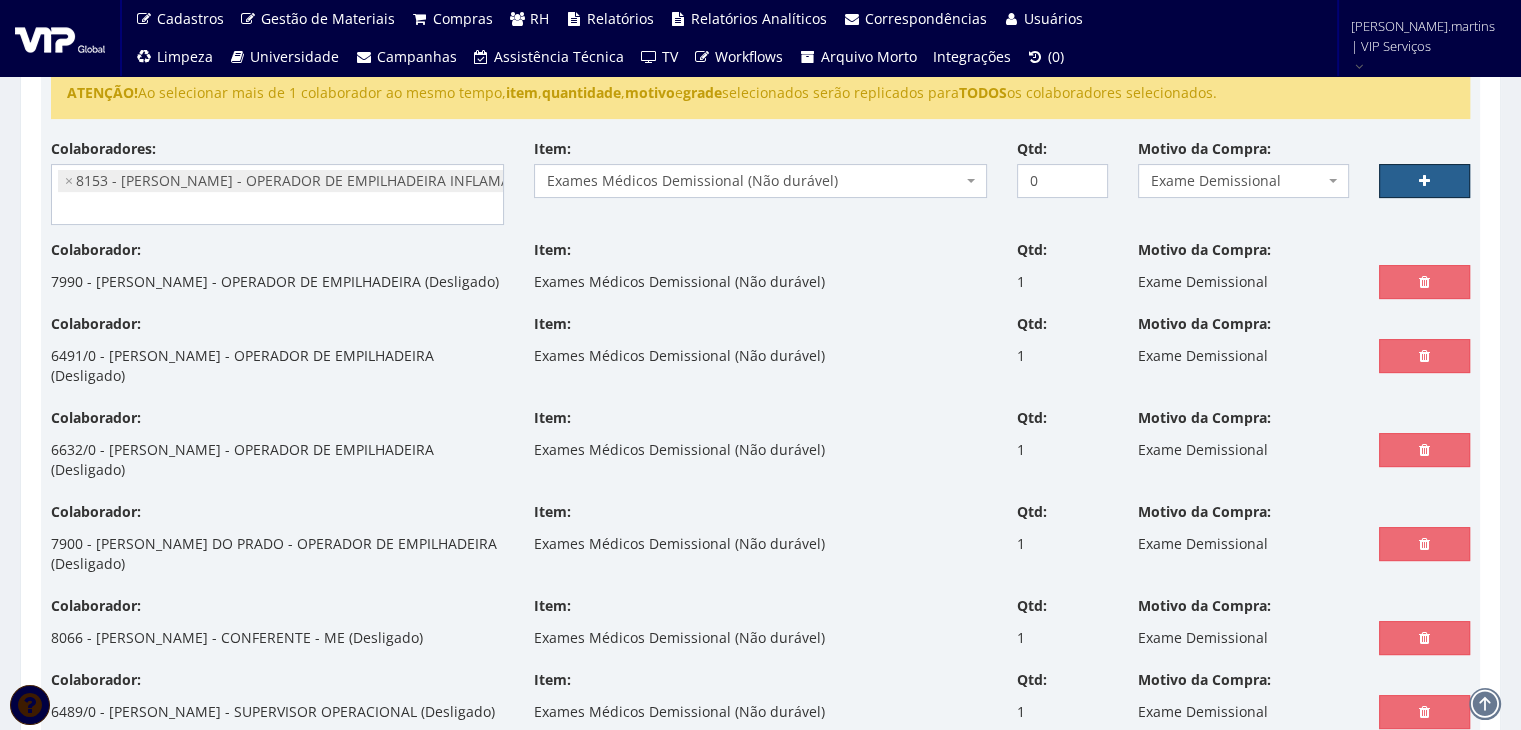 select 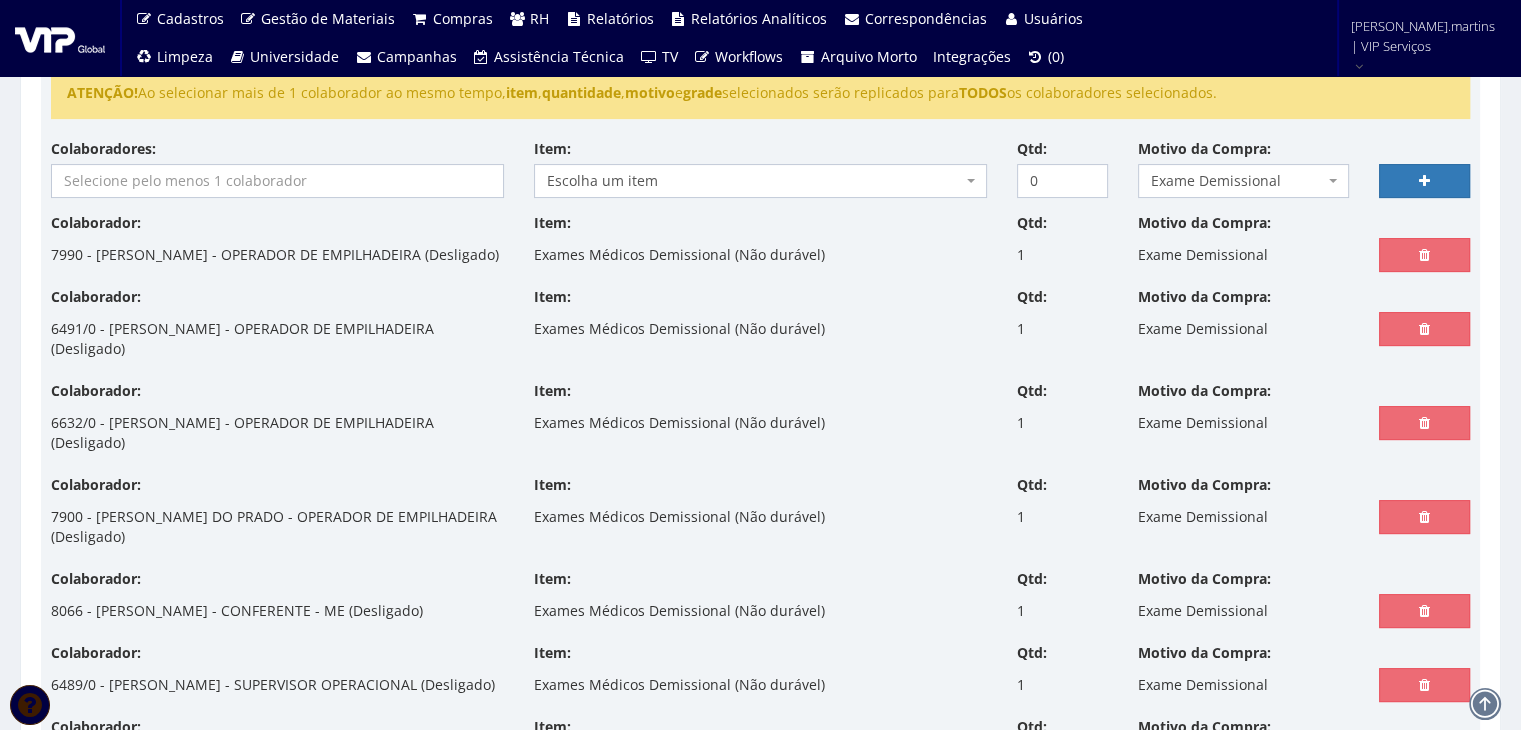 click at bounding box center [277, 181] 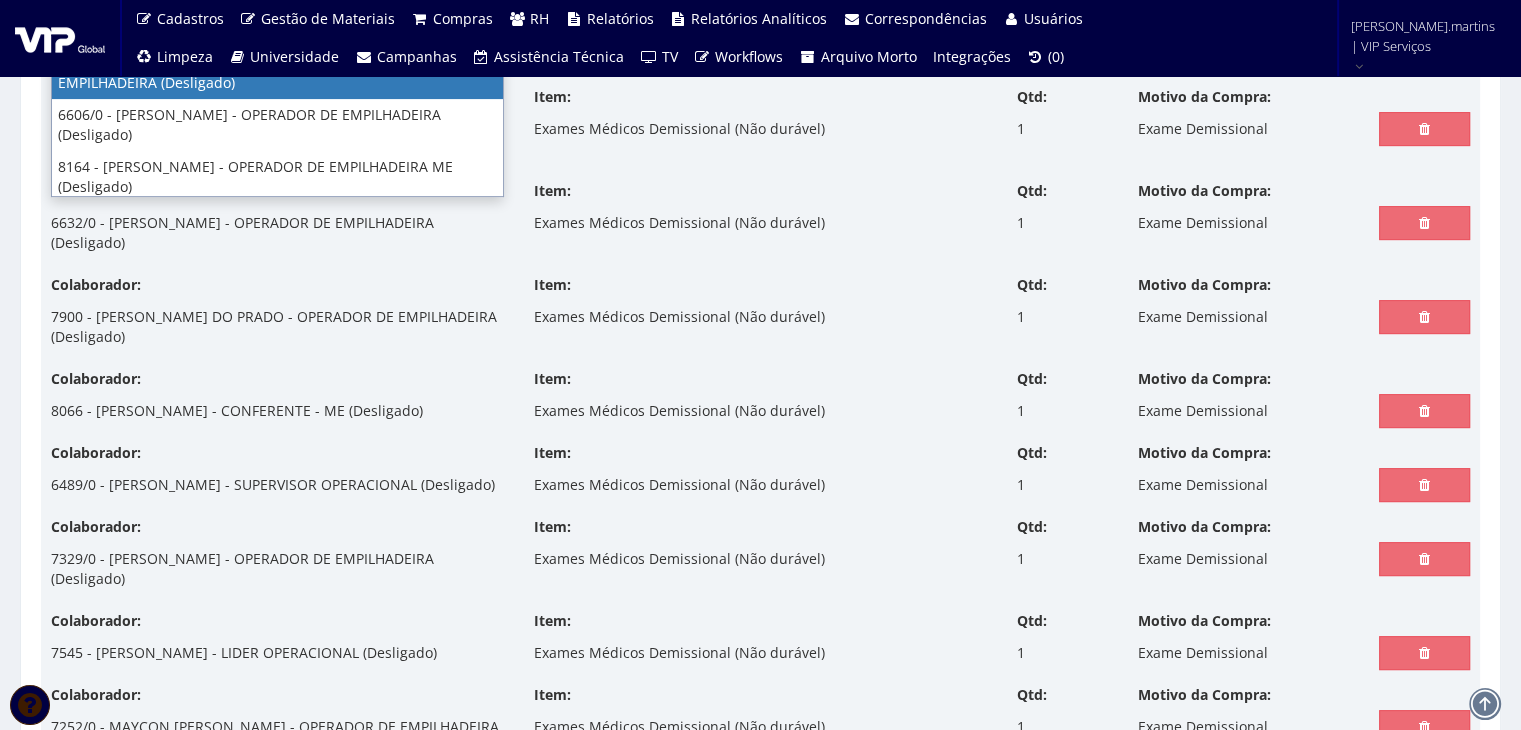 scroll, scrollTop: 400, scrollLeft: 0, axis: vertical 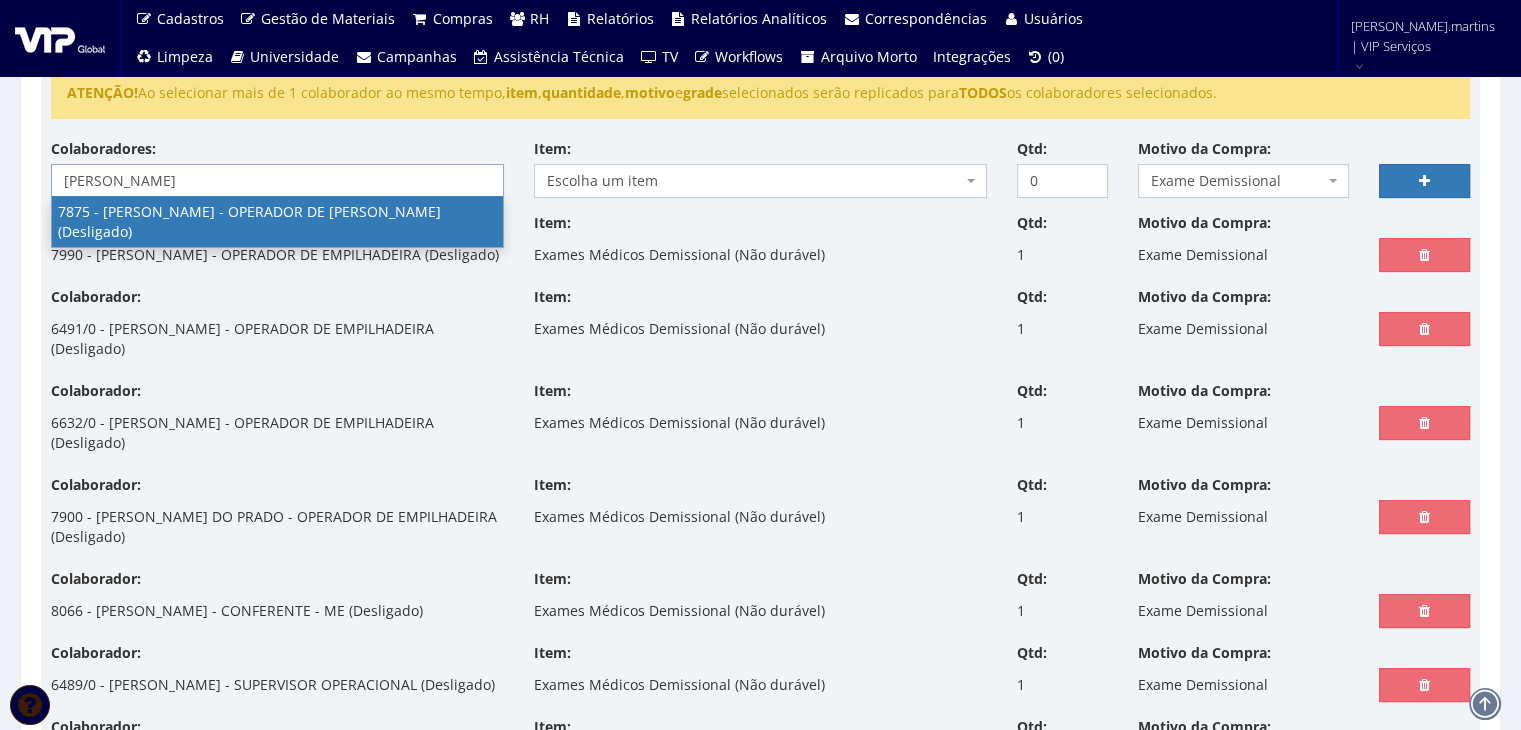 type on "elias" 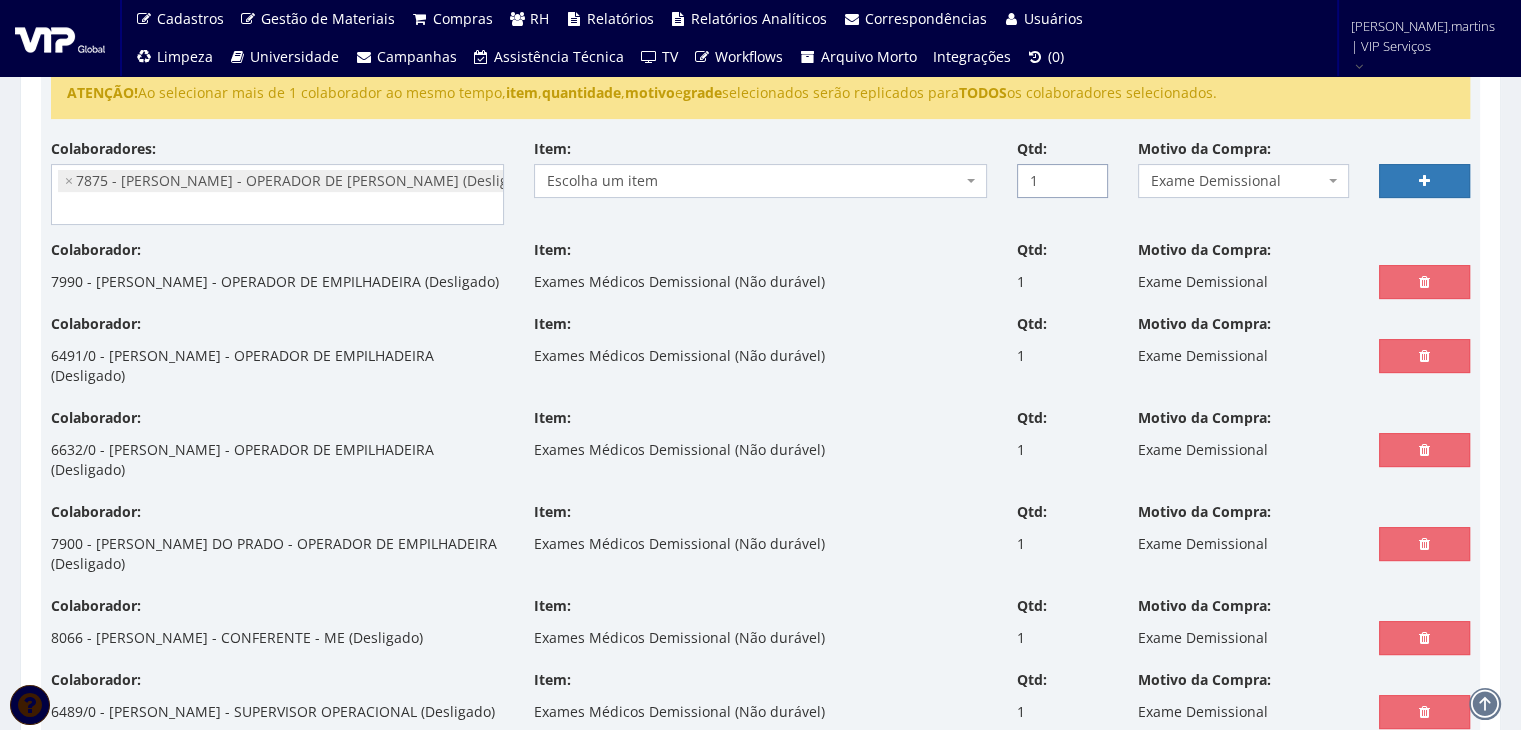 type on "1" 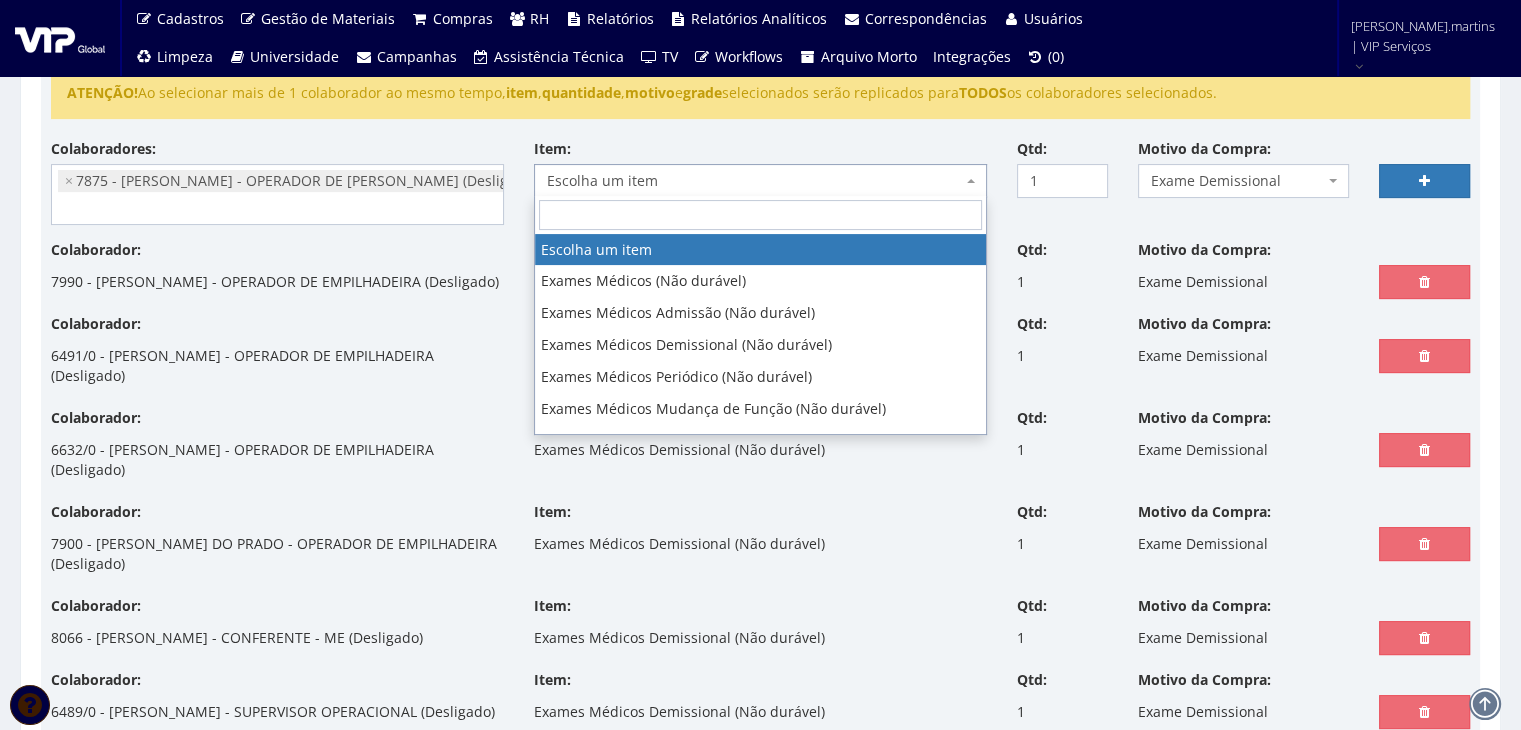 click on "Escolha um item" at bounding box center (754, 181) 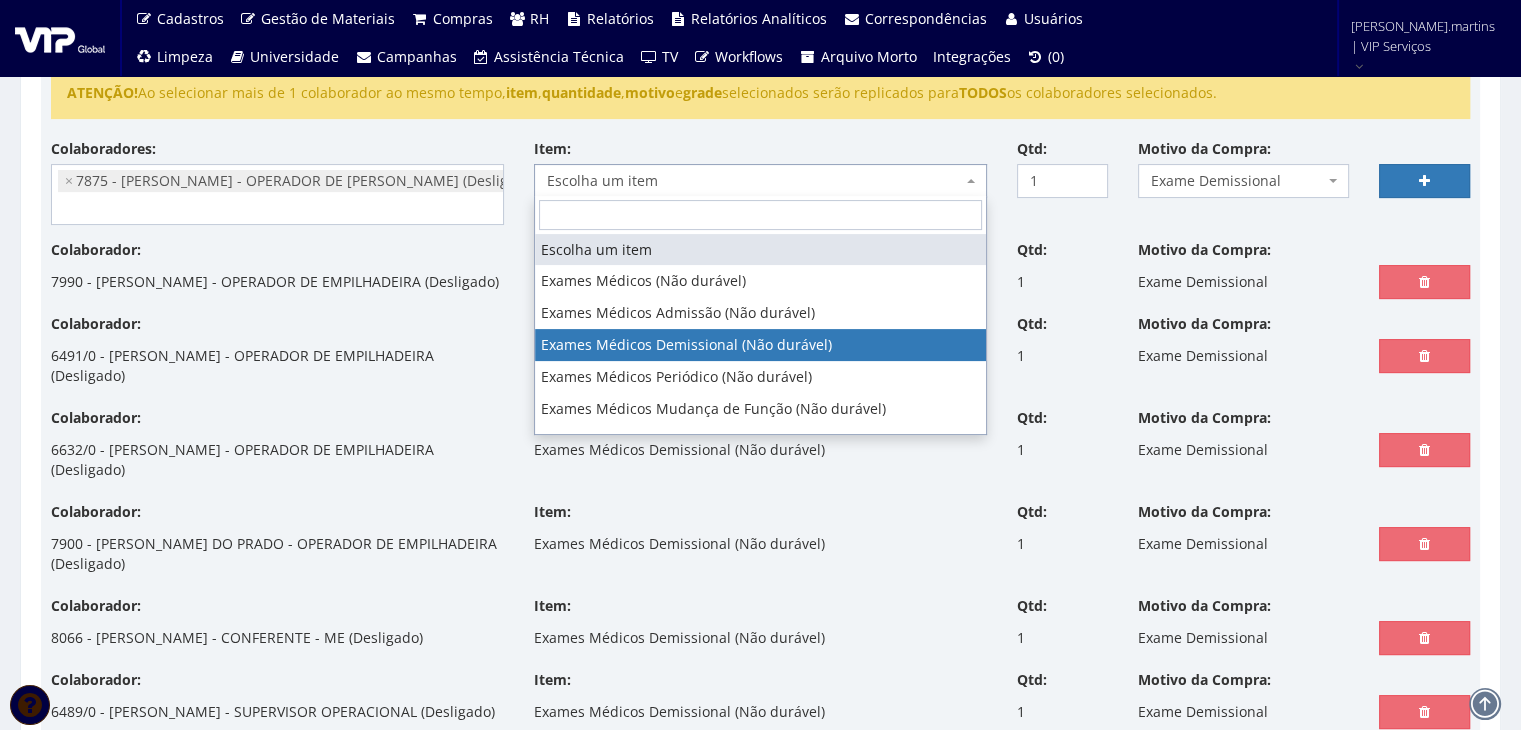 select on "488" 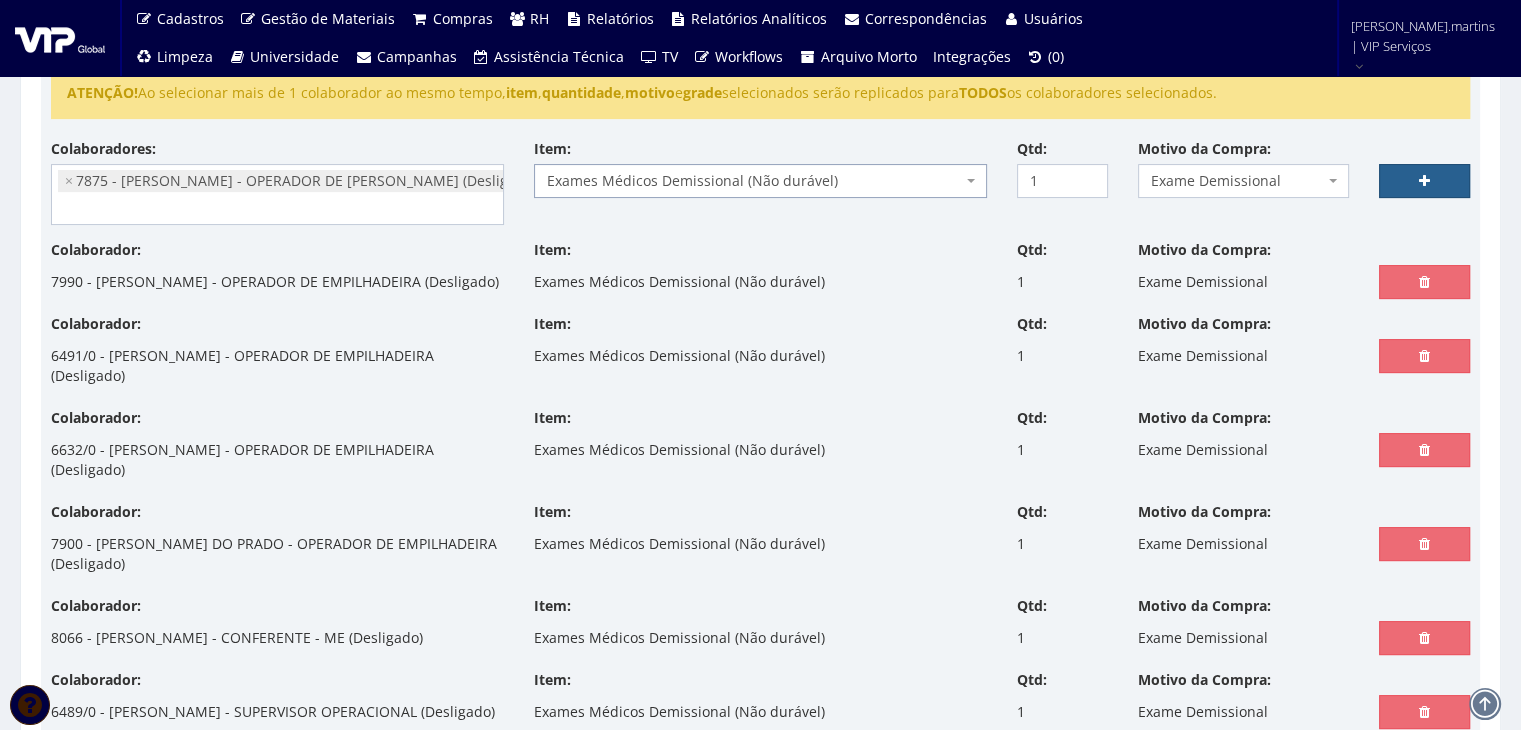 click at bounding box center [1424, 181] 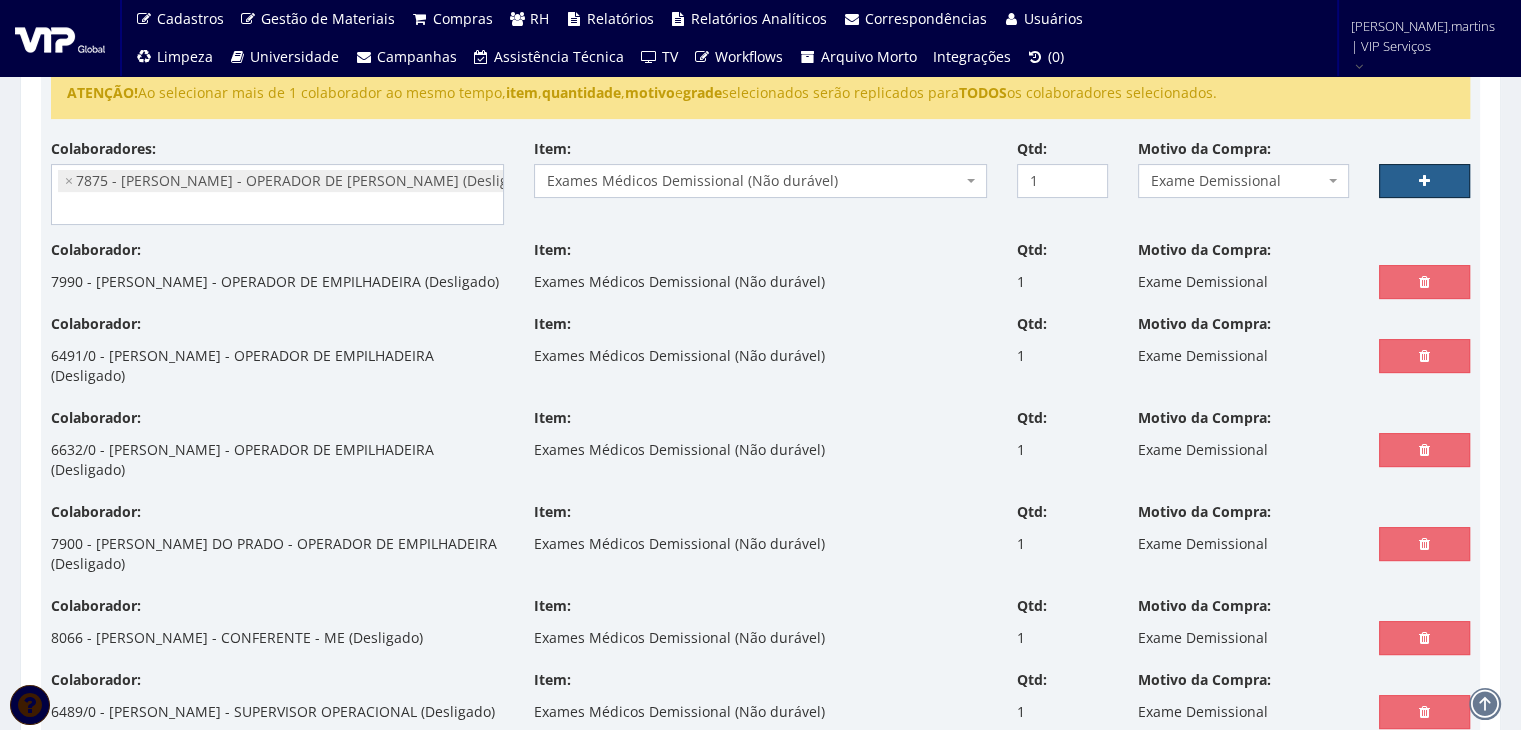 select 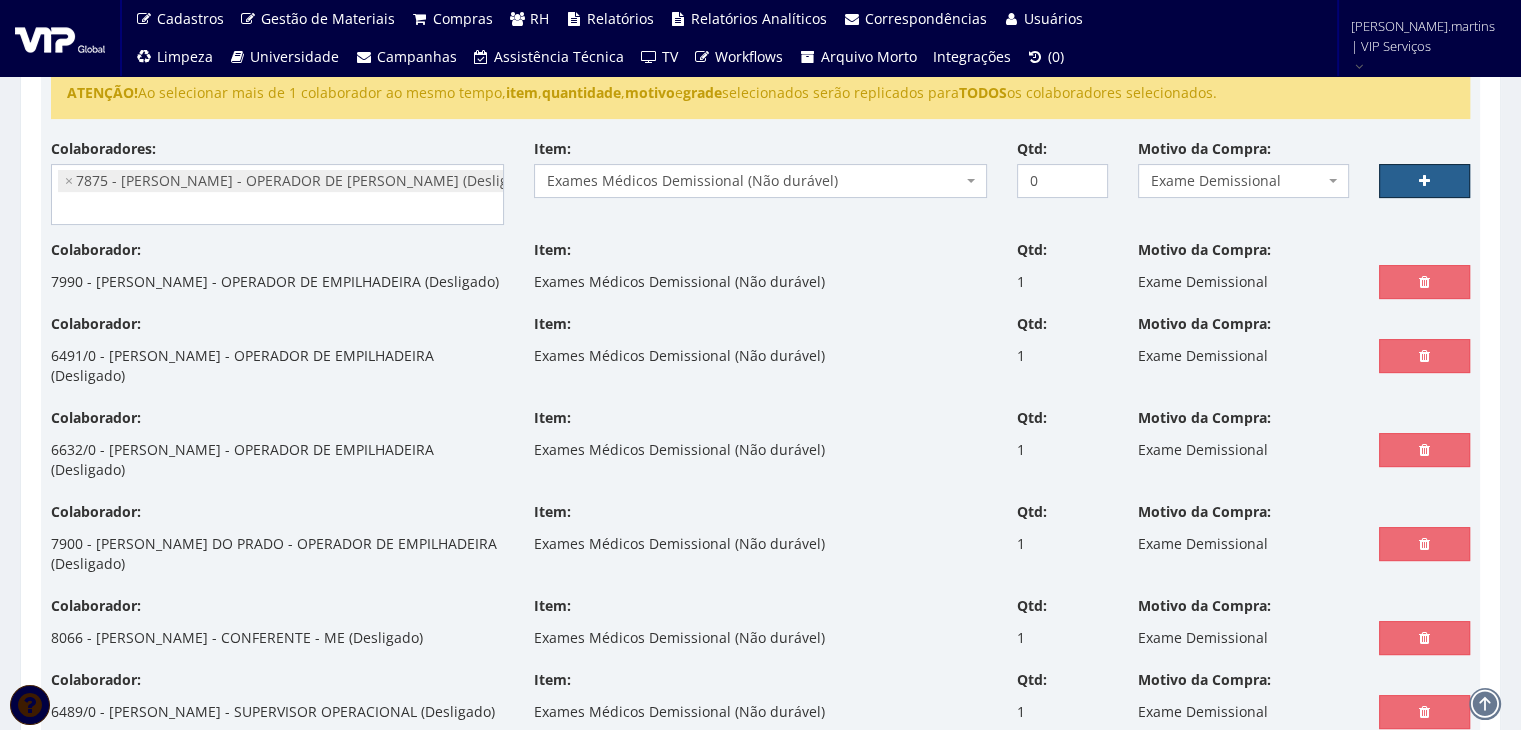 select 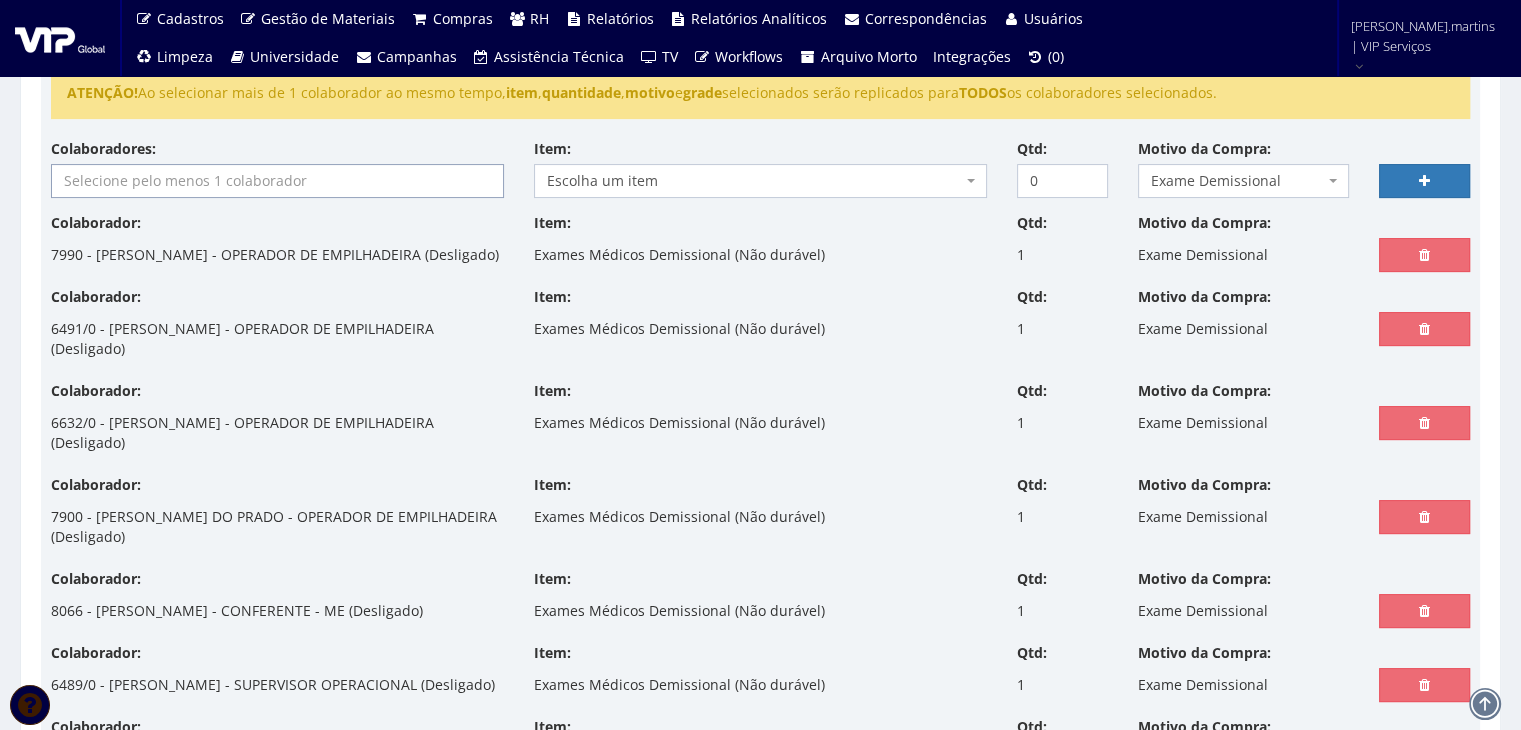 click at bounding box center [277, 181] 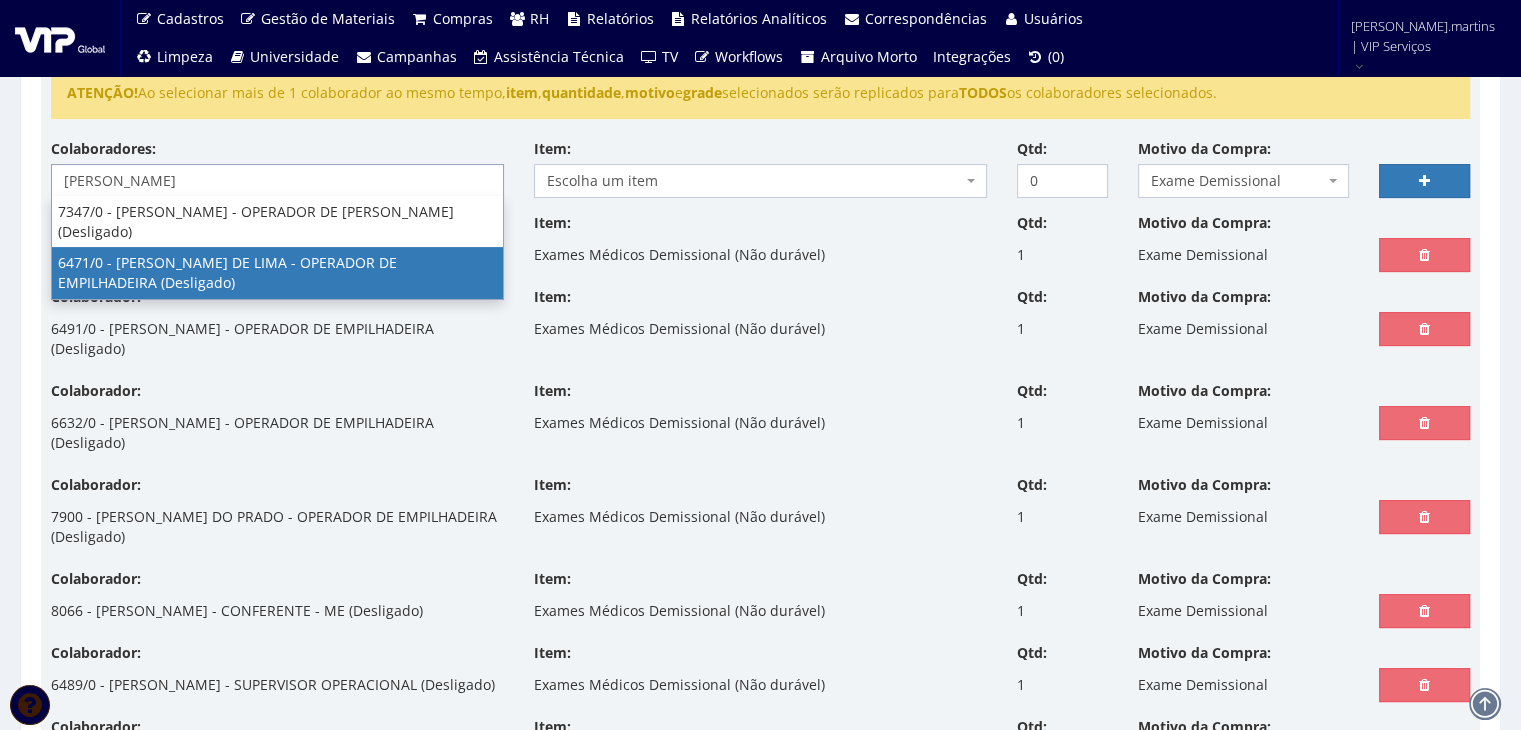 type on "adilson" 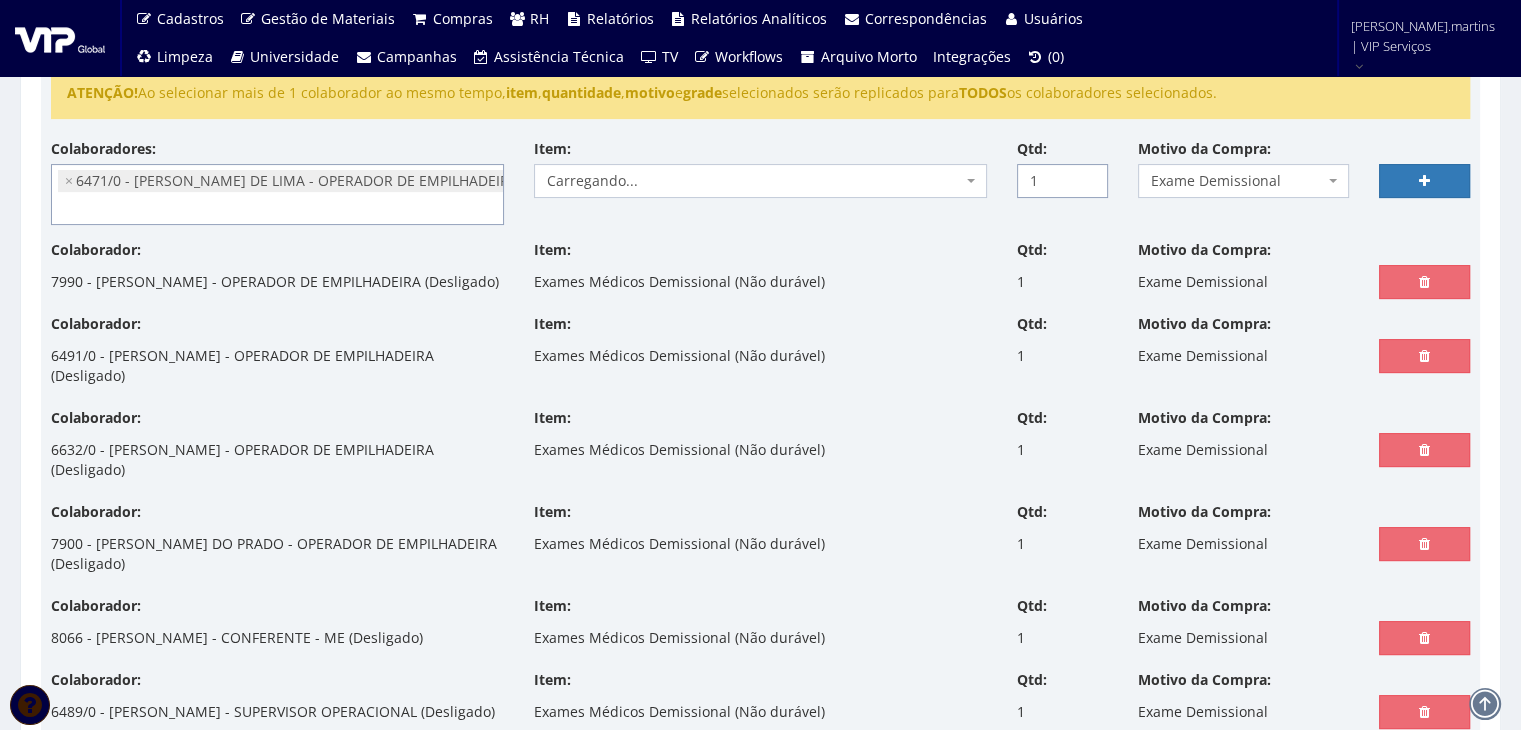 type on "1" 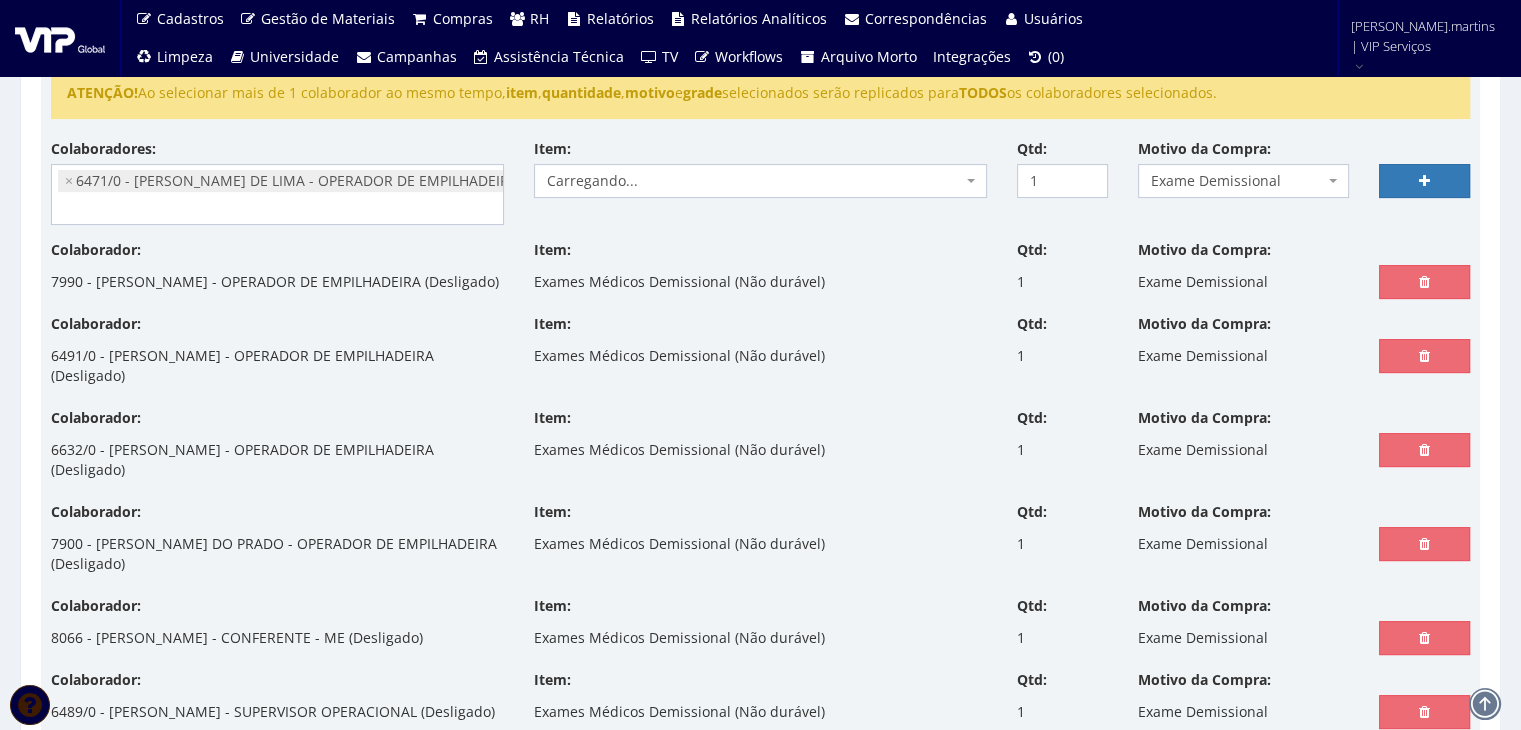 click on "Carregando..." at bounding box center [754, 181] 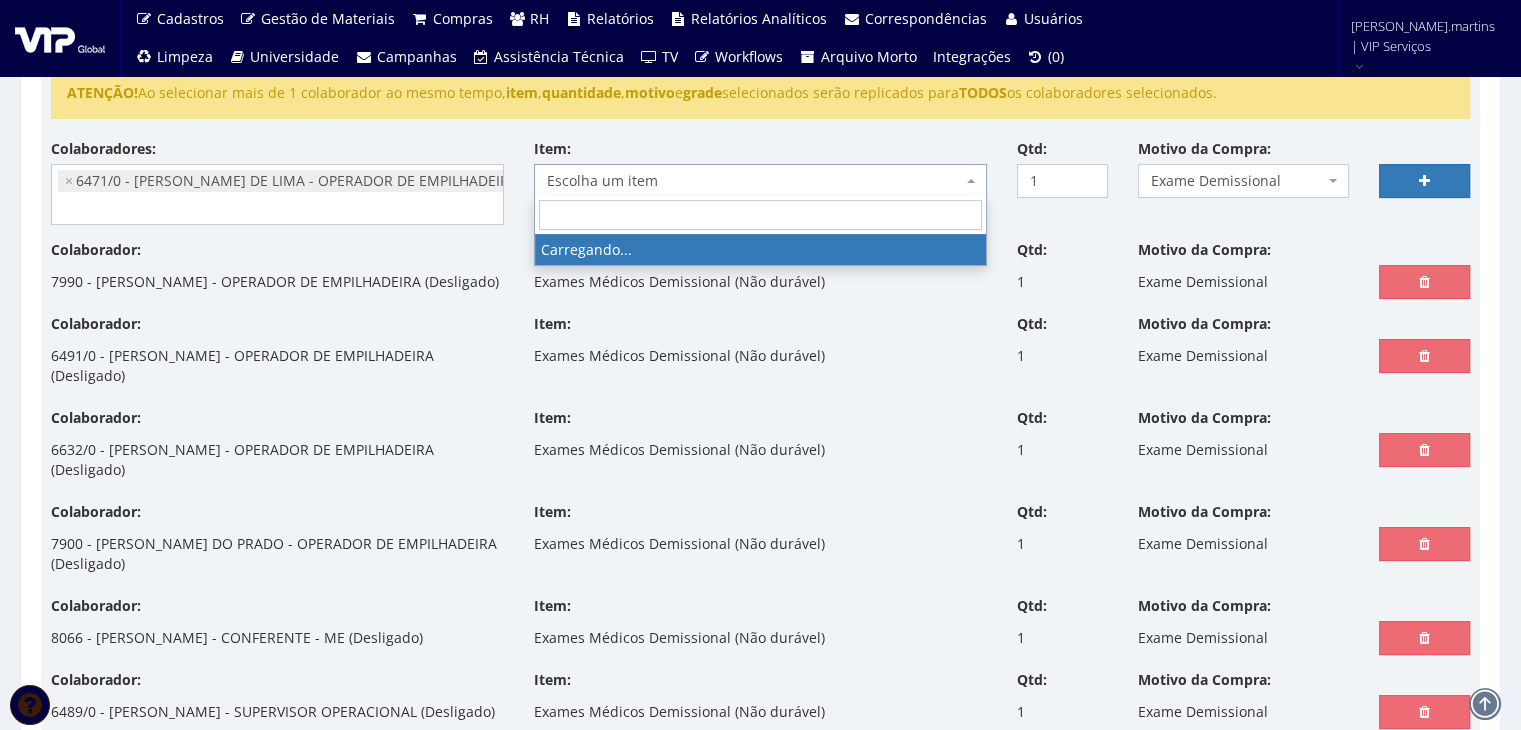 click on "Escolha um item" at bounding box center [754, 181] 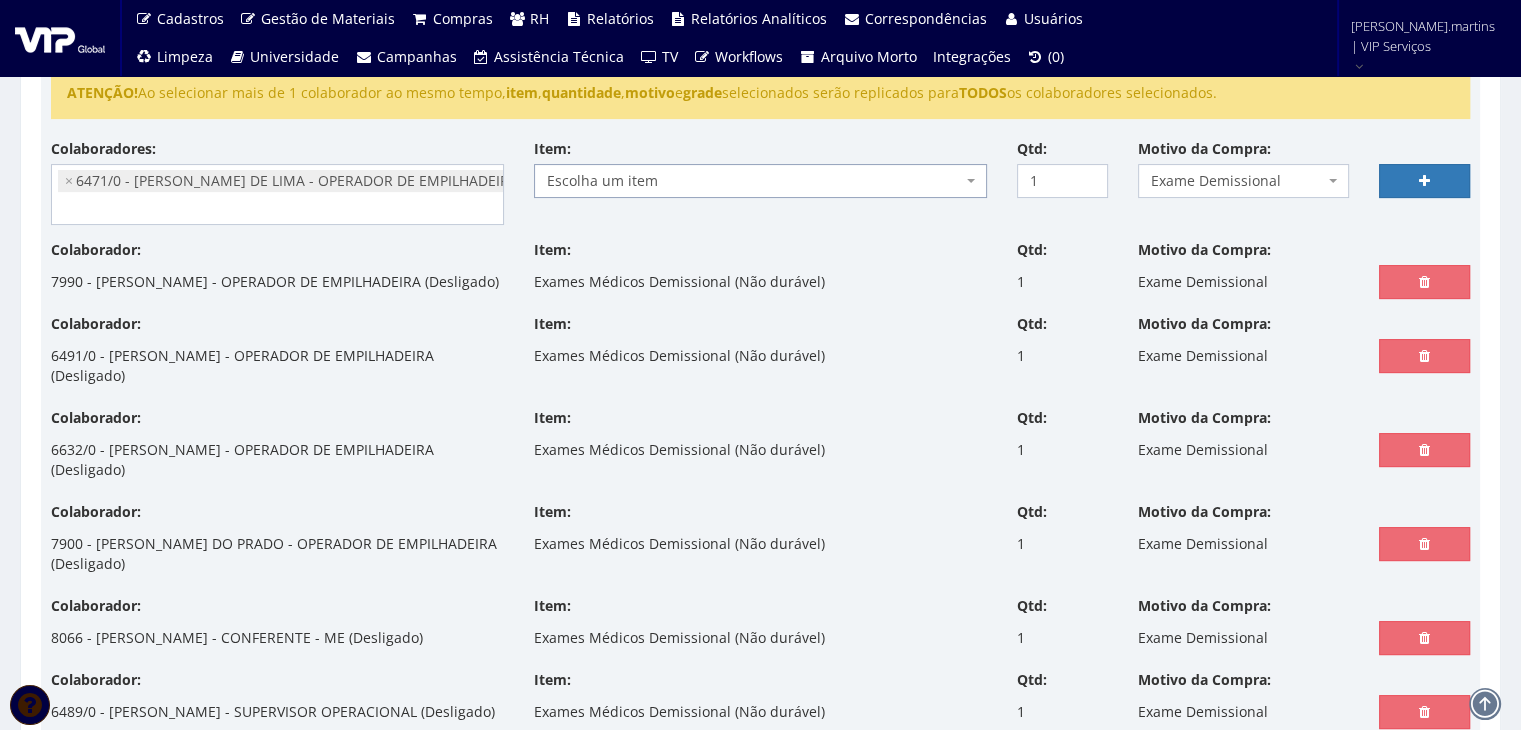 click on "Escolha um item" at bounding box center [754, 181] 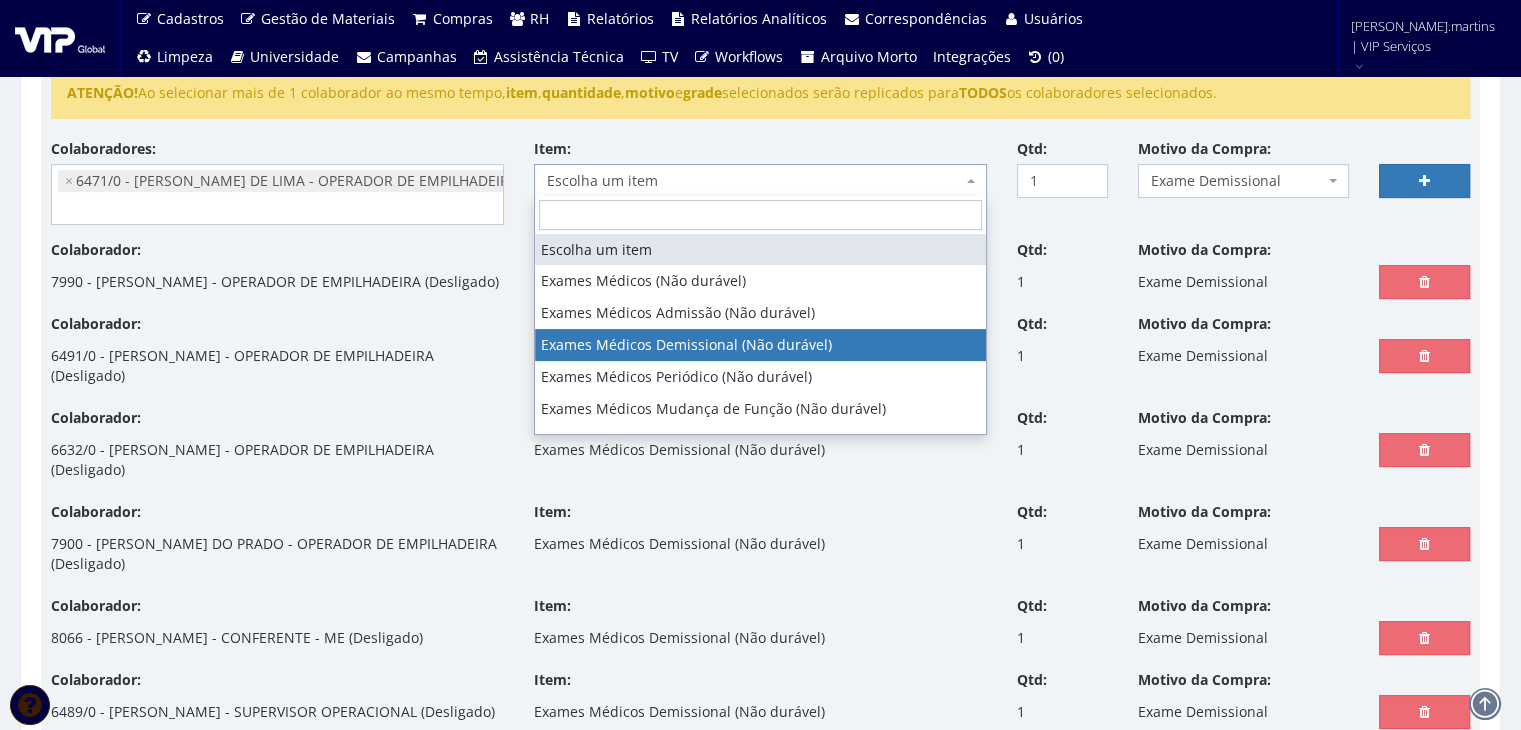 select on "488" 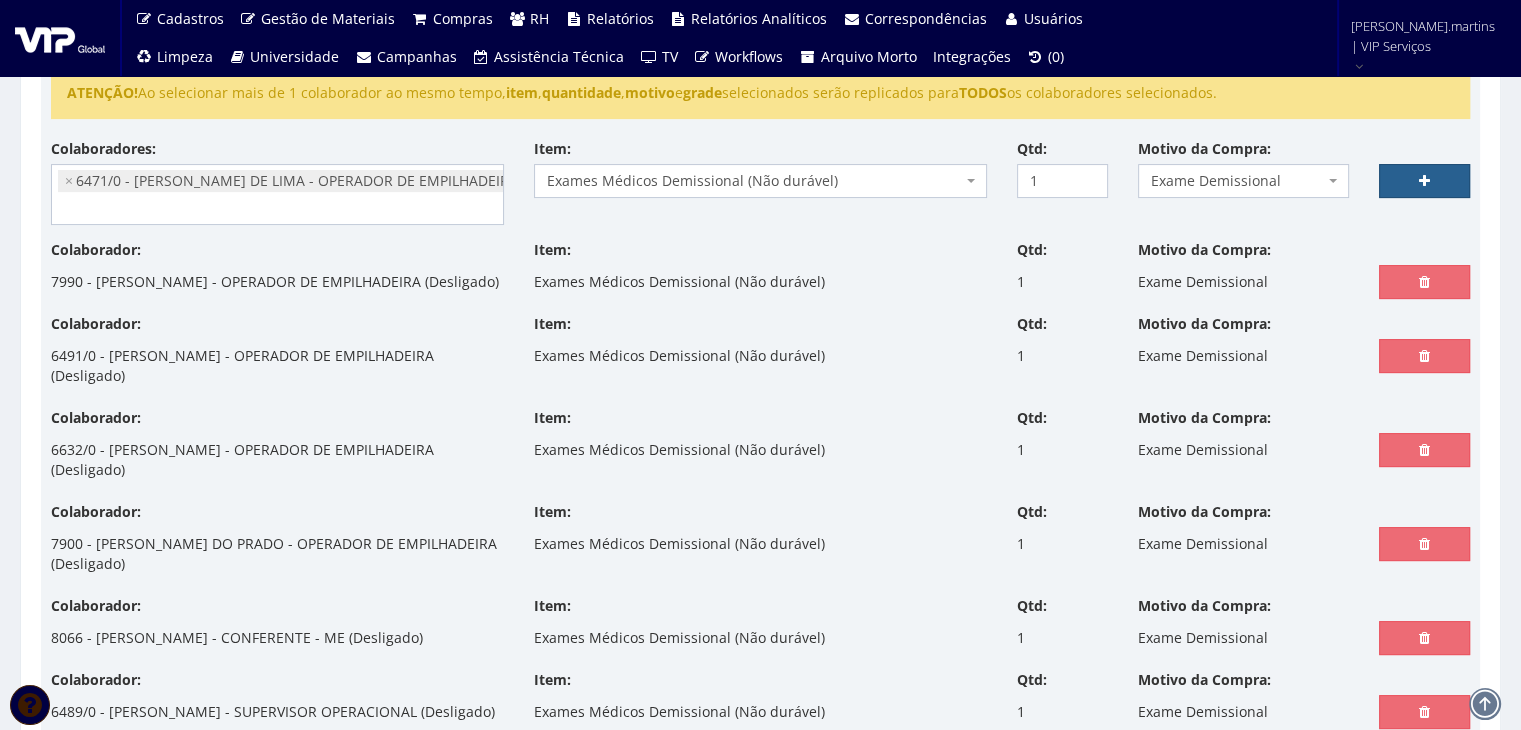 click at bounding box center [1424, 181] 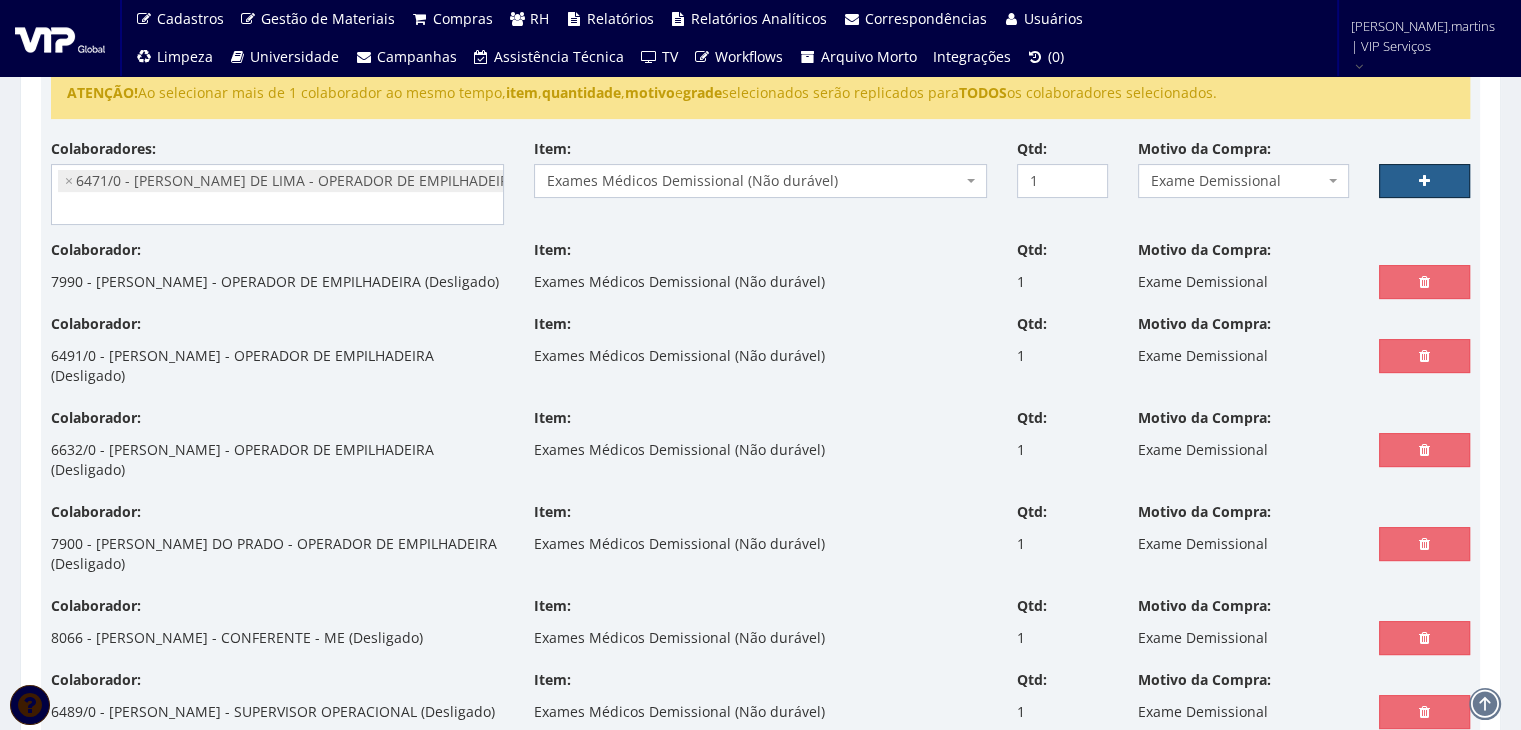 select 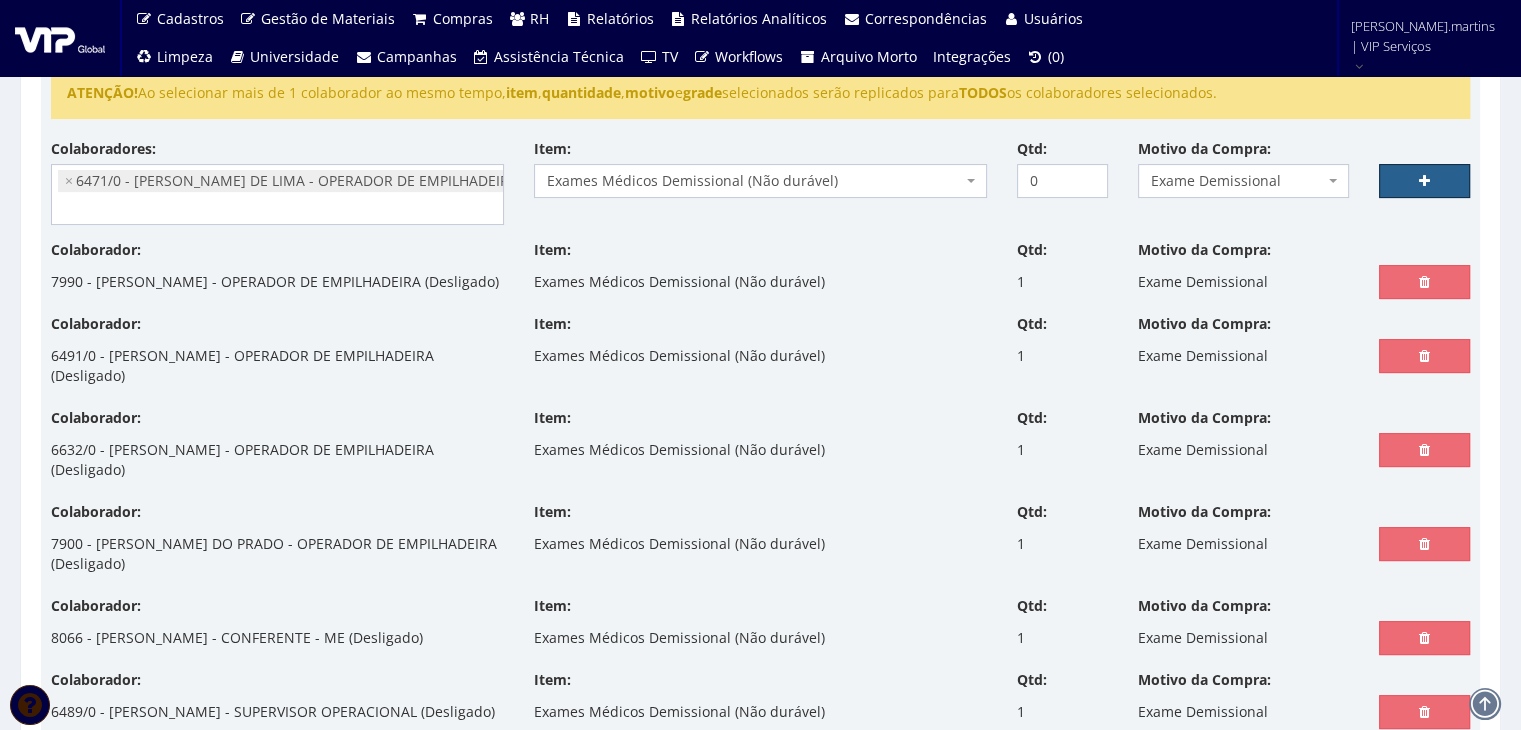 select 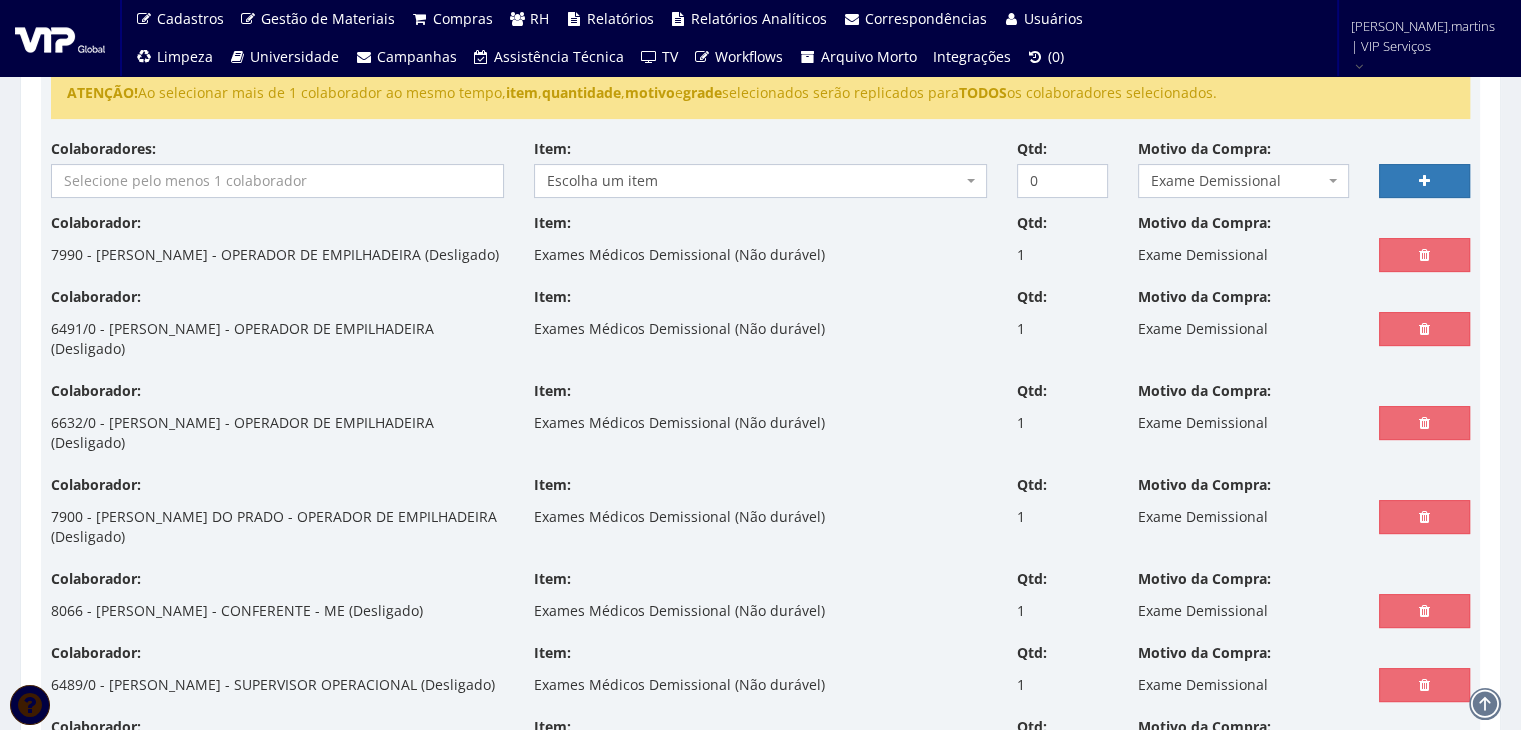 click at bounding box center [277, 181] 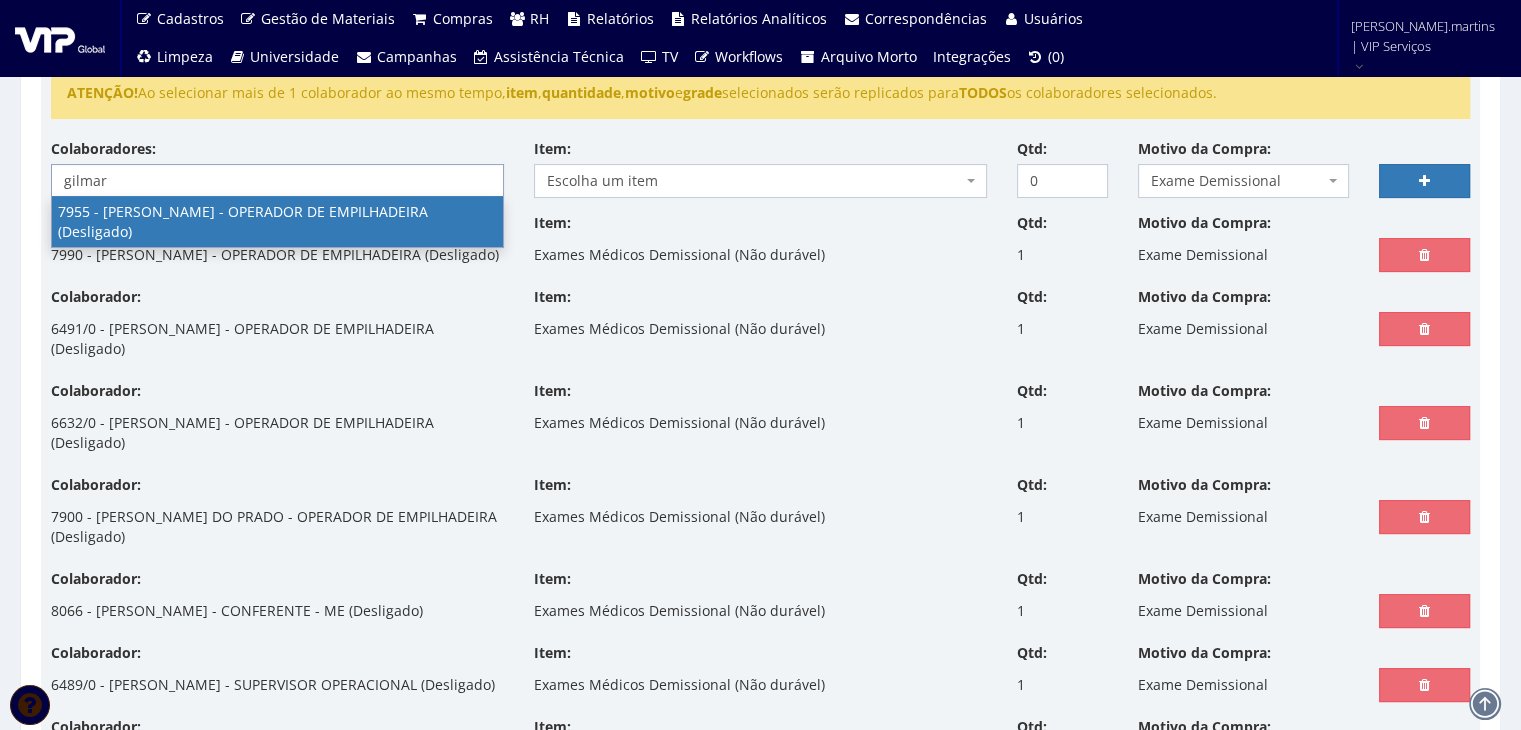 type on "gilmar" 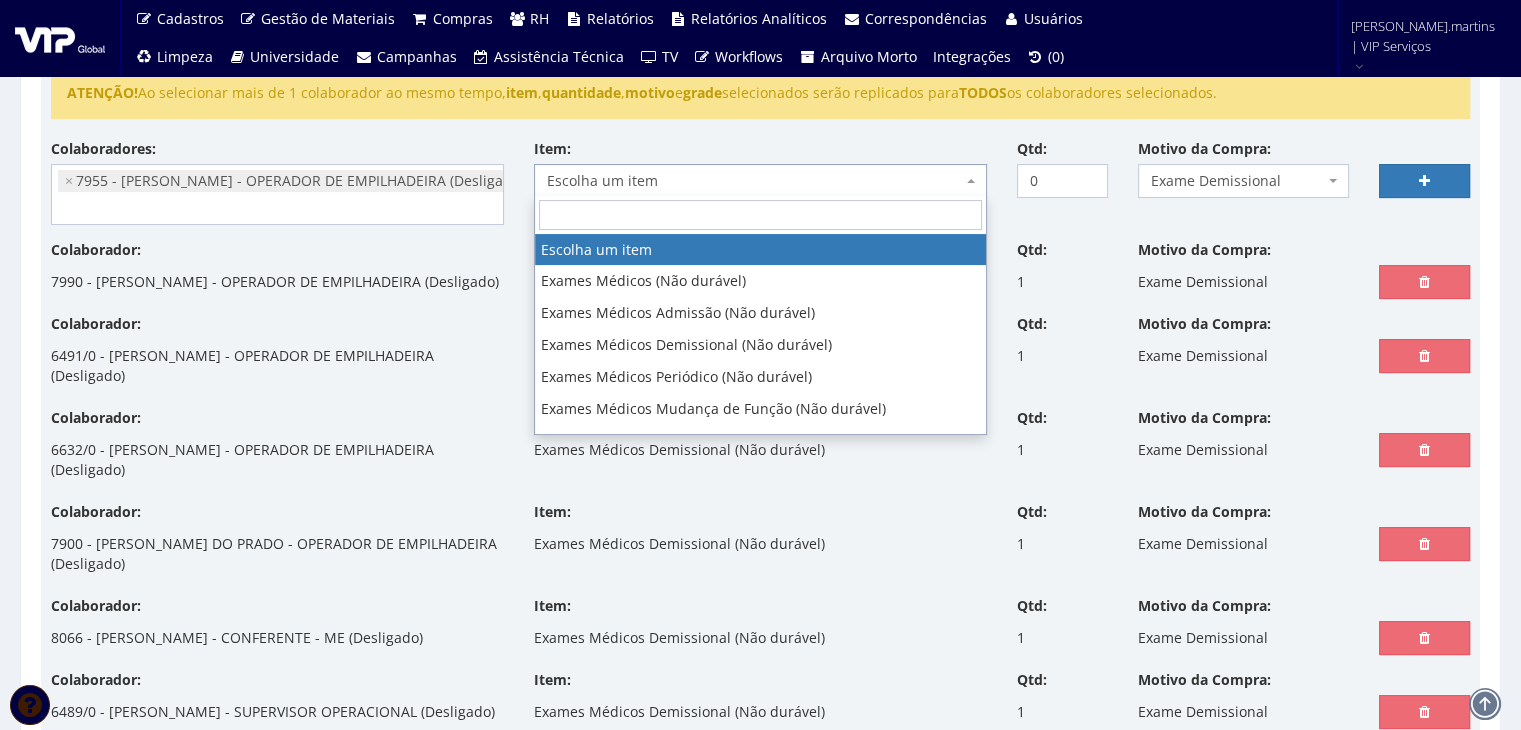 click on "Escolha um item" at bounding box center [754, 181] 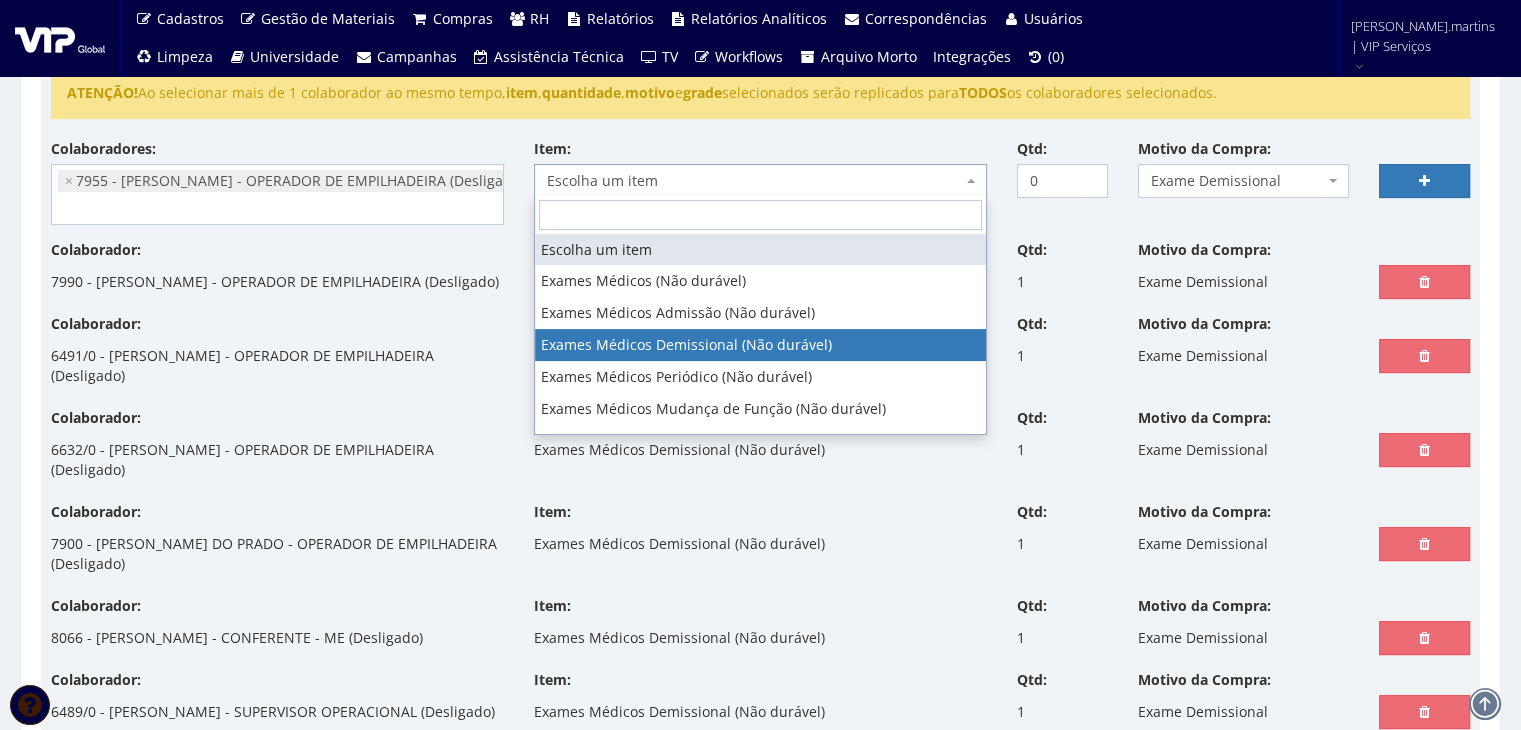 select on "488" 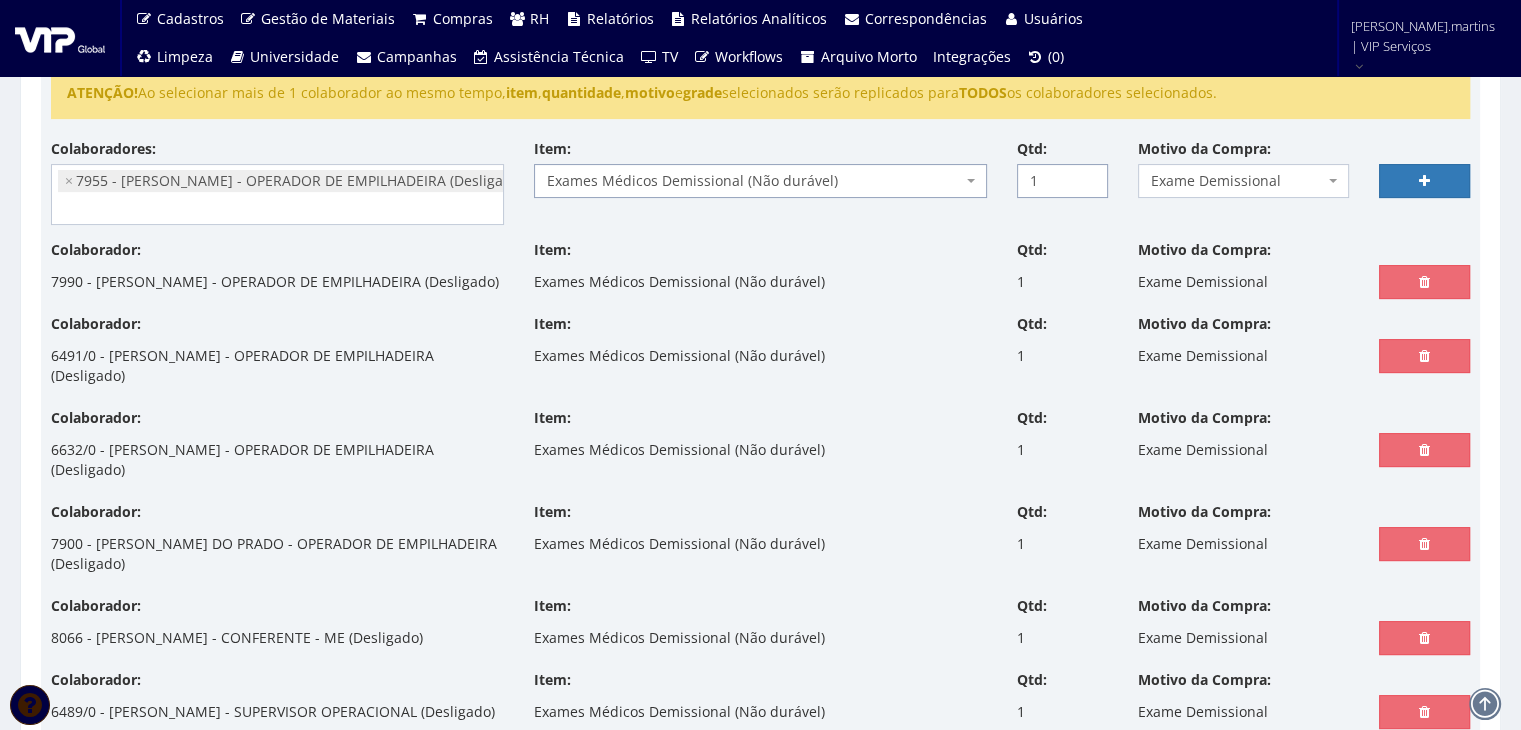 type on "1" 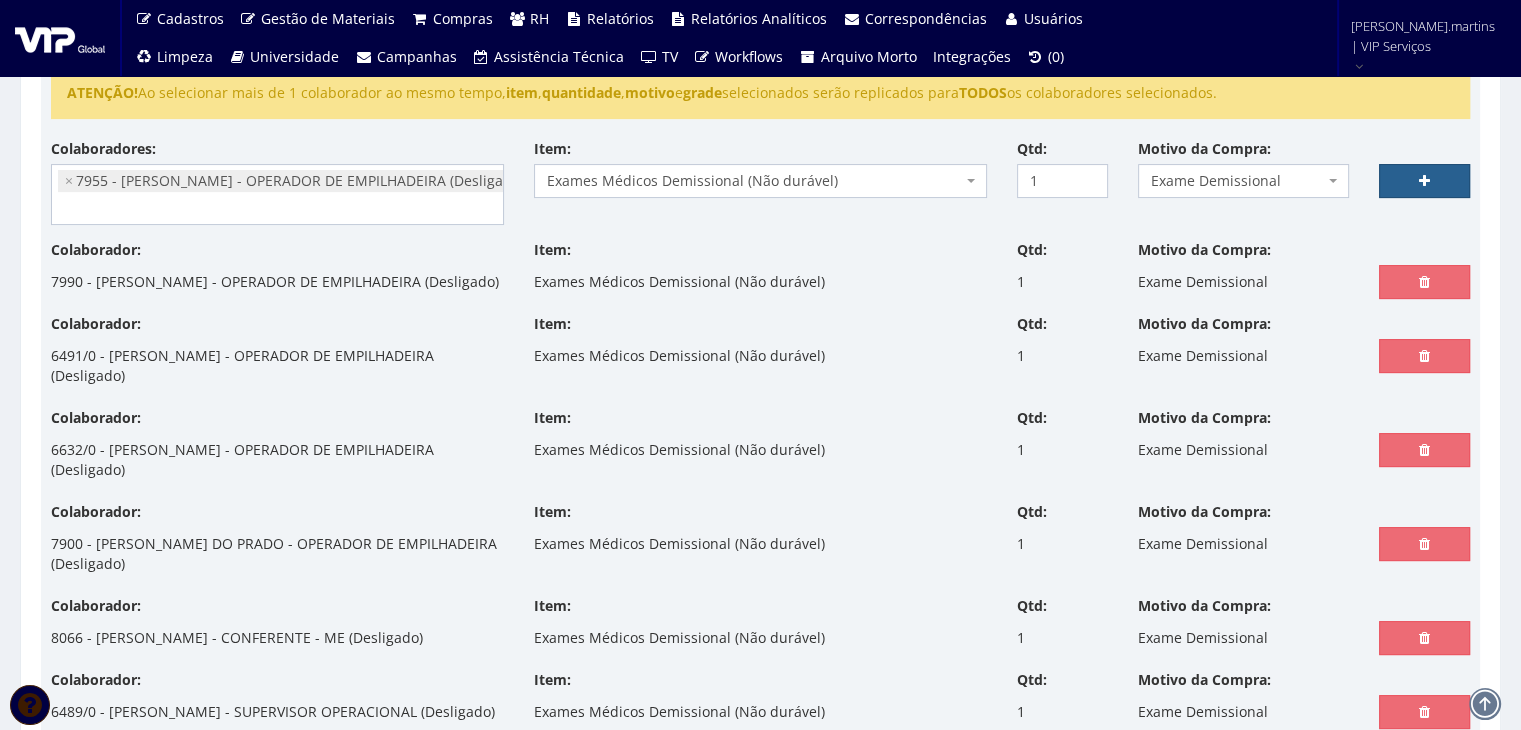 click at bounding box center (1424, 181) 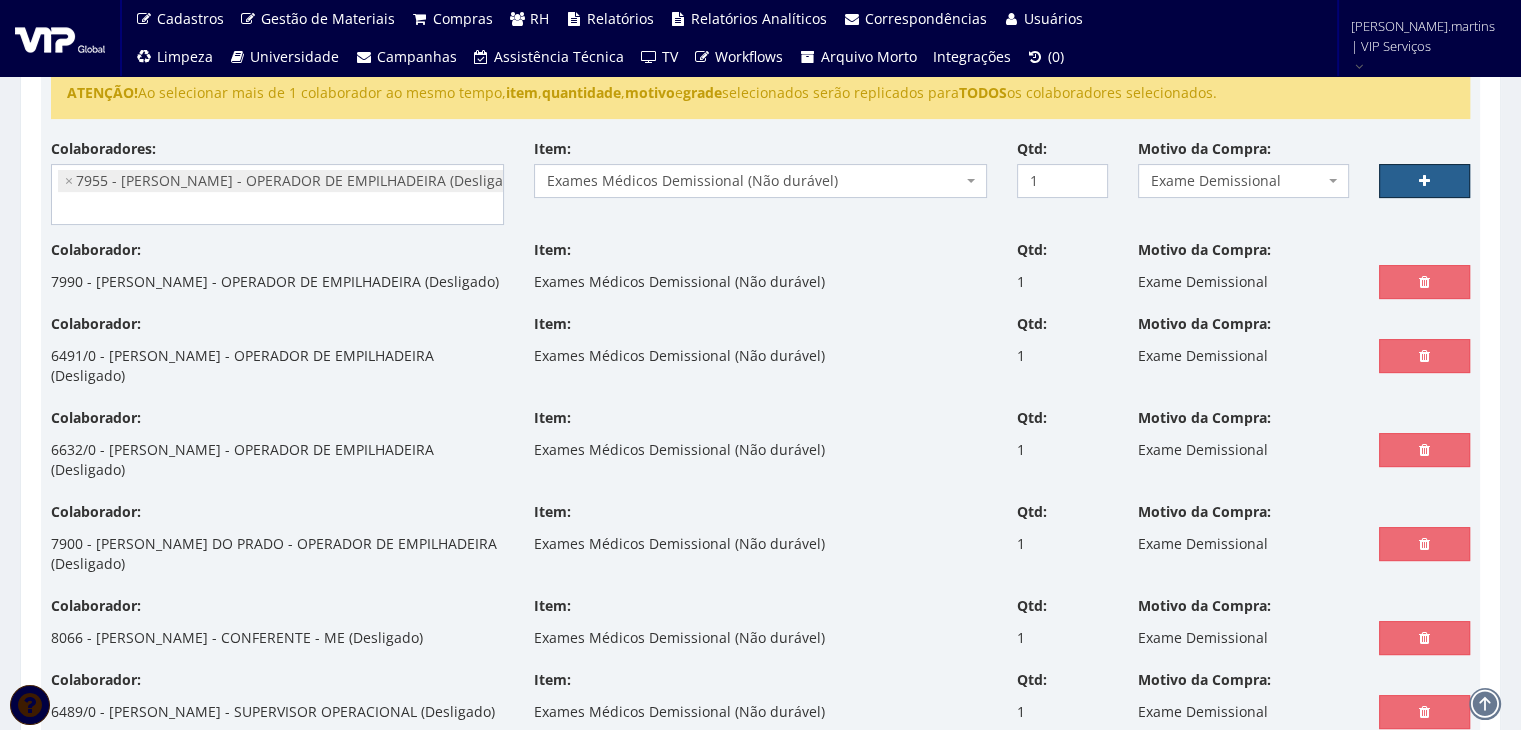 select 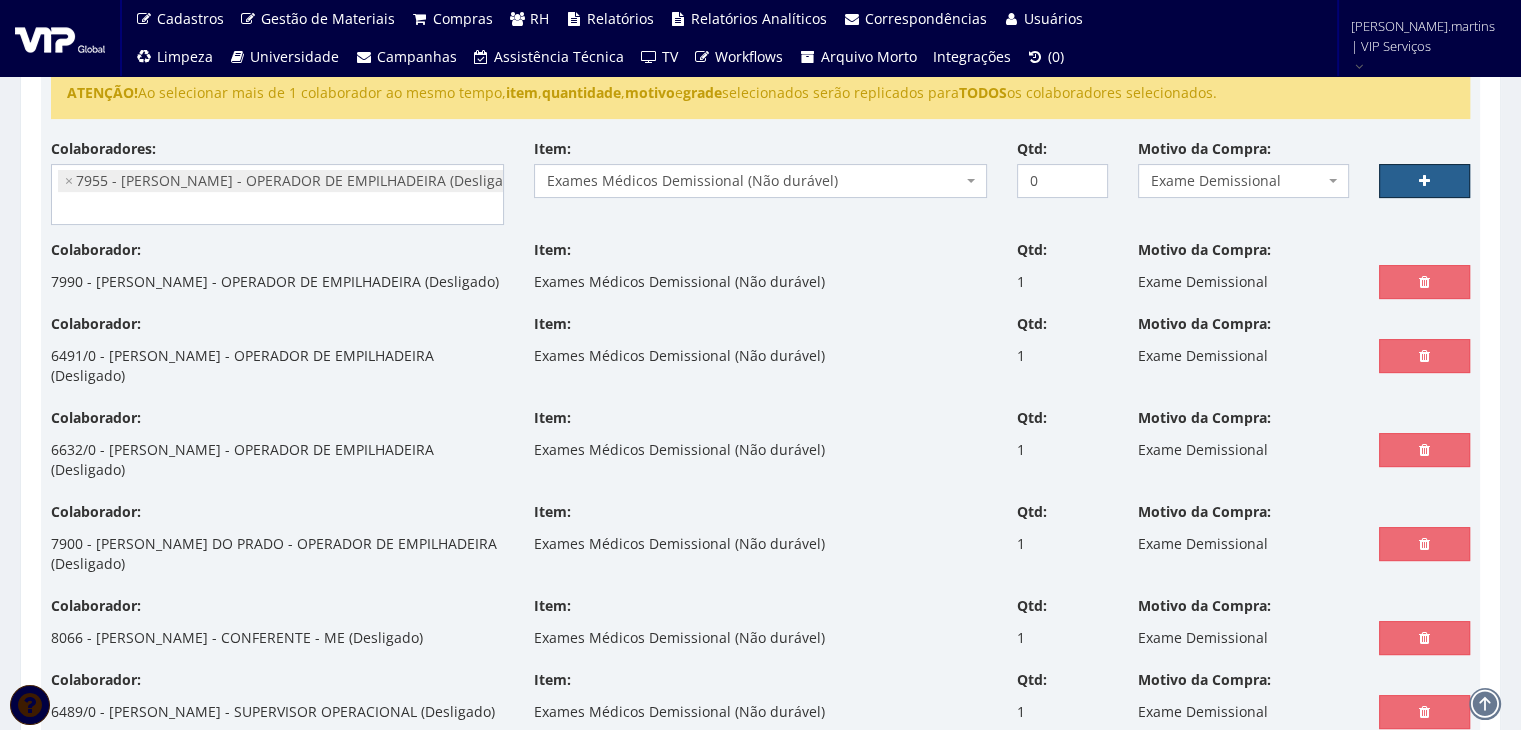 select 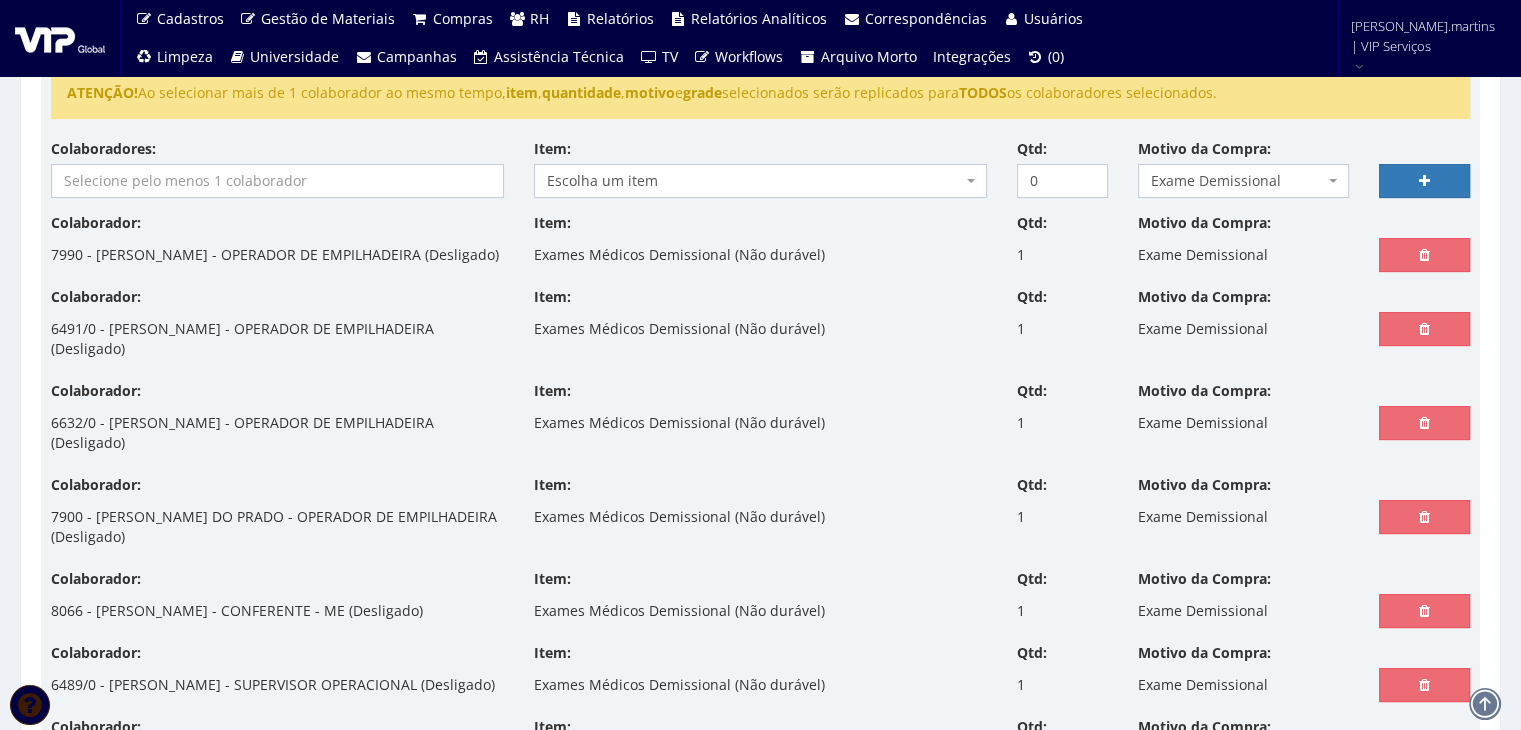click at bounding box center (277, 181) 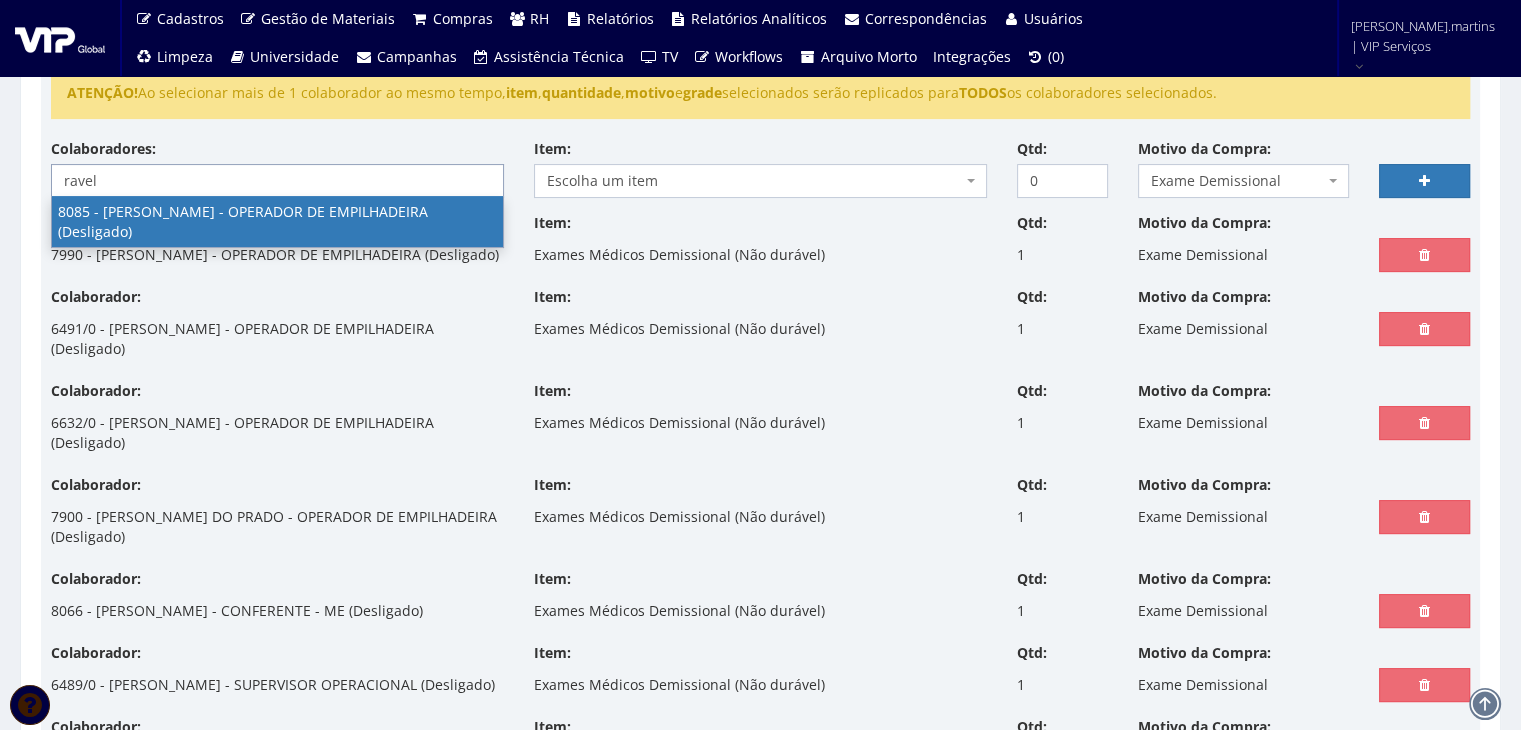 type on "ravel" 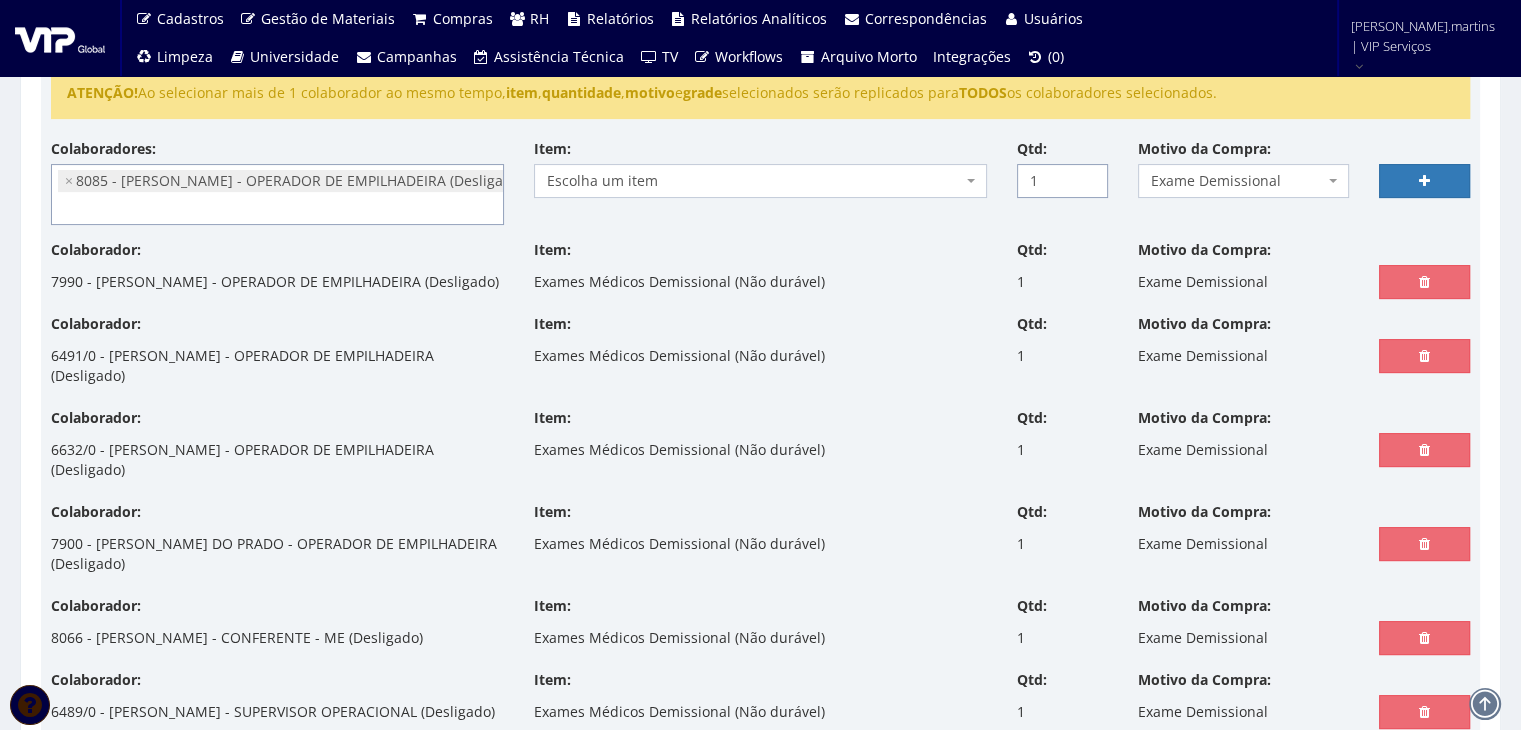 type on "1" 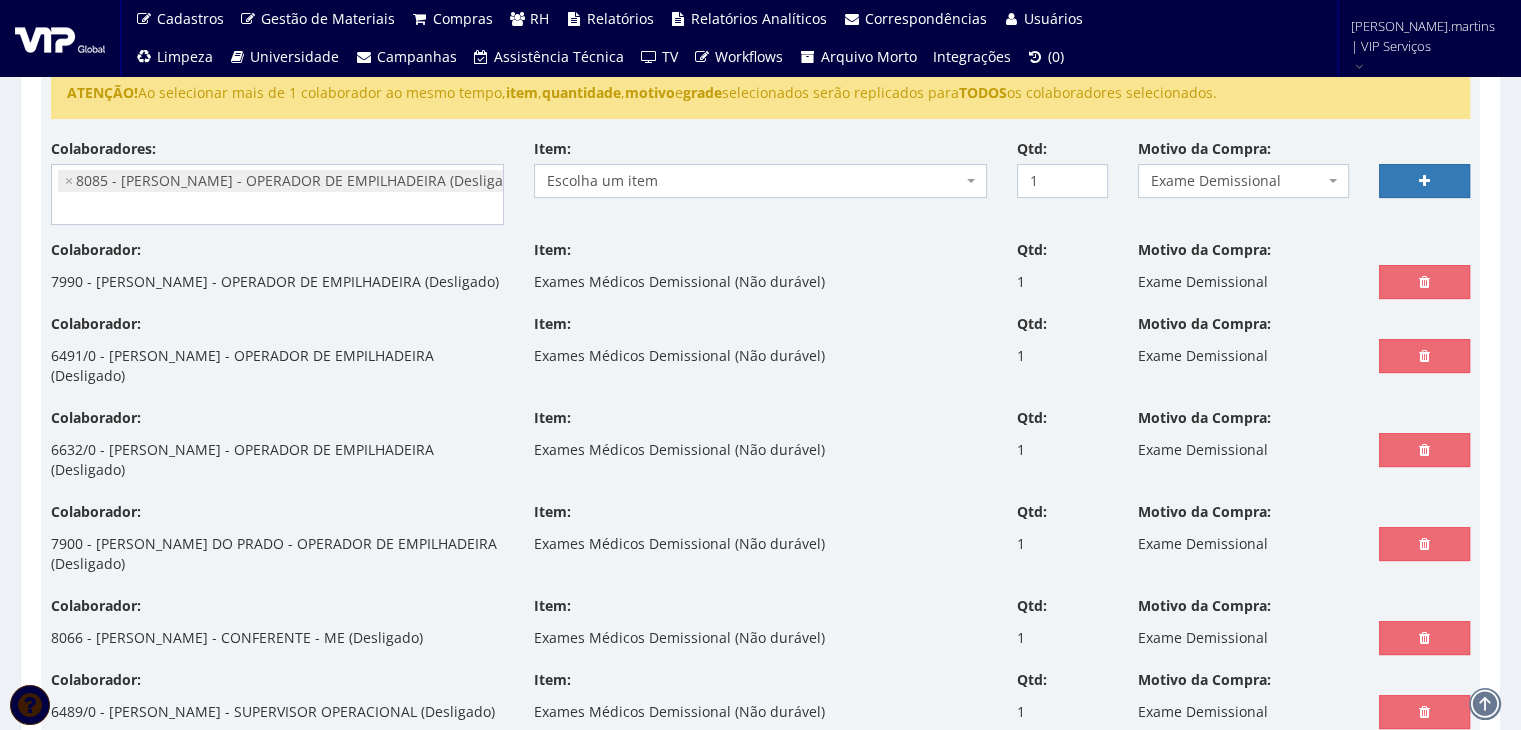 click on "Escolha um item" at bounding box center (754, 181) 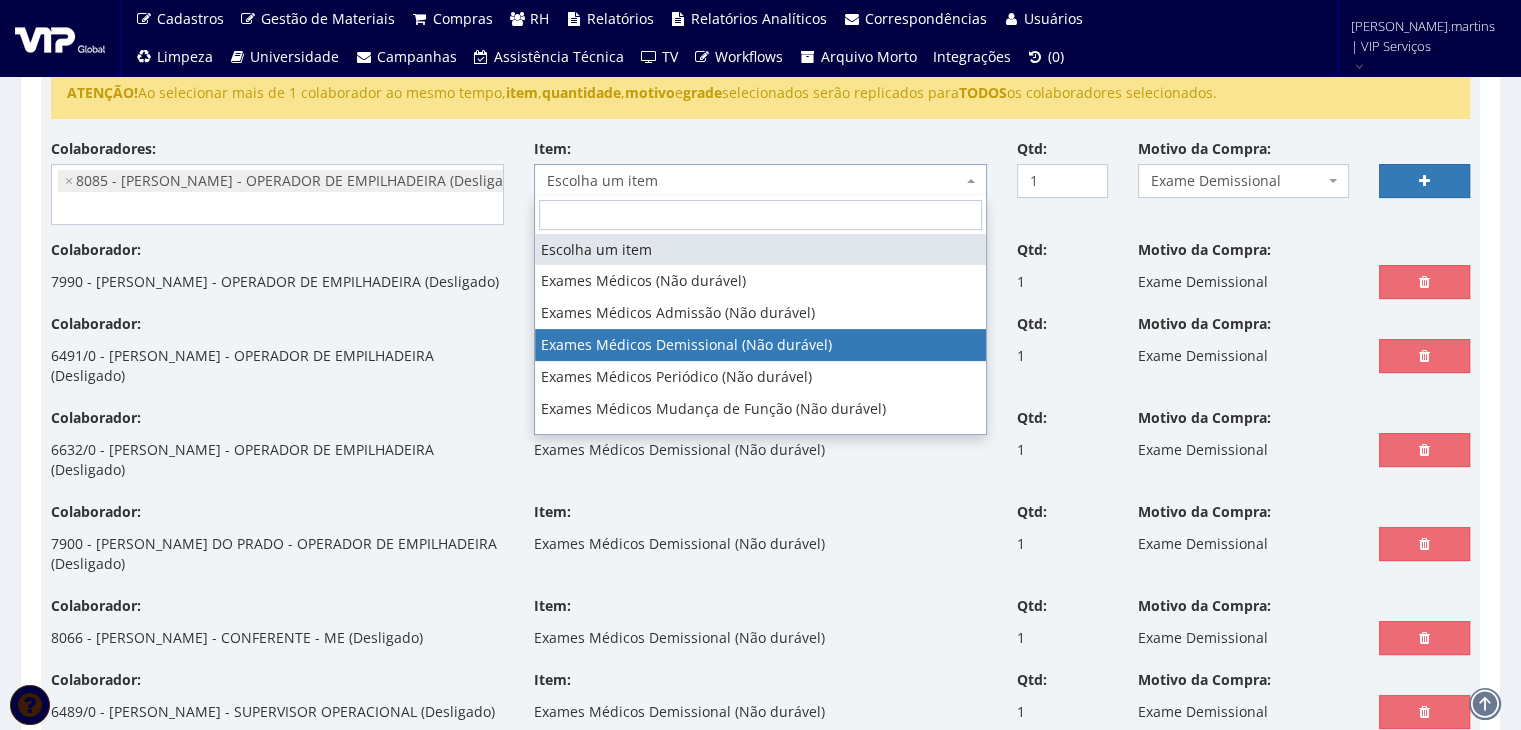 select on "488" 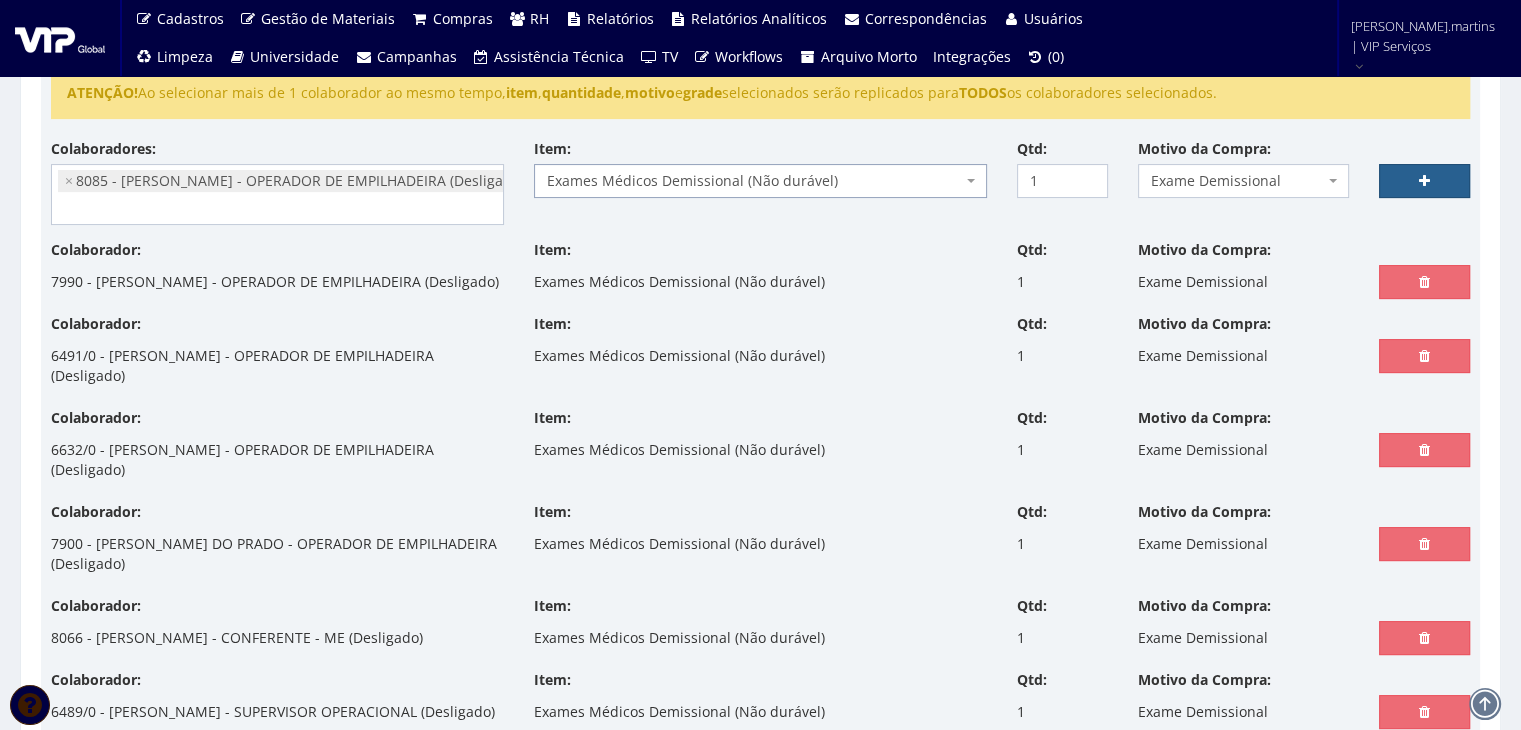 click at bounding box center (1424, 181) 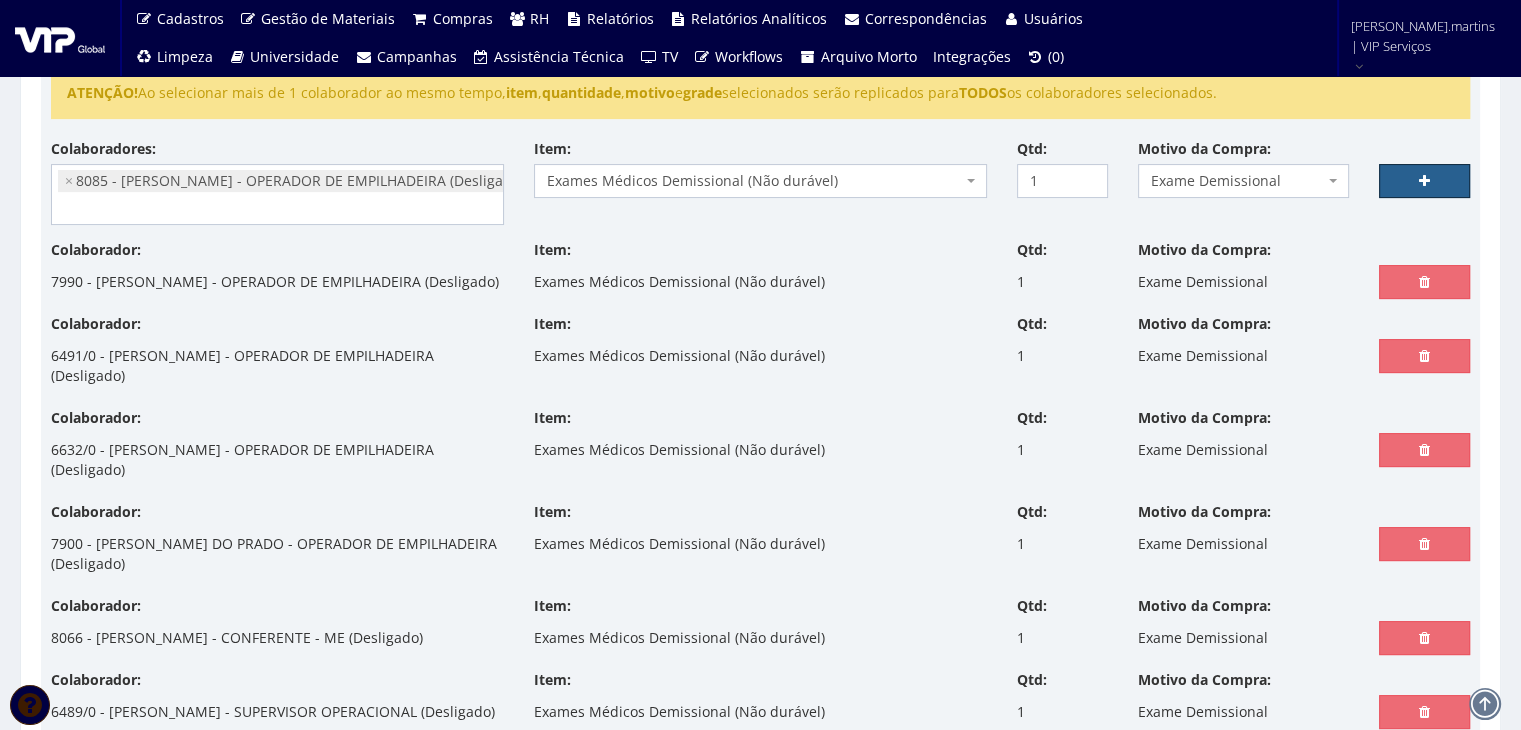select 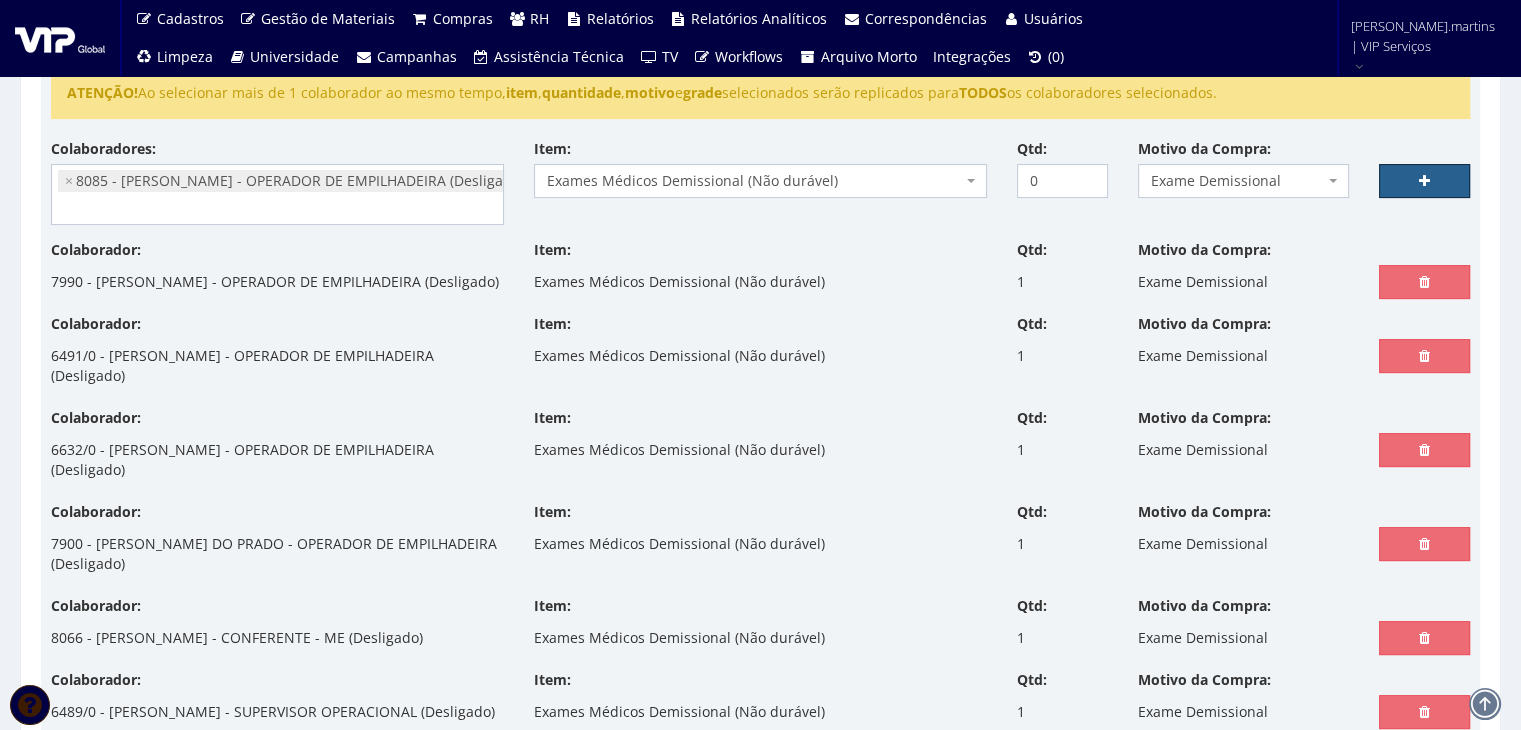 select 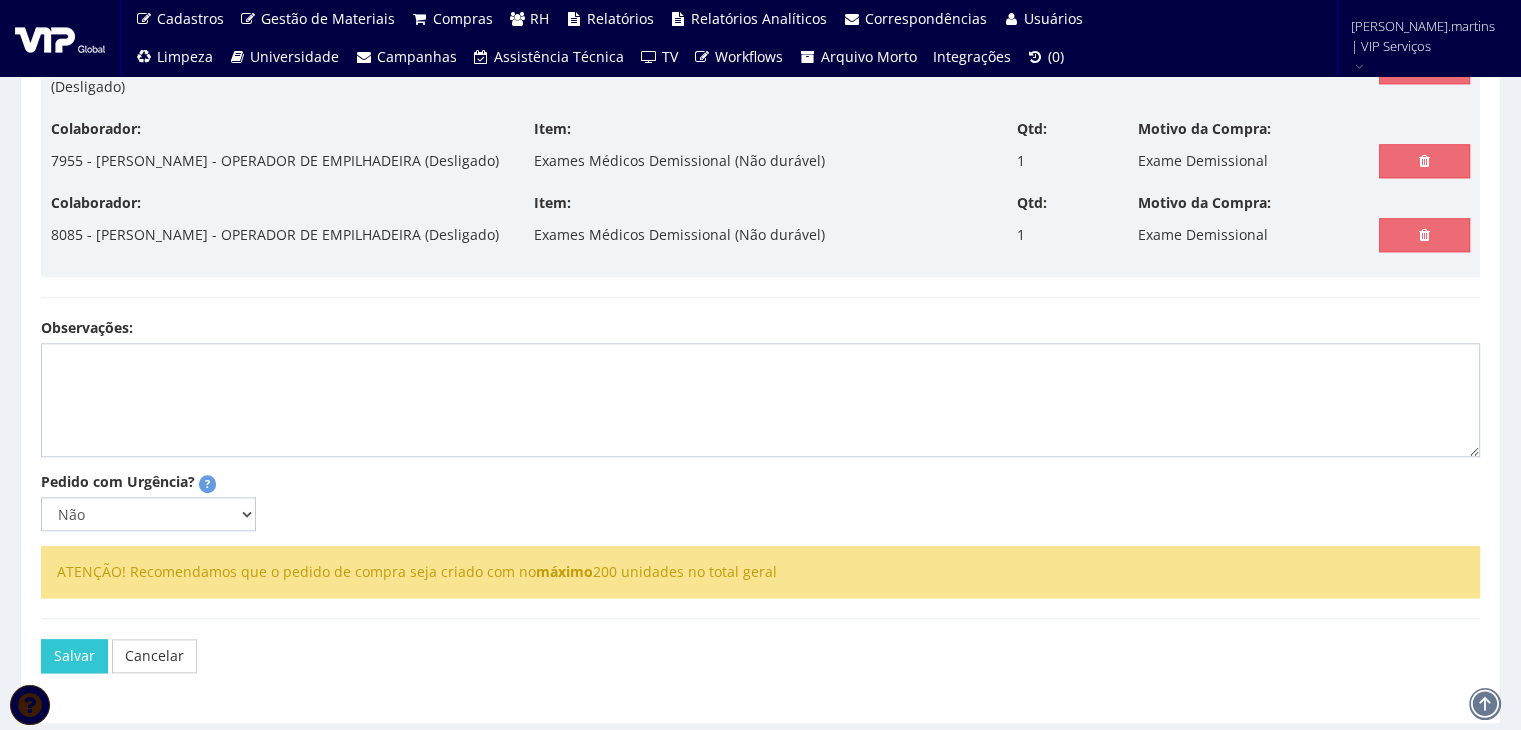 scroll, scrollTop: 2184, scrollLeft: 0, axis: vertical 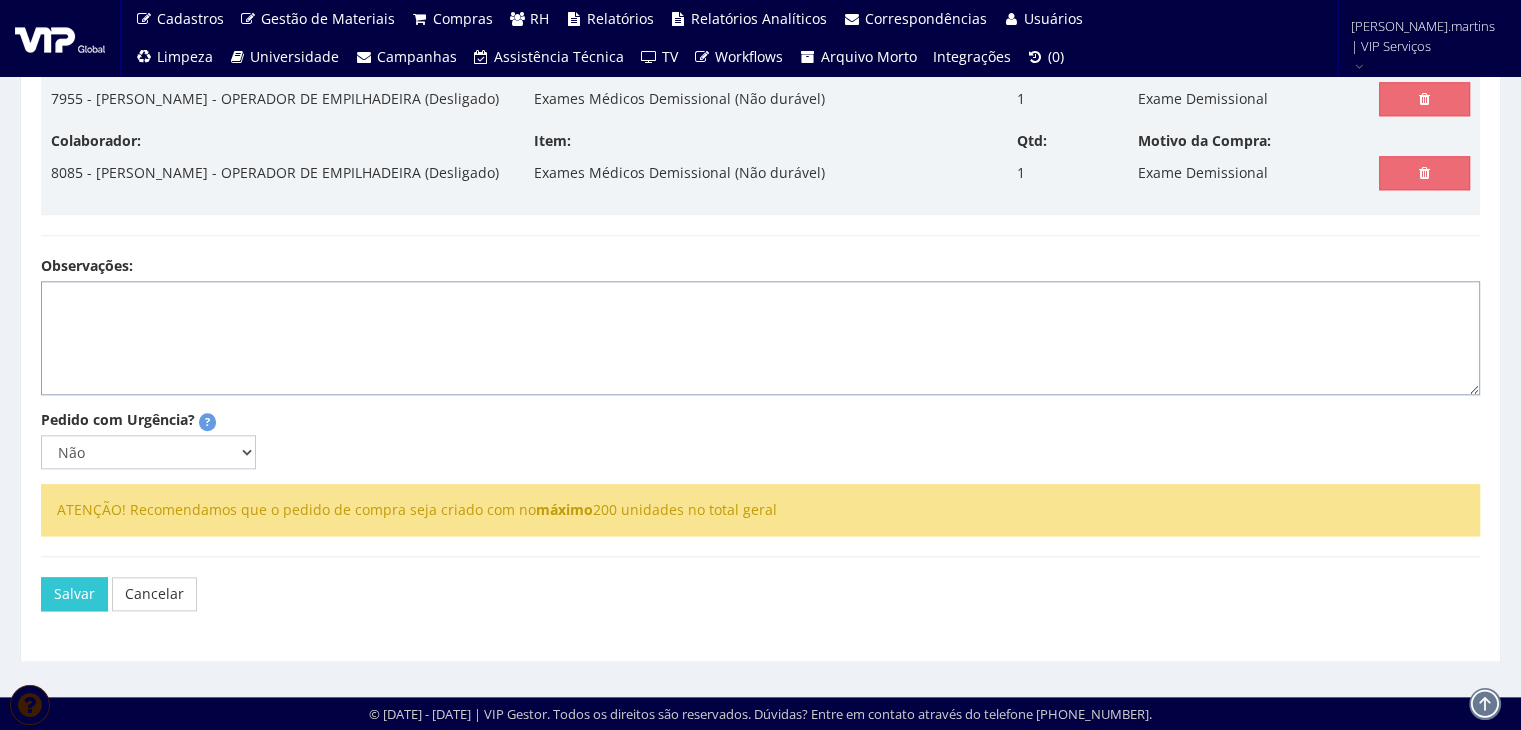 click on "Observações:" at bounding box center [760, 338] 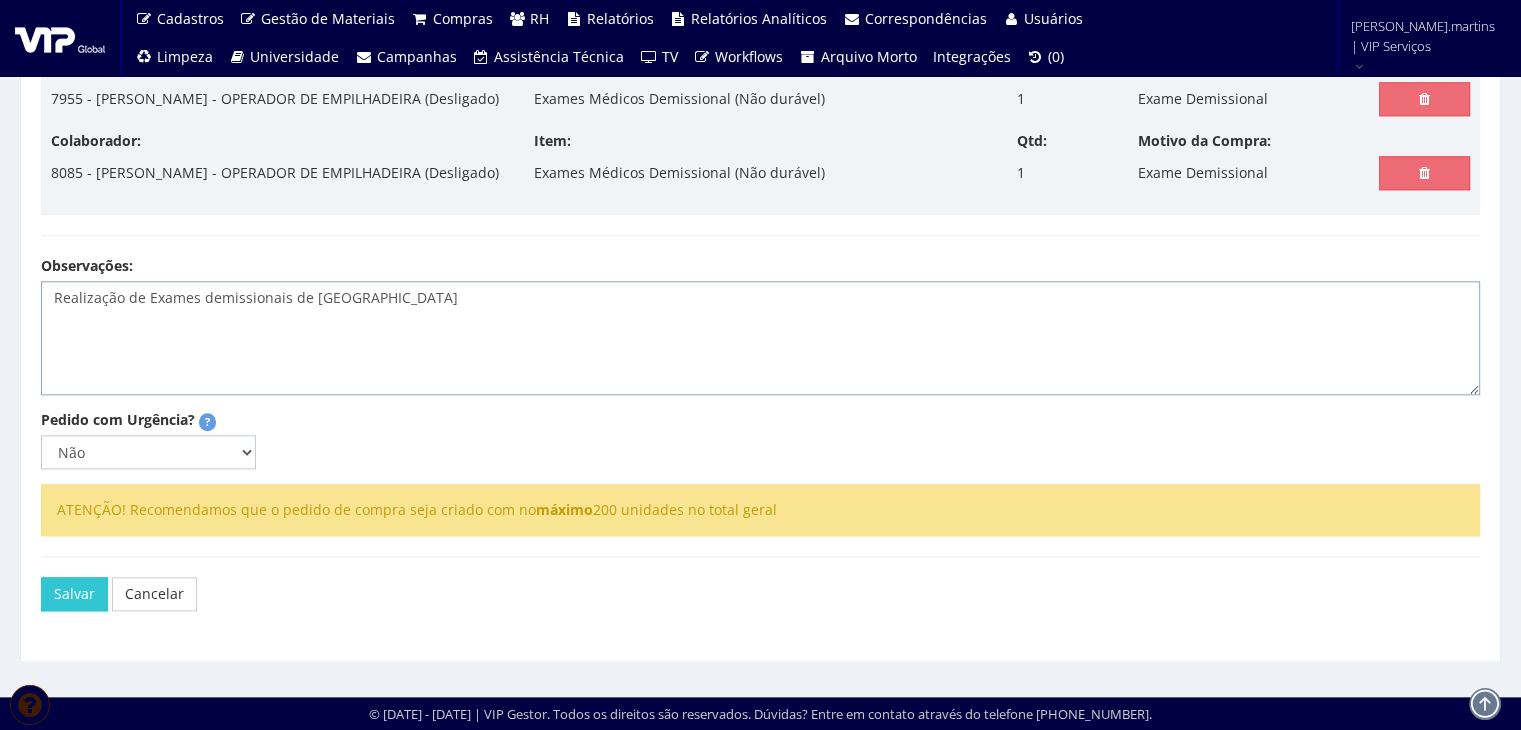 type on "Realização de Exames demissionais de Ponta Grossa" 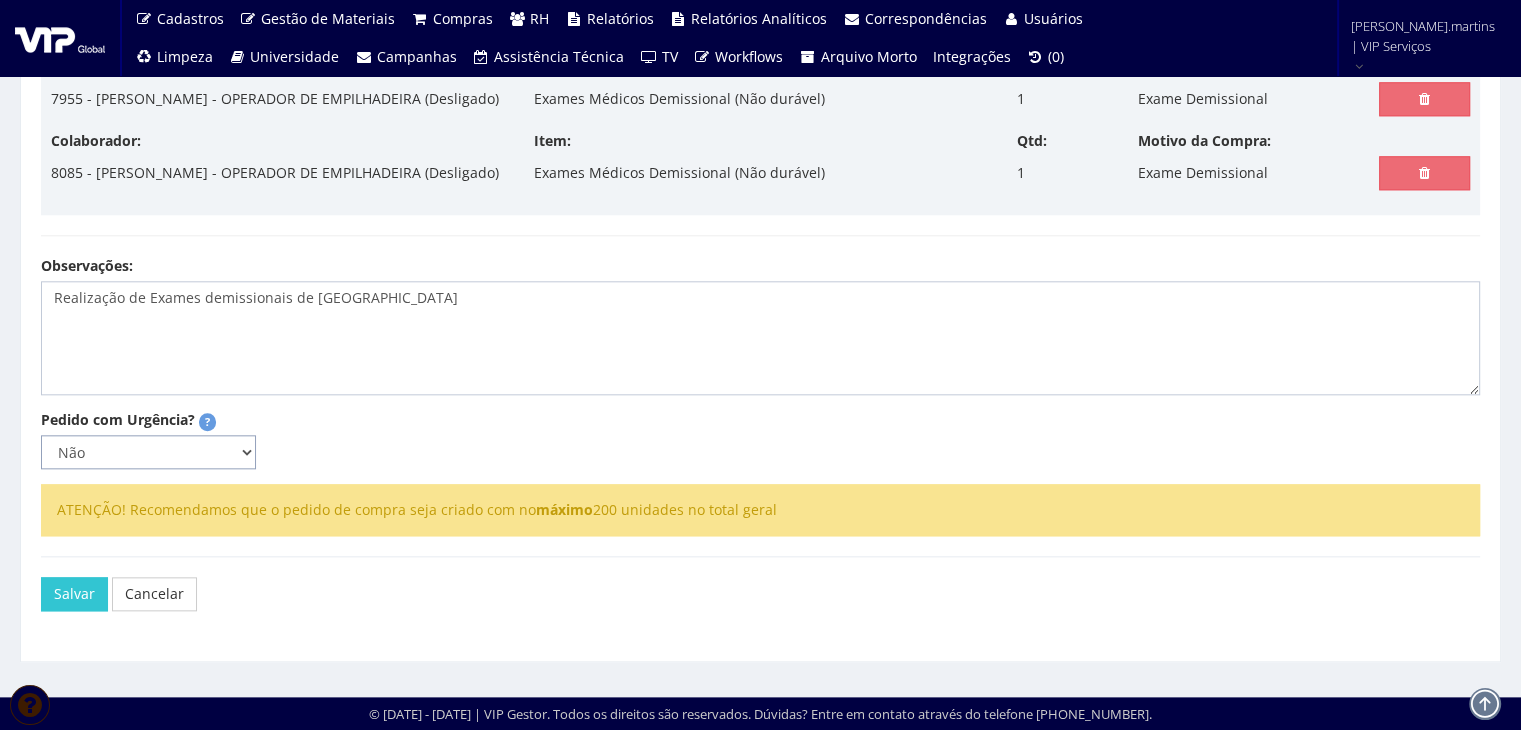 click on "Não Sim" at bounding box center [148, 452] 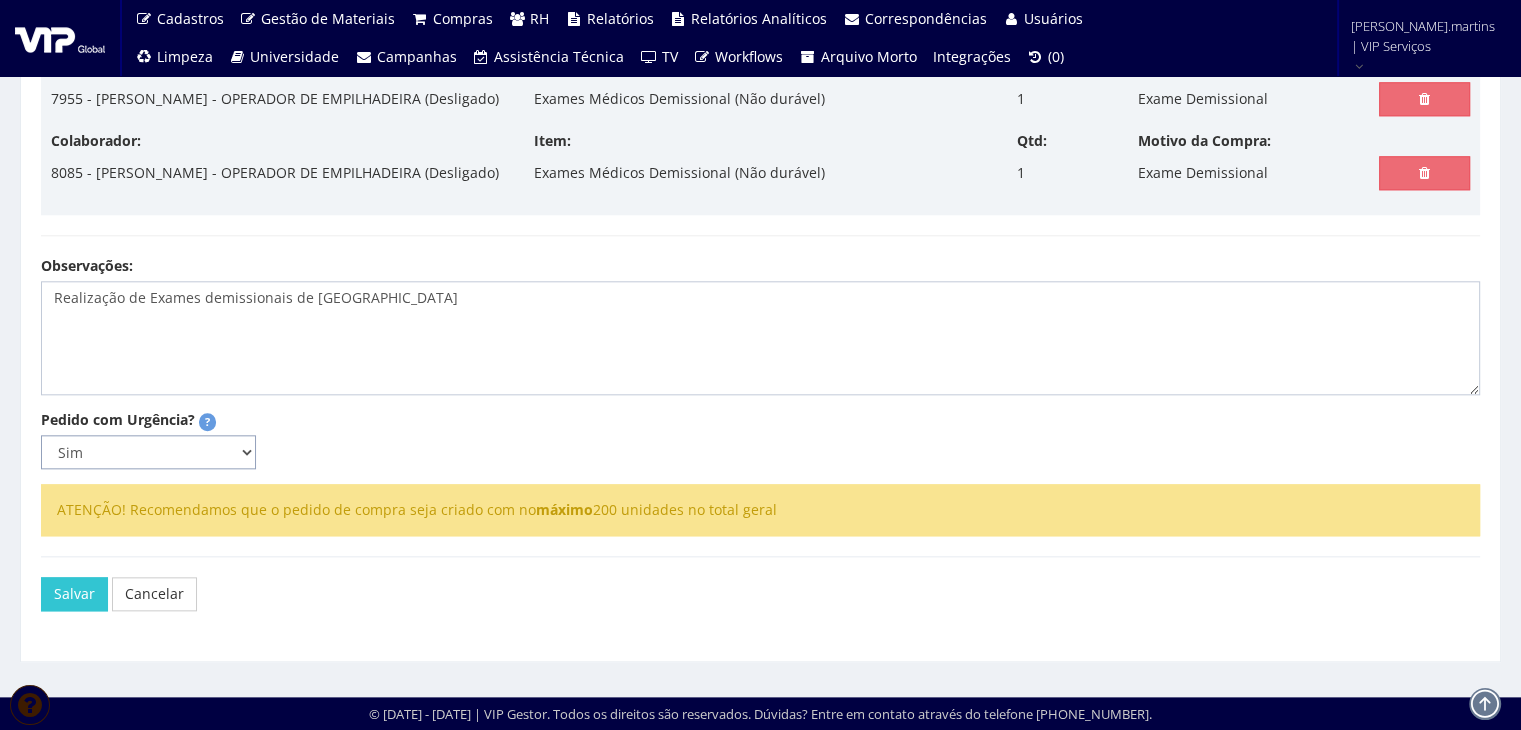 click on "Não Sim" at bounding box center [148, 452] 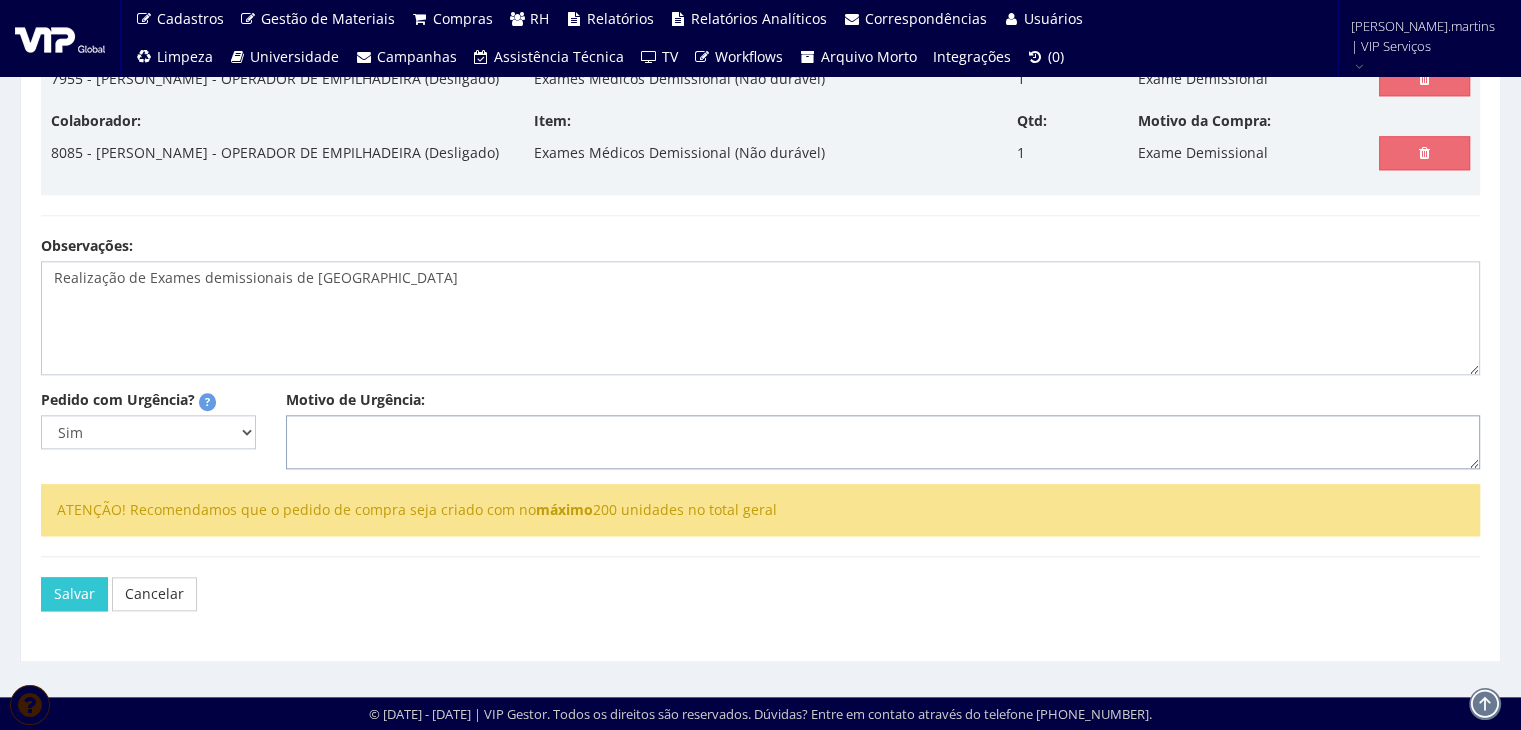 click on "Motivo de Urgência:" at bounding box center (883, 442) 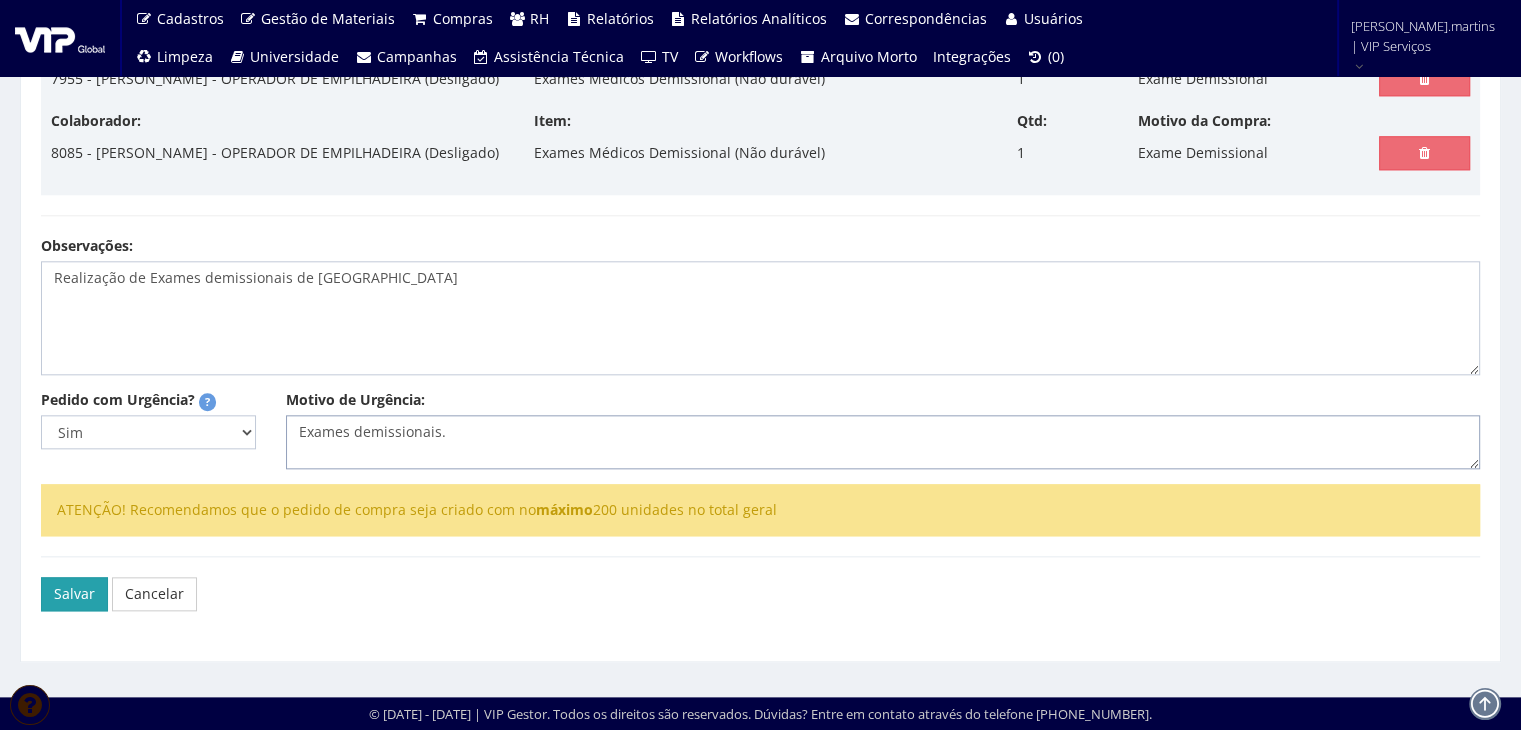 type on "Exames demissionais." 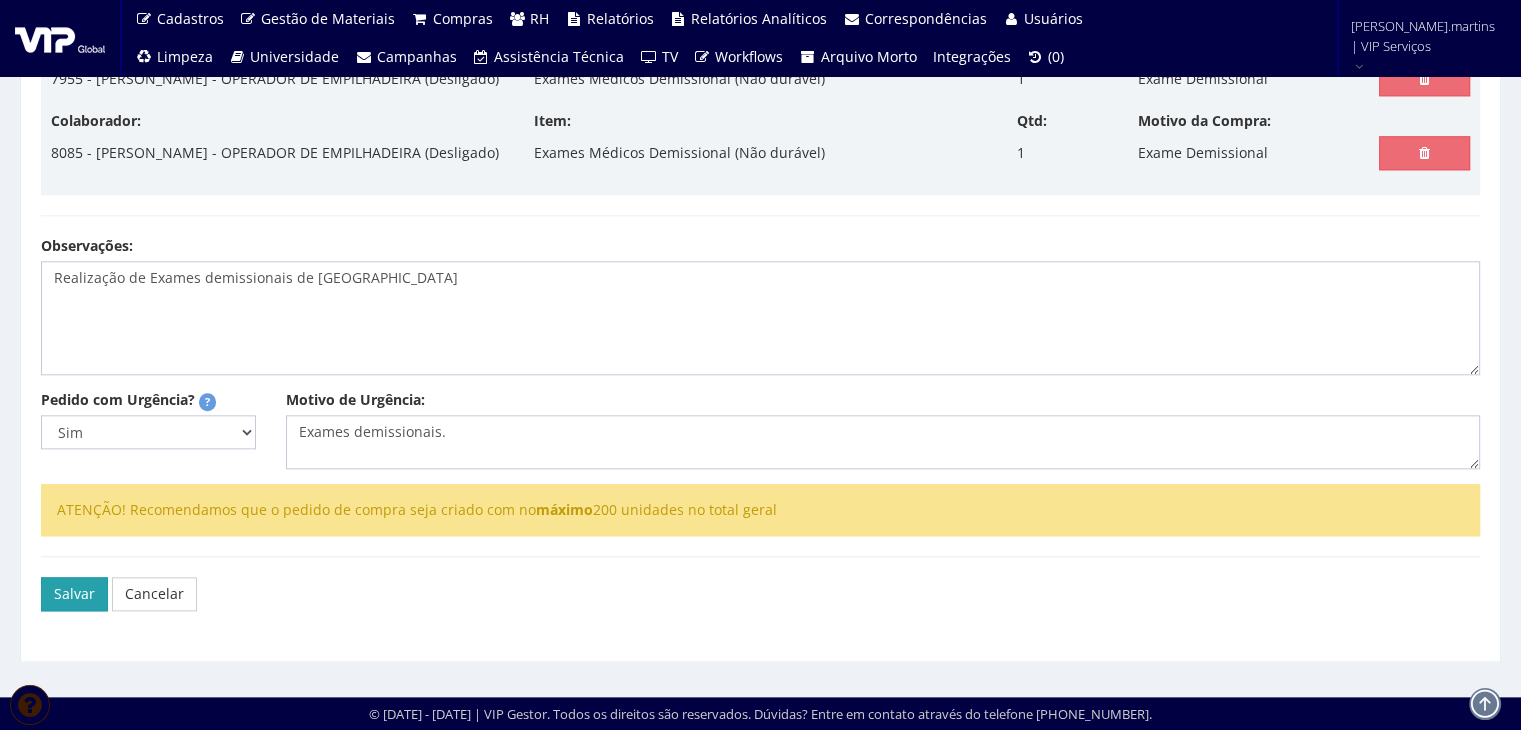 click on "Salvar" at bounding box center [74, 594] 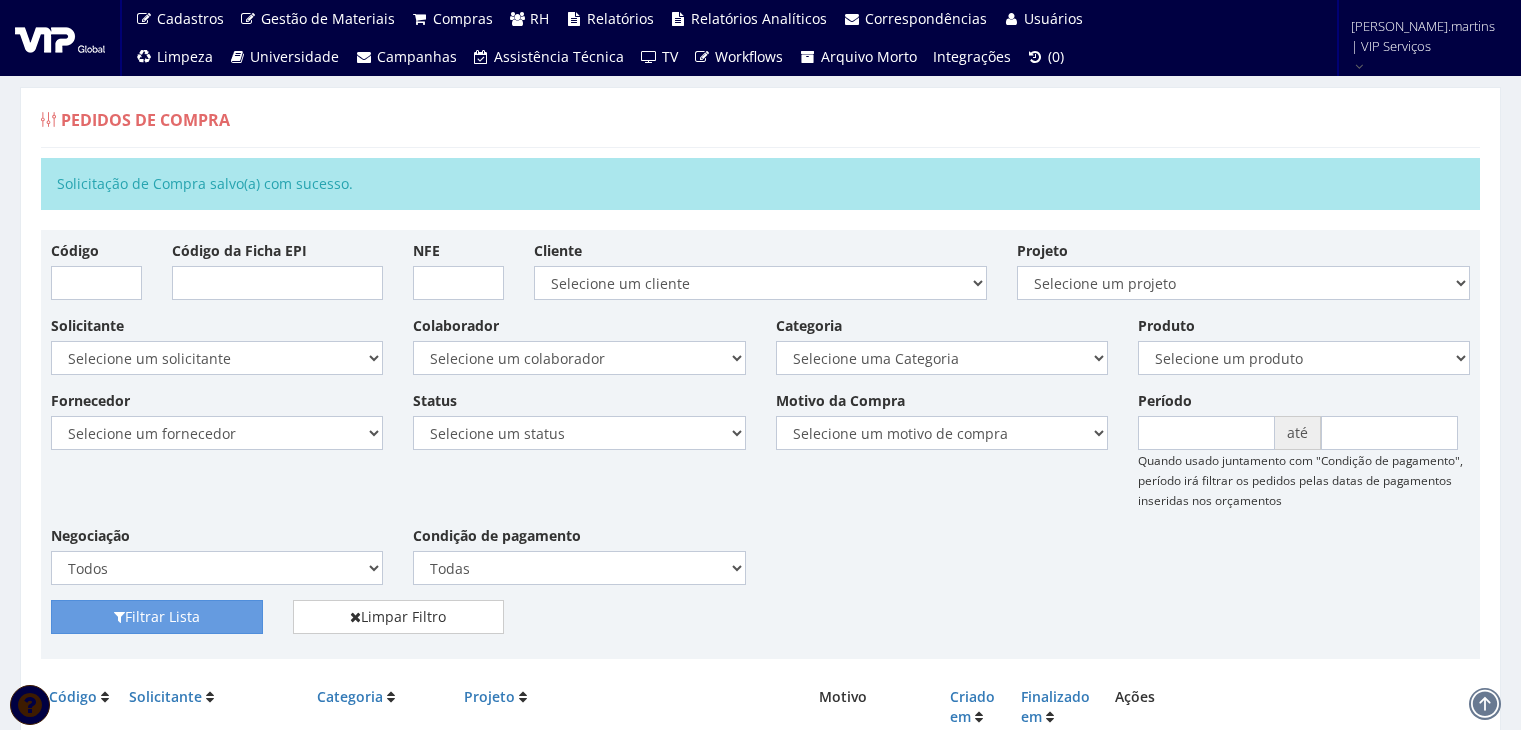 scroll, scrollTop: 0, scrollLeft: 0, axis: both 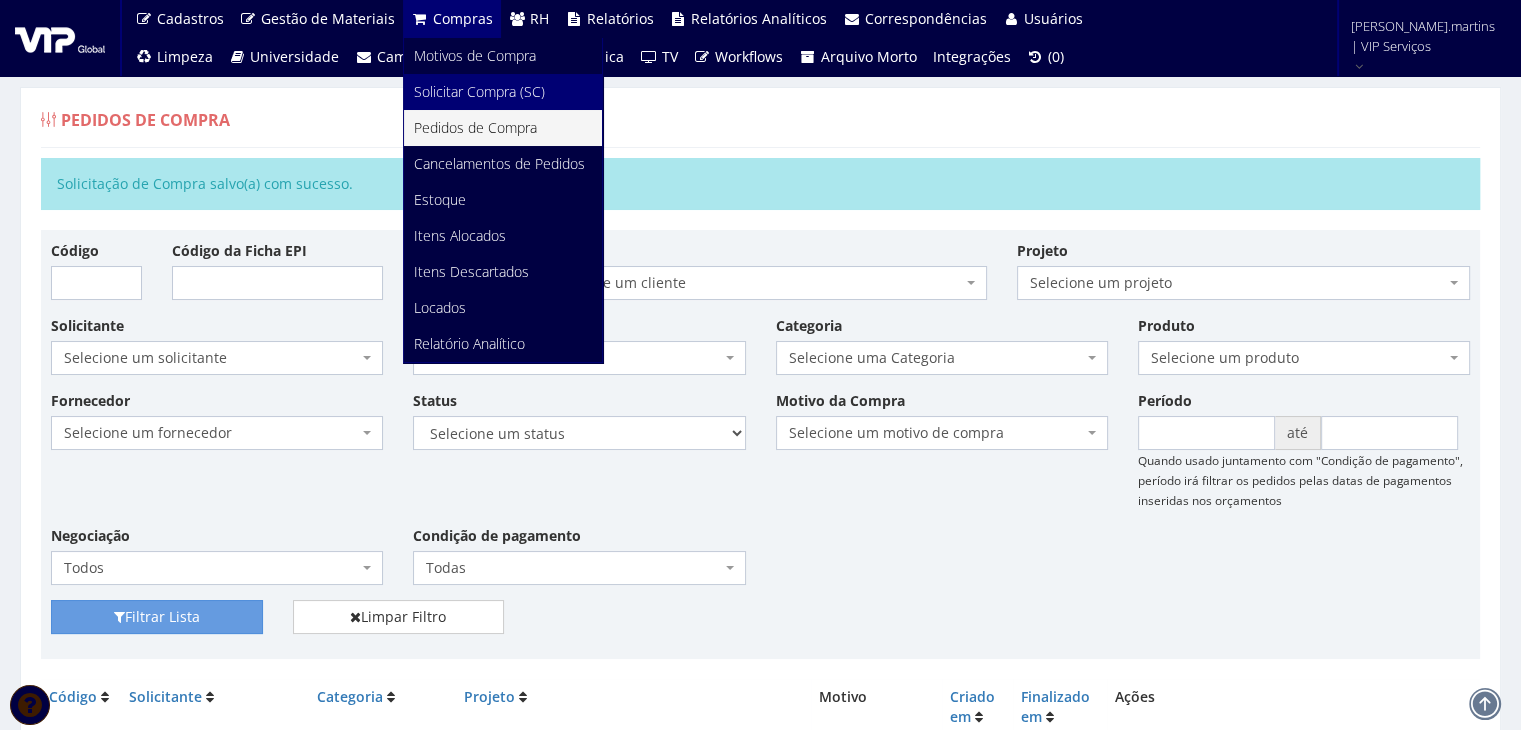 click on "Solicitar Compra (SC)" at bounding box center [479, 91] 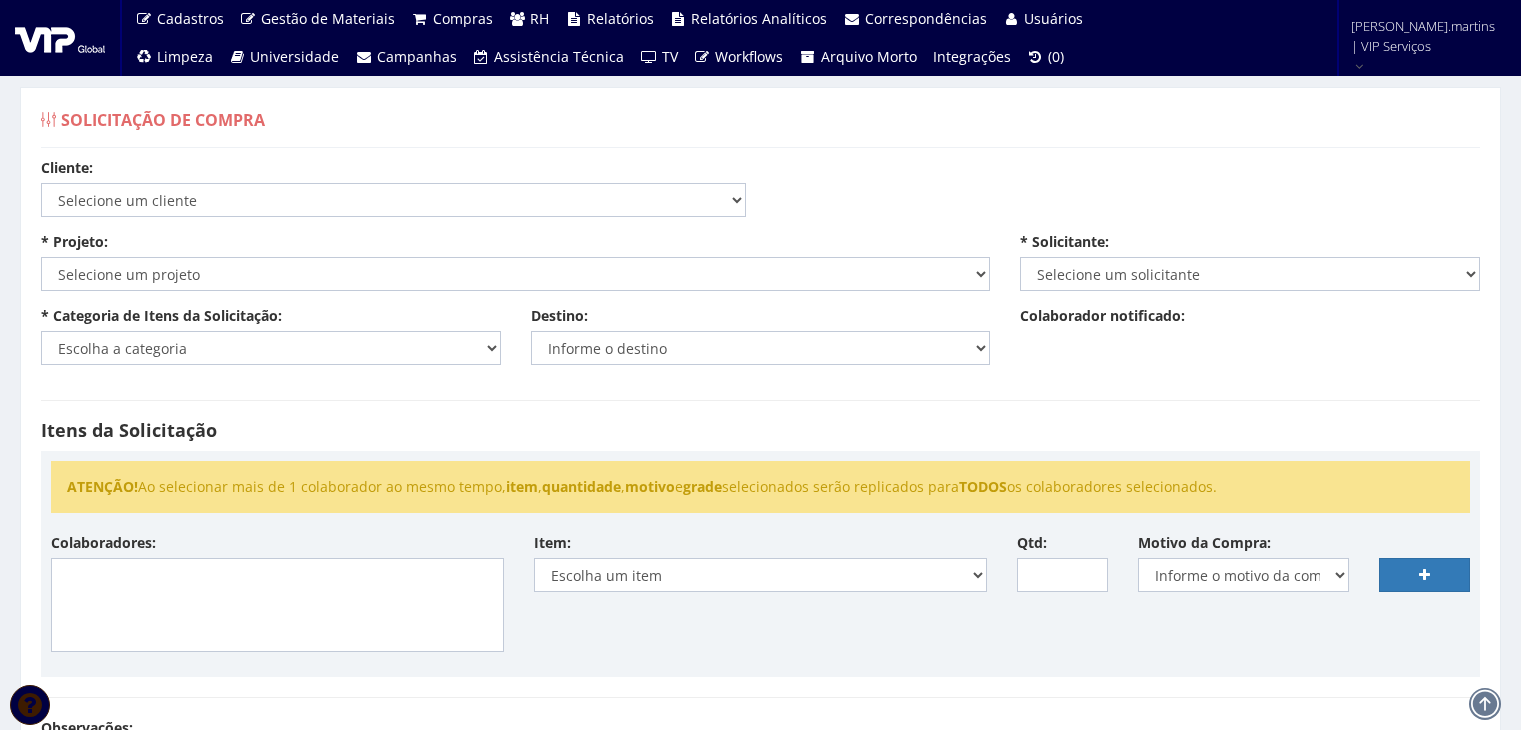 scroll, scrollTop: 0, scrollLeft: 0, axis: both 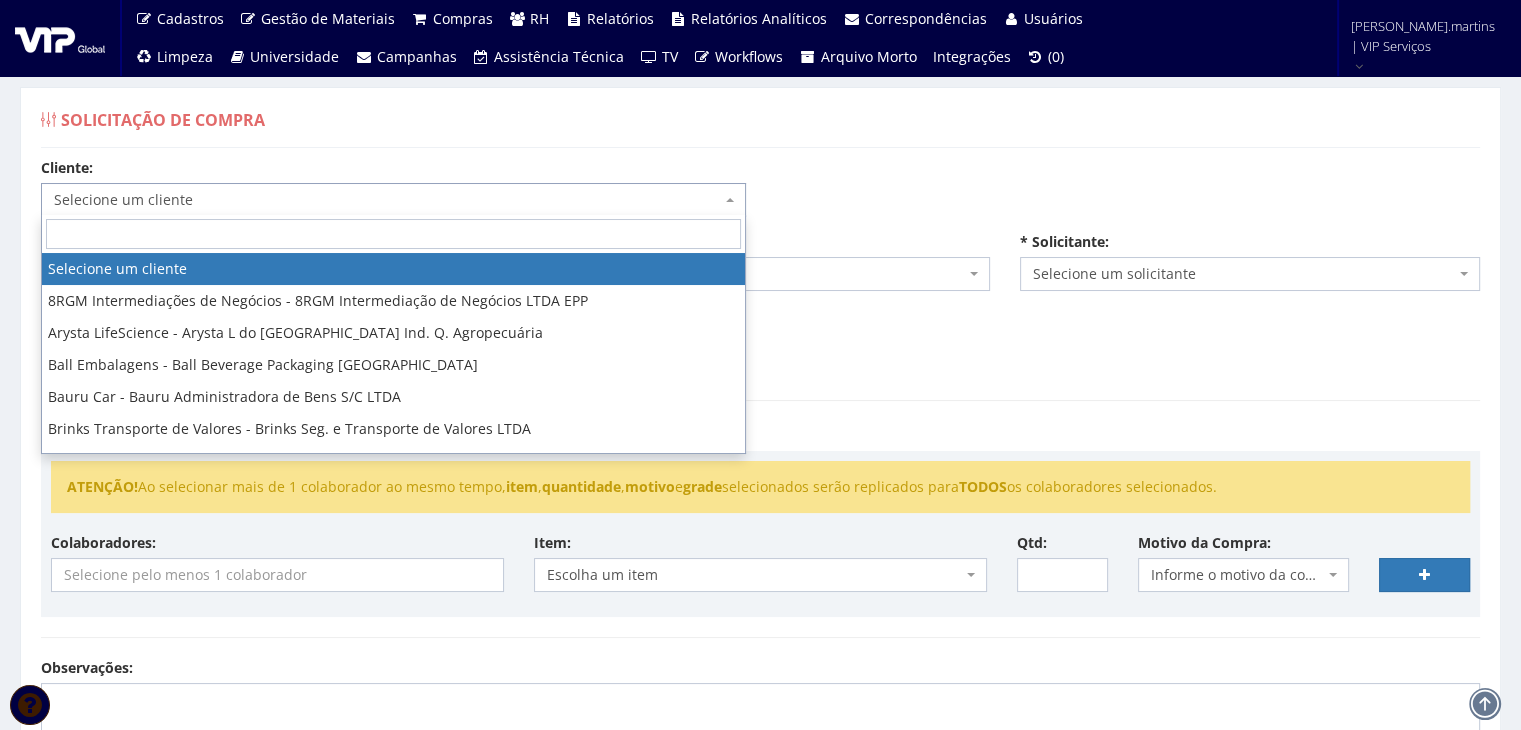 click on "Cliente:
Selecione um cliente 8RGM Intermediações de Negócios - 8RGM Intermediação de Negócios LTDA EPP Arysta LifeScience - Arysta L do [GEOGRAPHIC_DATA] Ind. Q. Agropecuária Ball Embalagens - Ball Beverage Packaging [GEOGRAPHIC_DATA] Bauru Car - Bauru Administradora de Bens S/C LTDA Brinks Transporte de Valores - Brinks Seg. e Transporte de Valores LTDA Crown Embalagens - Crown Embalagens Metálicas da Amazônia S/A Grupo VIP - Escritório Central - VIP Serviços Gerais LTDA EPP Industrias Reunidas Renda - Industrias Reunidas Renda S/A Kastro Soluções - Kastro Brasil Importação de Maquinas Maia Call Center - LF Maia  Sociedade de Advogados [GEOGRAPHIC_DATA] Shopping - Lojas Riachuelo S/A RCHLO Centro - Lojas Riachuelo S/A RCHLO Marília - [PERSON_NAME] S/A REVELARE CLIENTE TESTE - REVELARE TESTE DE CLIENTE LIMITADA Selecione um cliente" at bounding box center [393, 187] 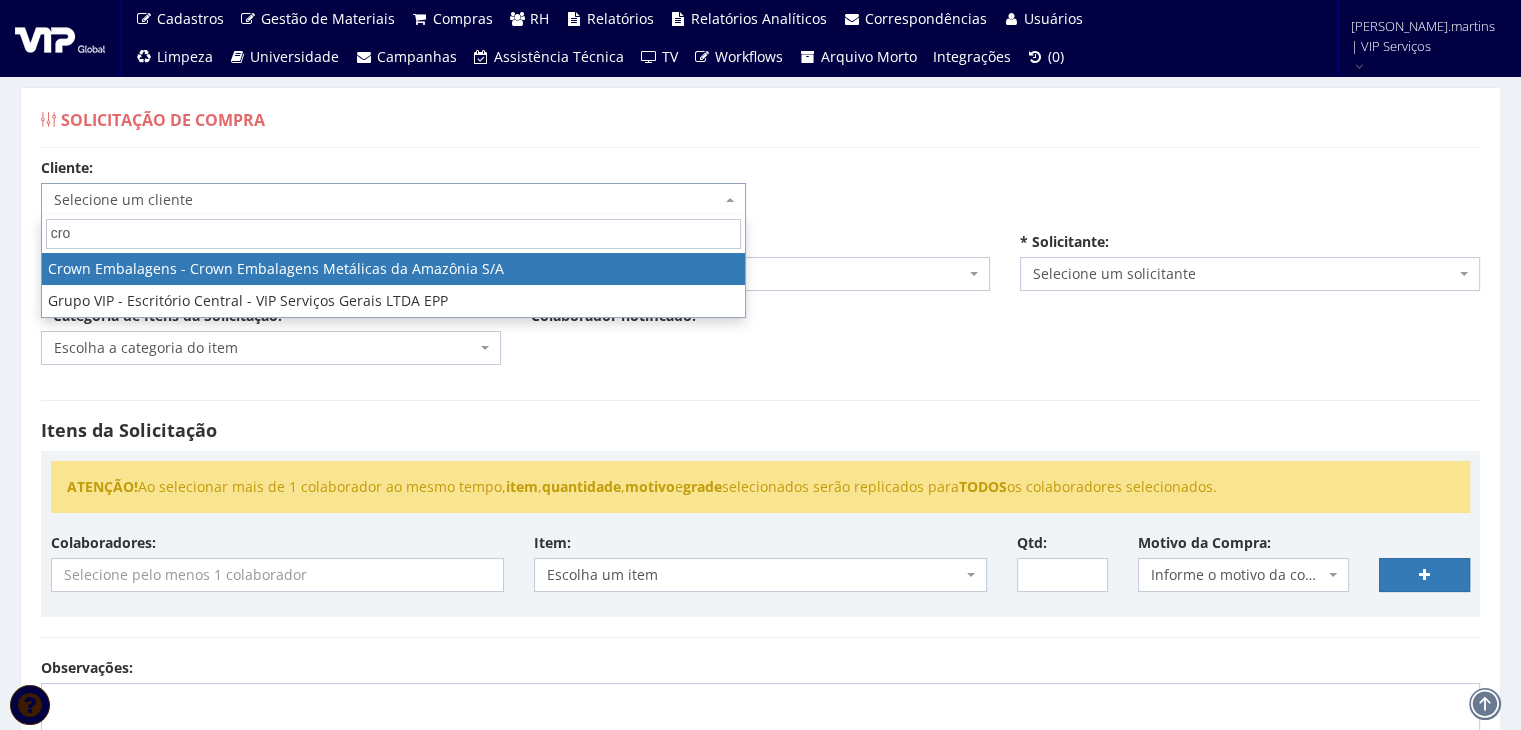 type on "crow" 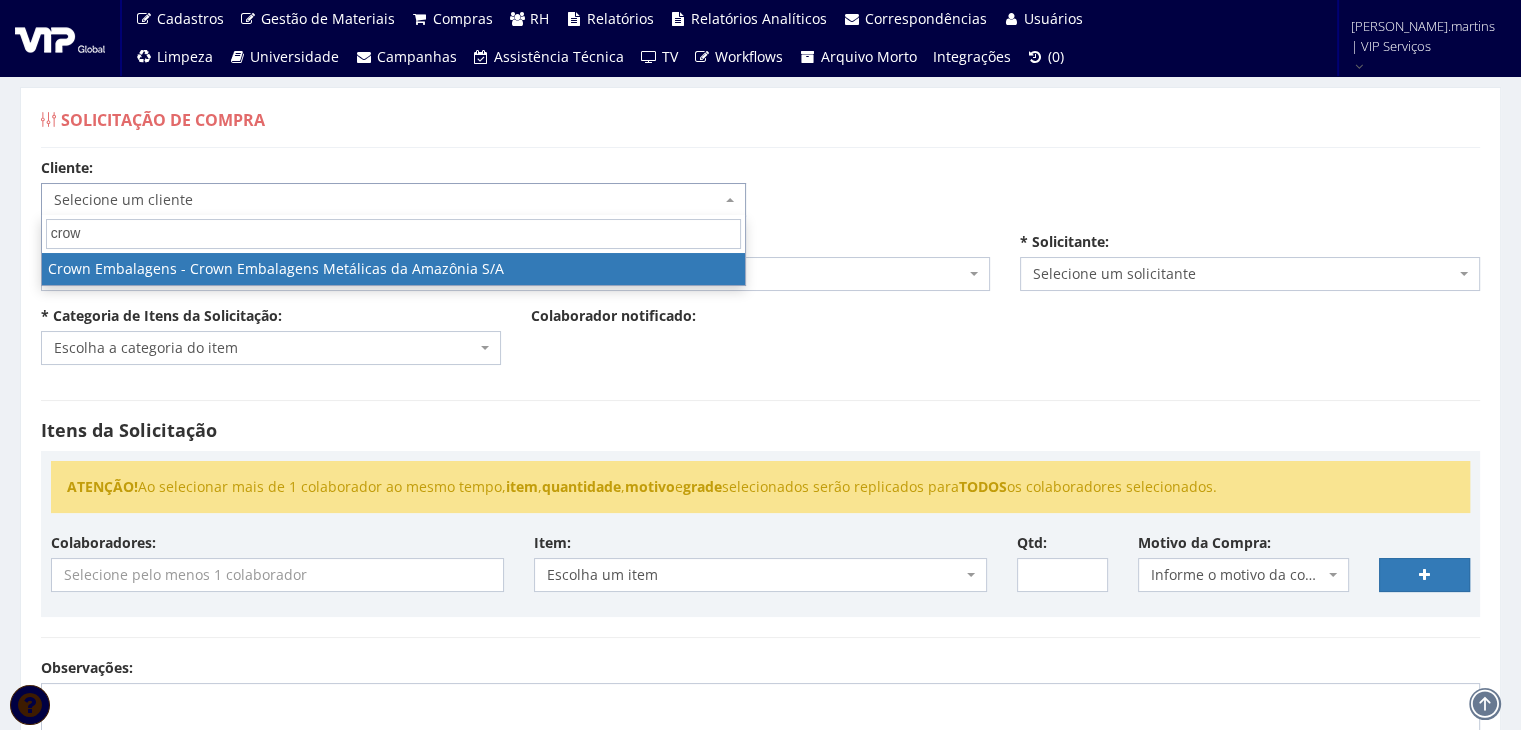 select on "6" 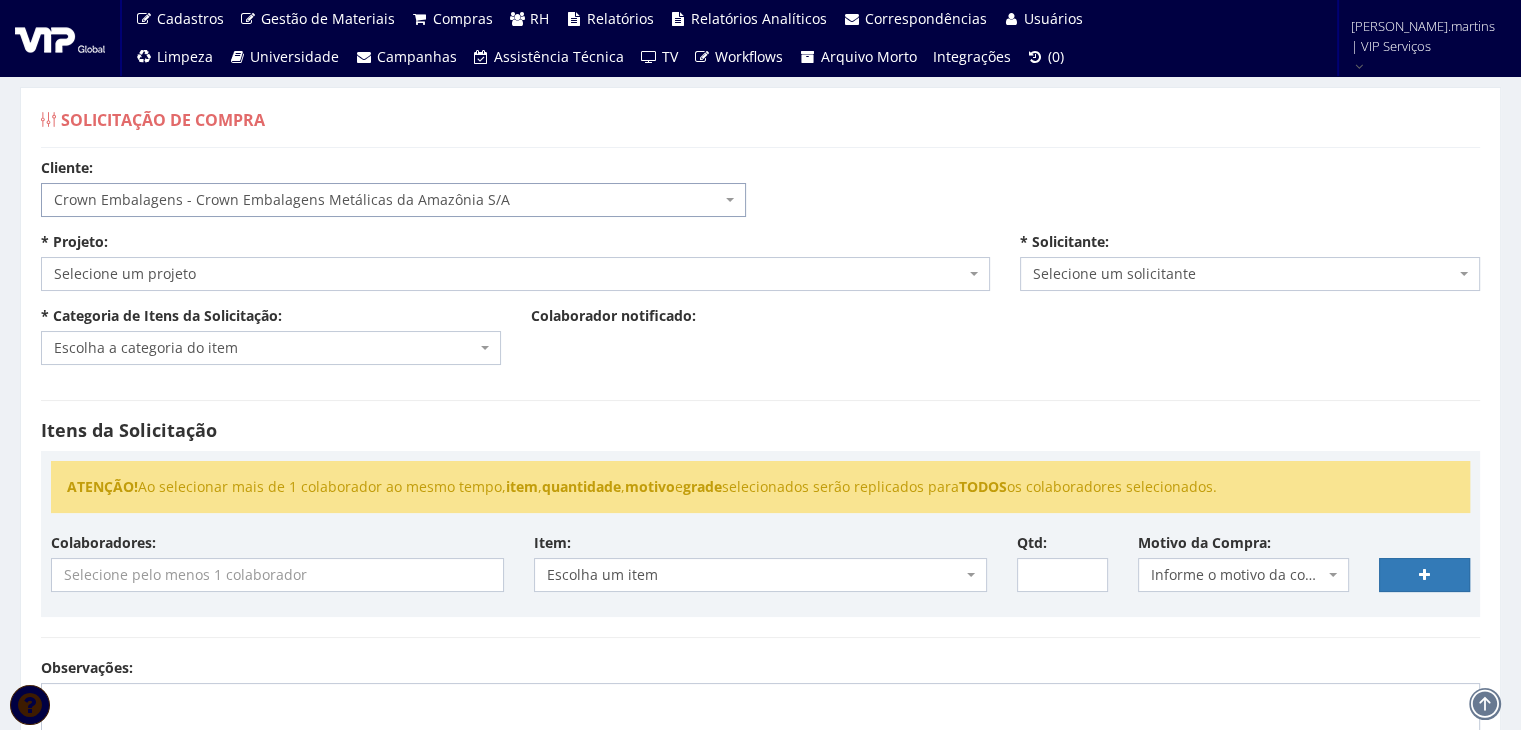 click on "Selecione um projeto" at bounding box center [509, 274] 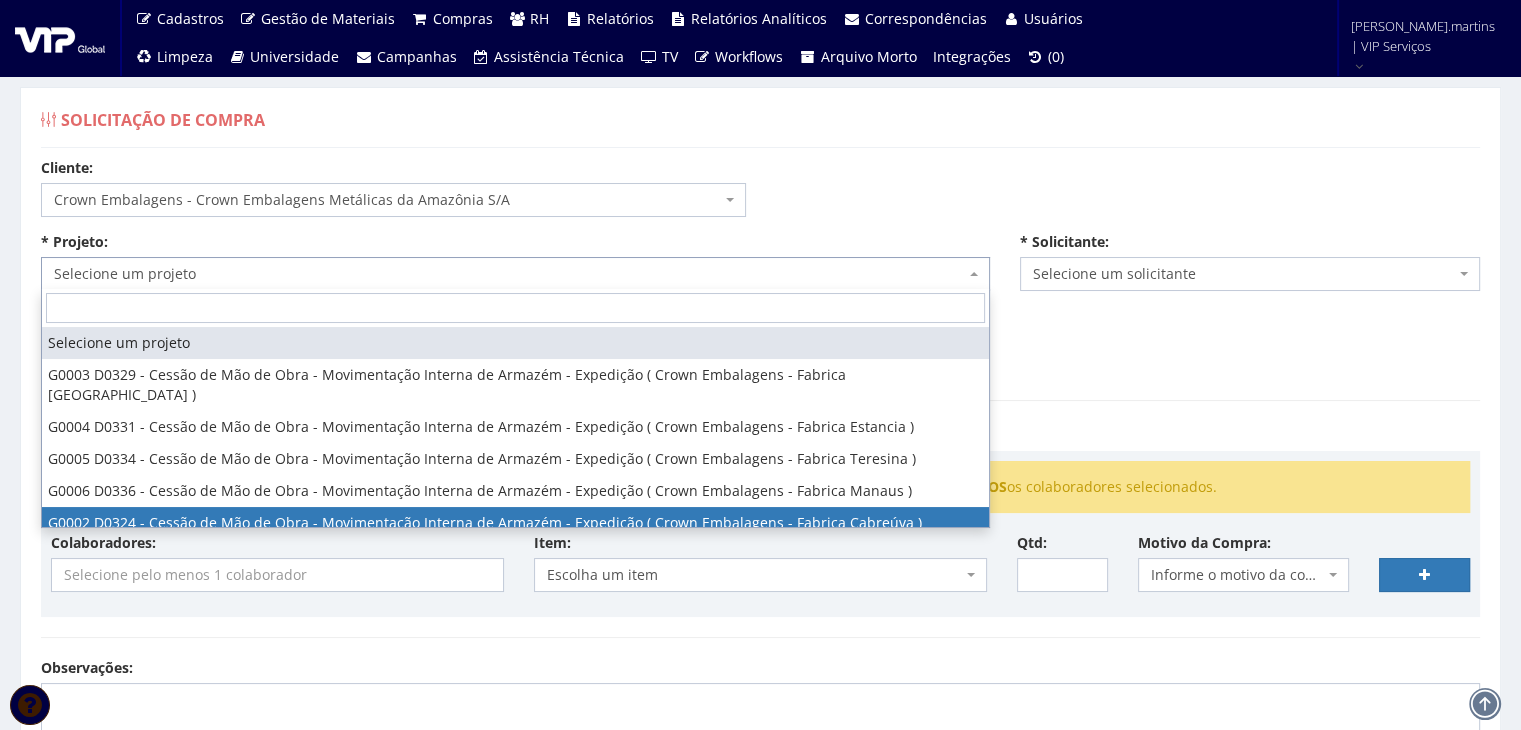 scroll, scrollTop: 24, scrollLeft: 0, axis: vertical 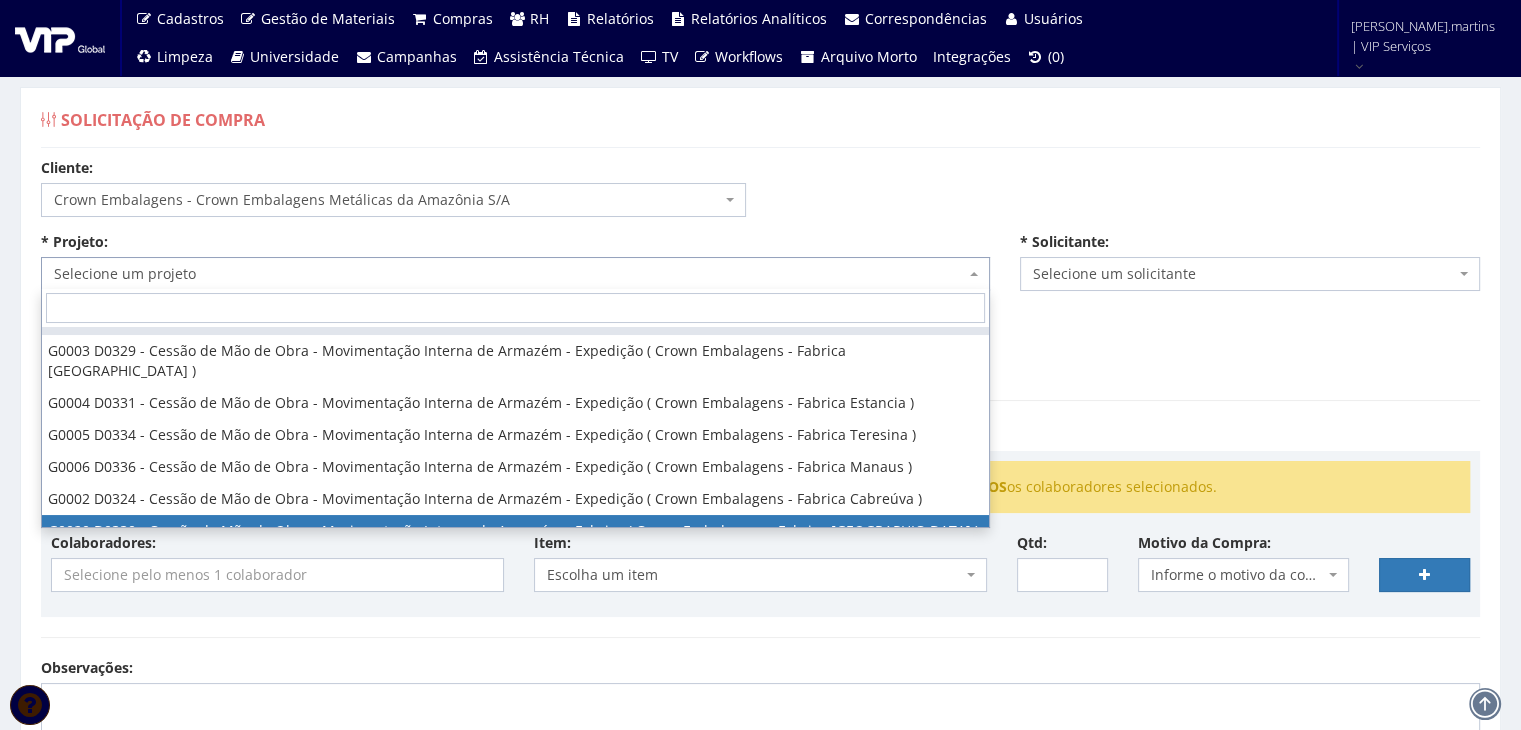 select on "20" 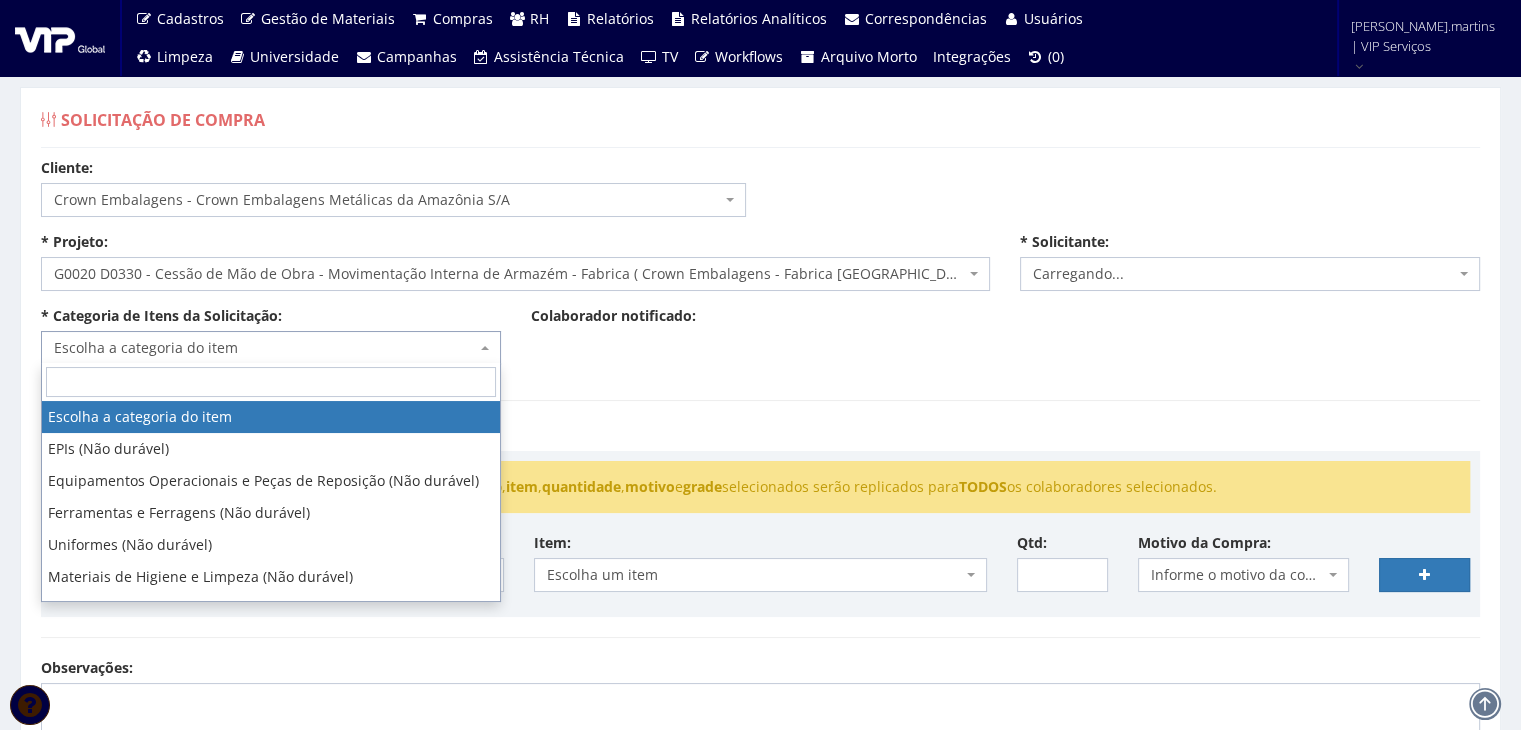 click on "Escolha a categoria do item" at bounding box center (265, 348) 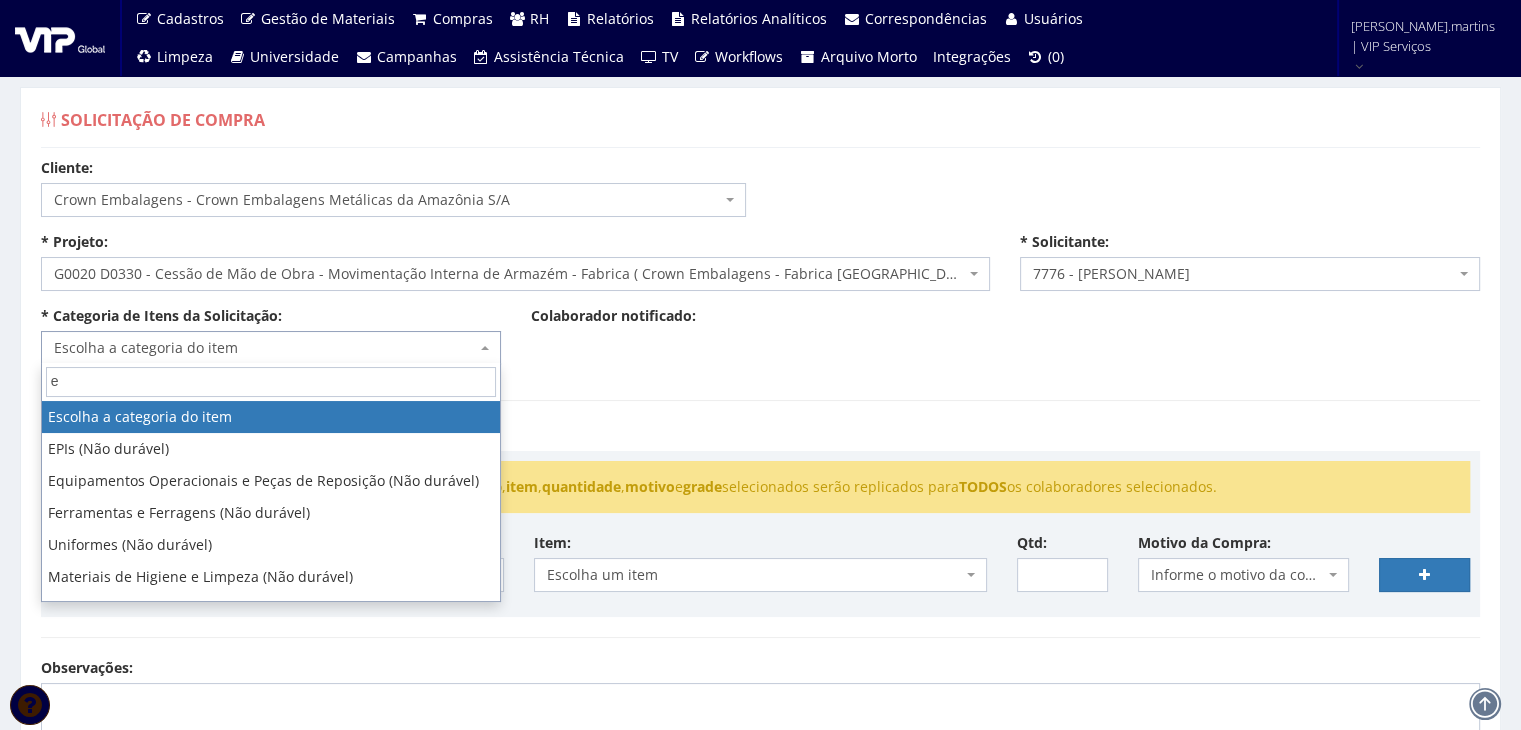 type on "ex" 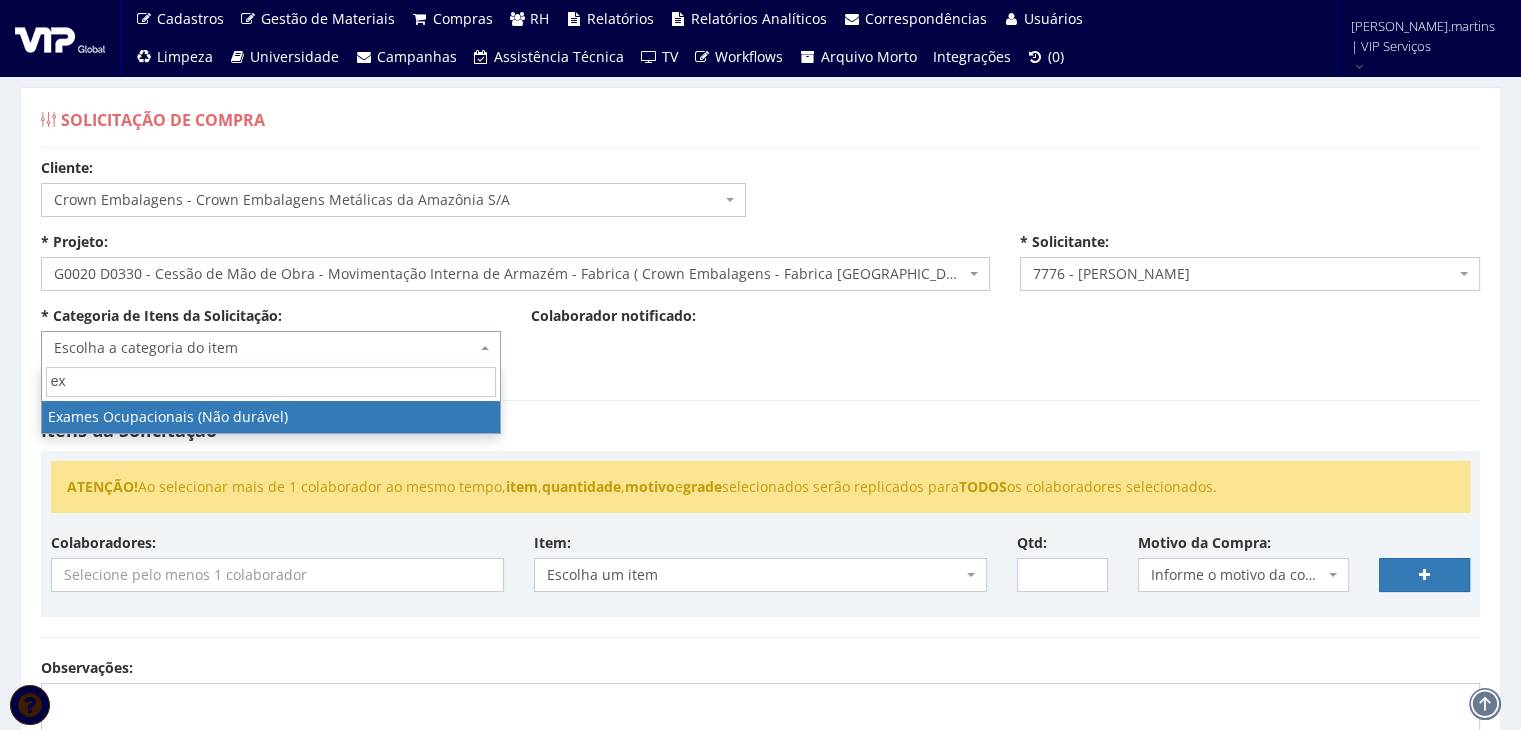 select on "24" 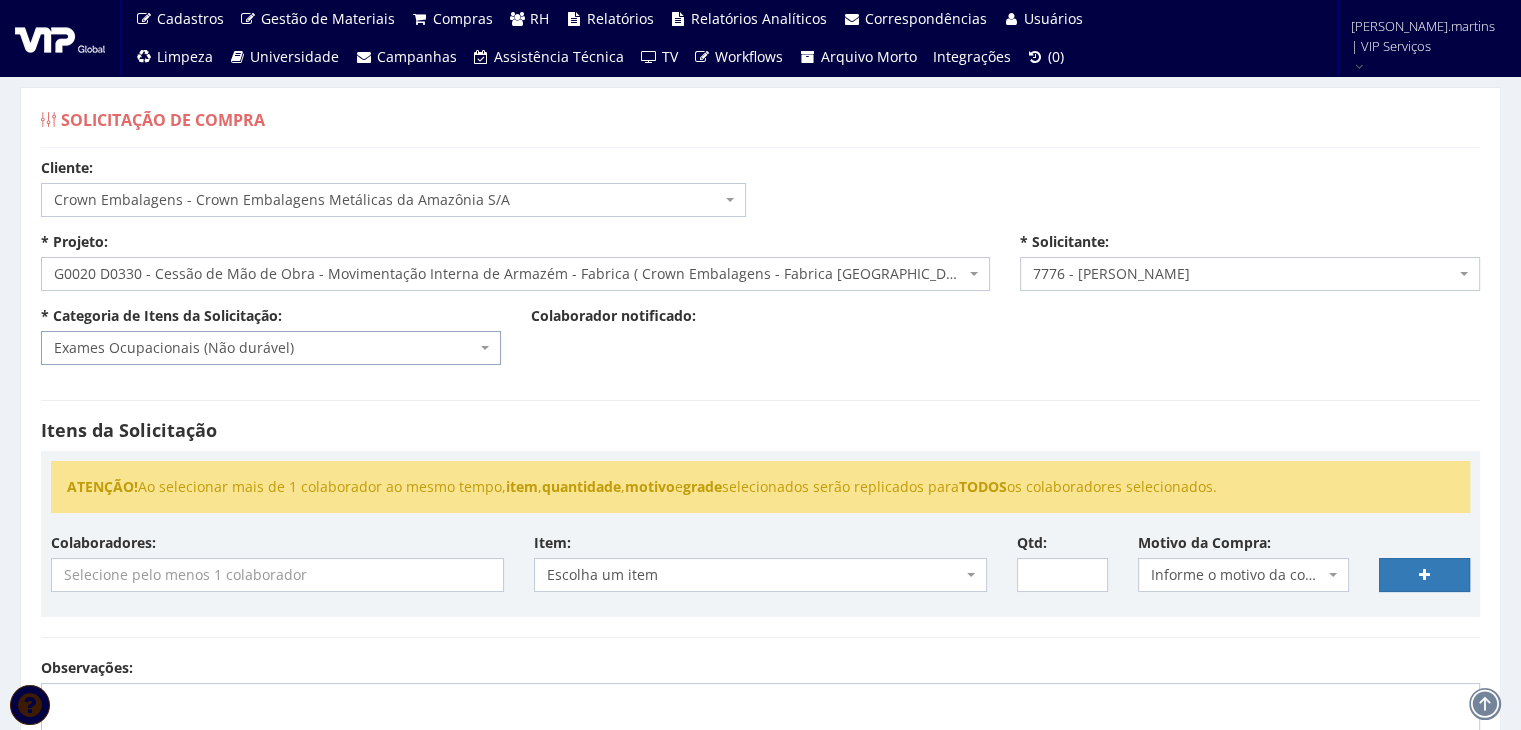 scroll, scrollTop: 200, scrollLeft: 0, axis: vertical 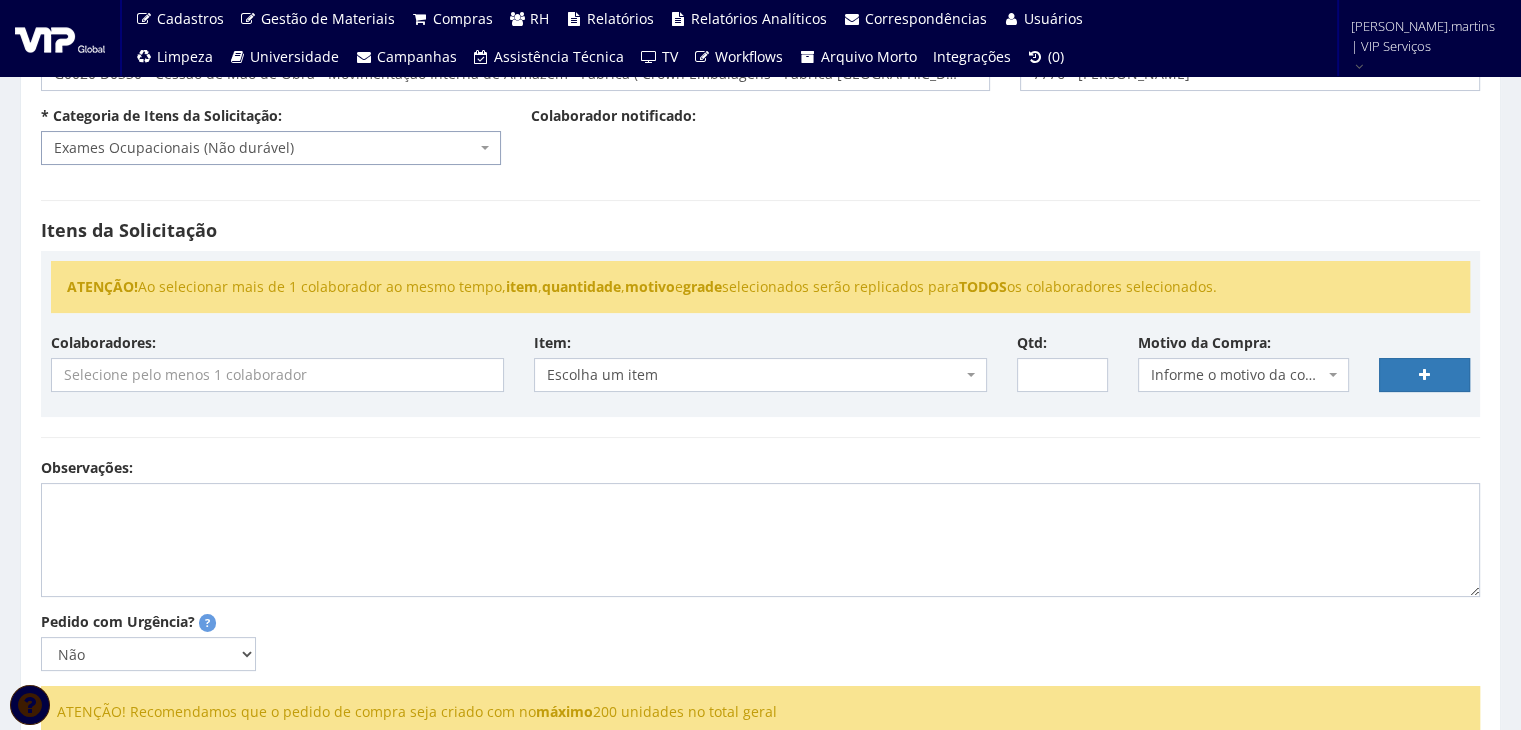 click at bounding box center [277, 375] 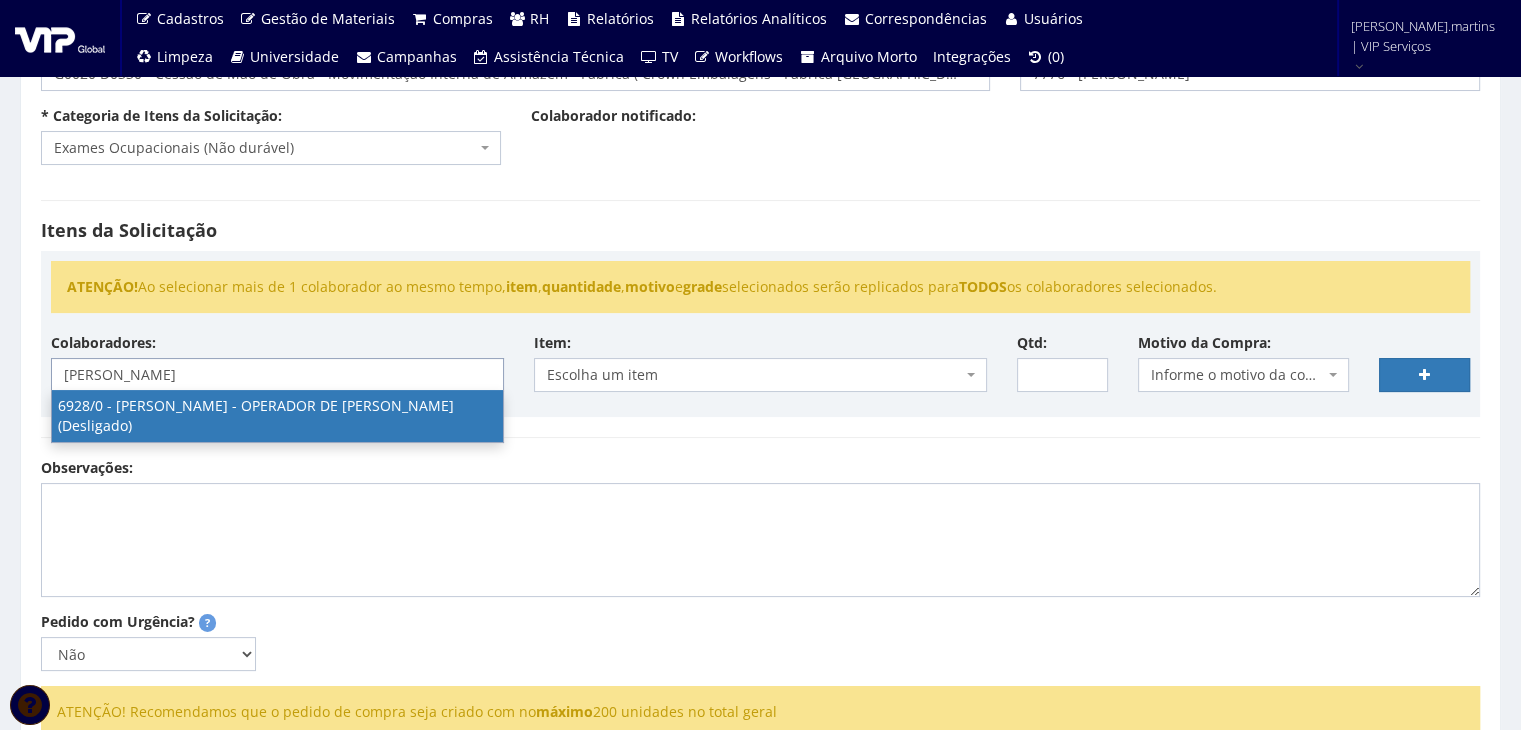 type on "marcos" 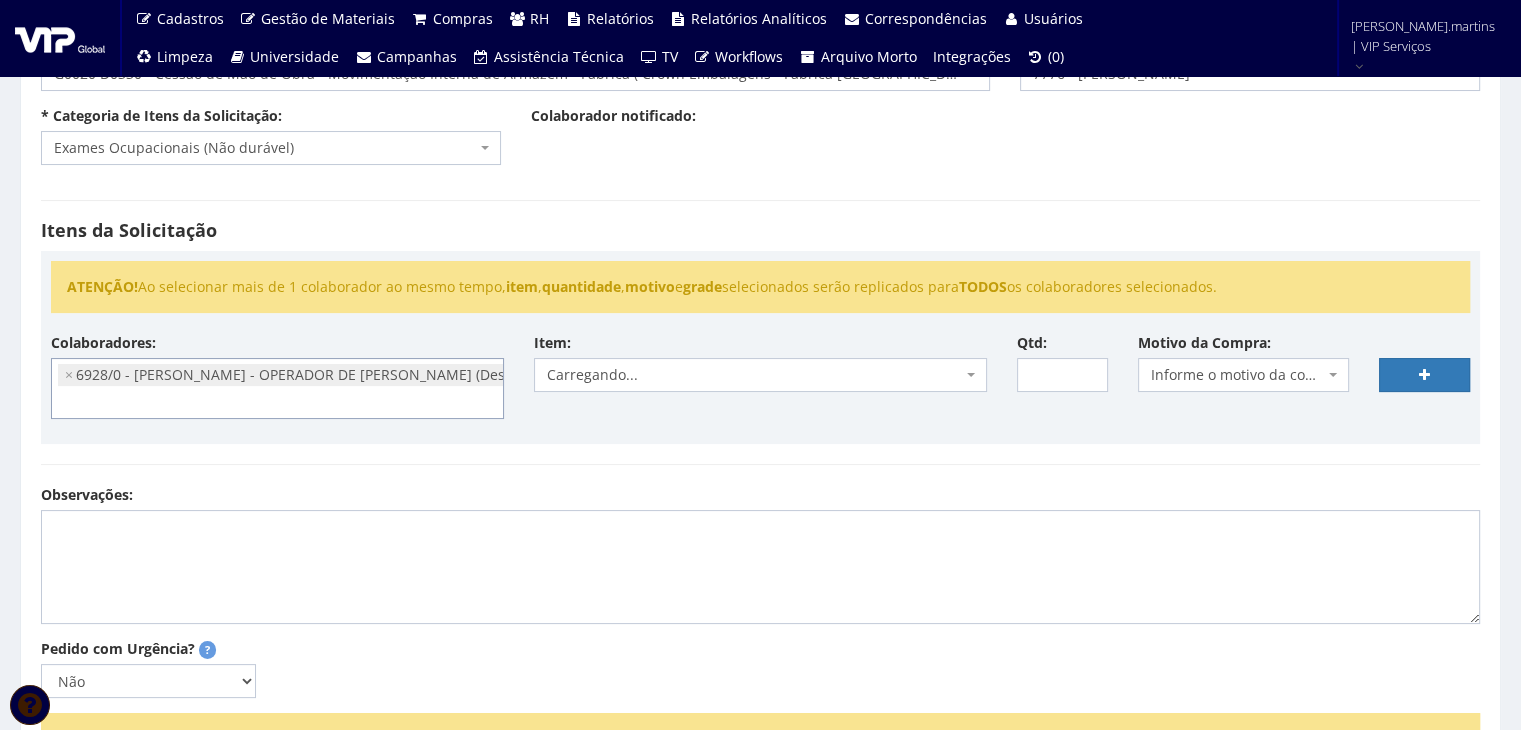 scroll, scrollTop: 141, scrollLeft: 0, axis: vertical 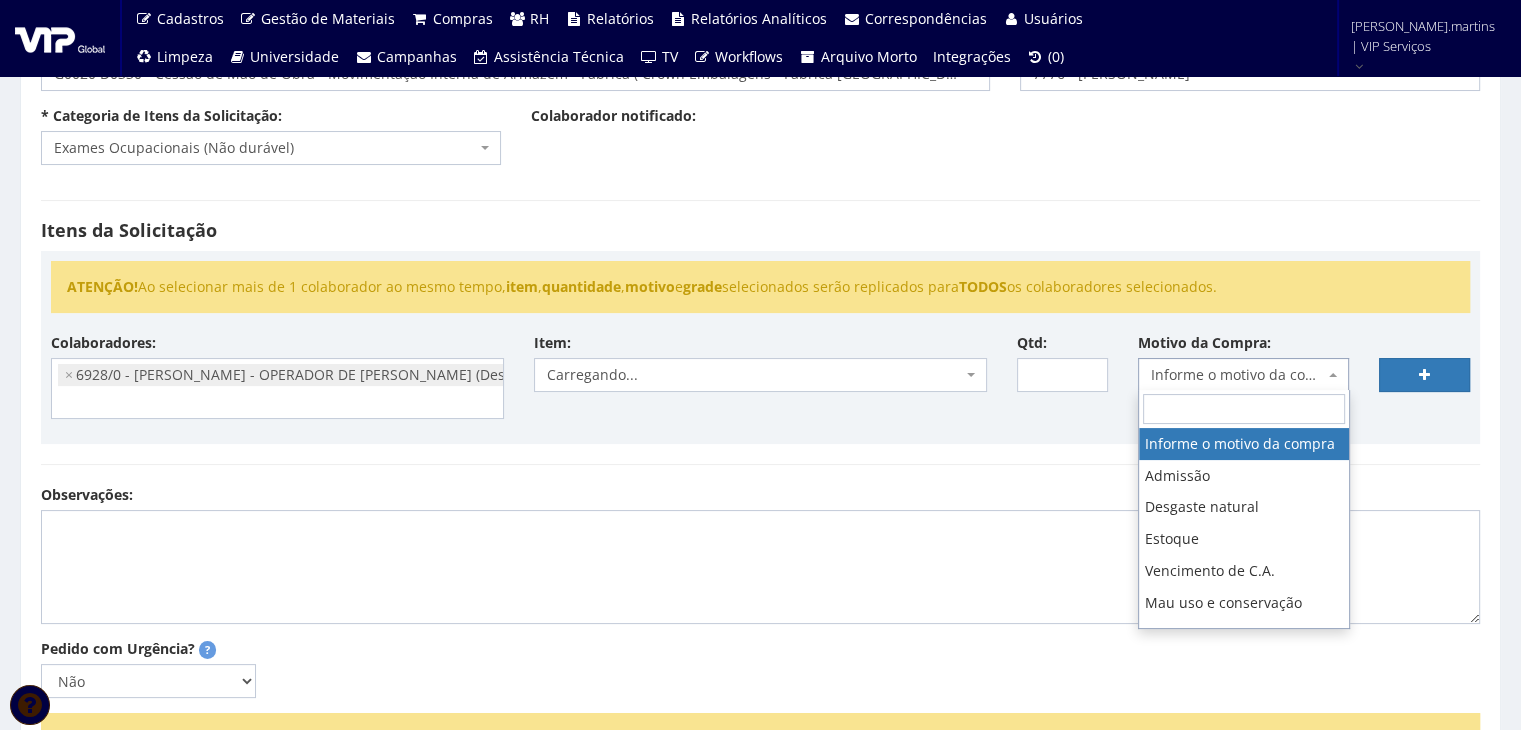 click on "Informe o motivo da compra" at bounding box center [1244, 375] 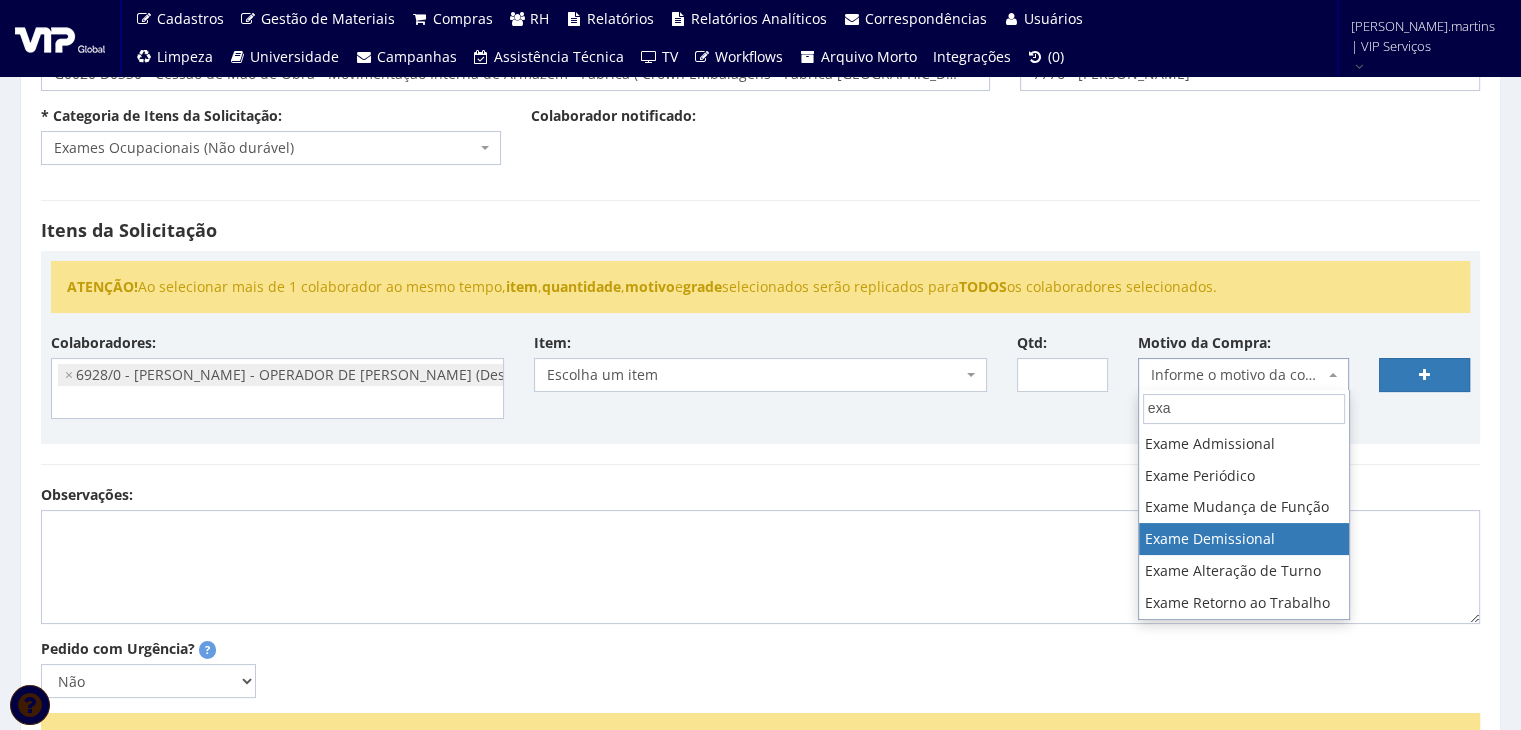 type on "exa" 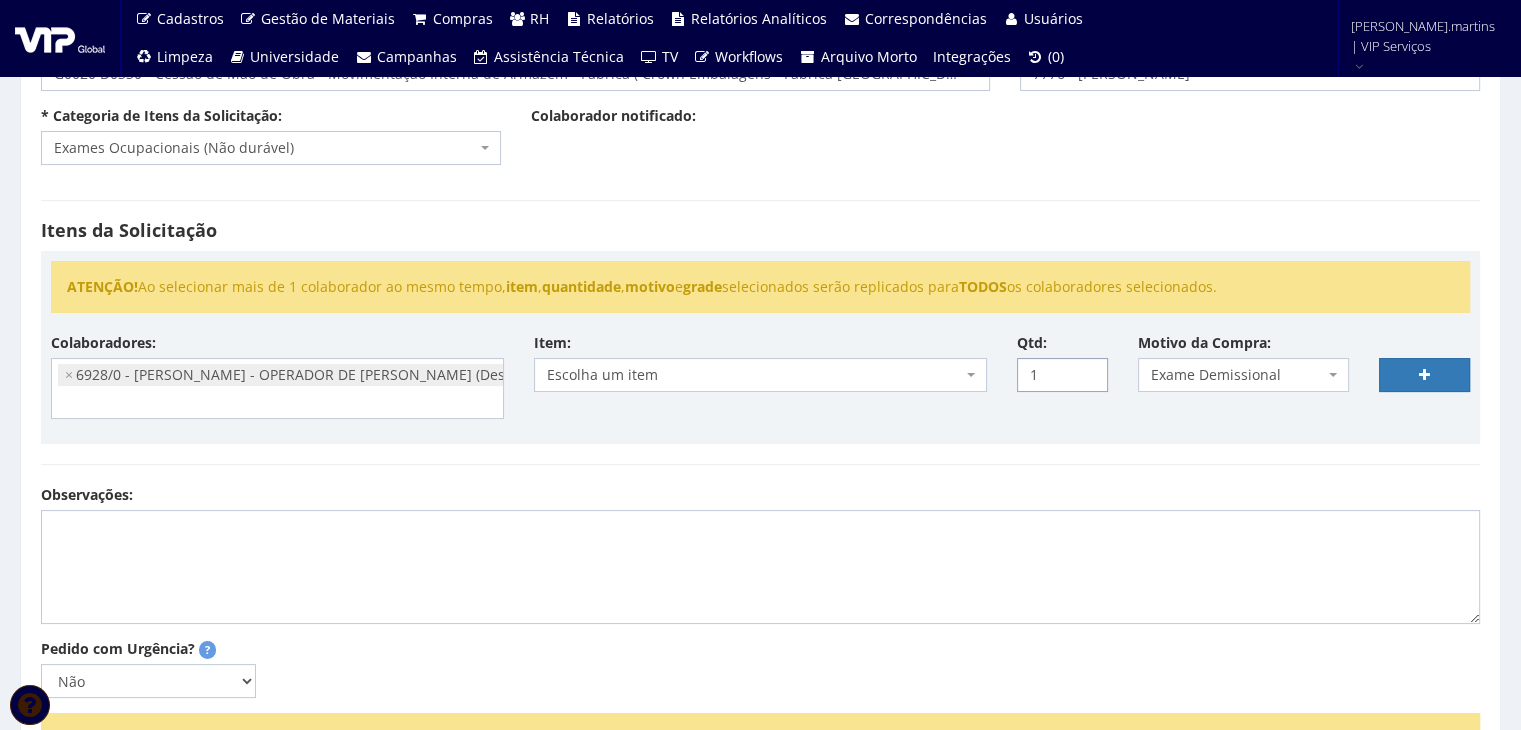 type on "1" 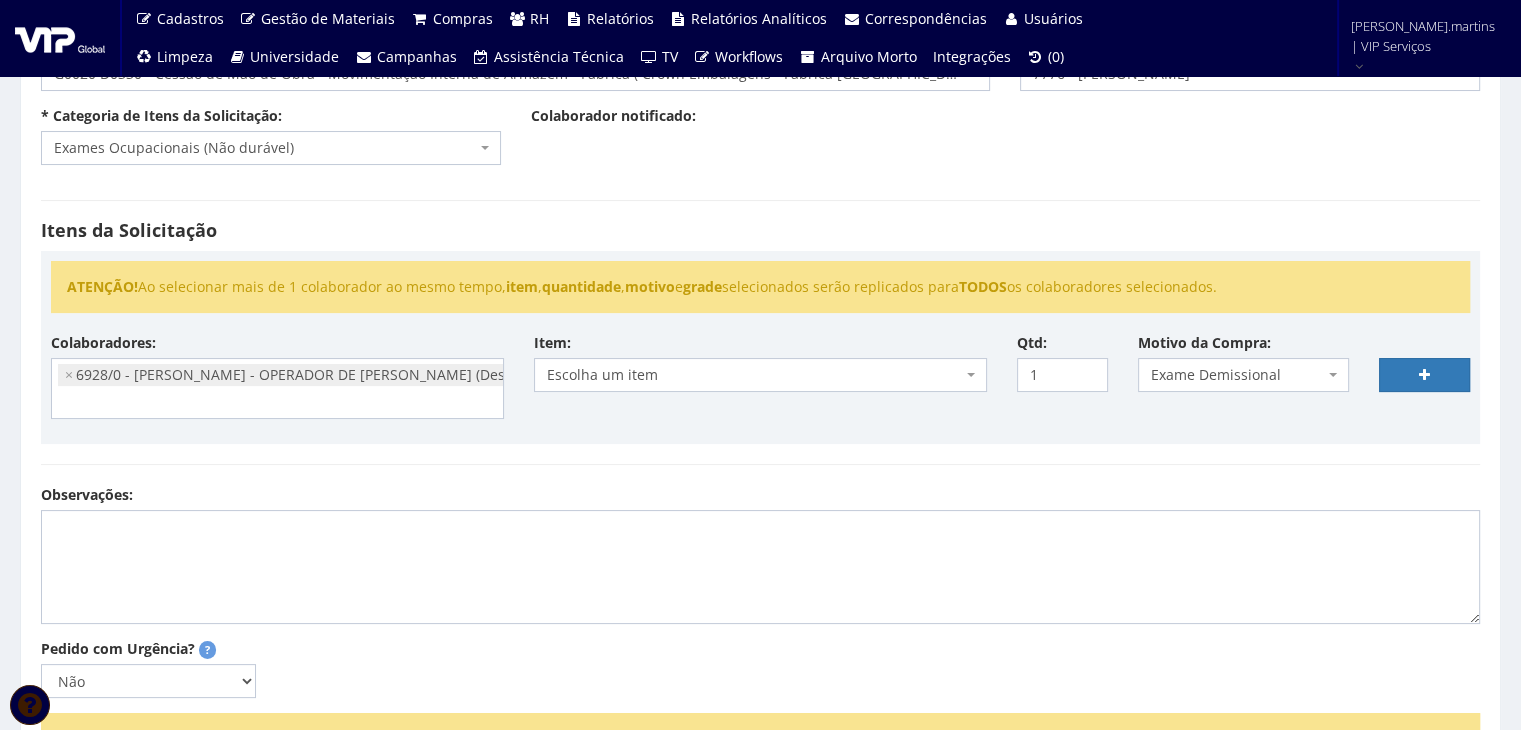 click on "Escolha um item" at bounding box center (754, 375) 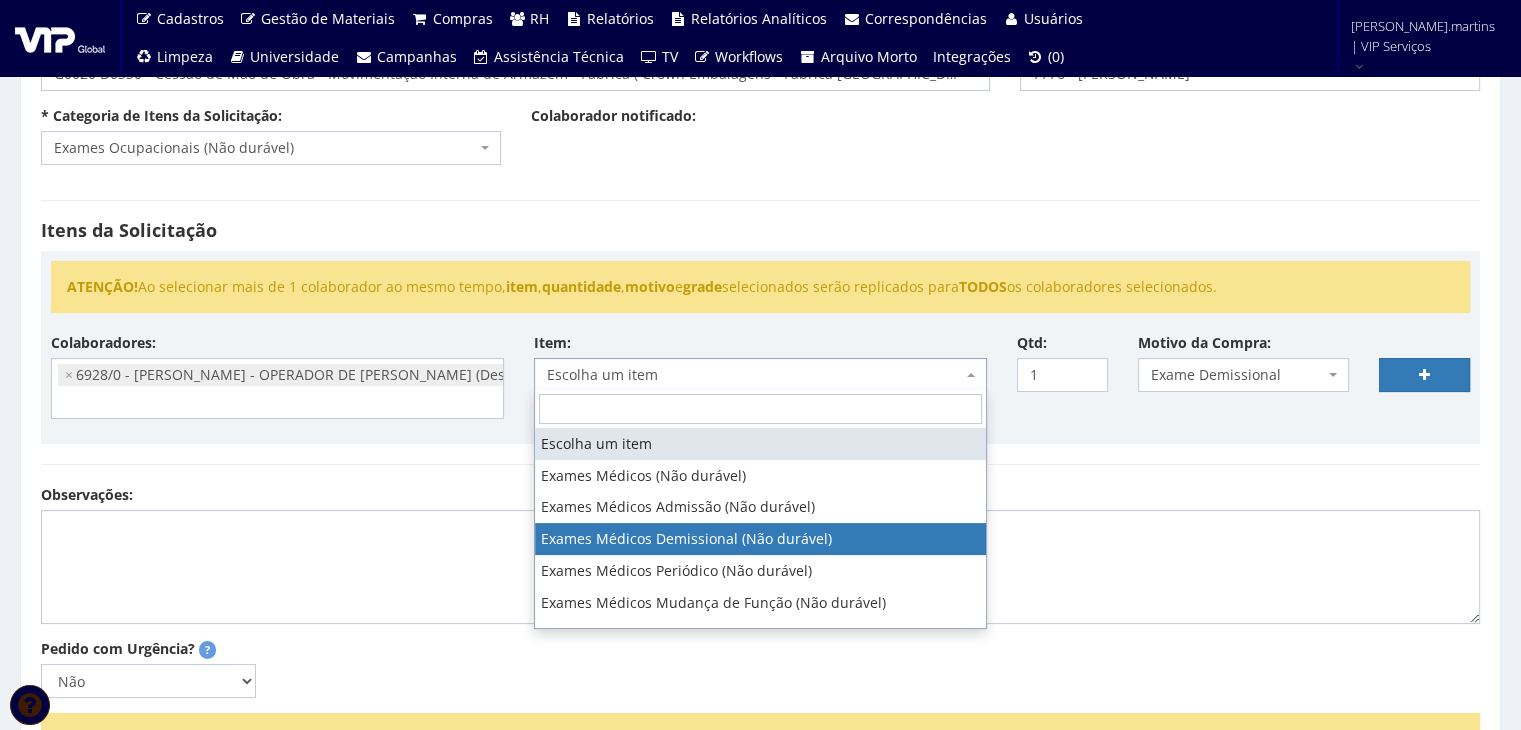 select on "488" 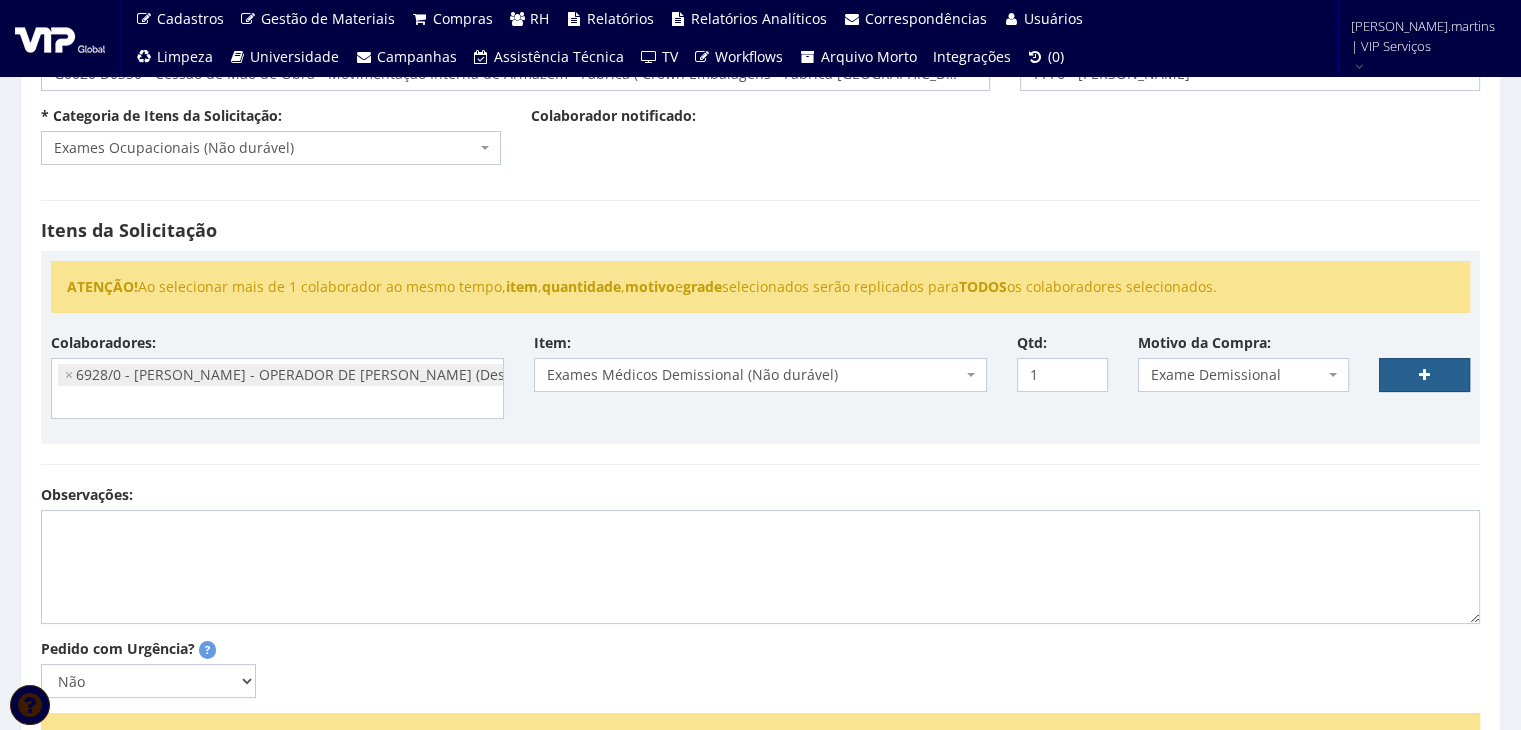 click at bounding box center [1424, 375] 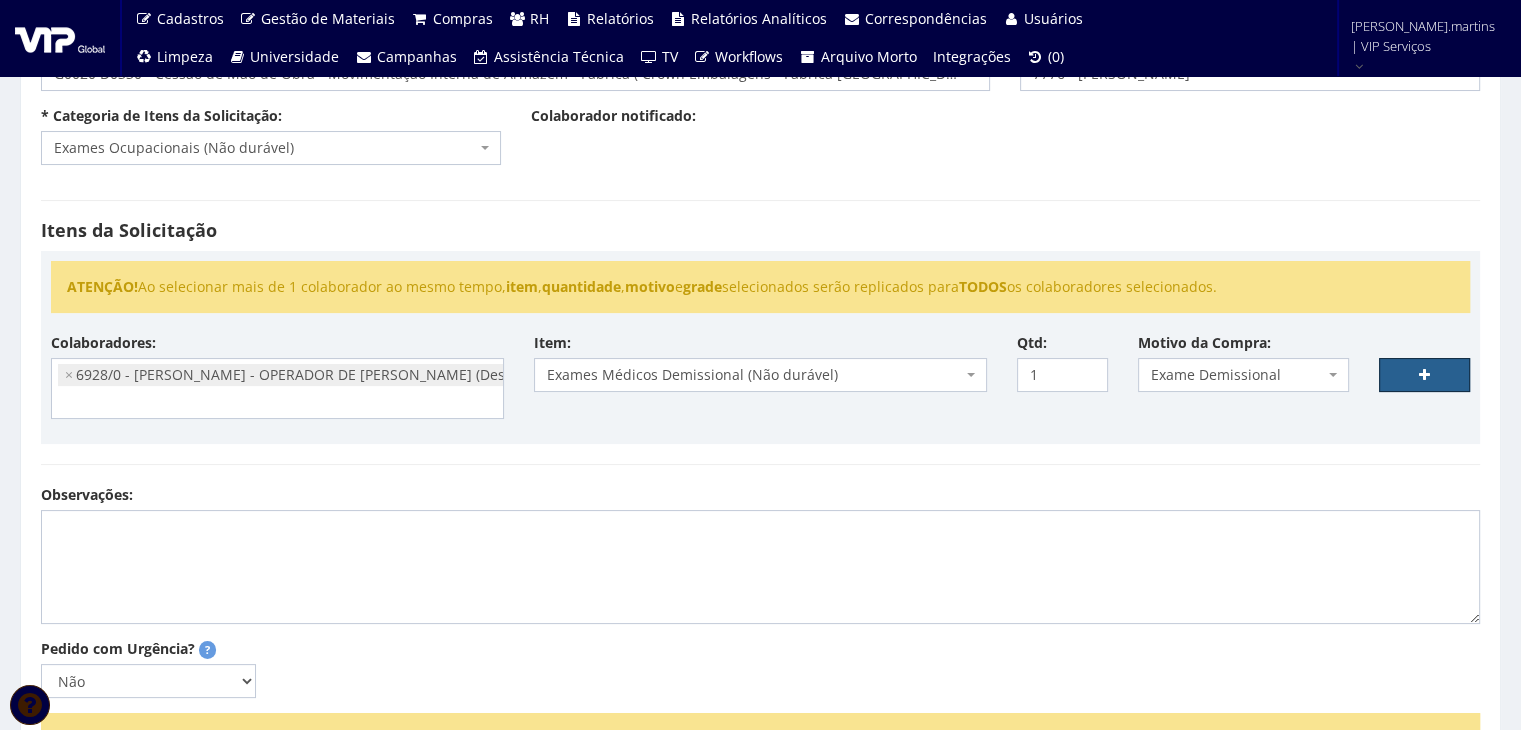 select 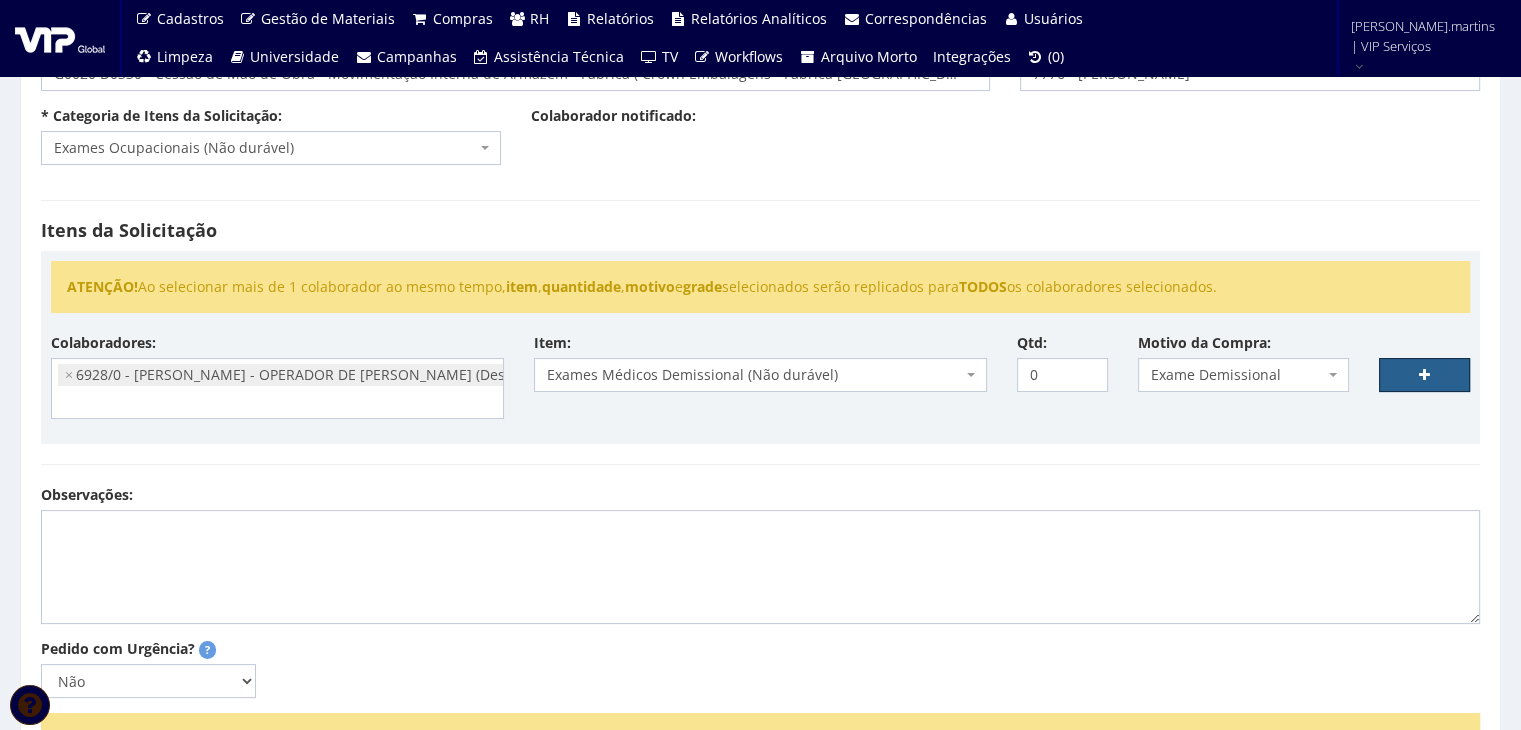 select 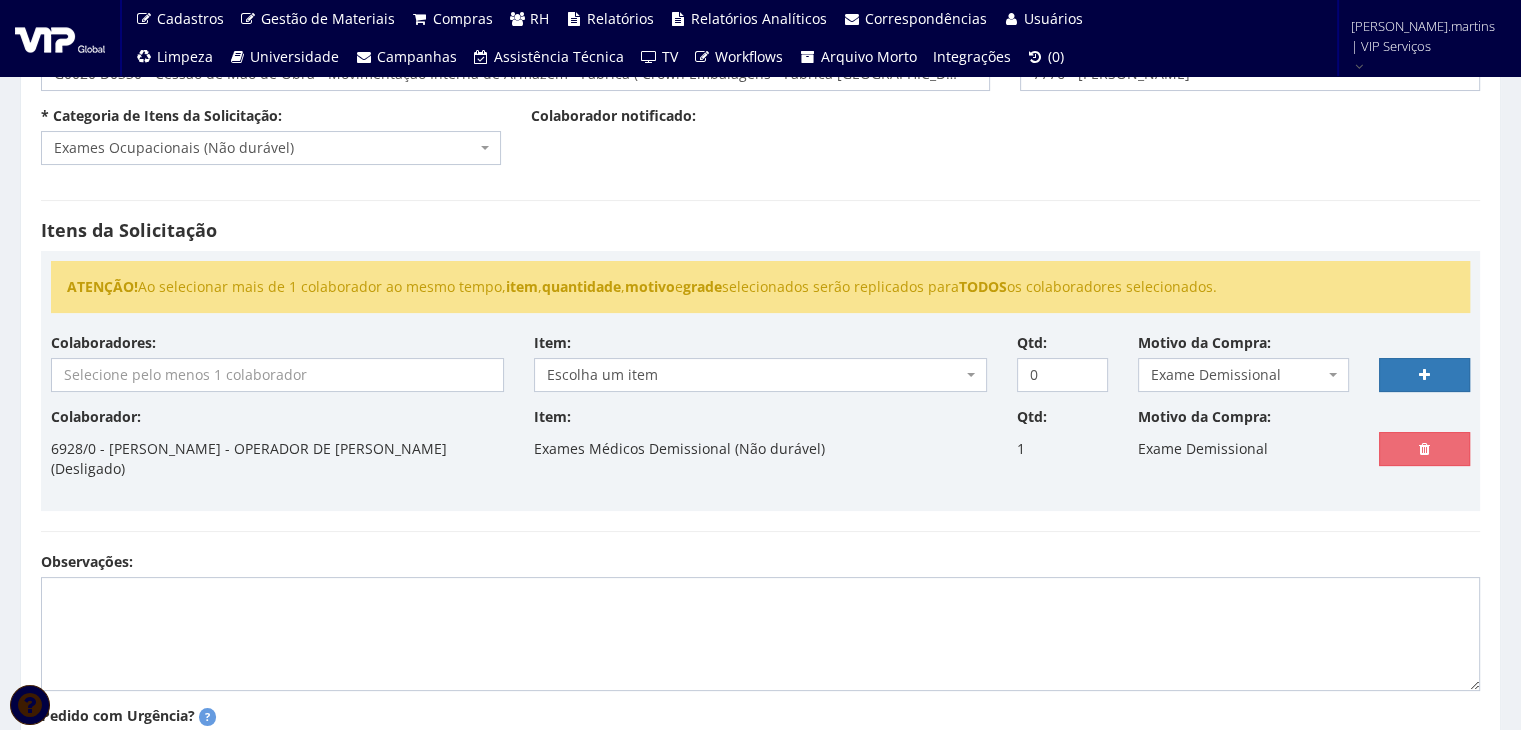 click at bounding box center [277, 375] 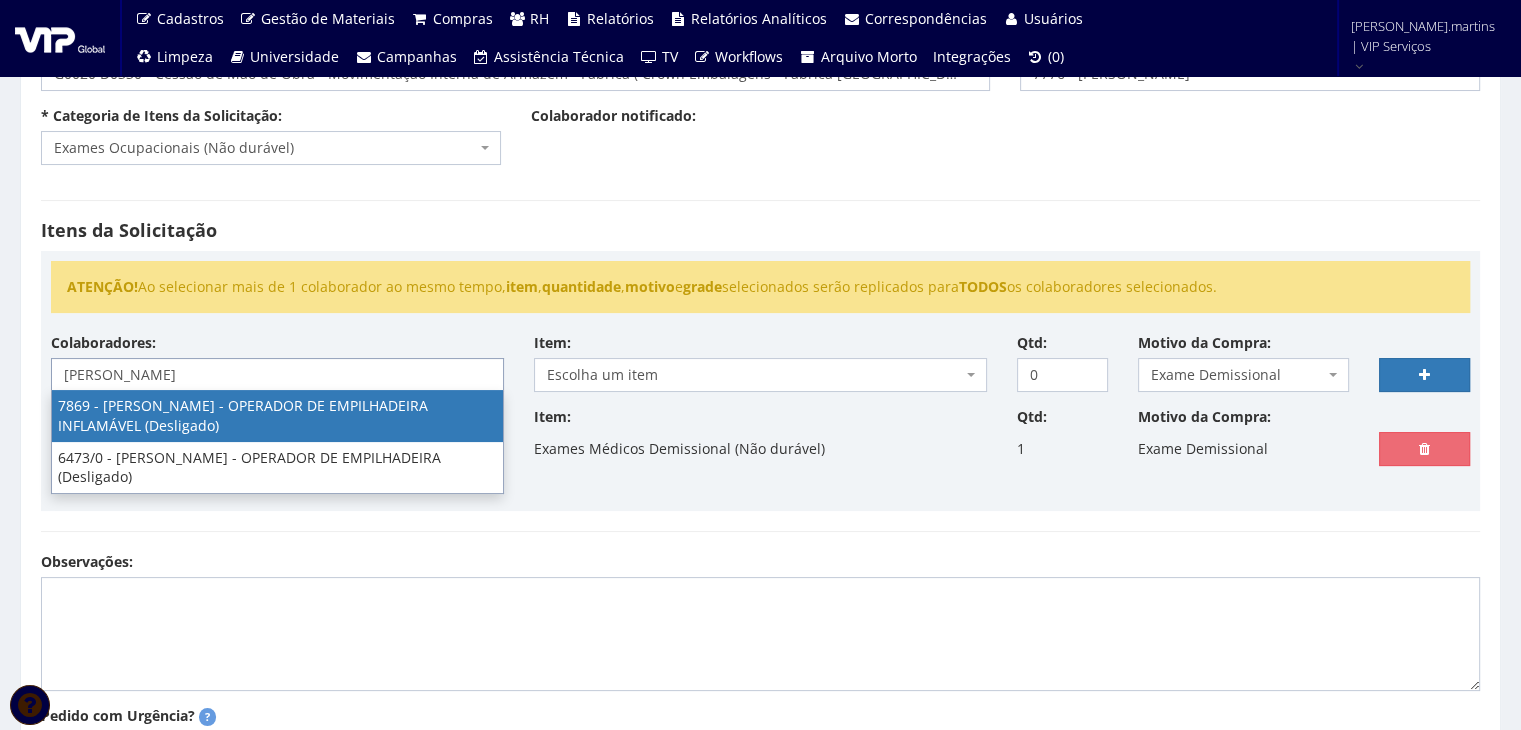 type on "antonio" 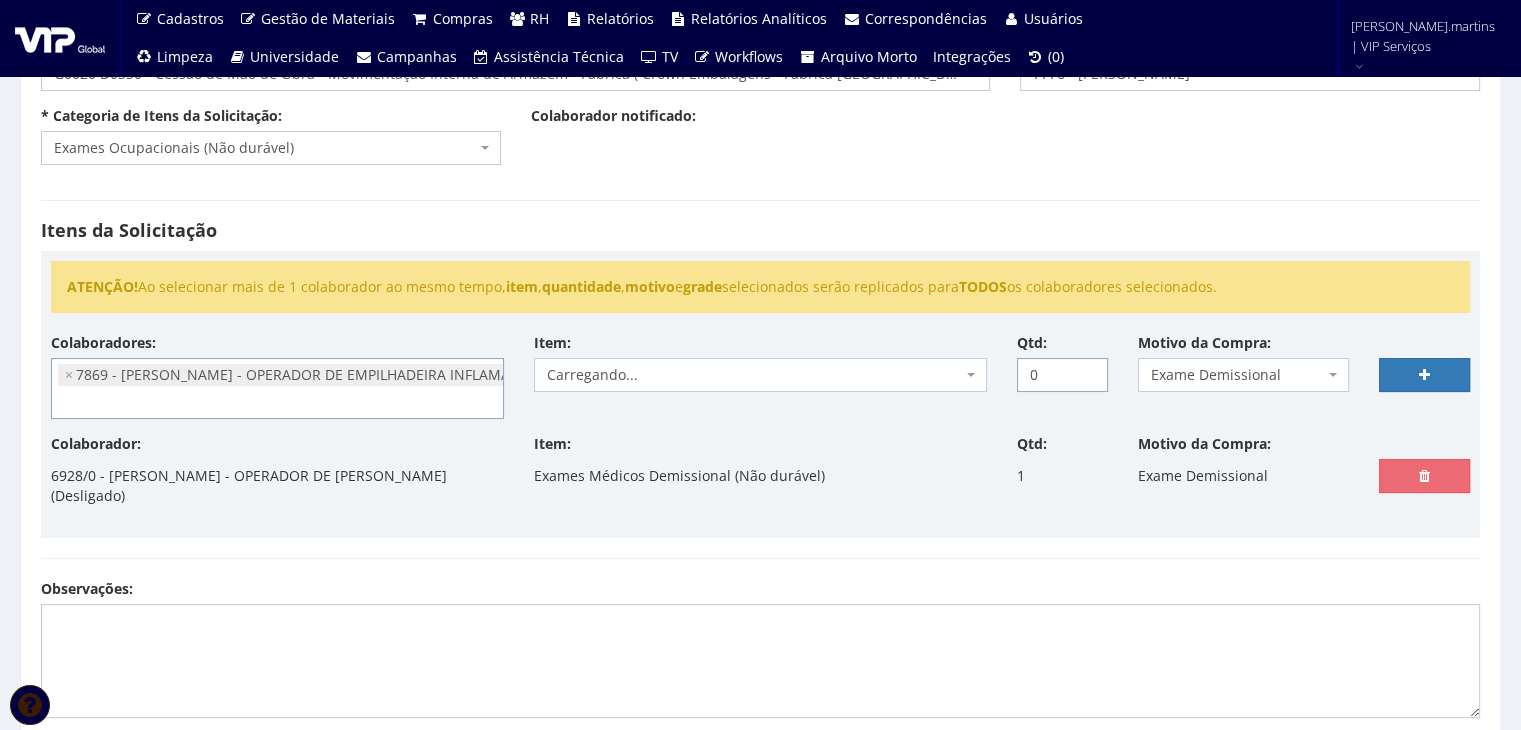 click on "0" at bounding box center (1062, 375) 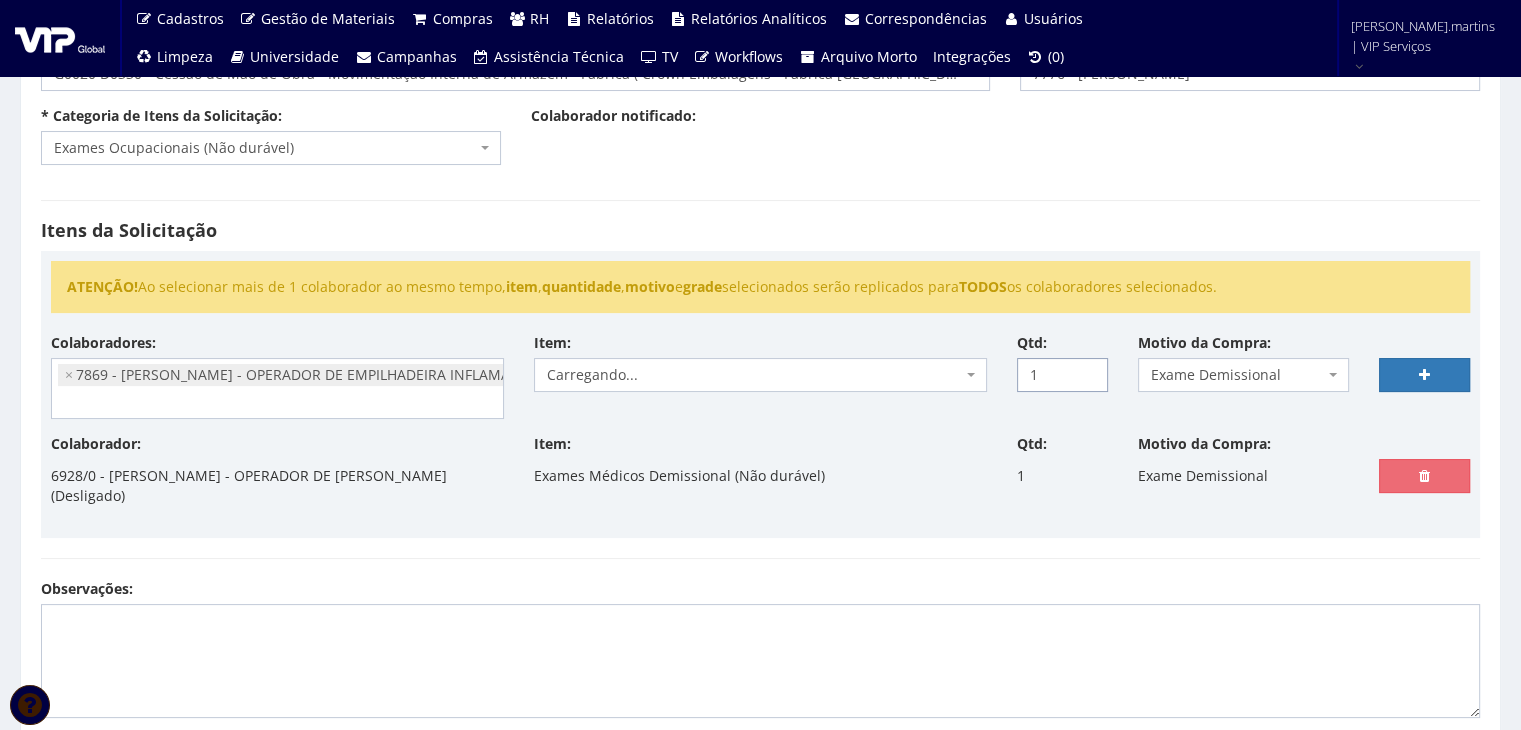 type on "1" 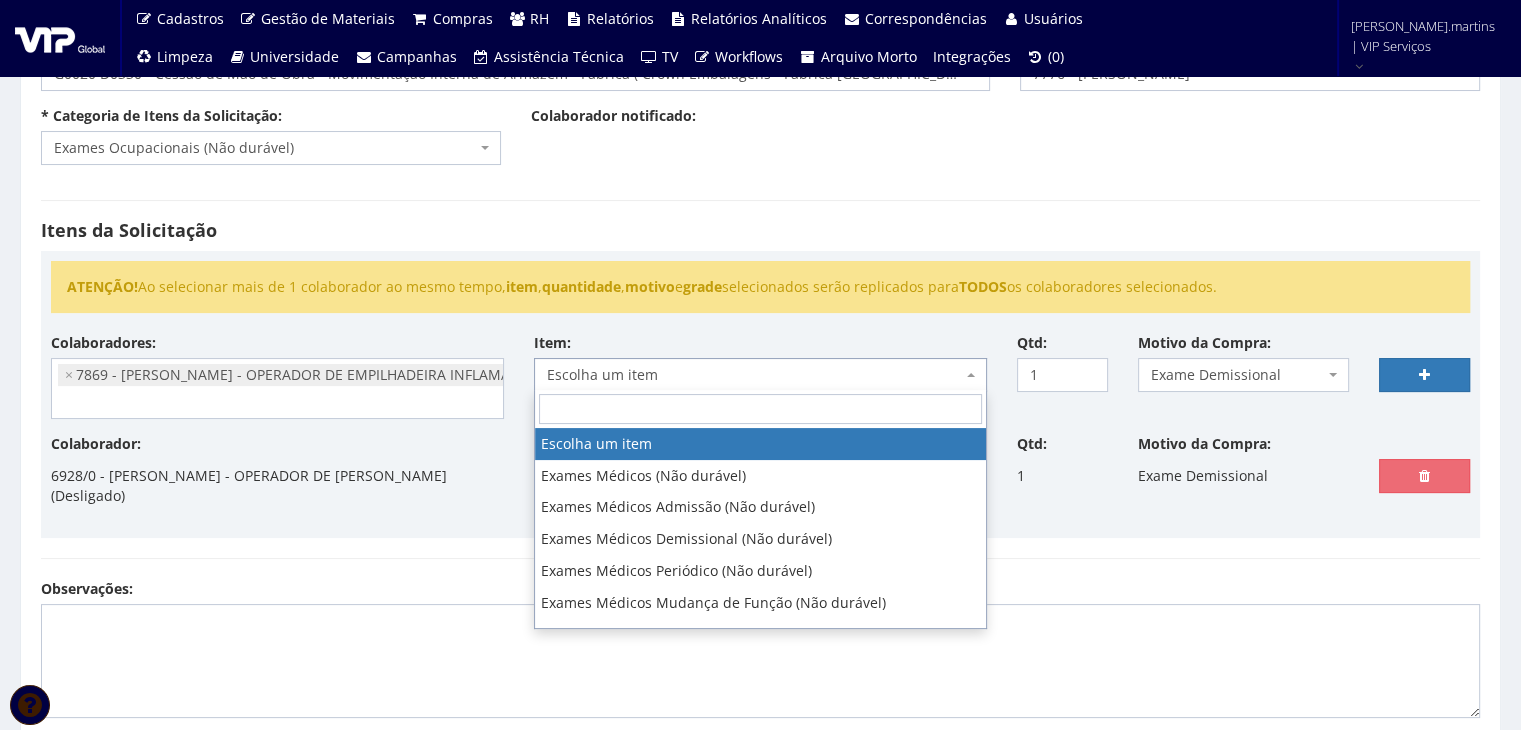 click on "Escolha um item" at bounding box center [754, 375] 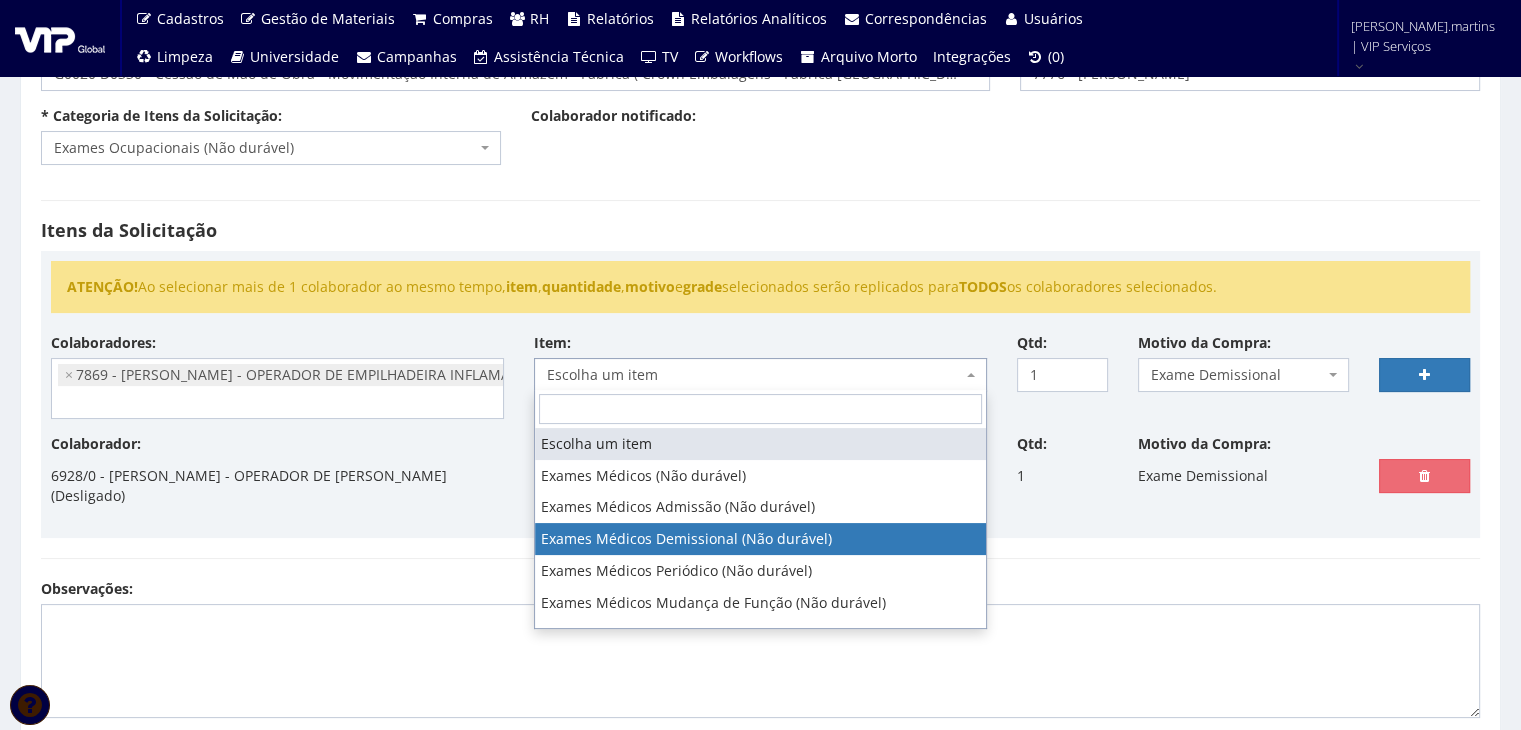 select on "488" 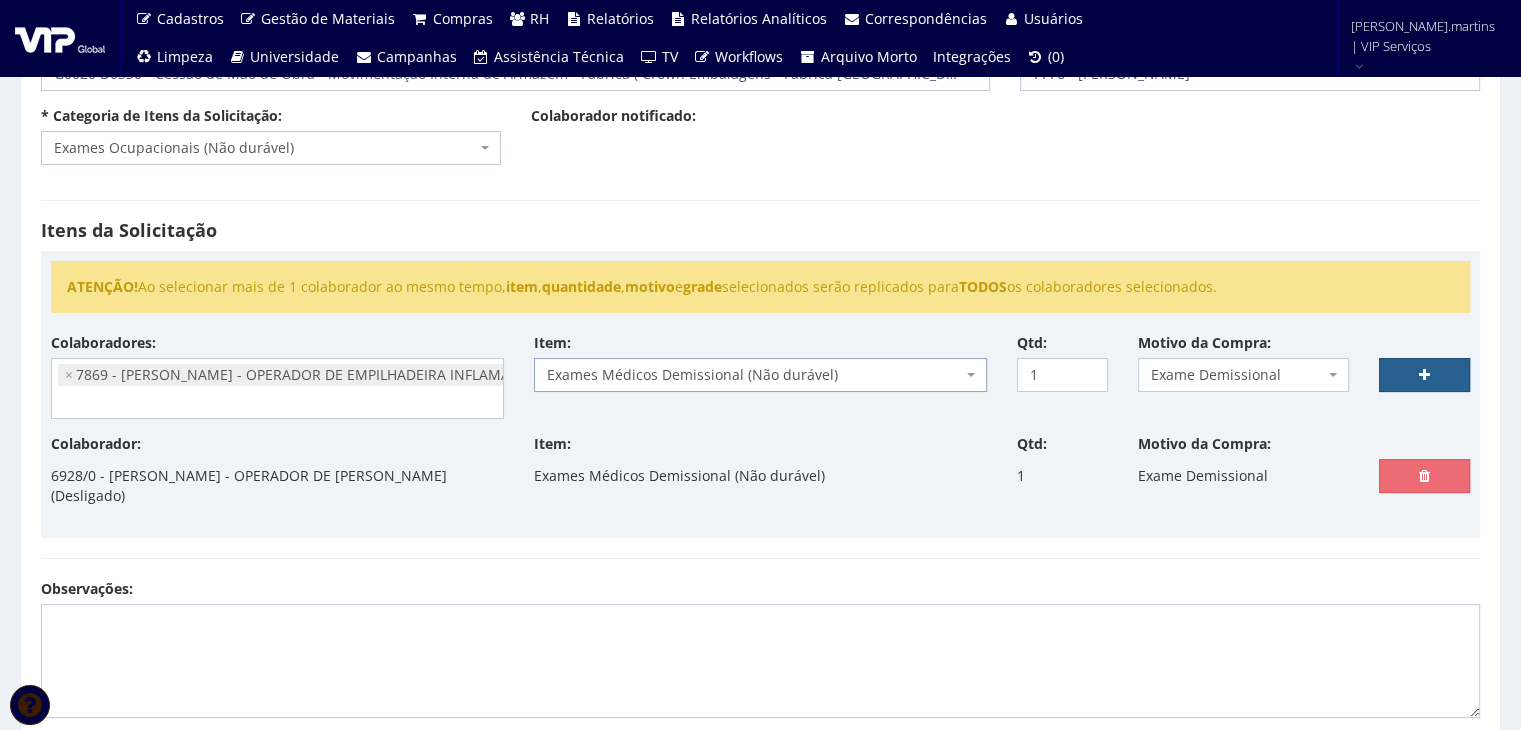click at bounding box center (1424, 375) 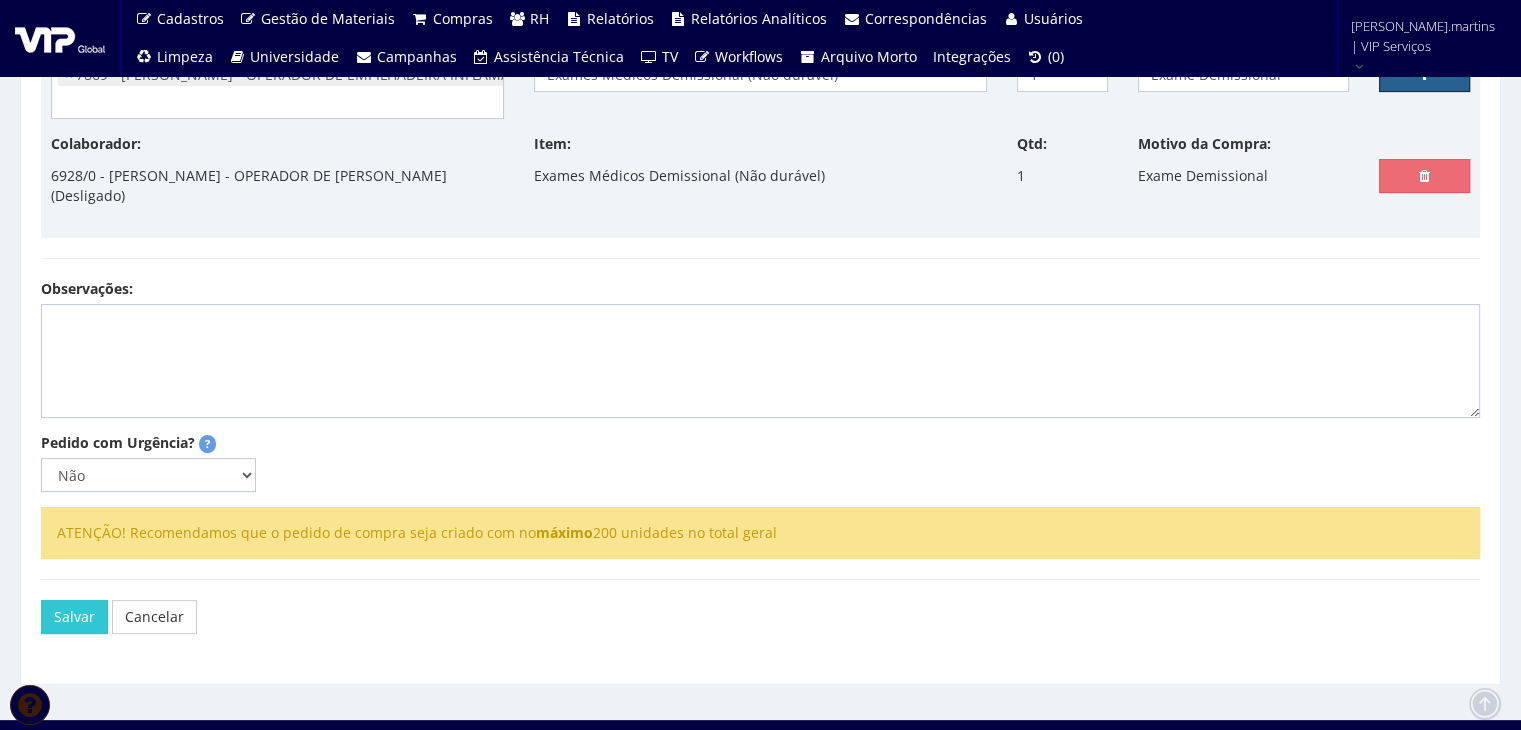 scroll, scrollTop: 519, scrollLeft: 0, axis: vertical 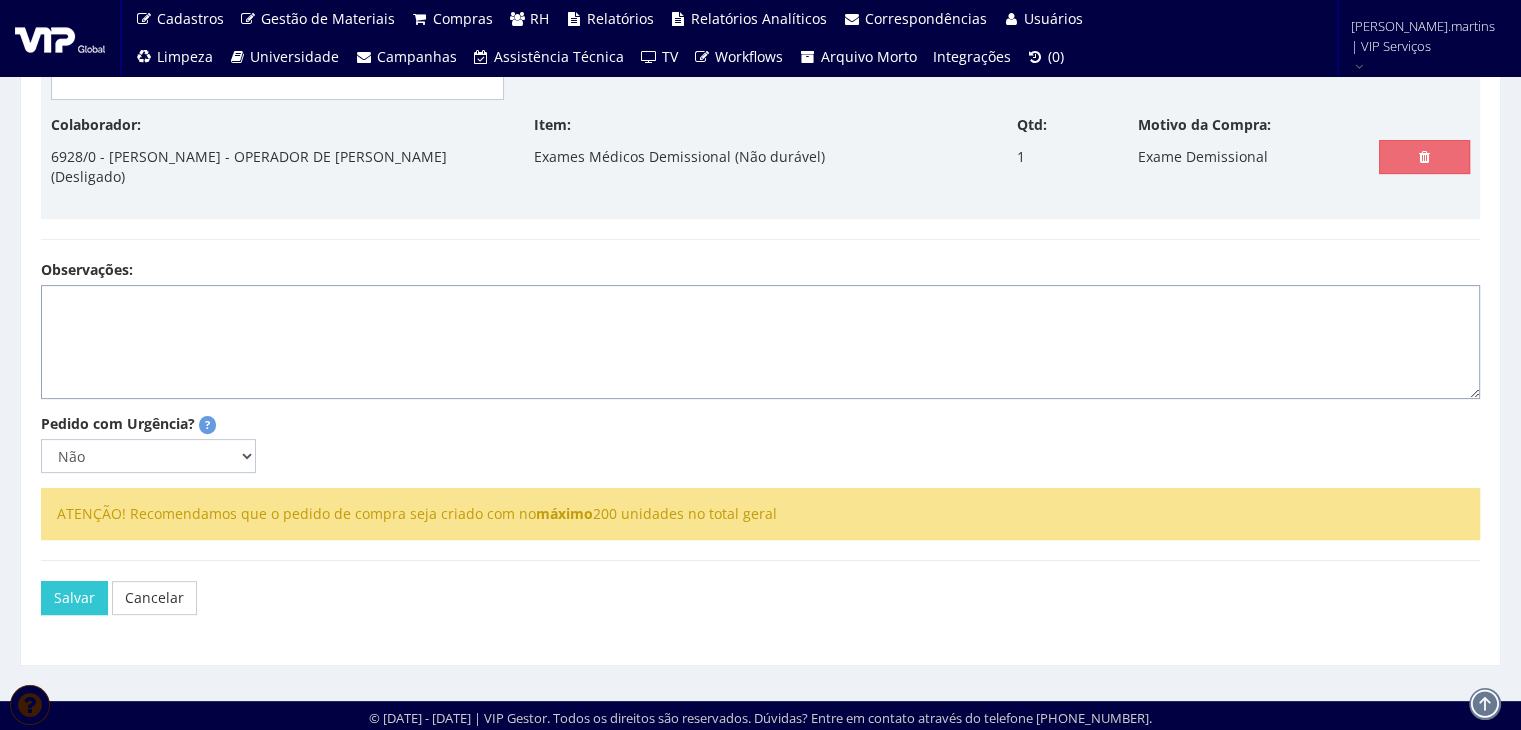 click on "Observações:" at bounding box center (760, 342) 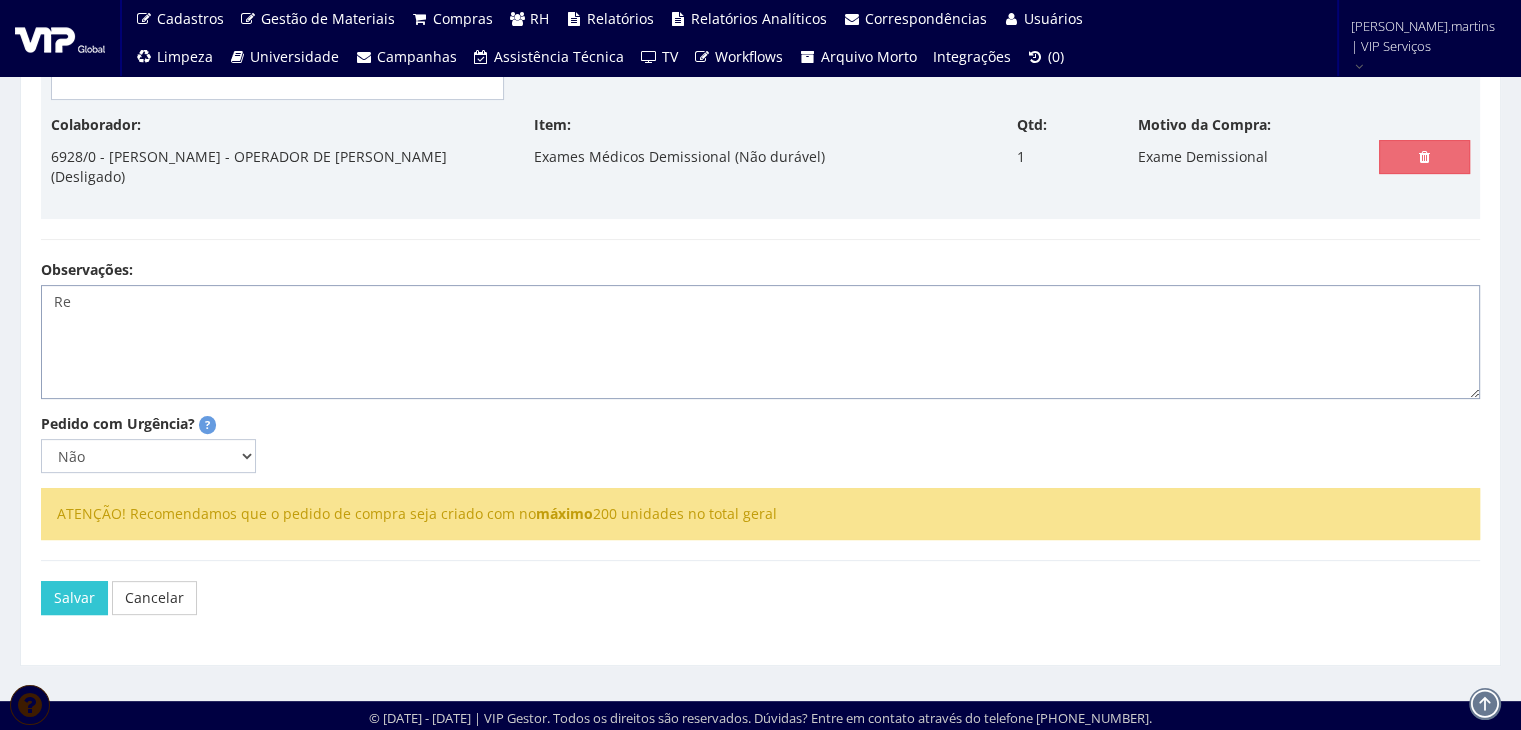 type on "Rel" 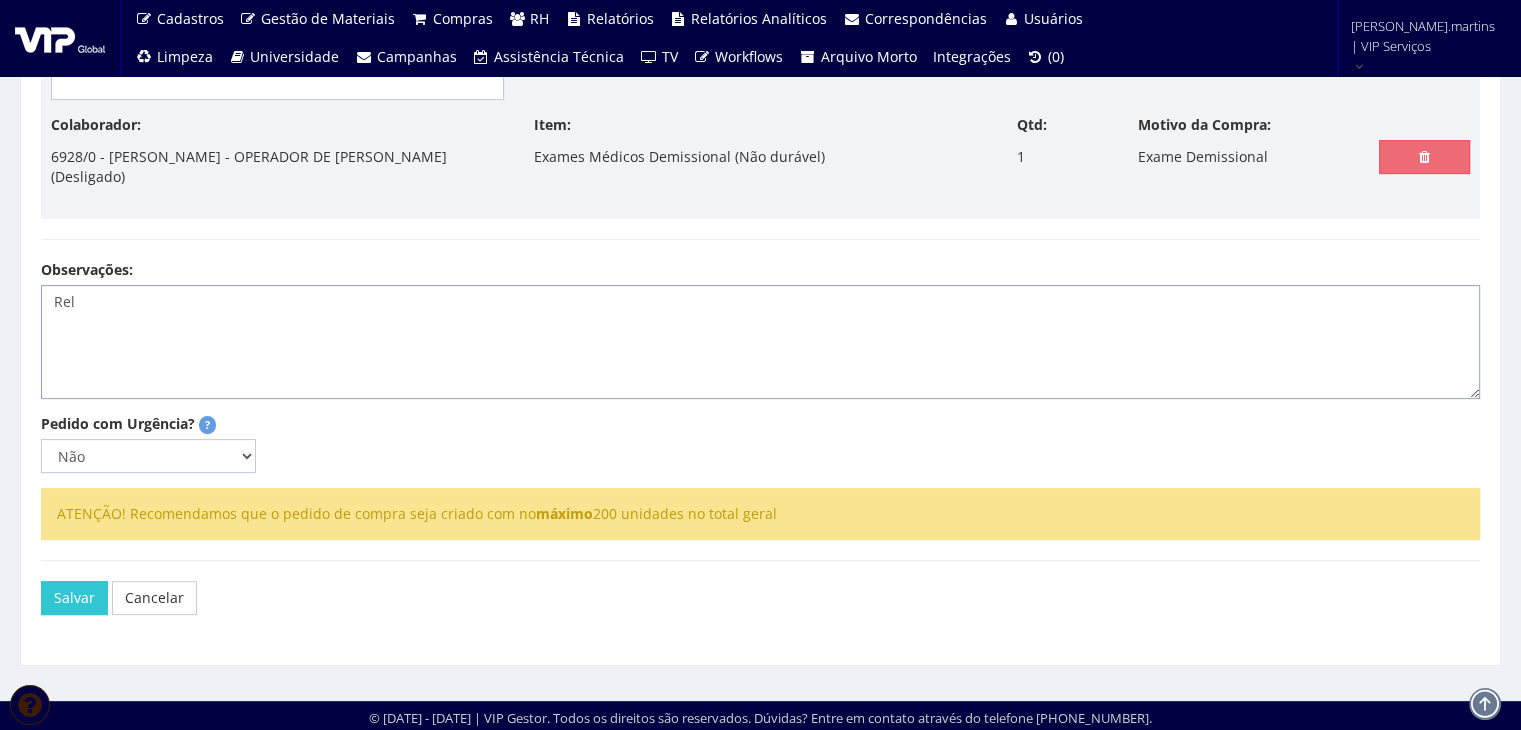 select 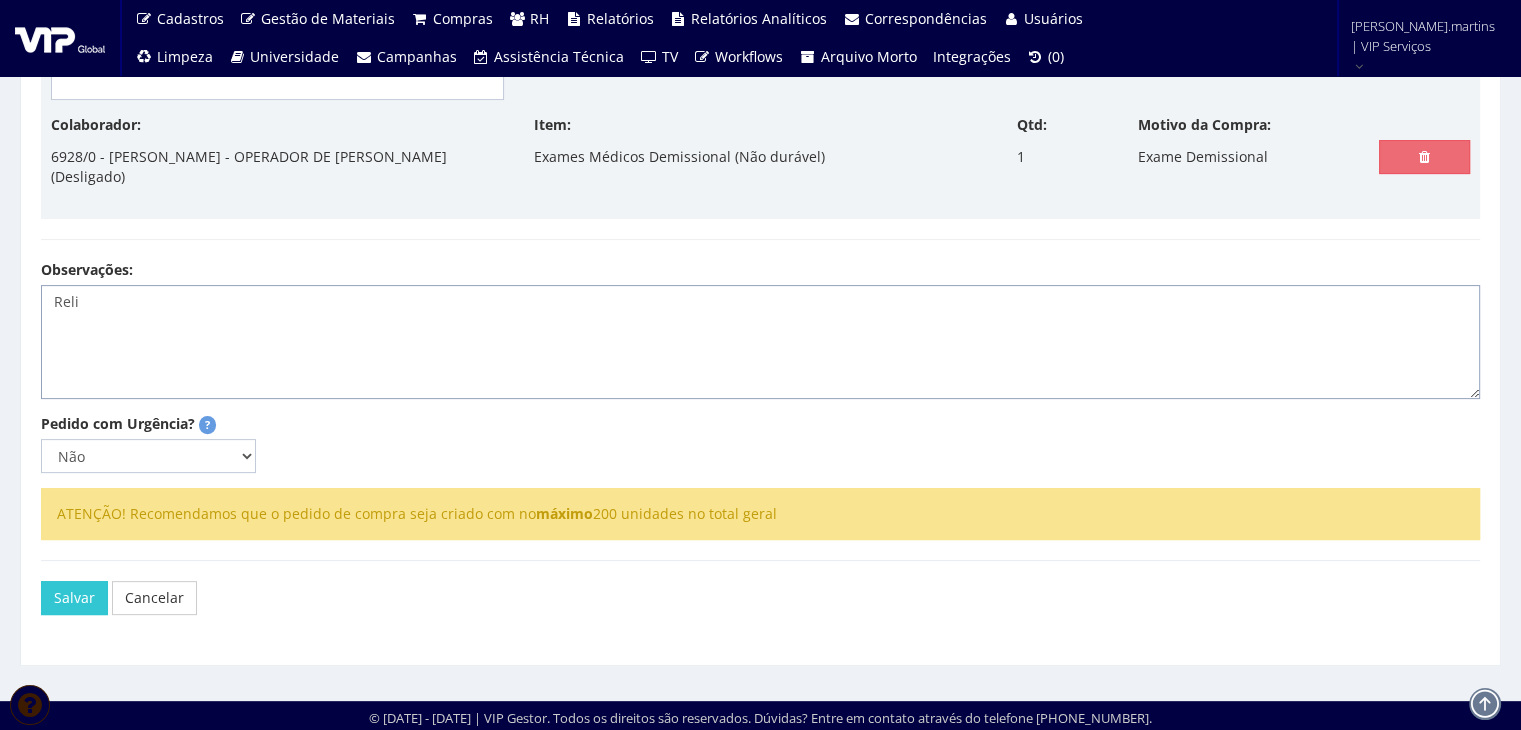 select 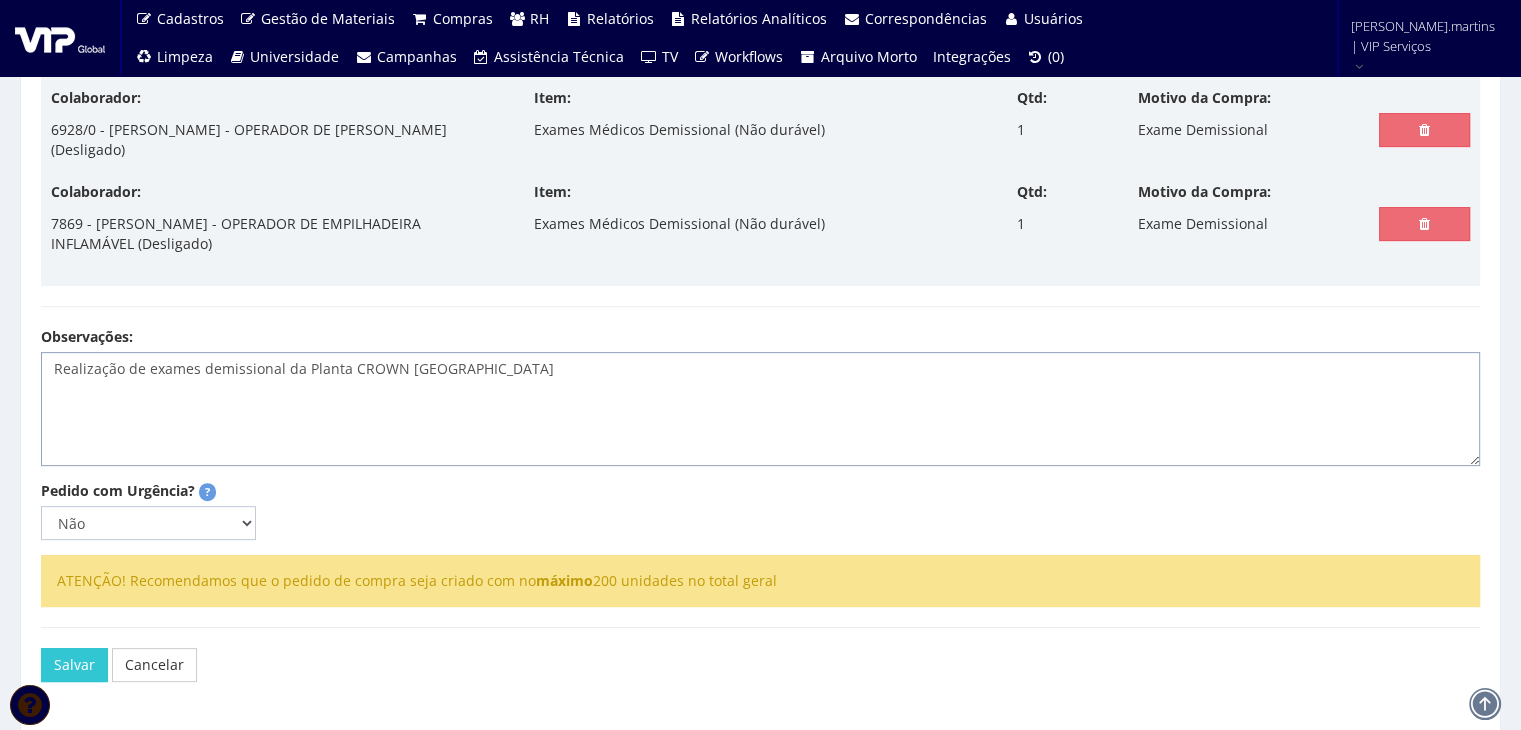 type on "Realização de exames demissional da Planta CROWN Ponta Grossa" 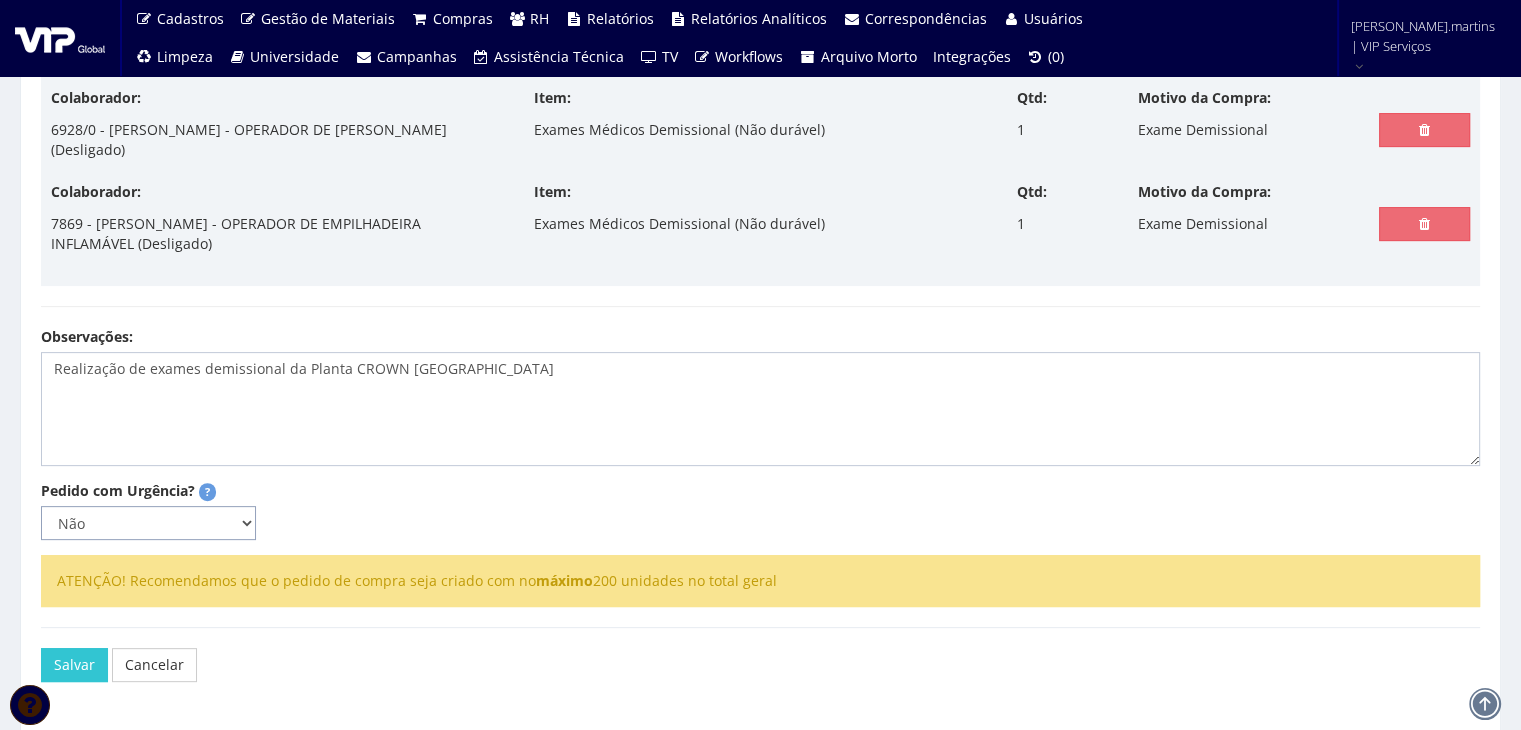 click on "Não Sim" at bounding box center (148, 523) 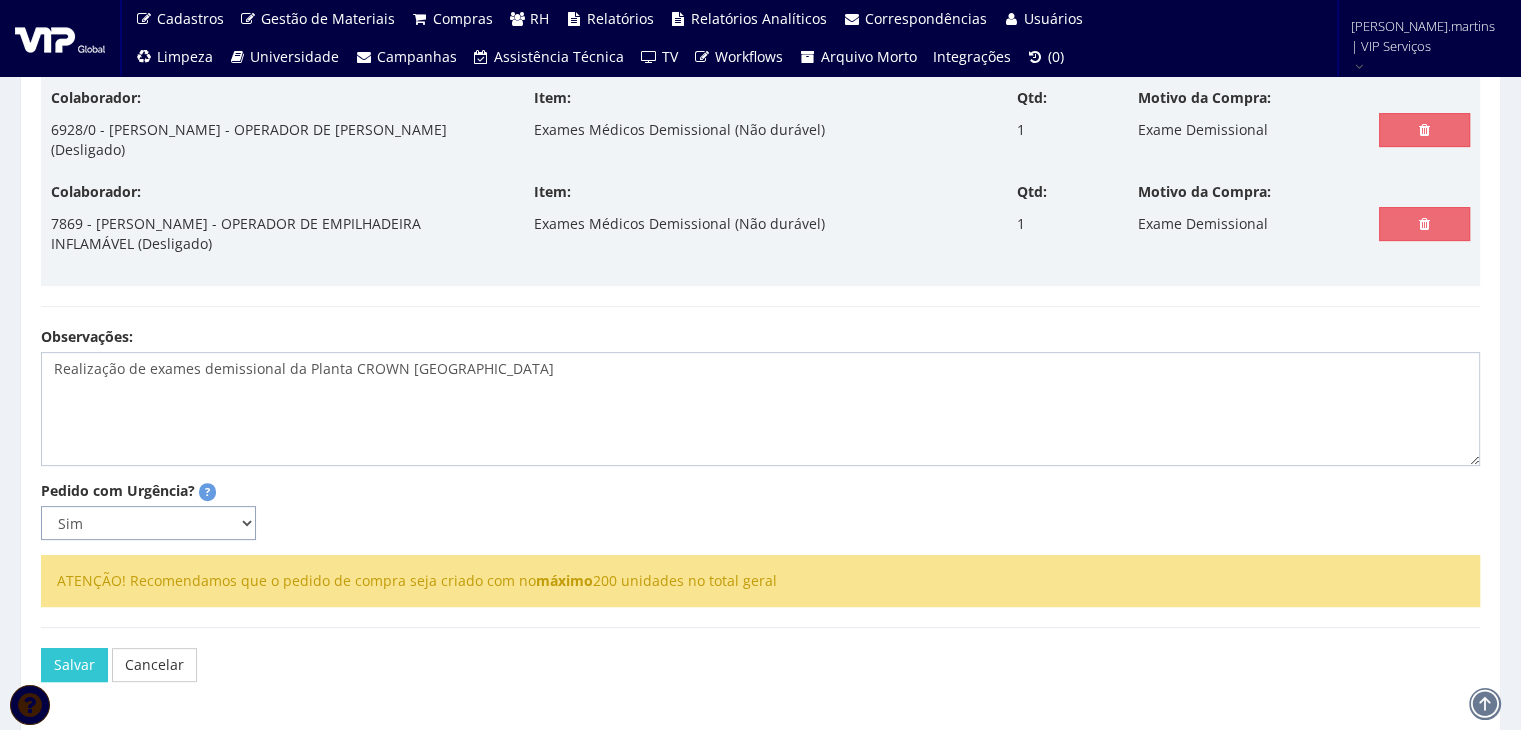 click on "Não Sim" at bounding box center (148, 523) 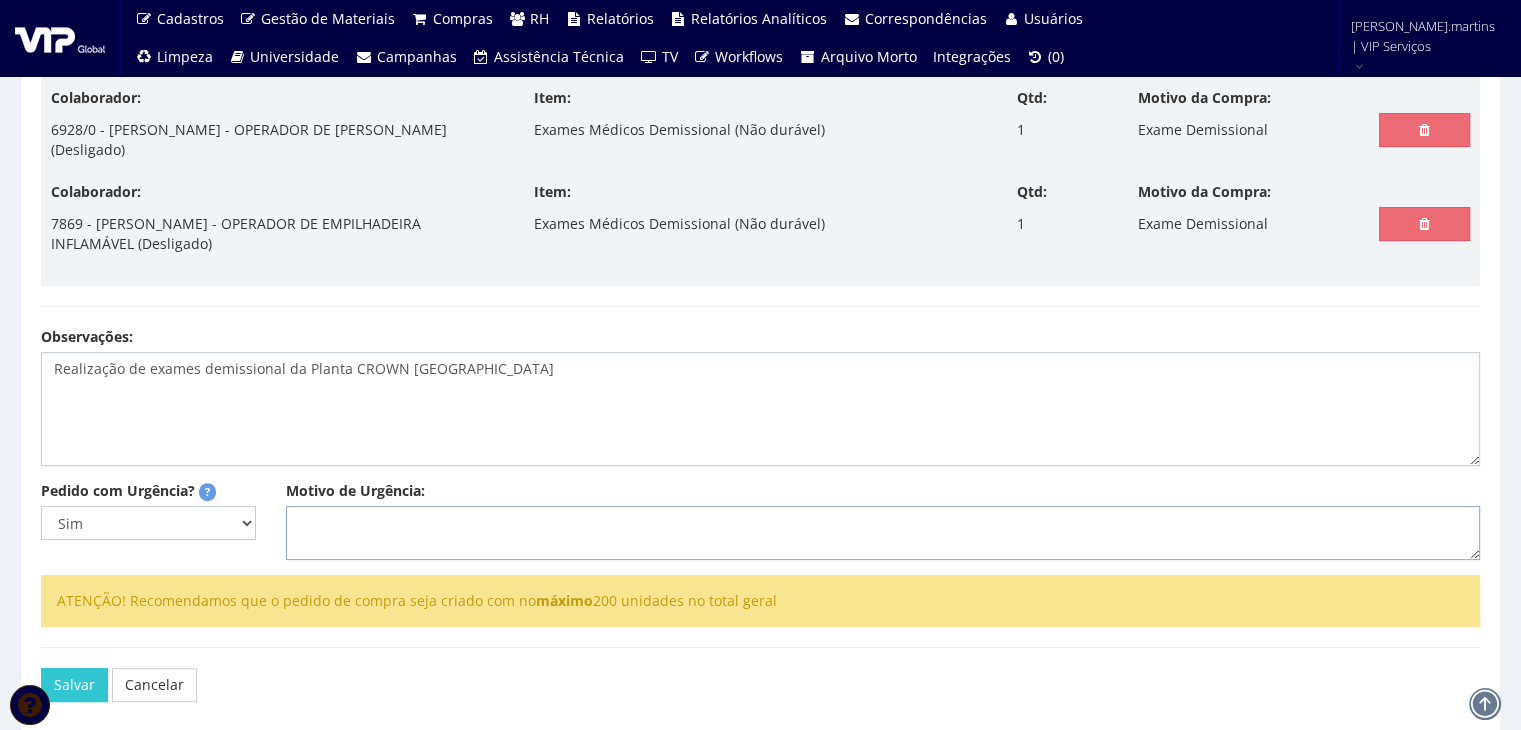 click on "Motivo de Urgência:" at bounding box center [883, 533] 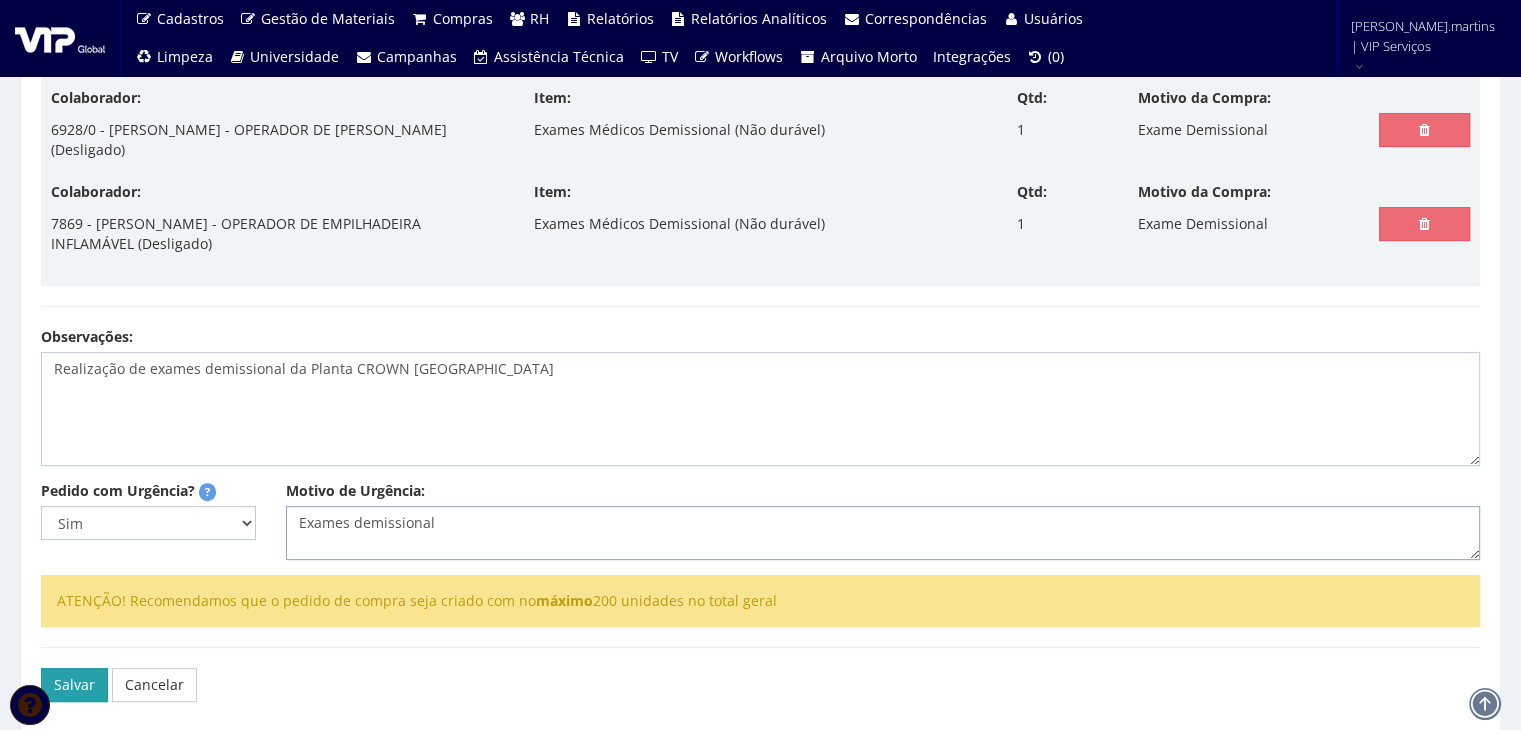 type on "Exames demissional" 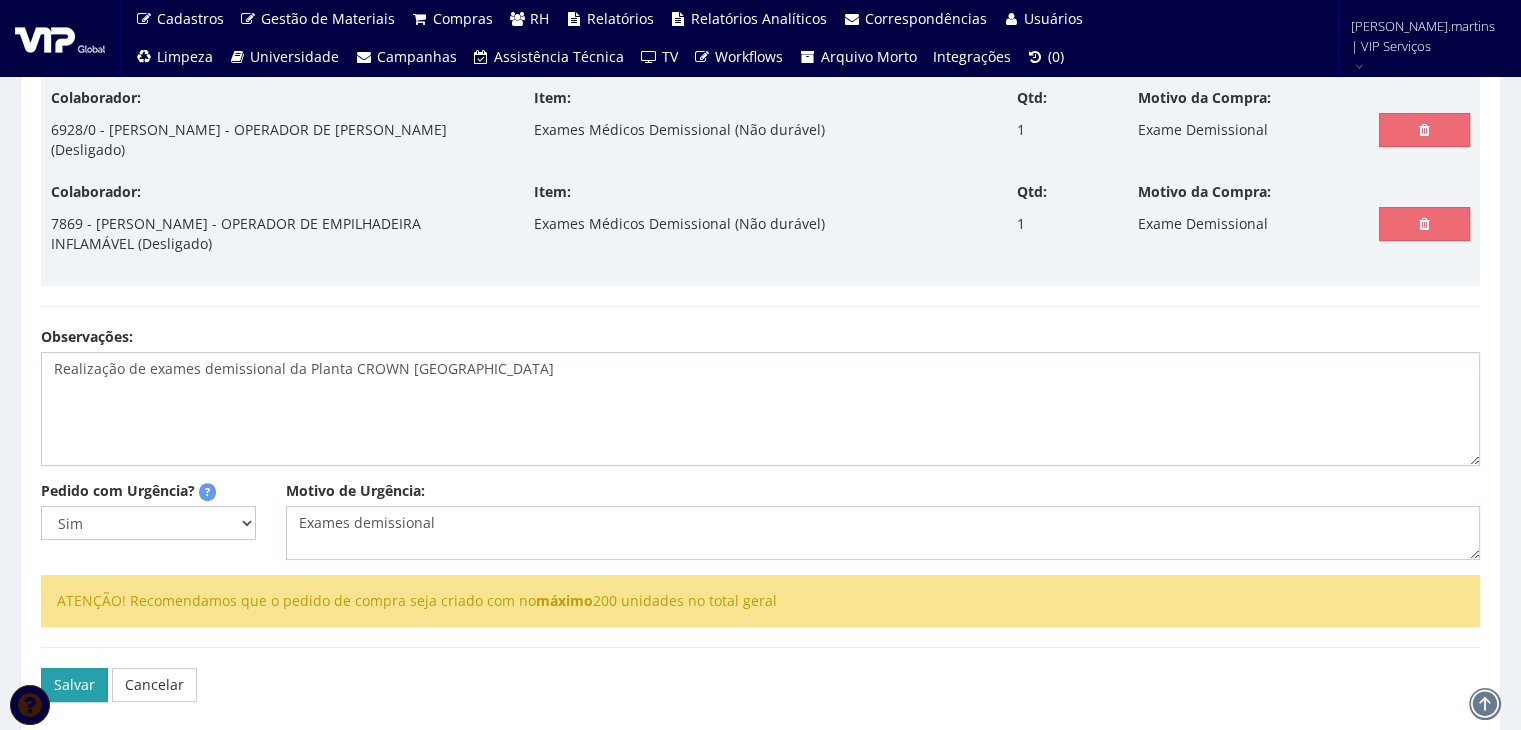 click on "Salvar" at bounding box center (74, 685) 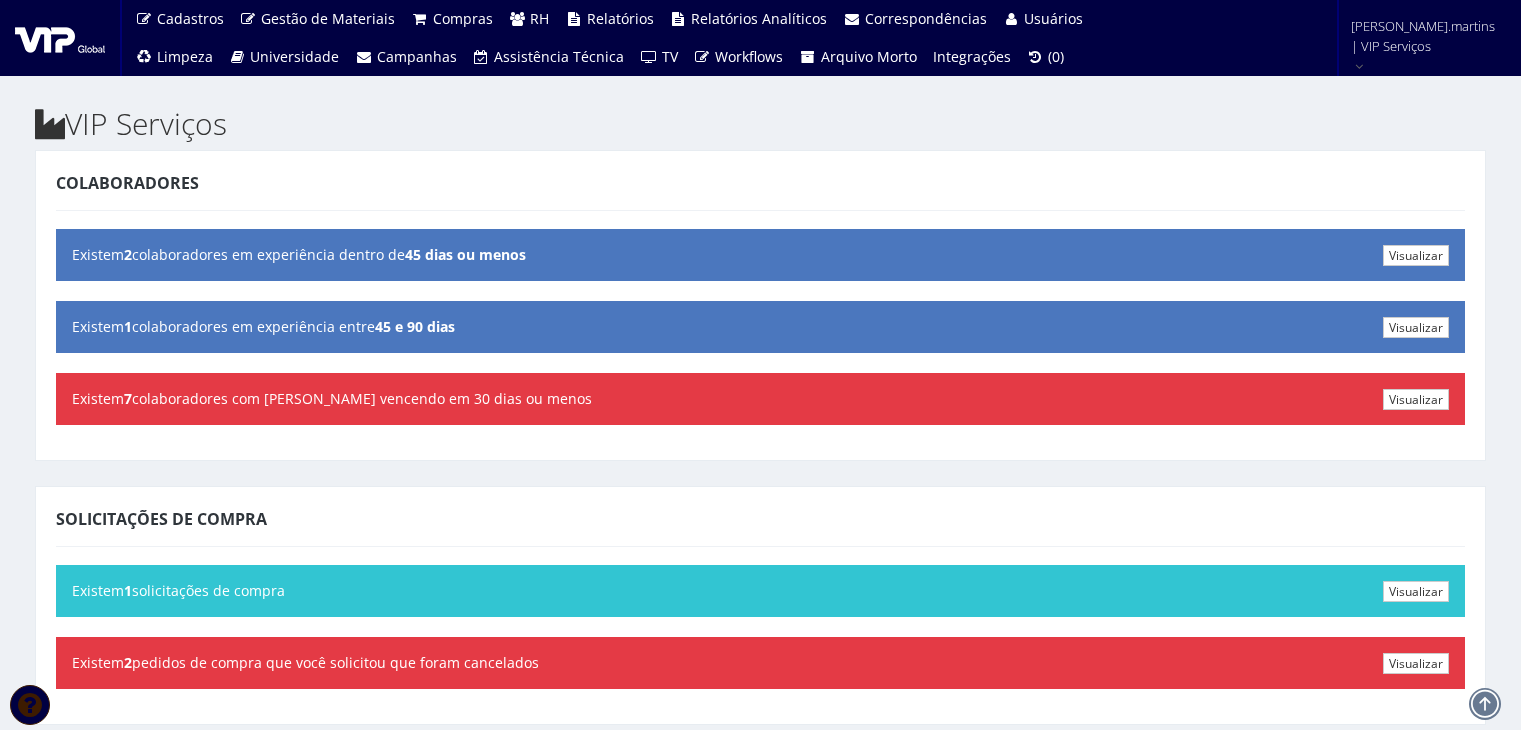 scroll, scrollTop: 0, scrollLeft: 0, axis: both 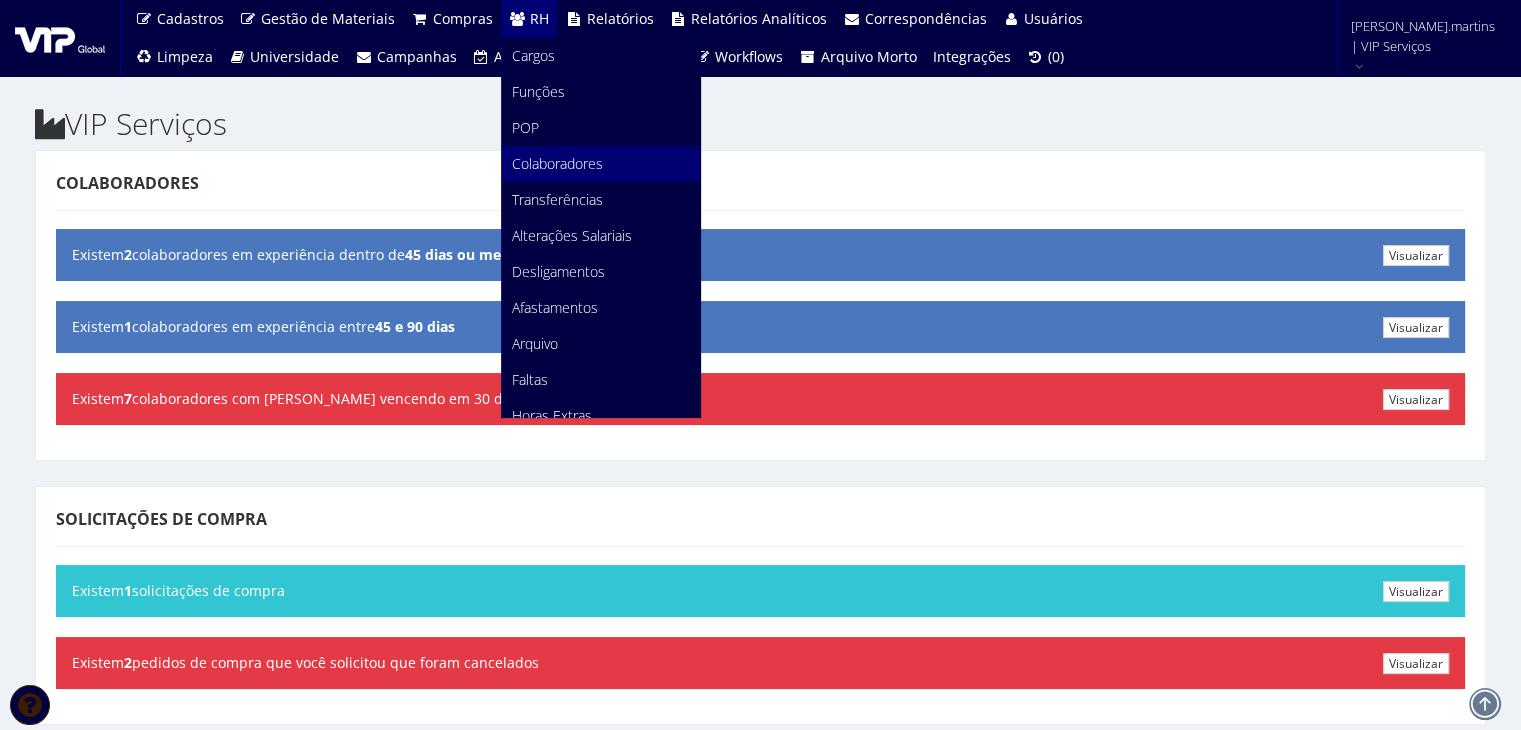click on "Colaboradores" at bounding box center [557, 163] 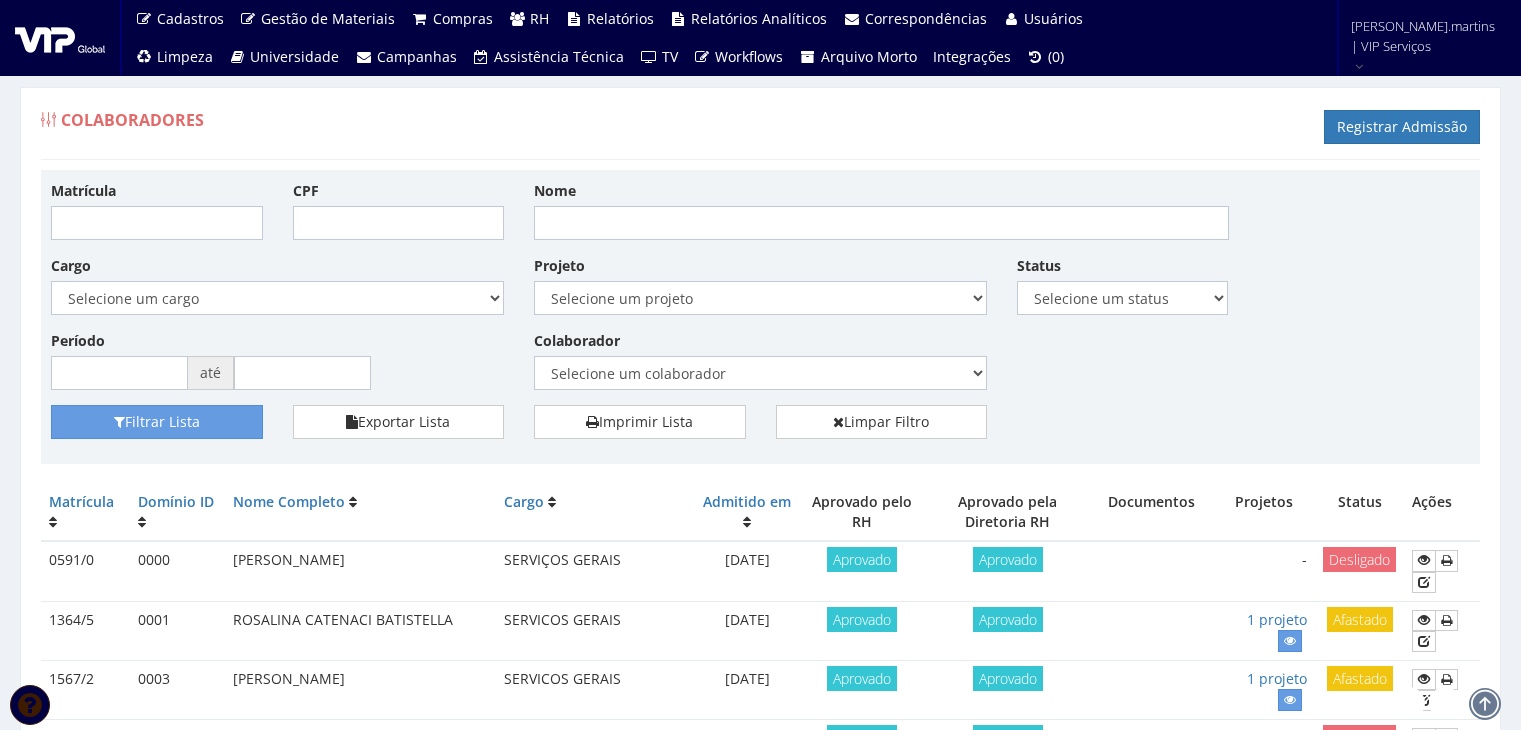scroll, scrollTop: 0, scrollLeft: 0, axis: both 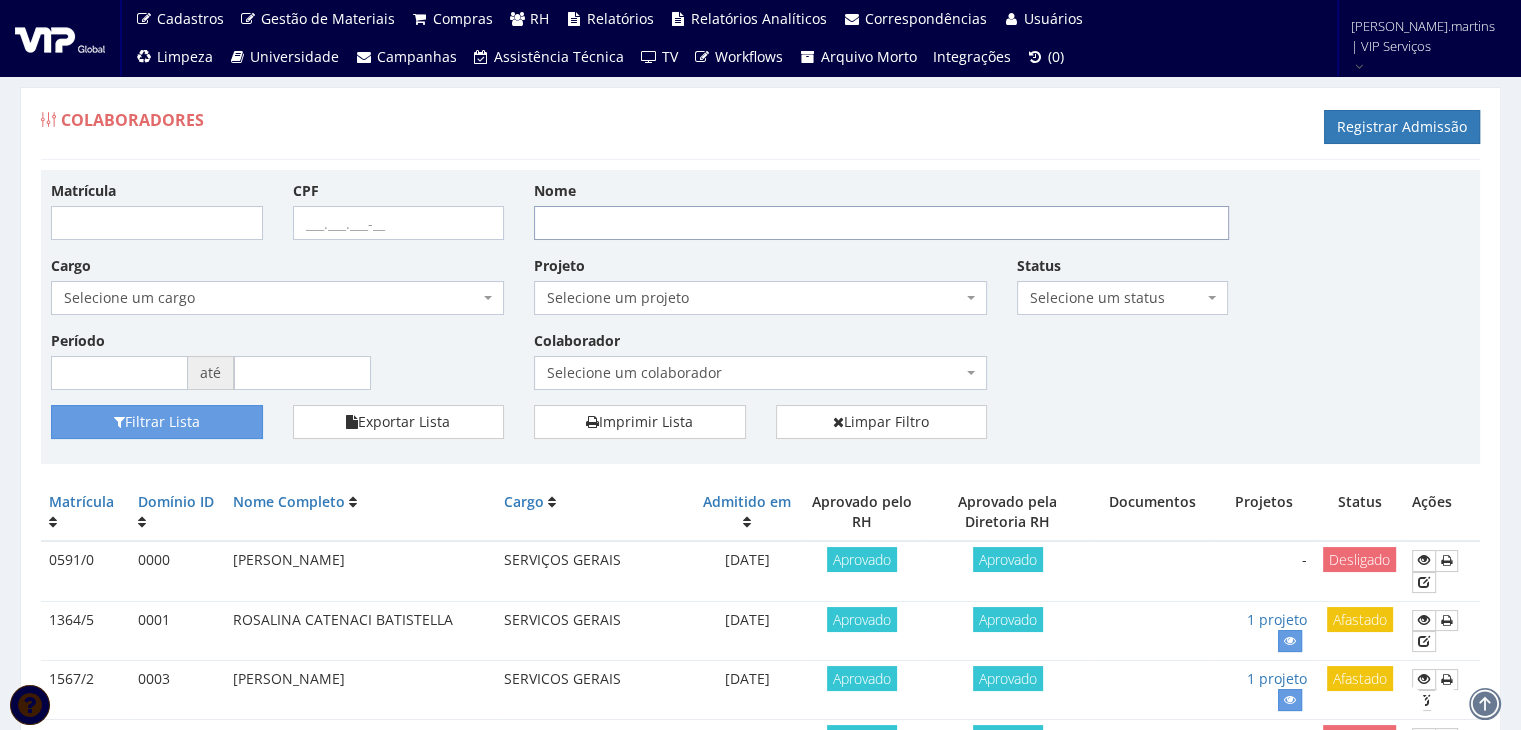 click on "Nome" at bounding box center (881, 223) 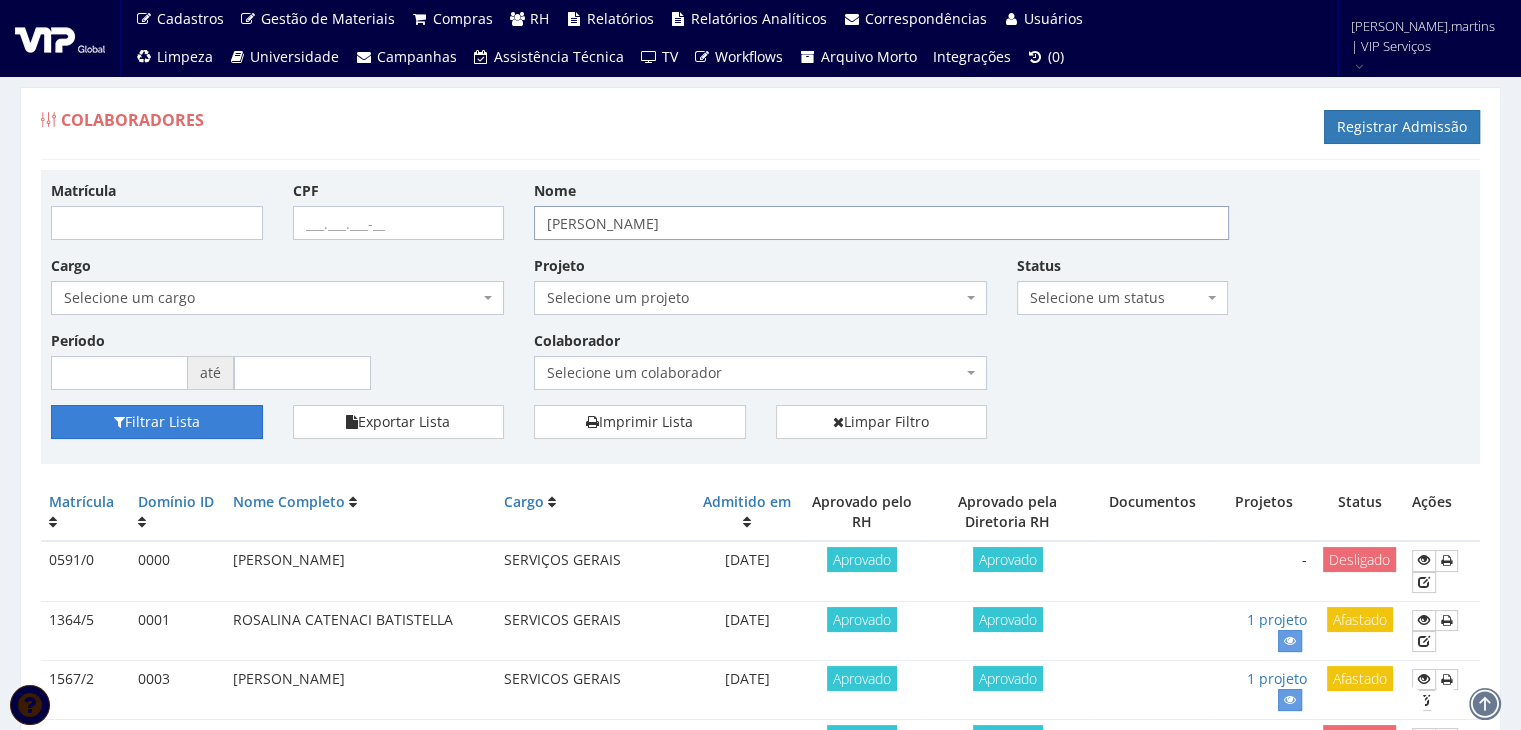 type on "[PERSON_NAME]" 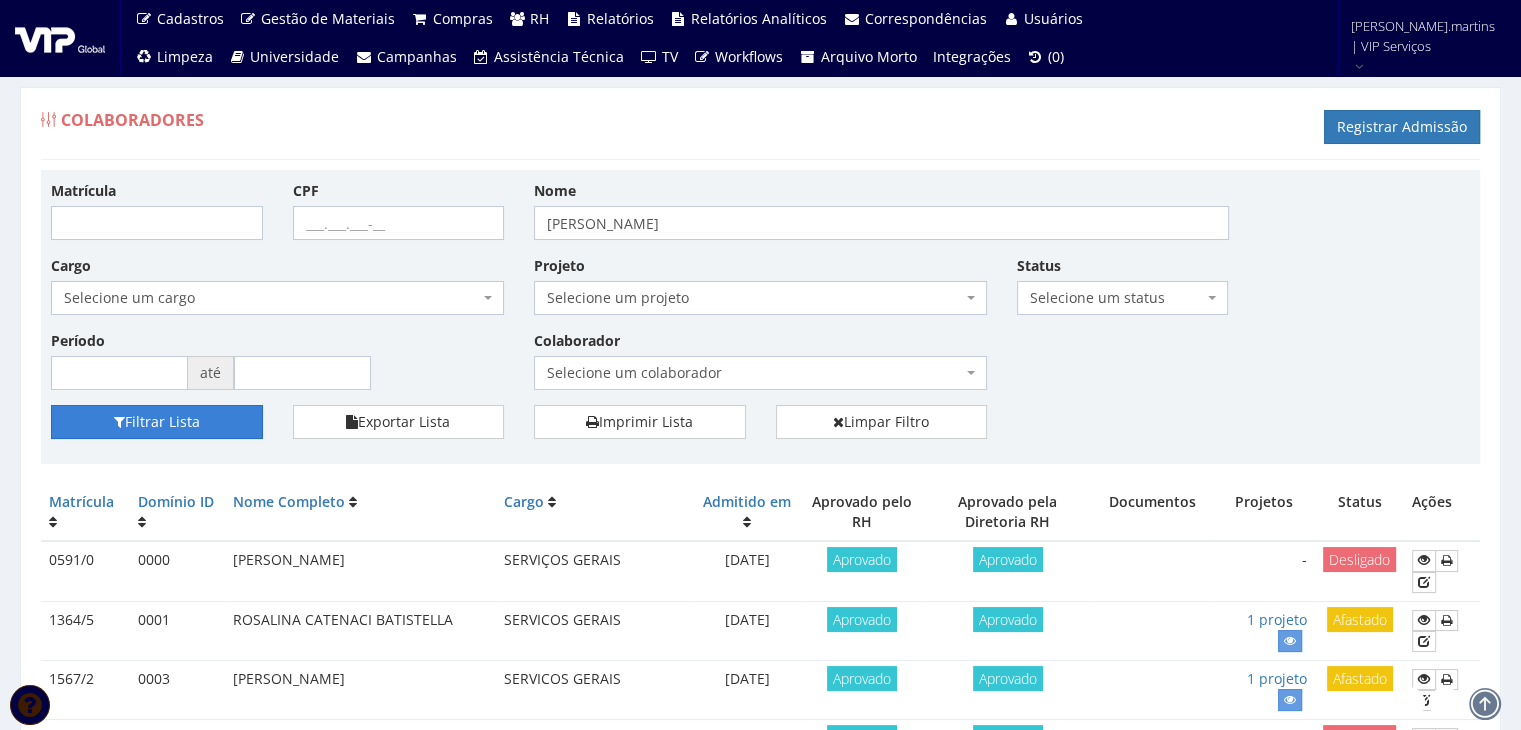 click on "Filtrar Lista" at bounding box center [157, 422] 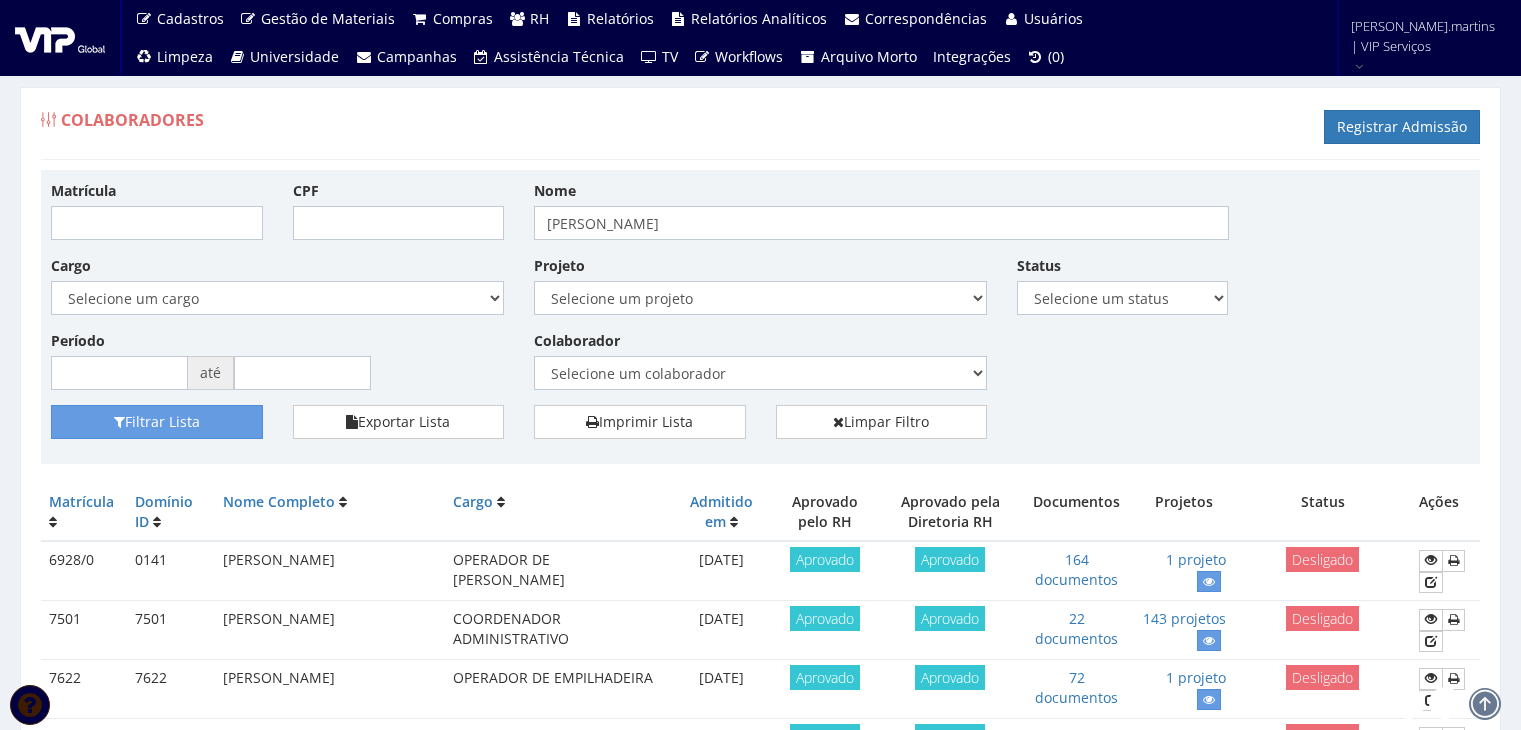 scroll, scrollTop: 0, scrollLeft: 0, axis: both 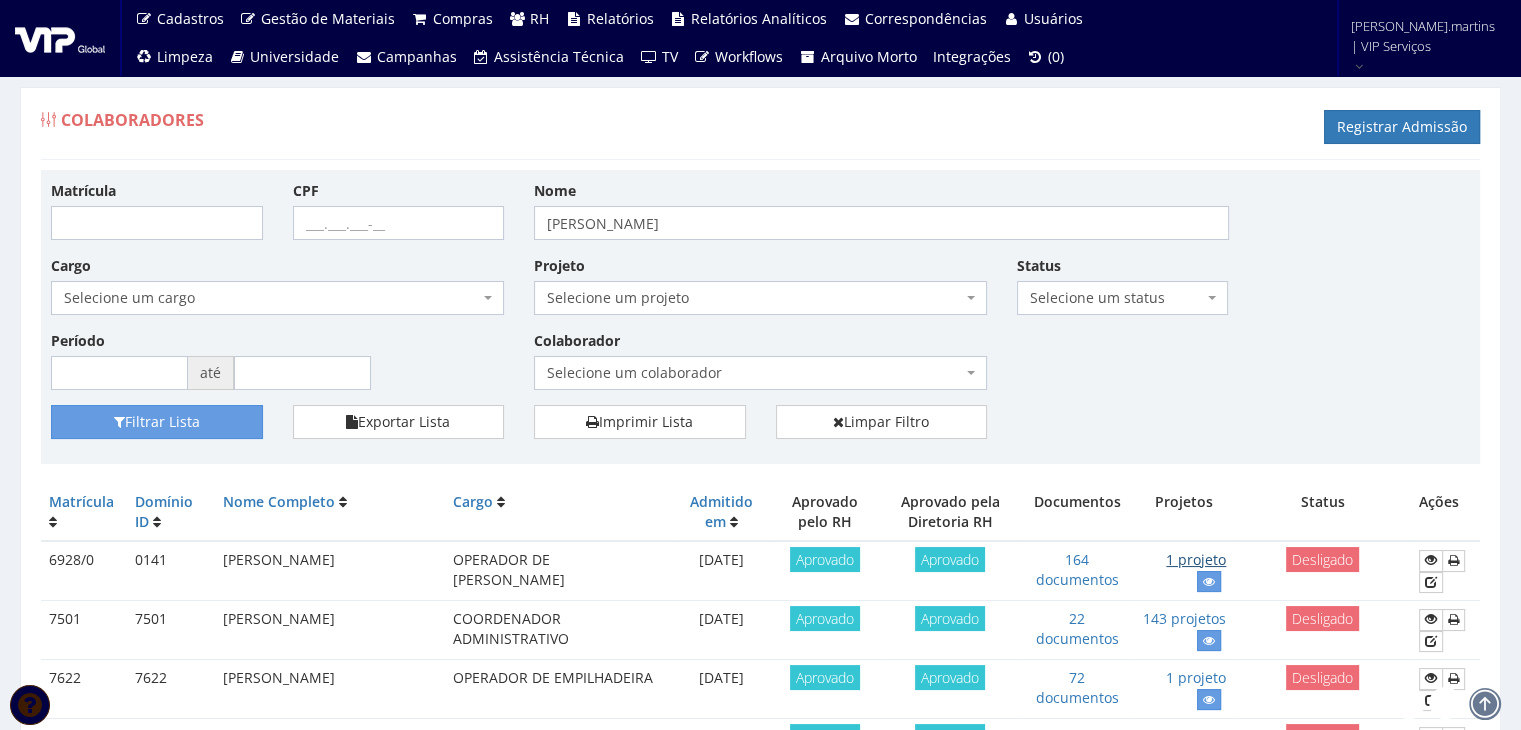 click on "1 projeto" at bounding box center (1196, 559) 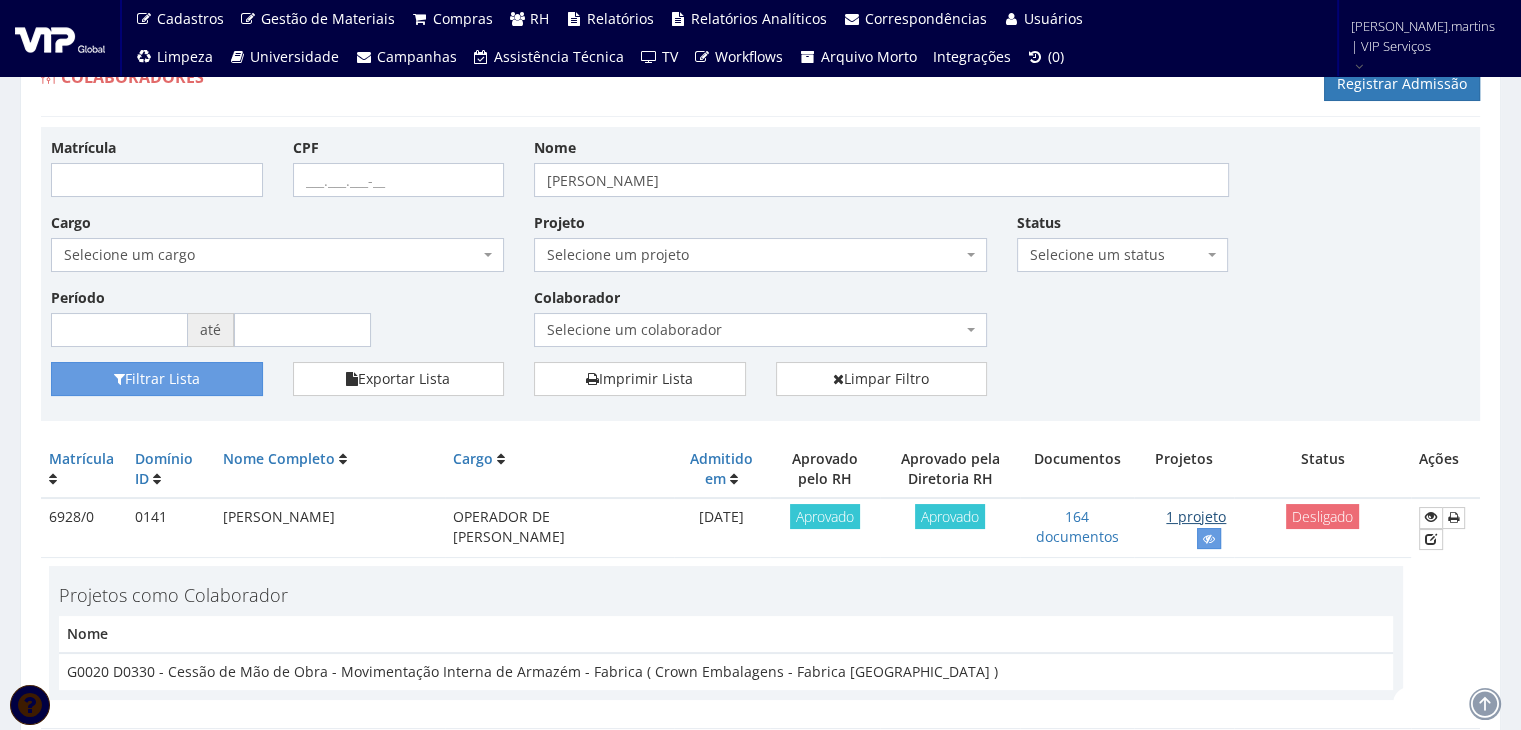 scroll, scrollTop: 66, scrollLeft: 0, axis: vertical 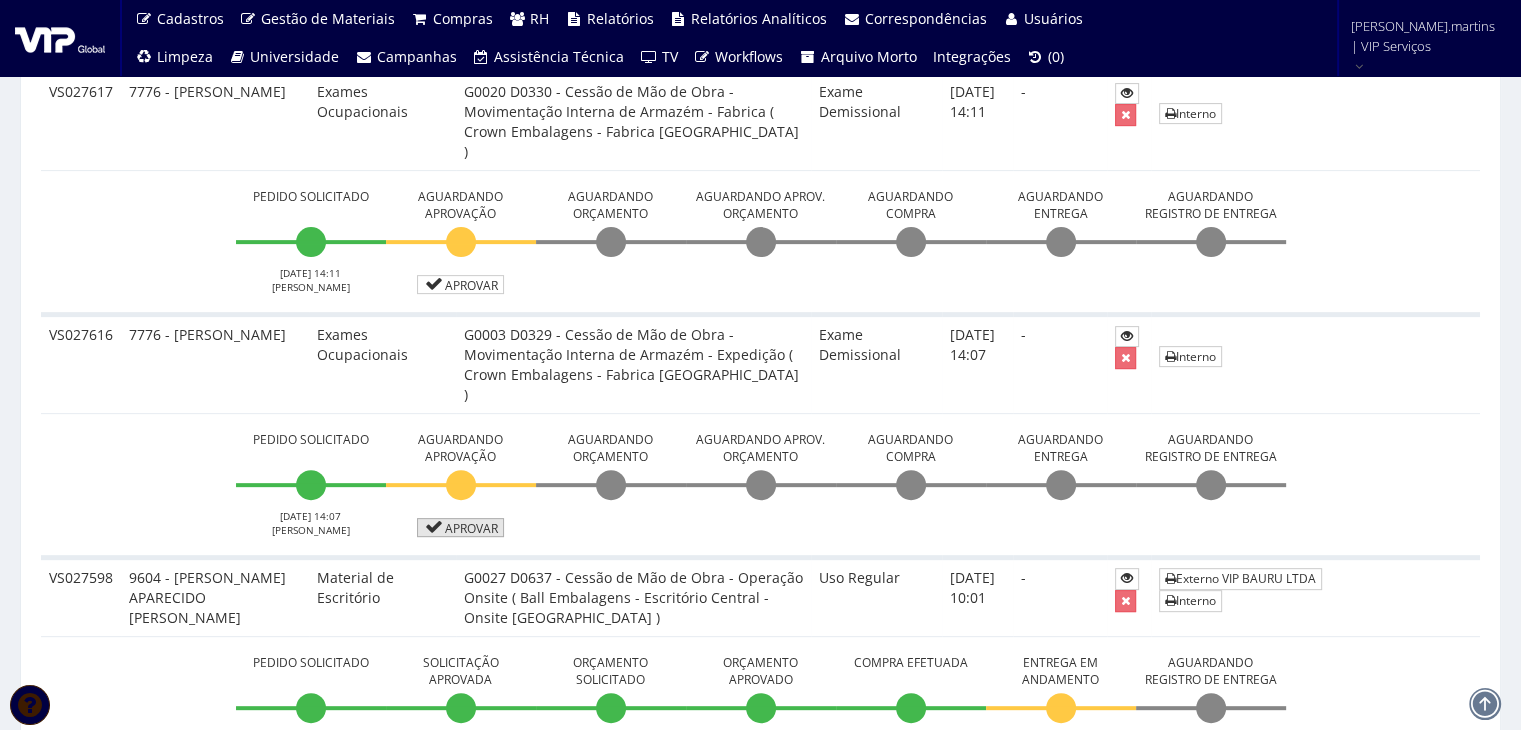 click on "Aprovar" at bounding box center [461, 527] 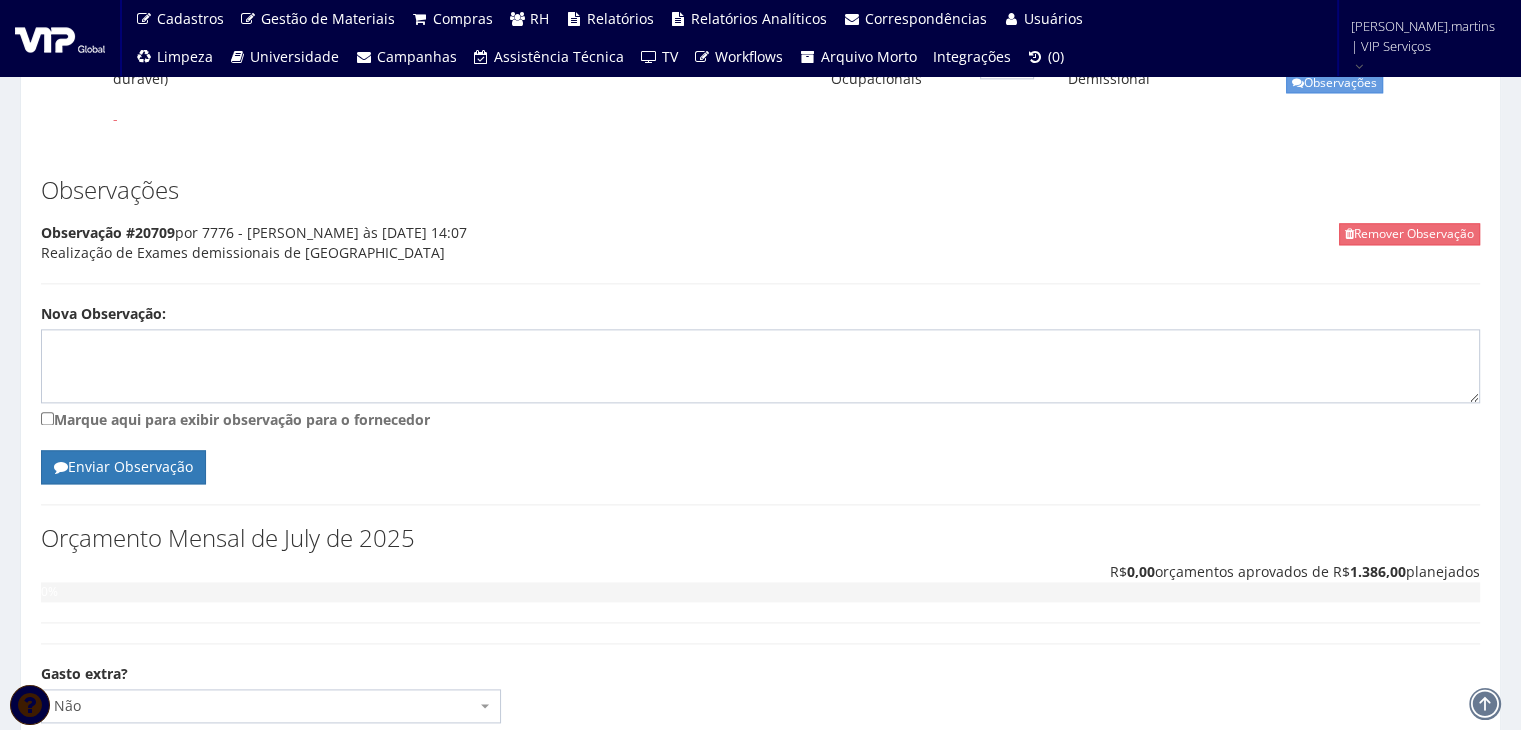 scroll, scrollTop: 2512, scrollLeft: 0, axis: vertical 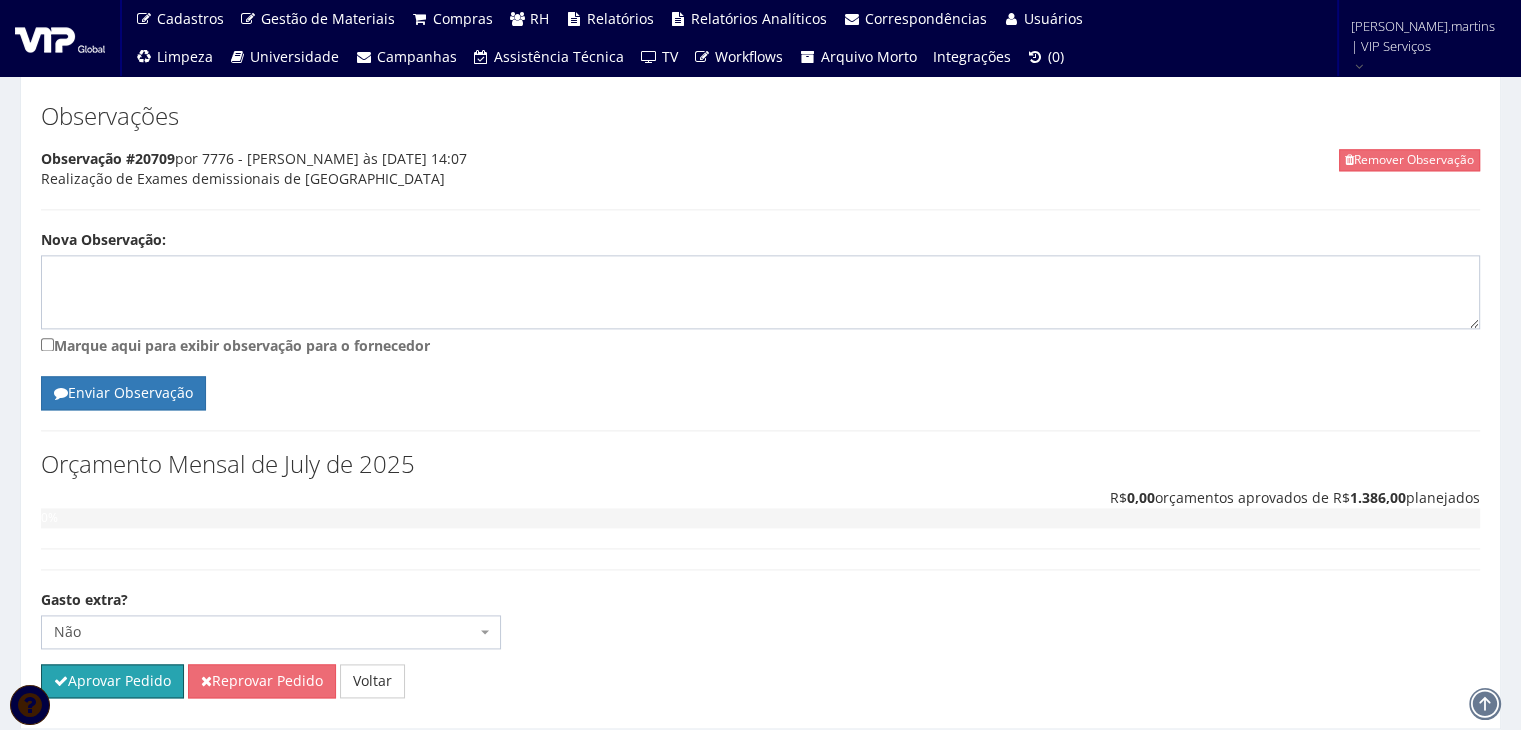 drag, startPoint x: 120, startPoint y: 619, endPoint x: 821, endPoint y: 105, distance: 869.25085 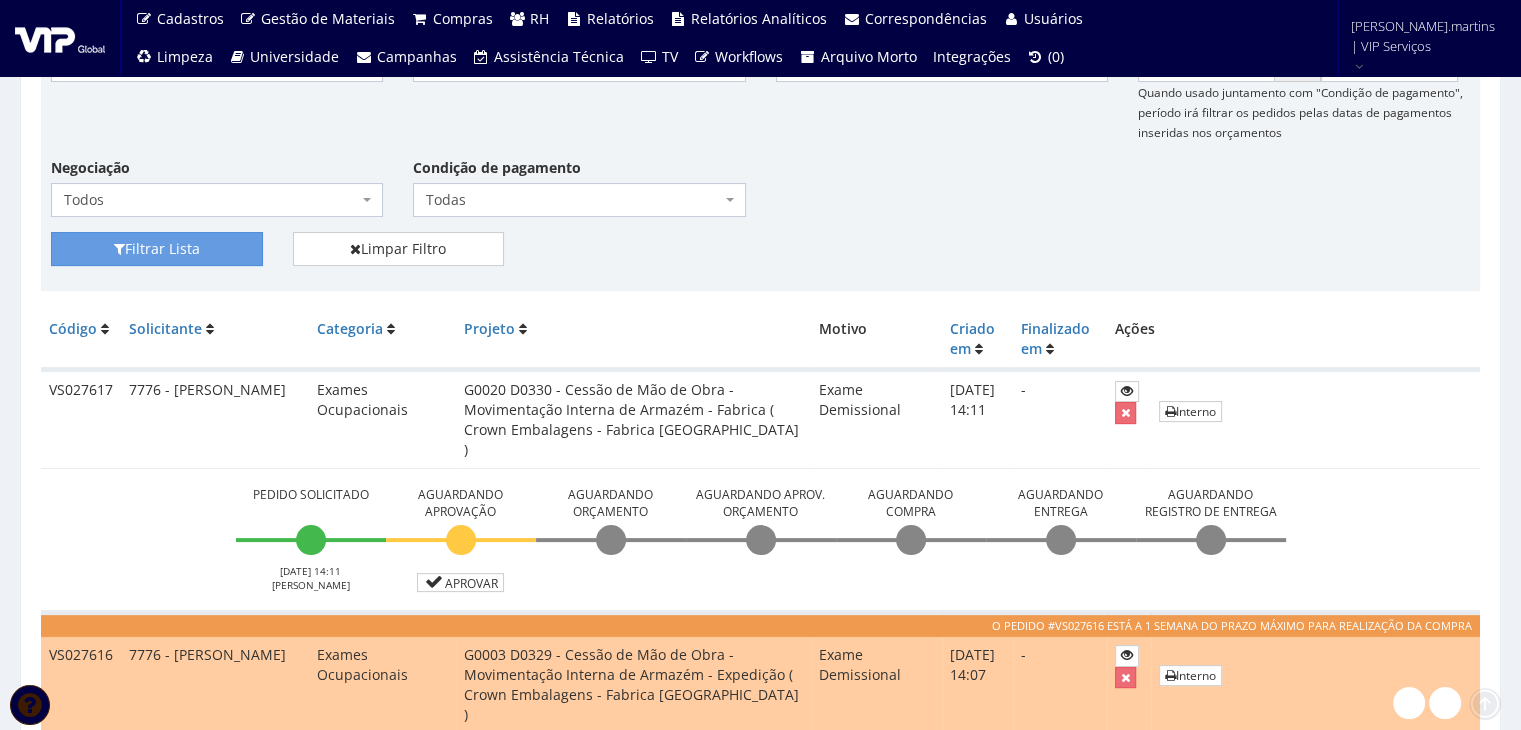 scroll, scrollTop: 533, scrollLeft: 0, axis: vertical 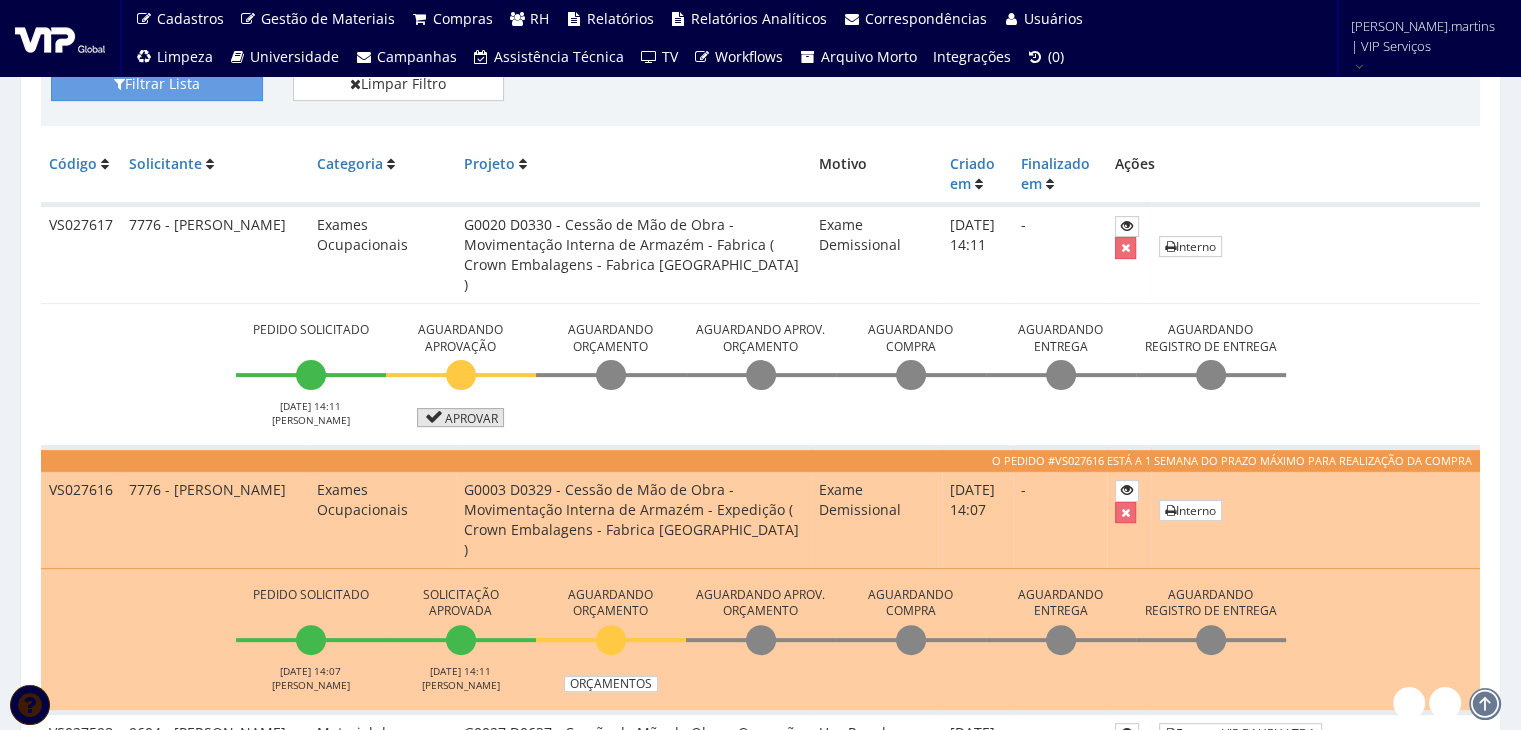 click on "Aprovar" at bounding box center [461, 417] 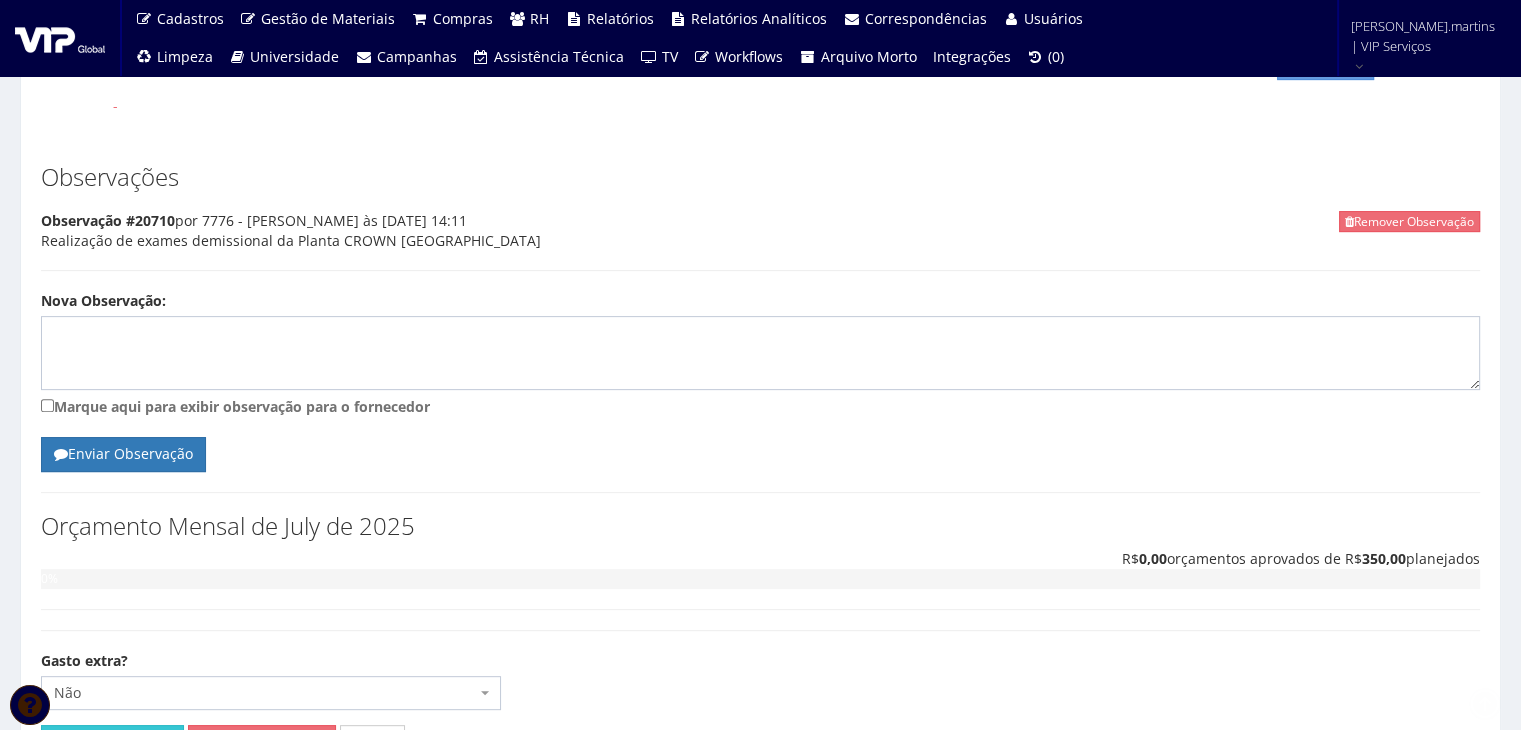 scroll, scrollTop: 730, scrollLeft: 0, axis: vertical 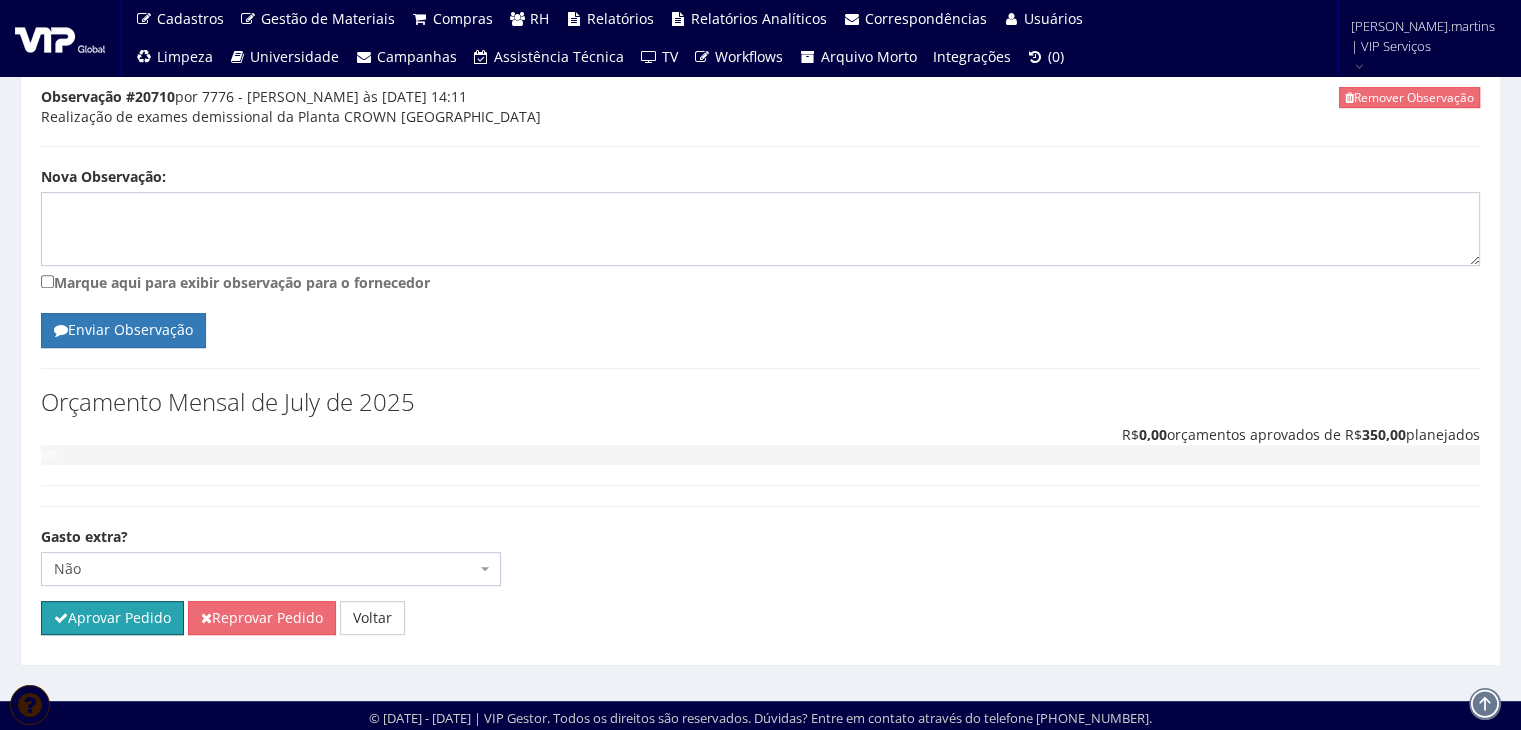 drag, startPoint x: 96, startPoint y: 614, endPoint x: 825, endPoint y: 109, distance: 886.82916 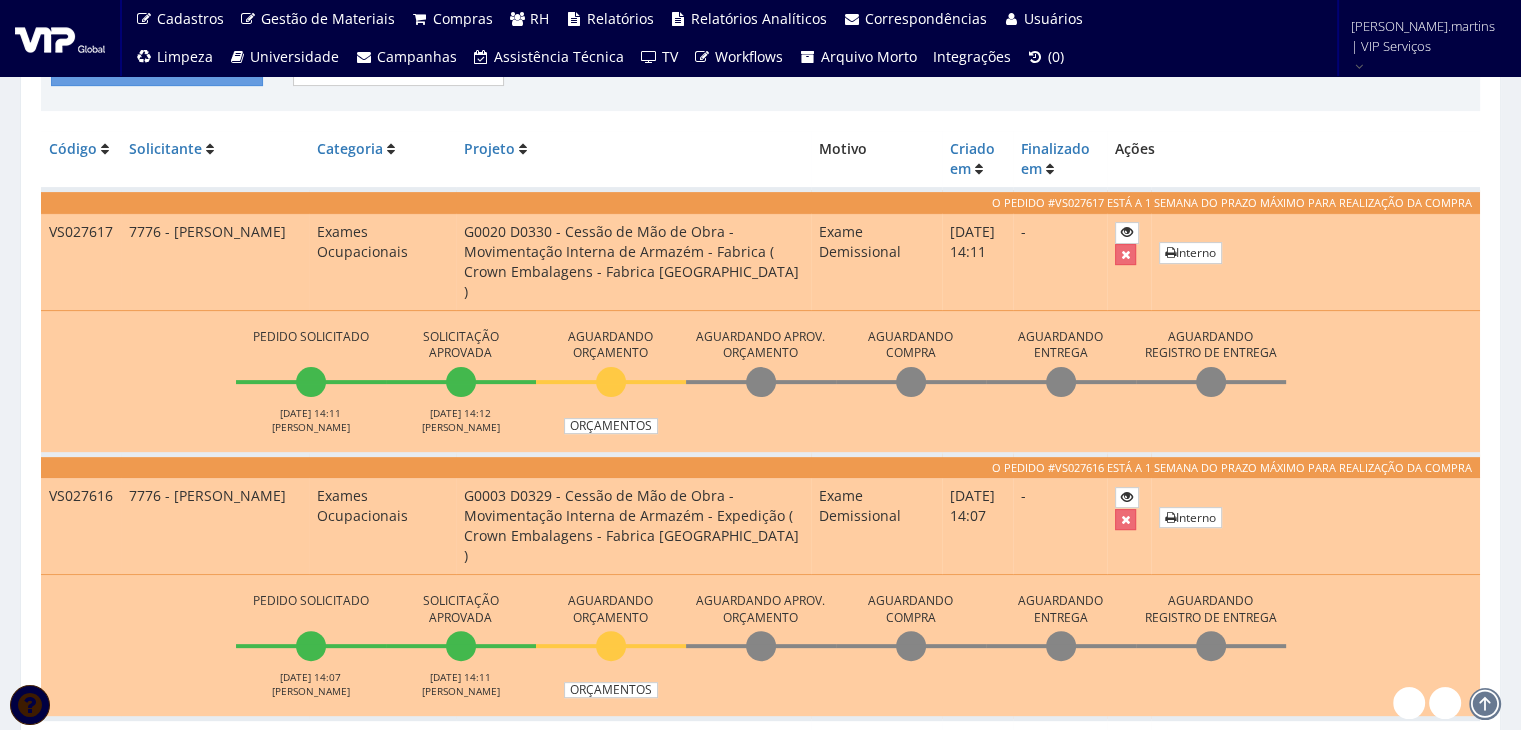 scroll, scrollTop: 533, scrollLeft: 0, axis: vertical 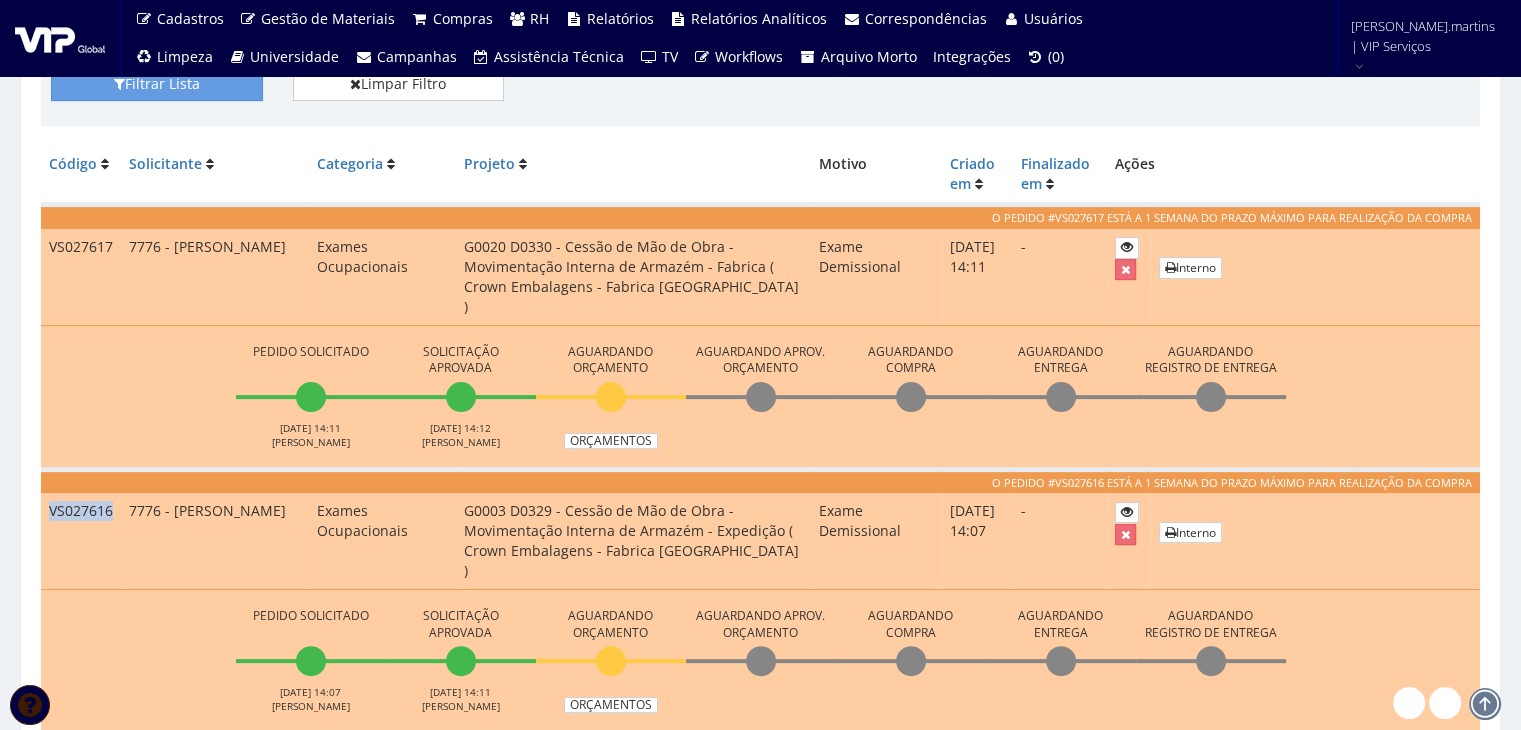 drag, startPoint x: 48, startPoint y: 487, endPoint x: 112, endPoint y: 496, distance: 64.629715 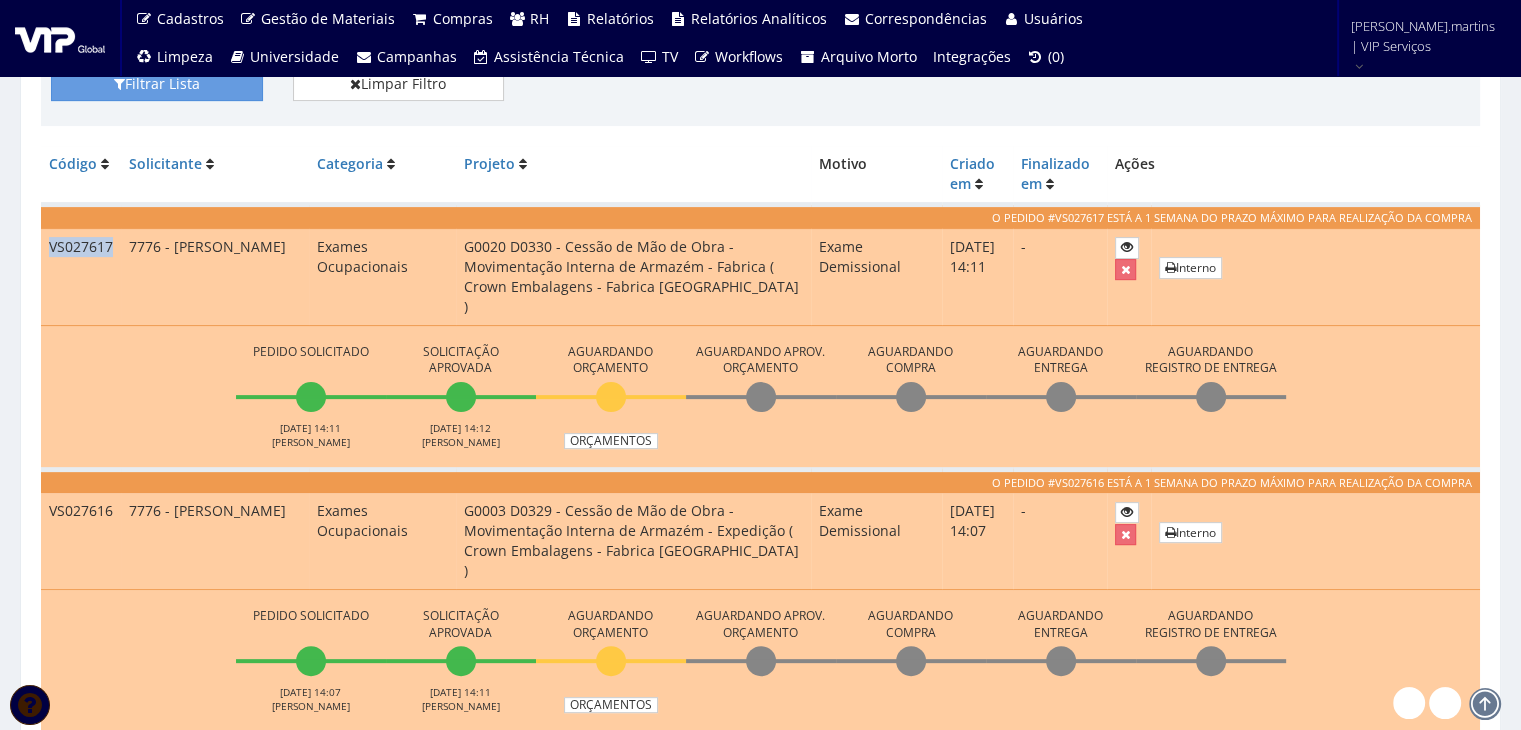 drag, startPoint x: 50, startPoint y: 245, endPoint x: 113, endPoint y: 248, distance: 63.07139 